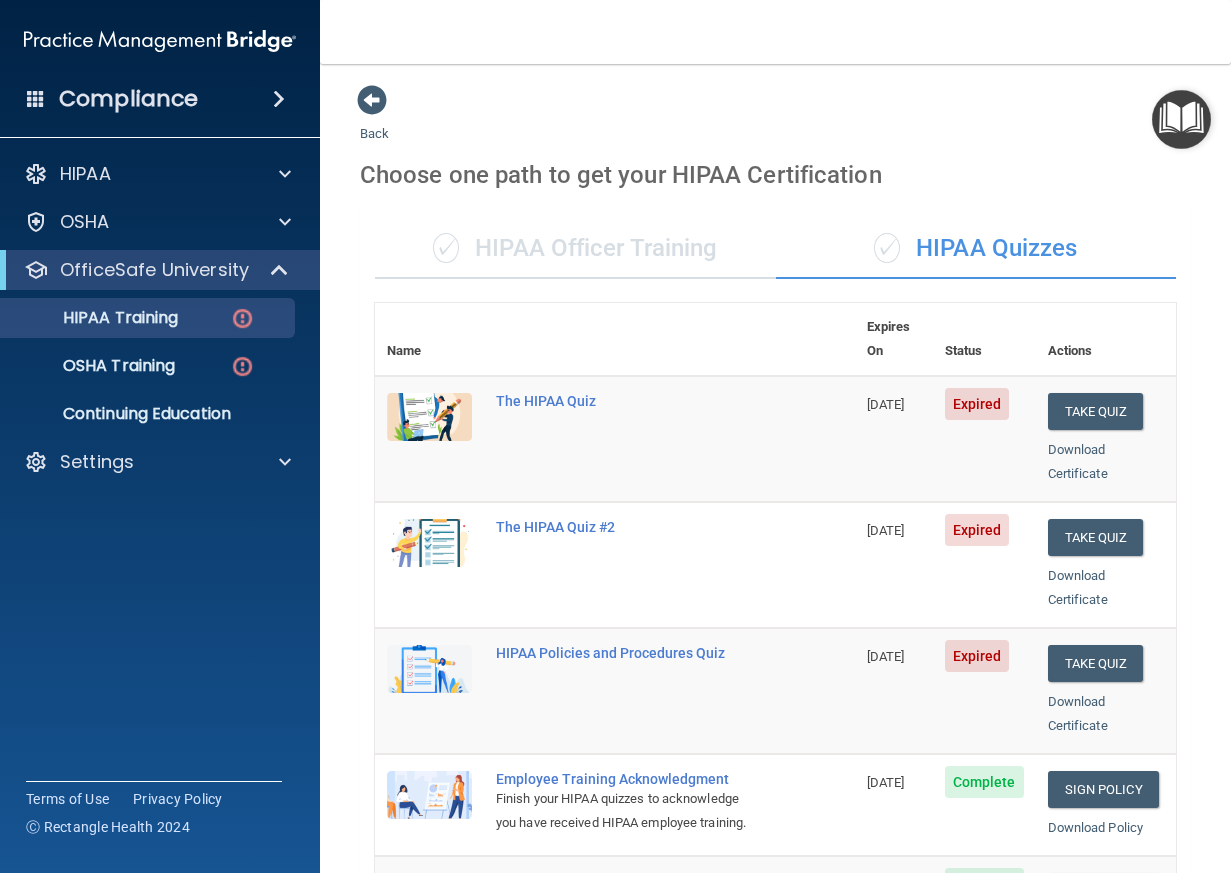 scroll, scrollTop: 0, scrollLeft: 0, axis: both 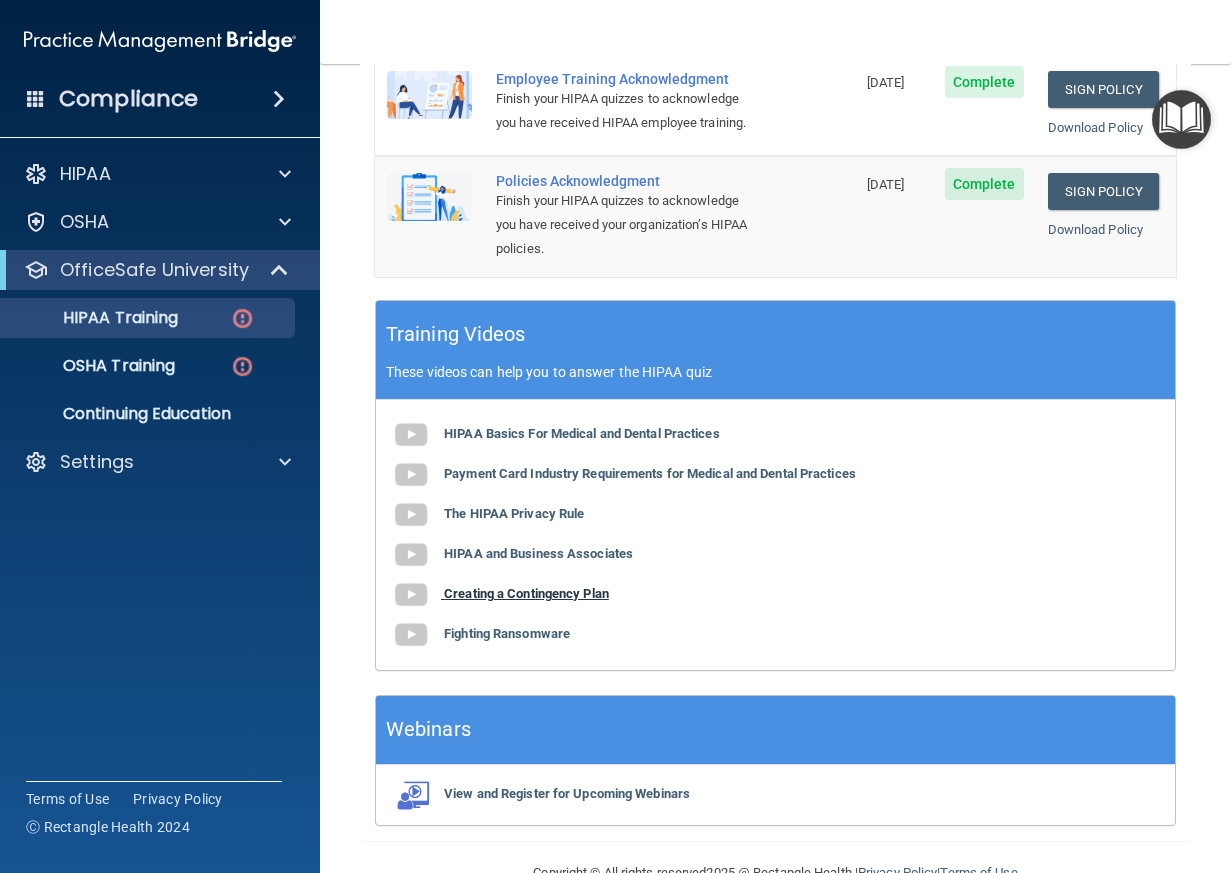 click on "Creating a Contingency Plan" at bounding box center [526, 593] 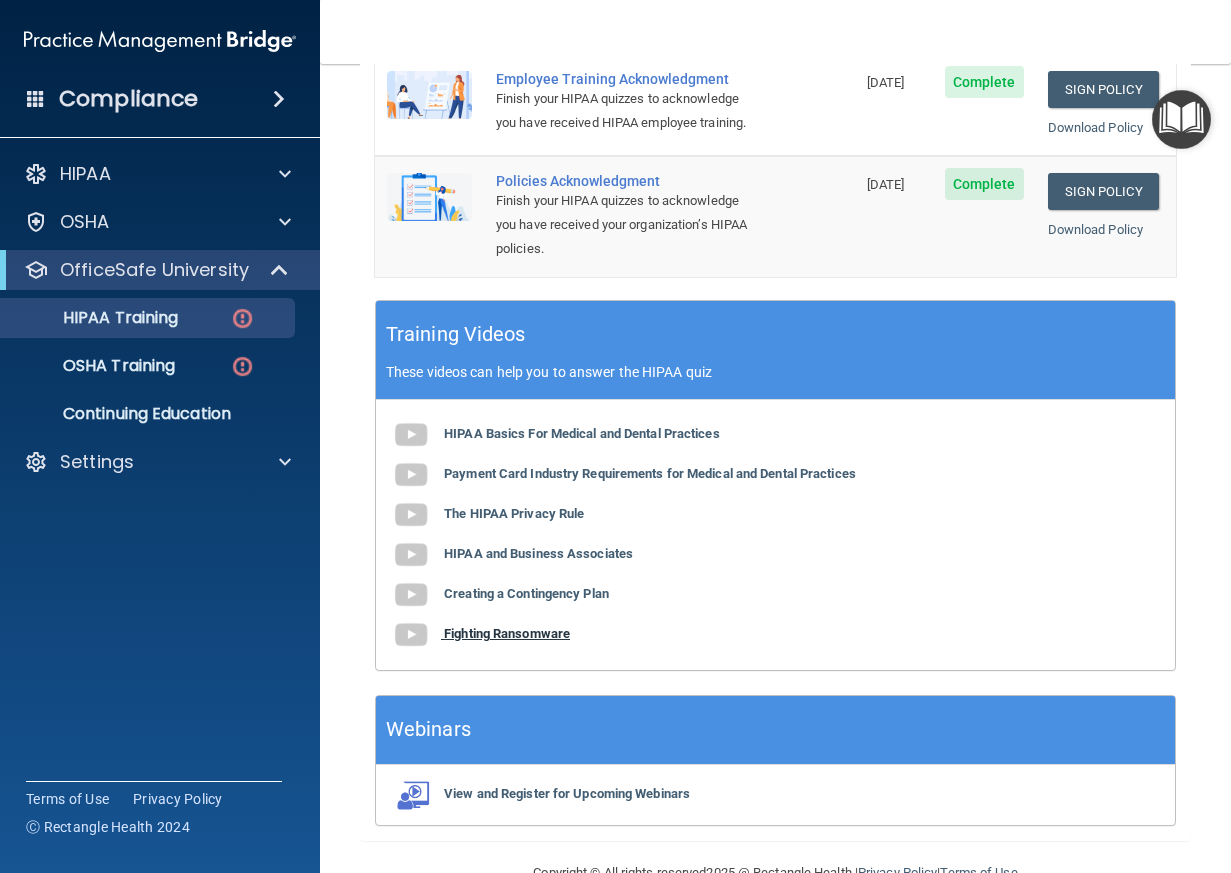 click on "Fighting Ransomware" at bounding box center (507, 633) 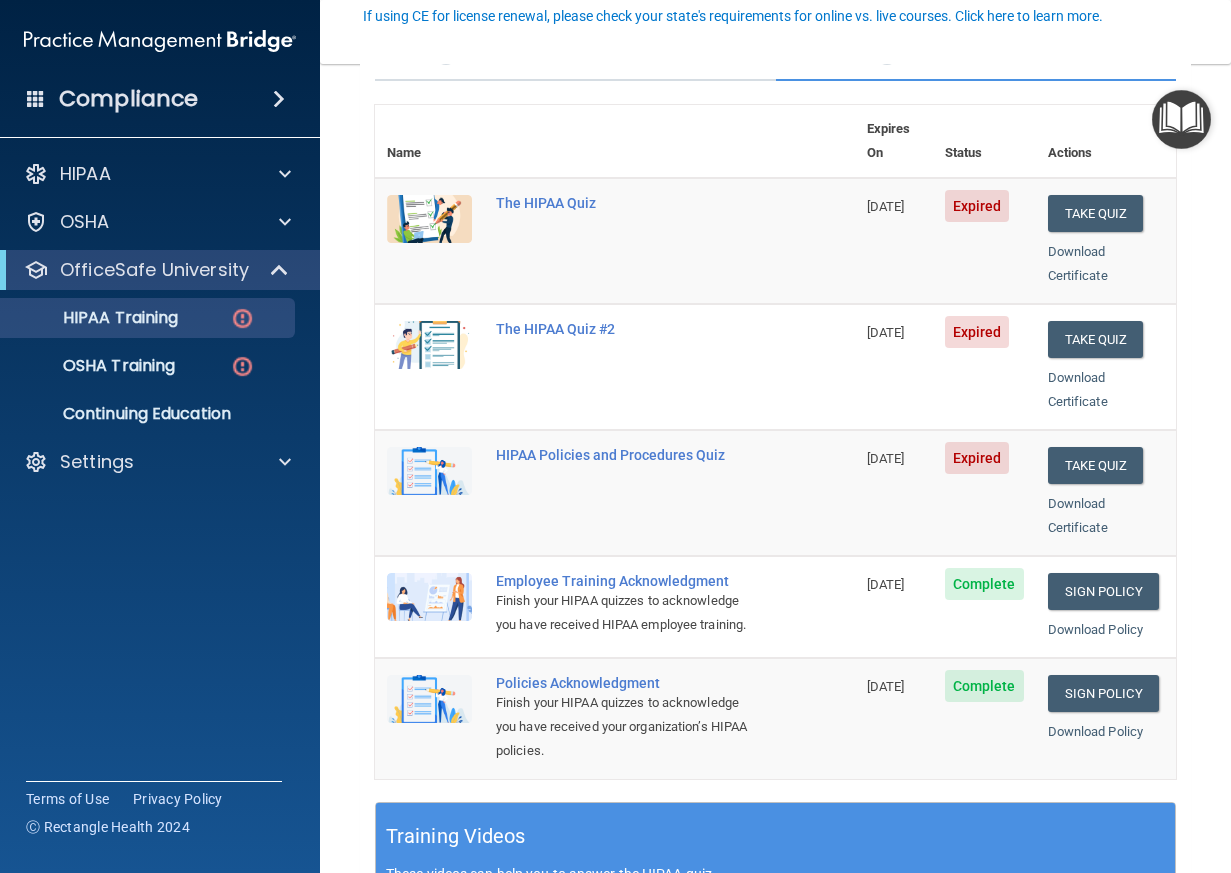 scroll, scrollTop: 200, scrollLeft: 0, axis: vertical 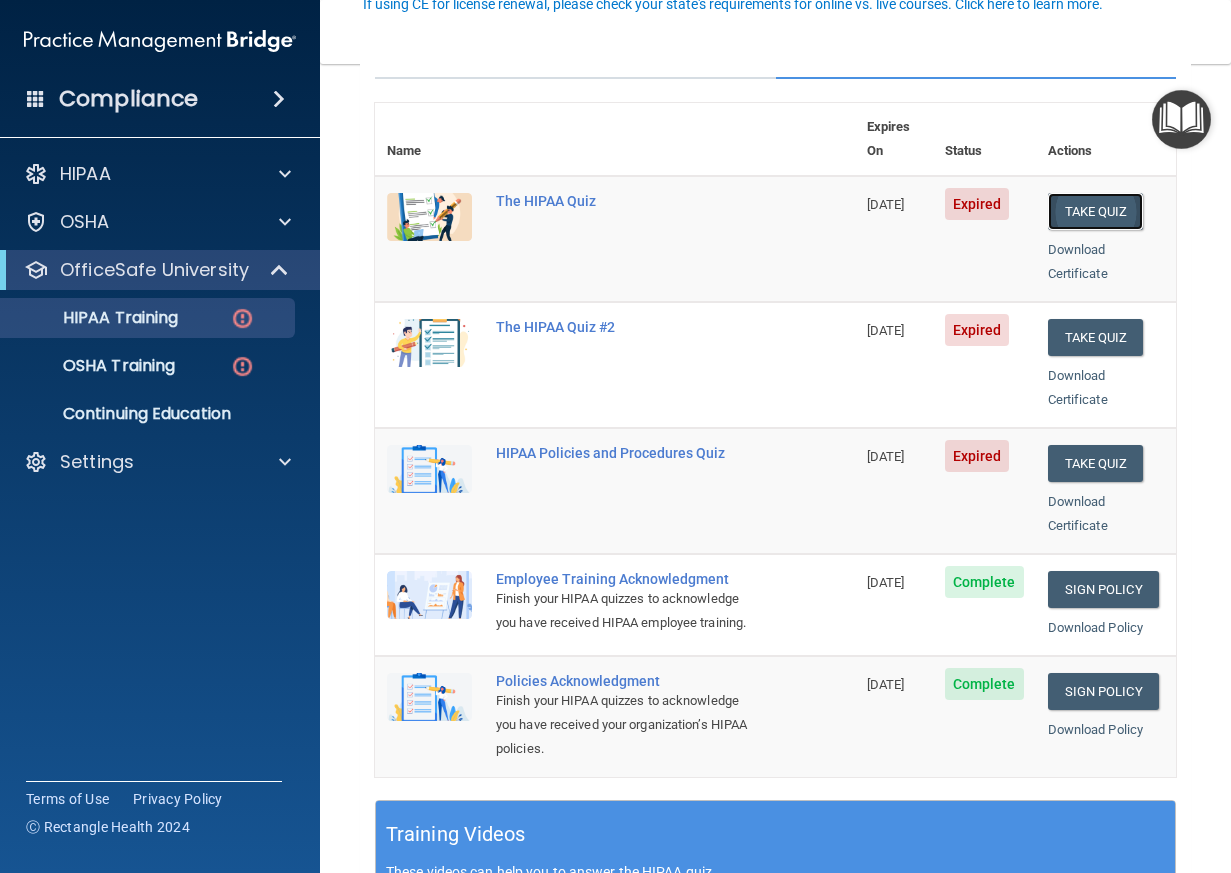 click on "Take Quiz" at bounding box center [1096, 211] 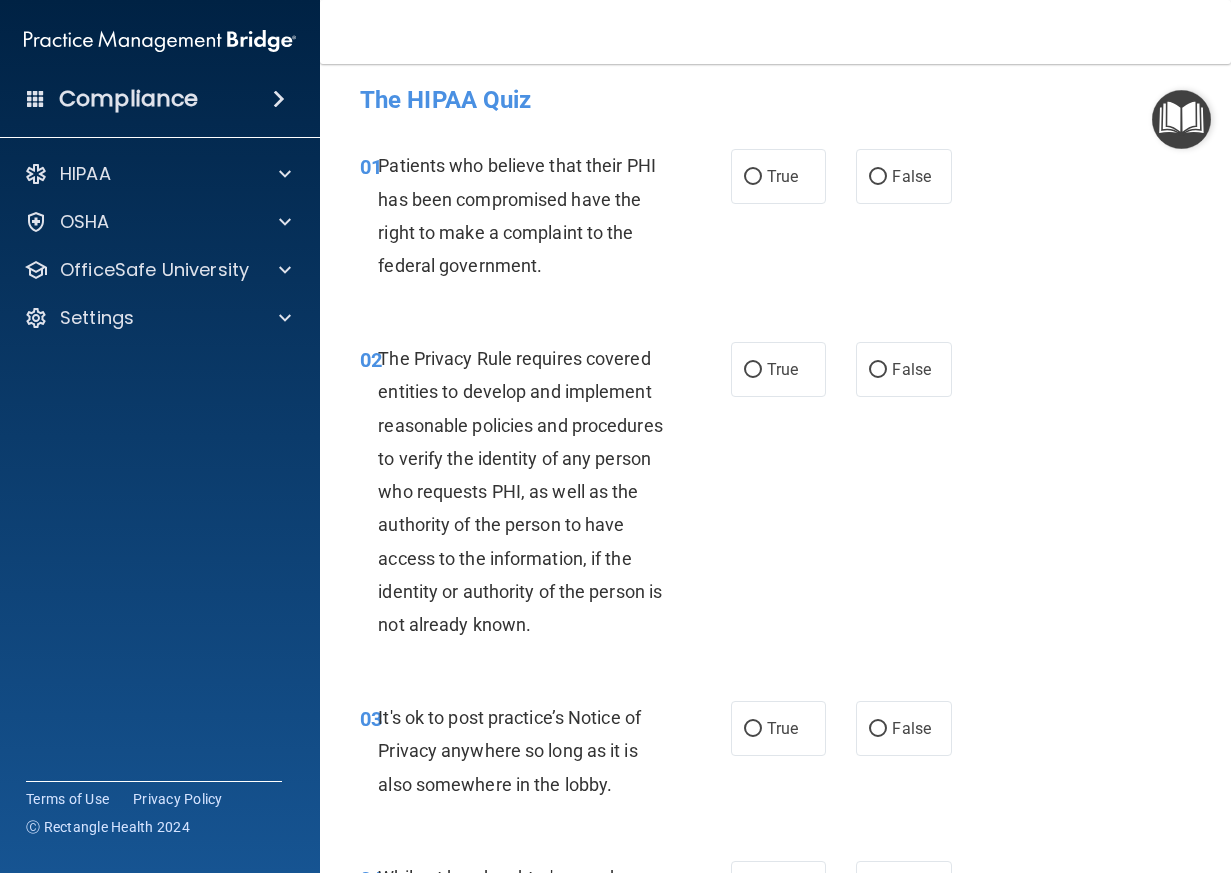 scroll, scrollTop: 0, scrollLeft: 0, axis: both 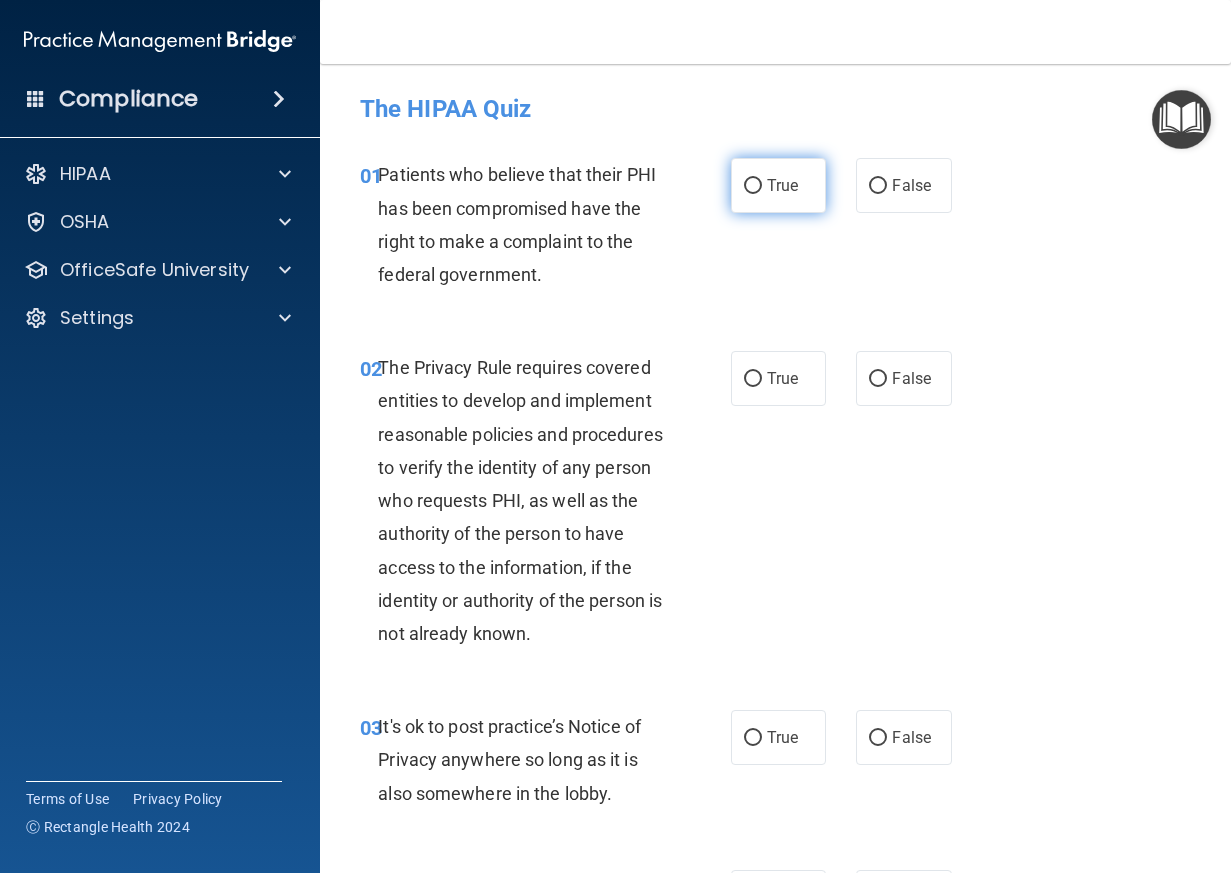 click on "True" at bounding box center (753, 186) 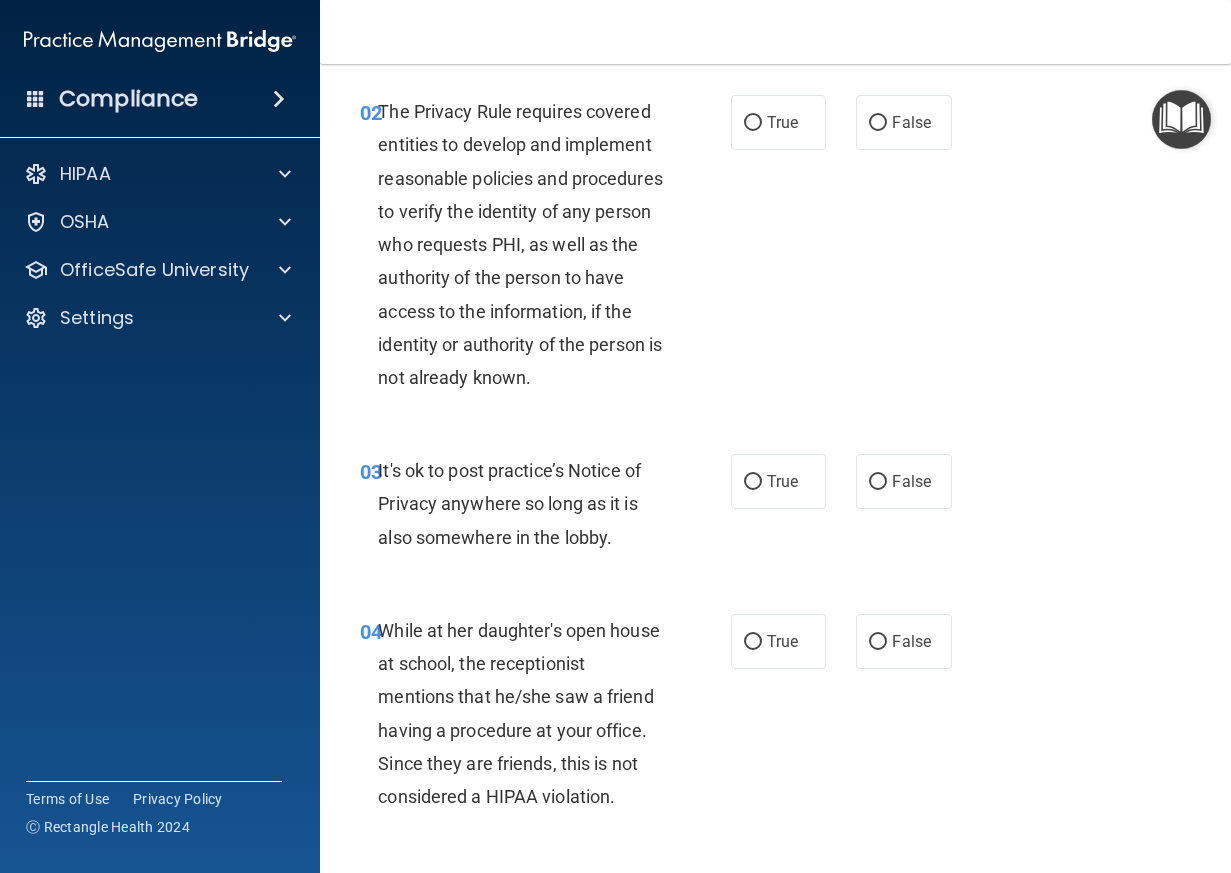 scroll, scrollTop: 300, scrollLeft: 0, axis: vertical 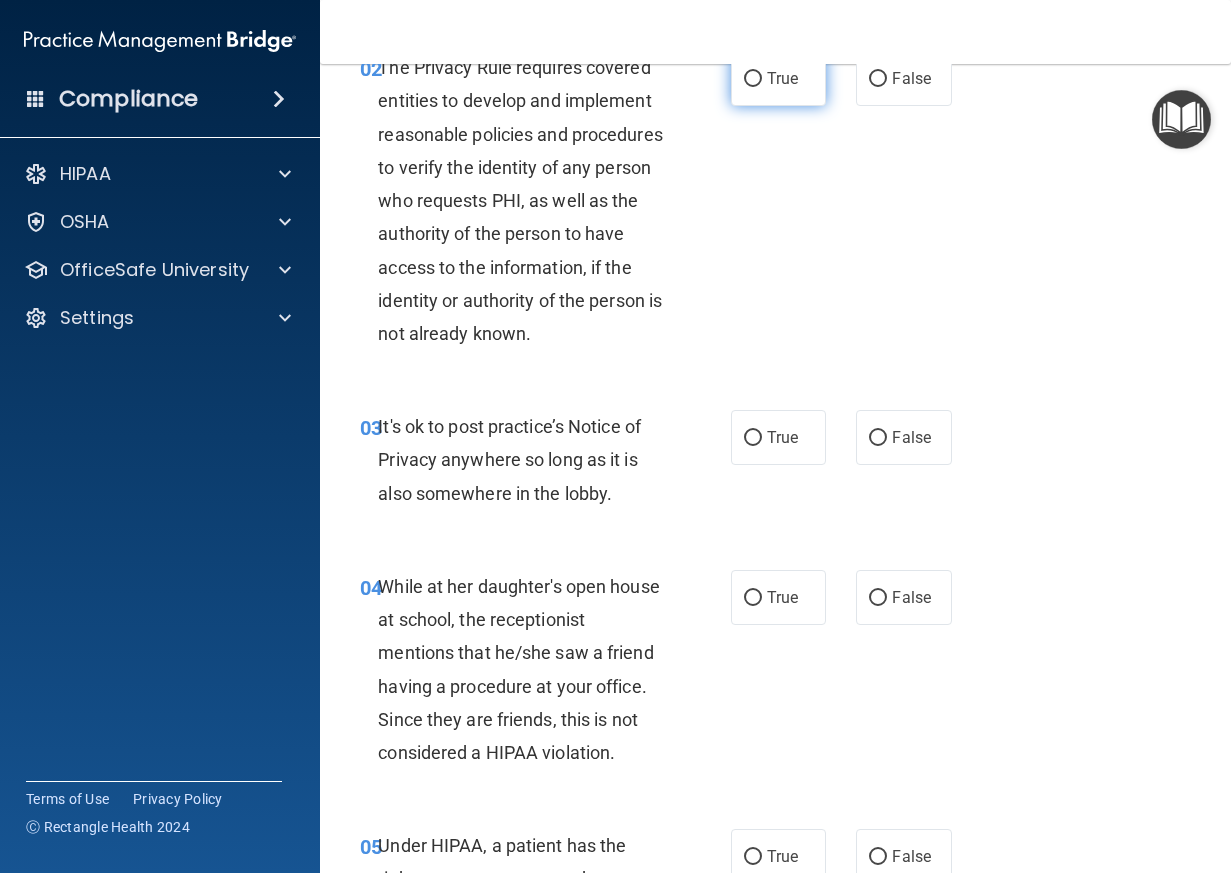 click on "True" at bounding box center [779, 78] 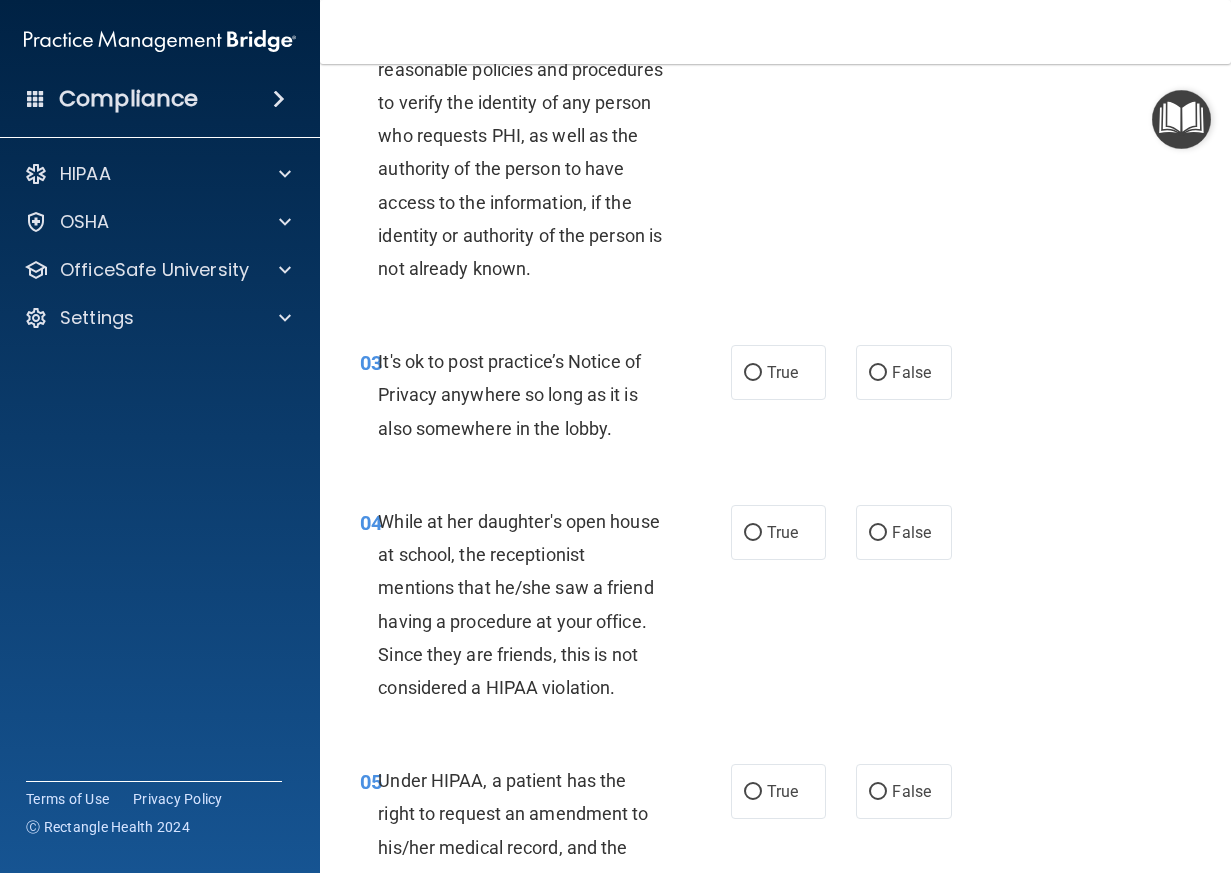 scroll, scrollTop: 400, scrollLeft: 0, axis: vertical 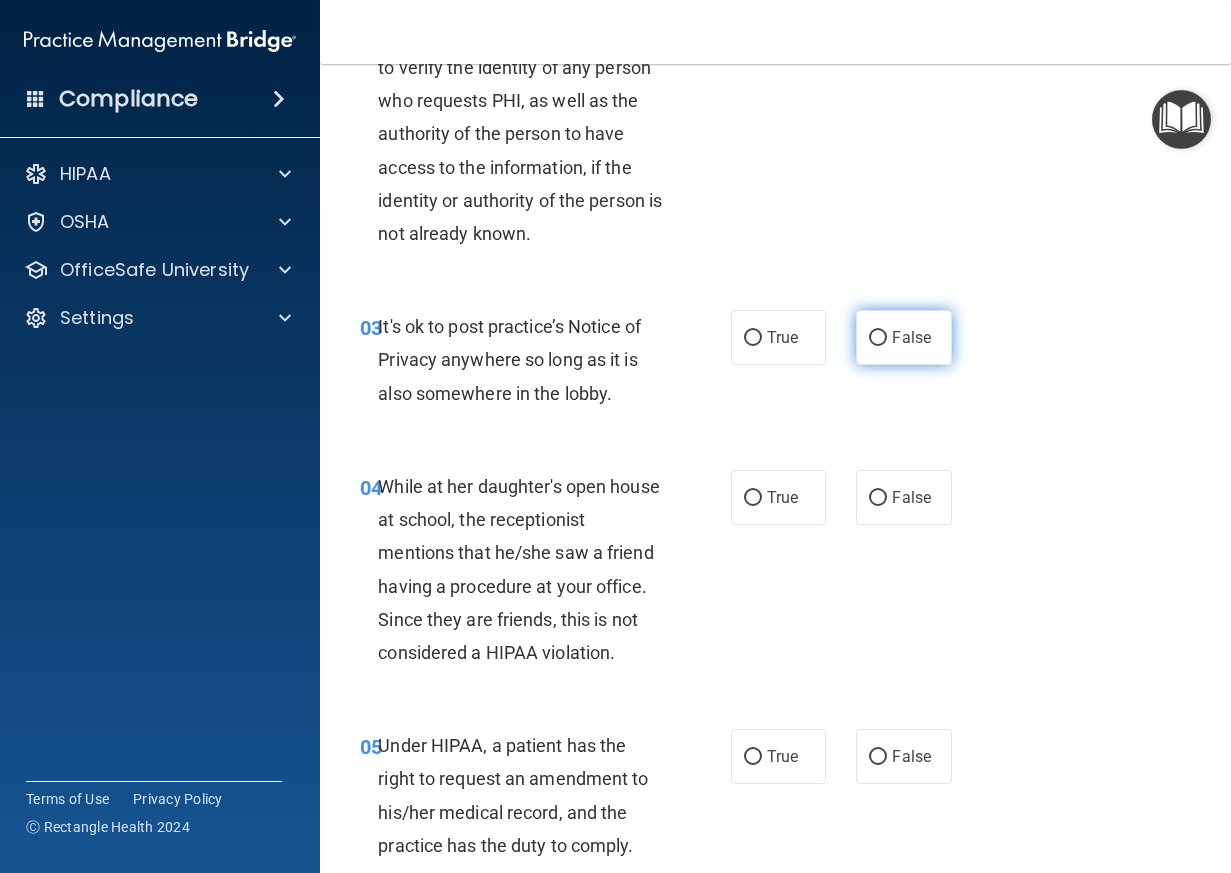 click on "False" at bounding box center [904, 337] 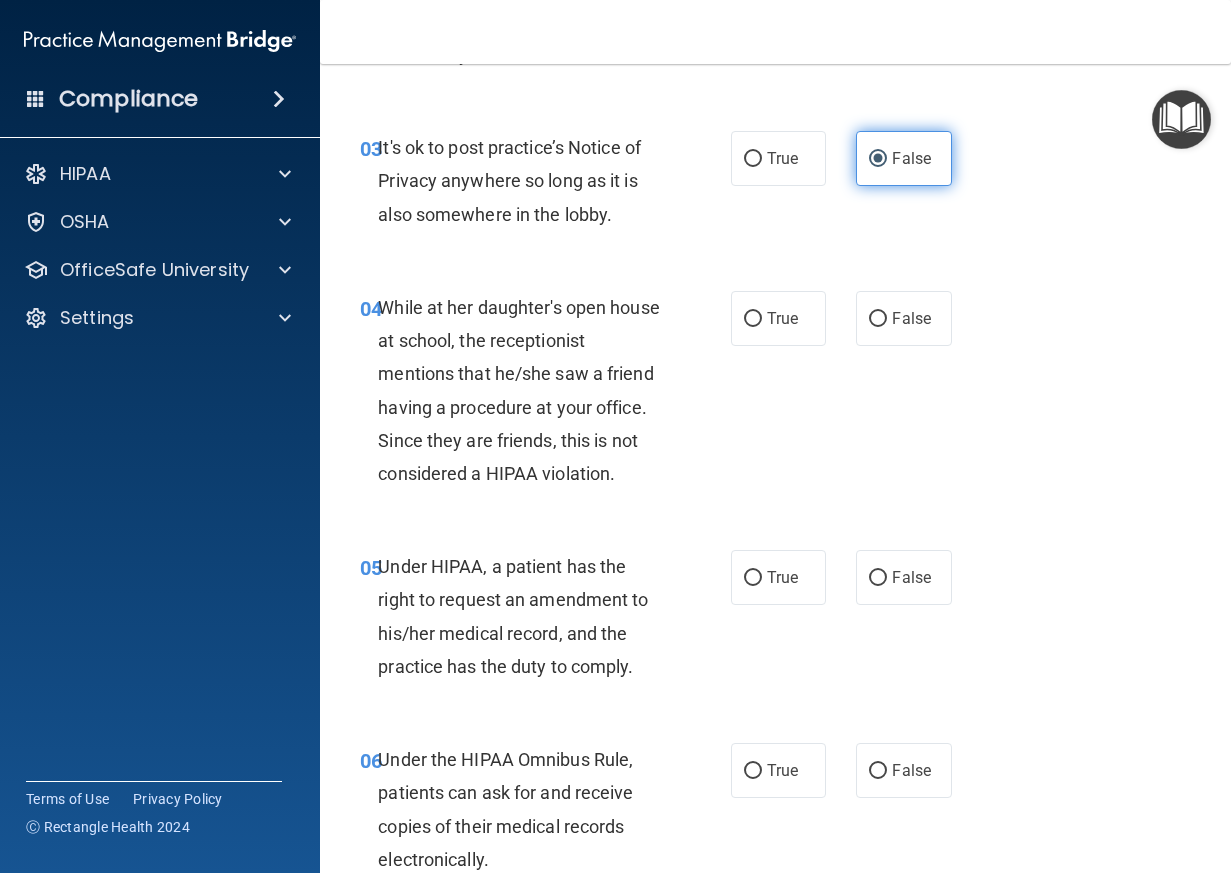scroll, scrollTop: 600, scrollLeft: 0, axis: vertical 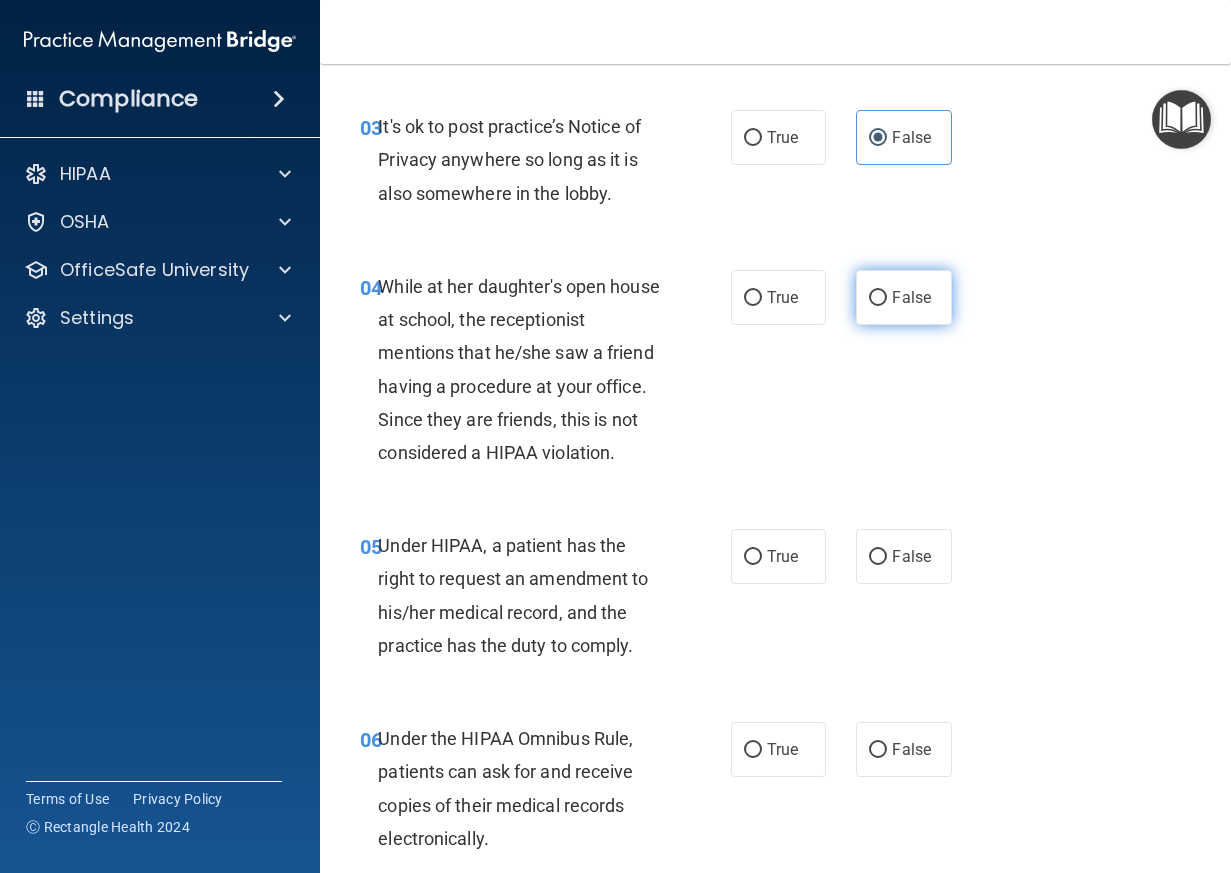 click on "False" at bounding box center (878, 298) 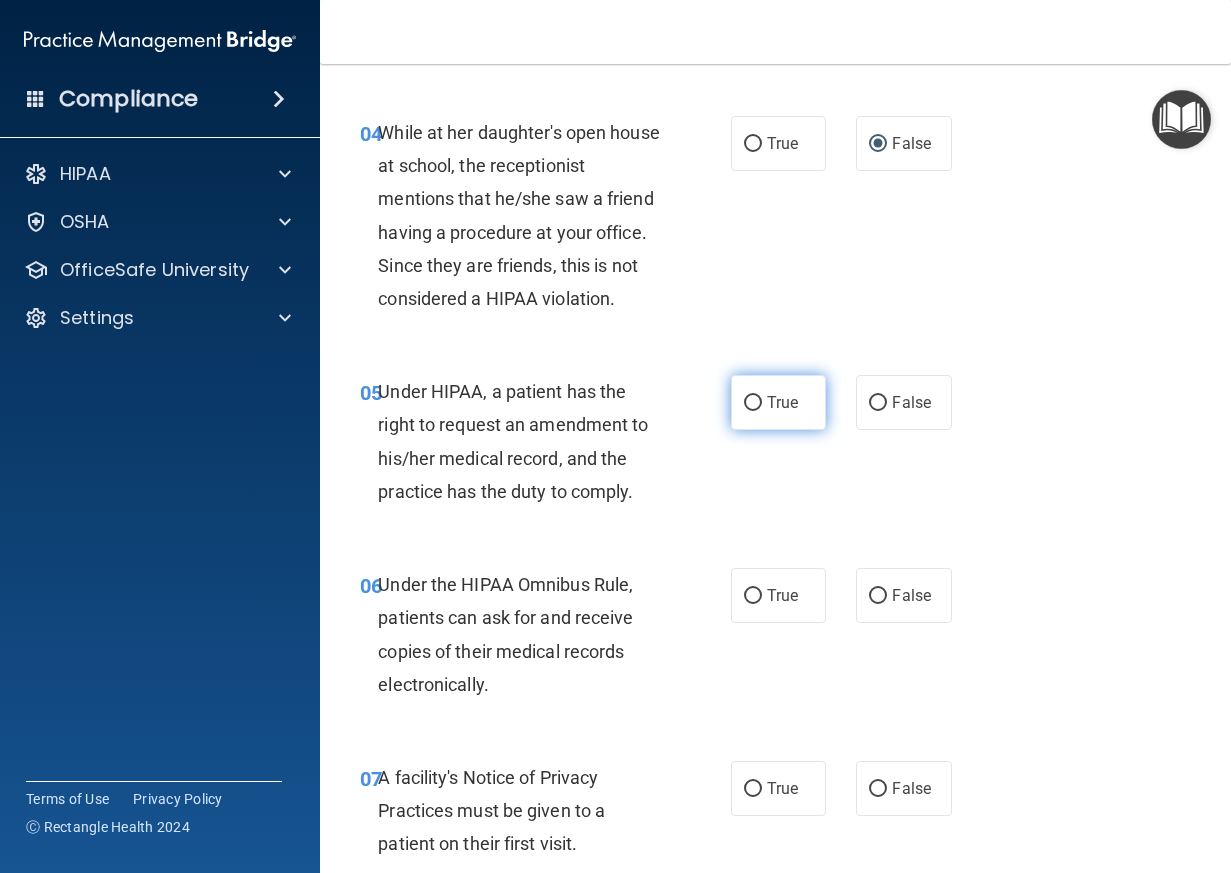 scroll, scrollTop: 800, scrollLeft: 0, axis: vertical 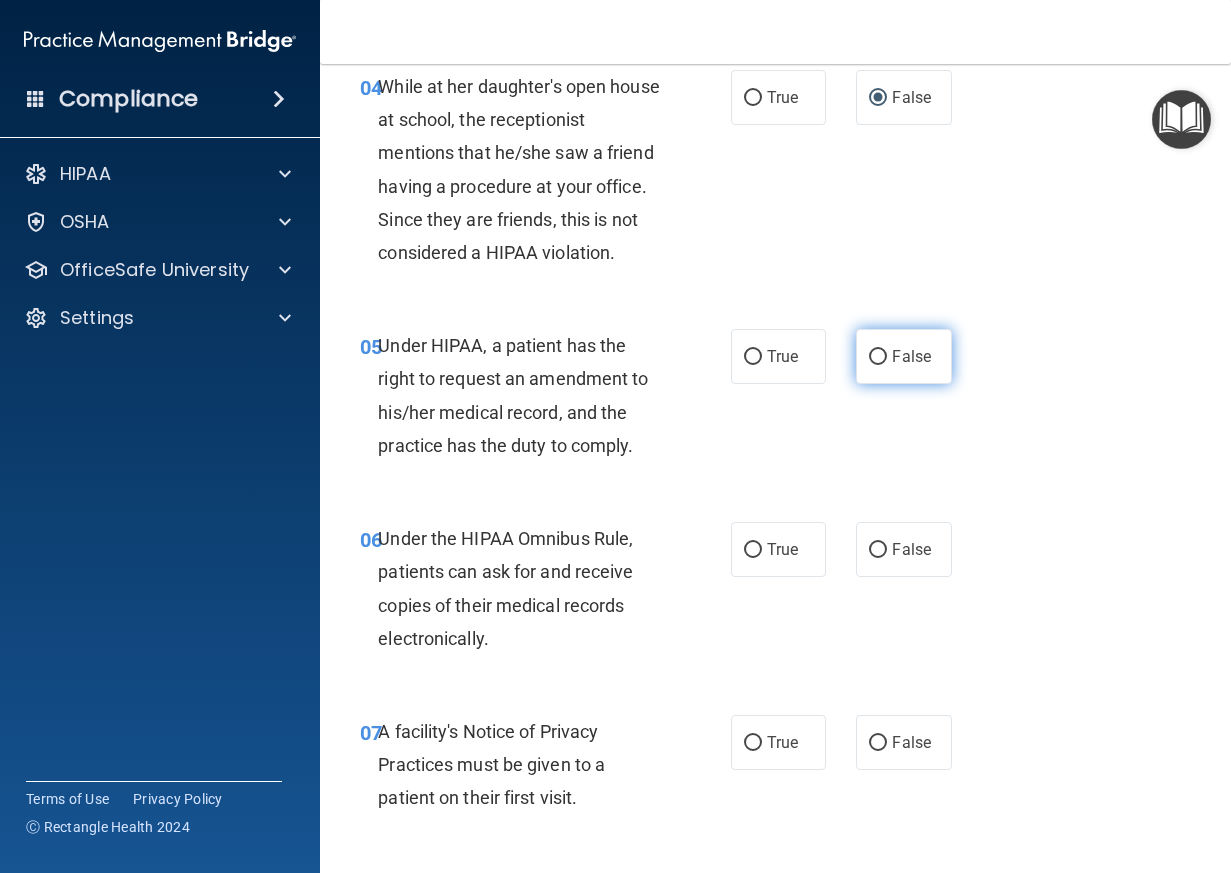 click on "False" at bounding box center [911, 356] 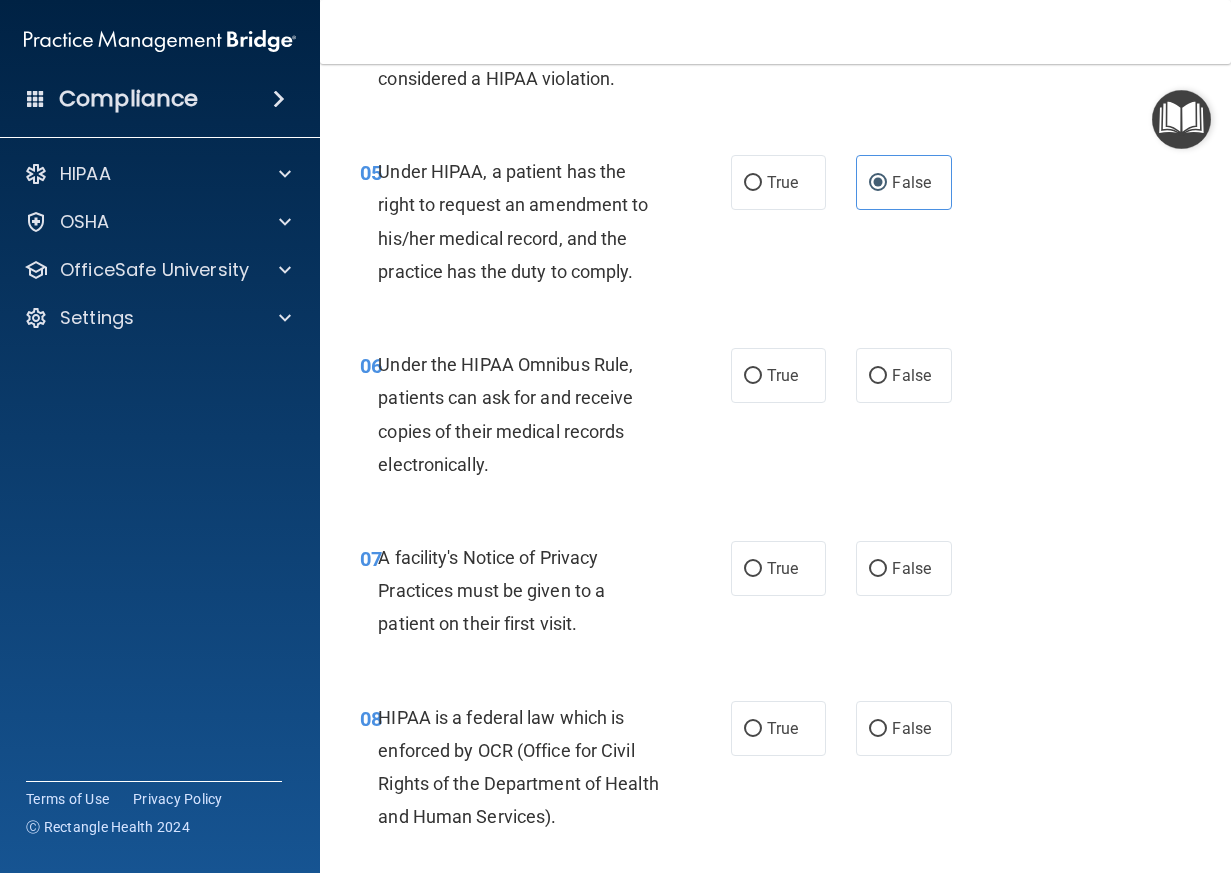 scroll, scrollTop: 1000, scrollLeft: 0, axis: vertical 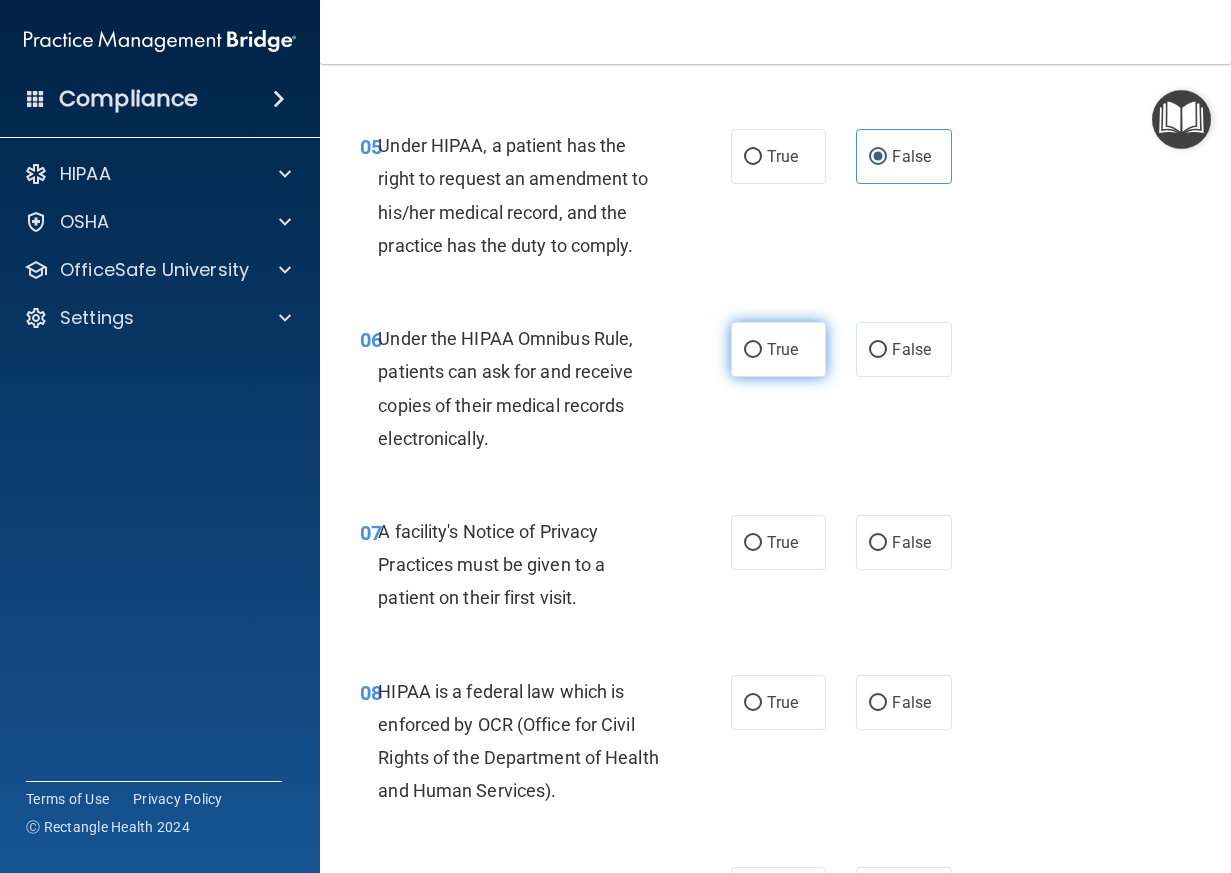 click on "True" at bounding box center [779, 349] 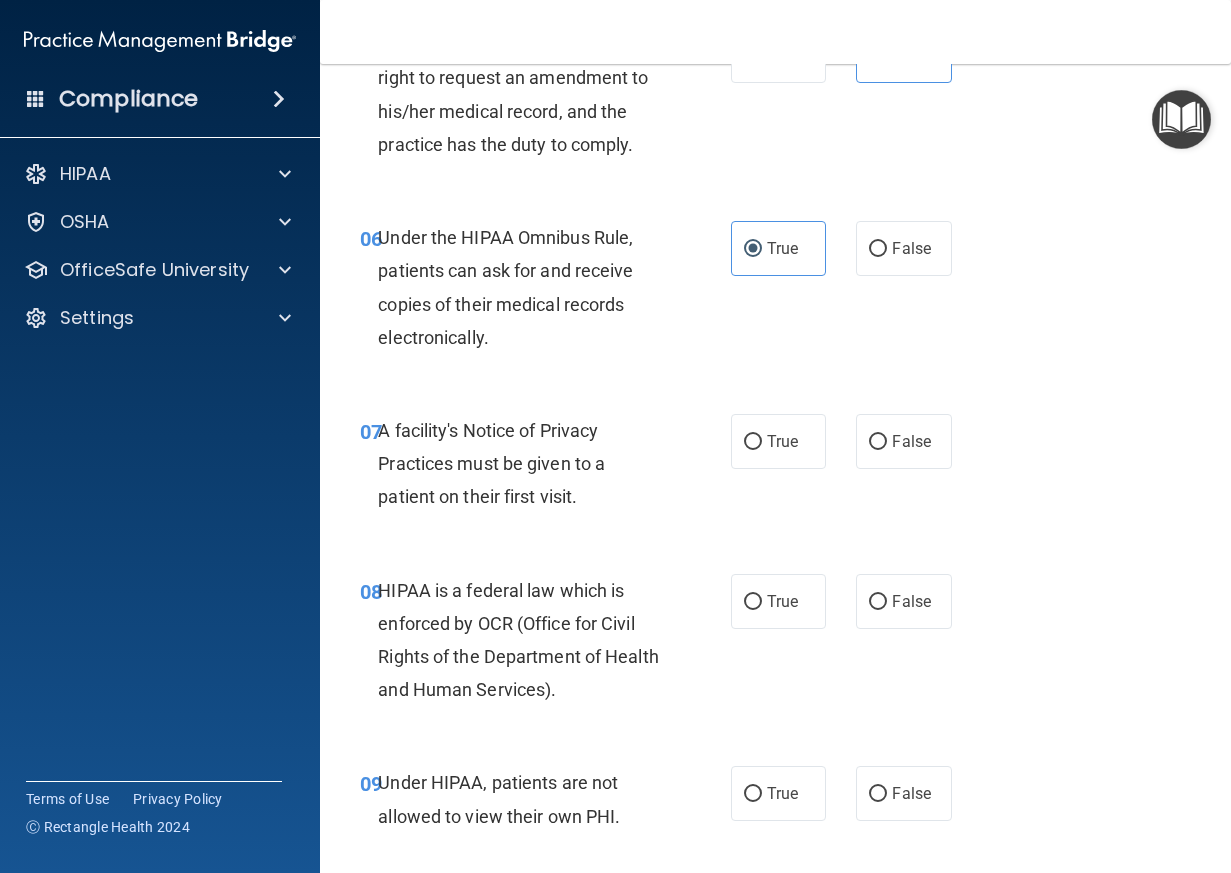 scroll, scrollTop: 1200, scrollLeft: 0, axis: vertical 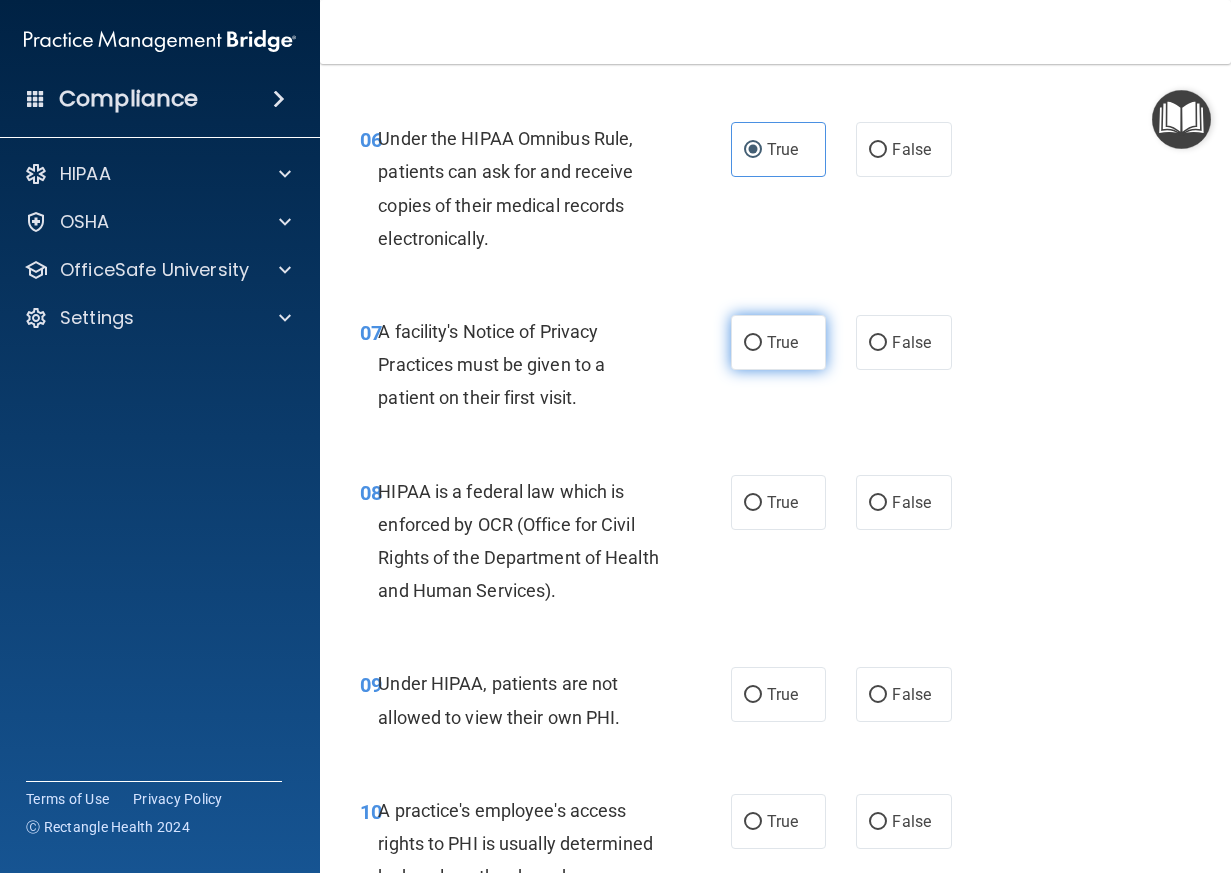 click on "True" at bounding box center (753, 343) 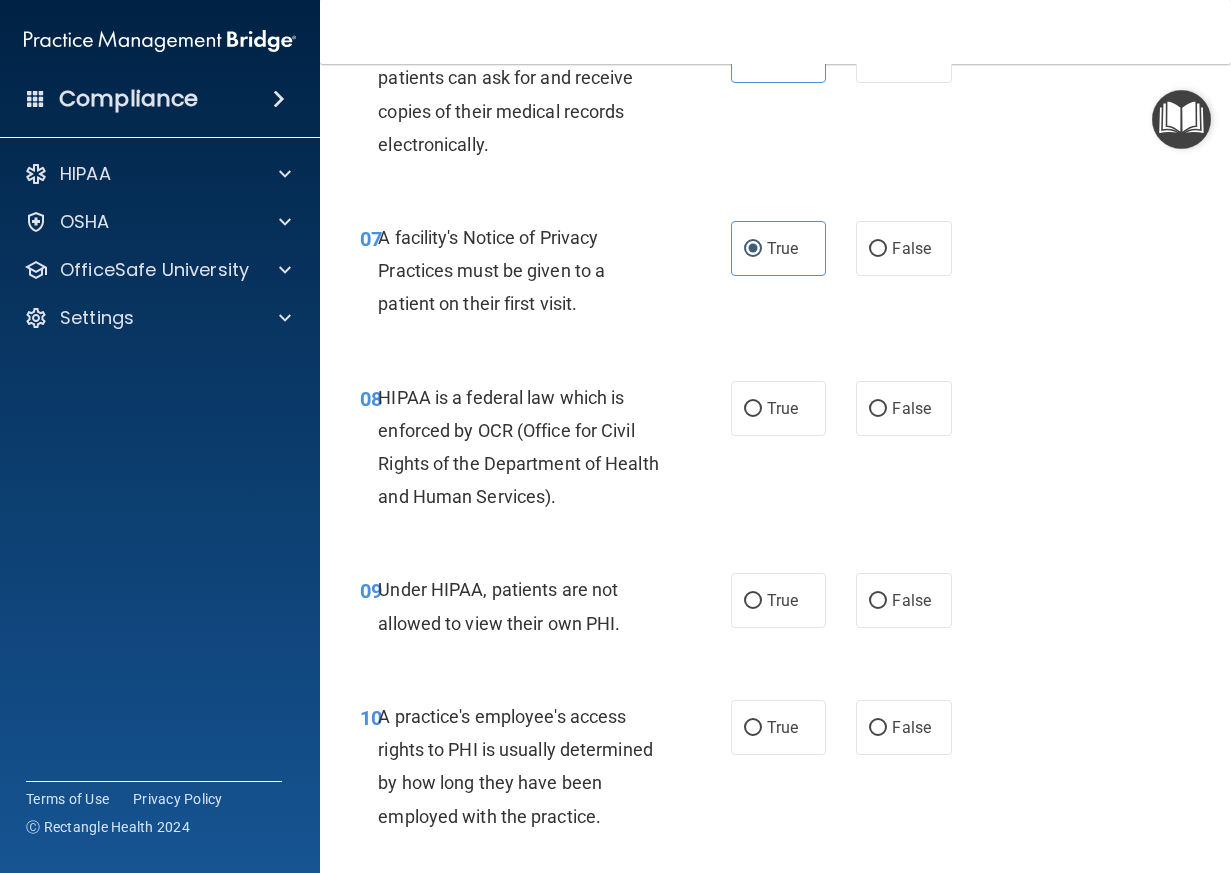 scroll, scrollTop: 1400, scrollLeft: 0, axis: vertical 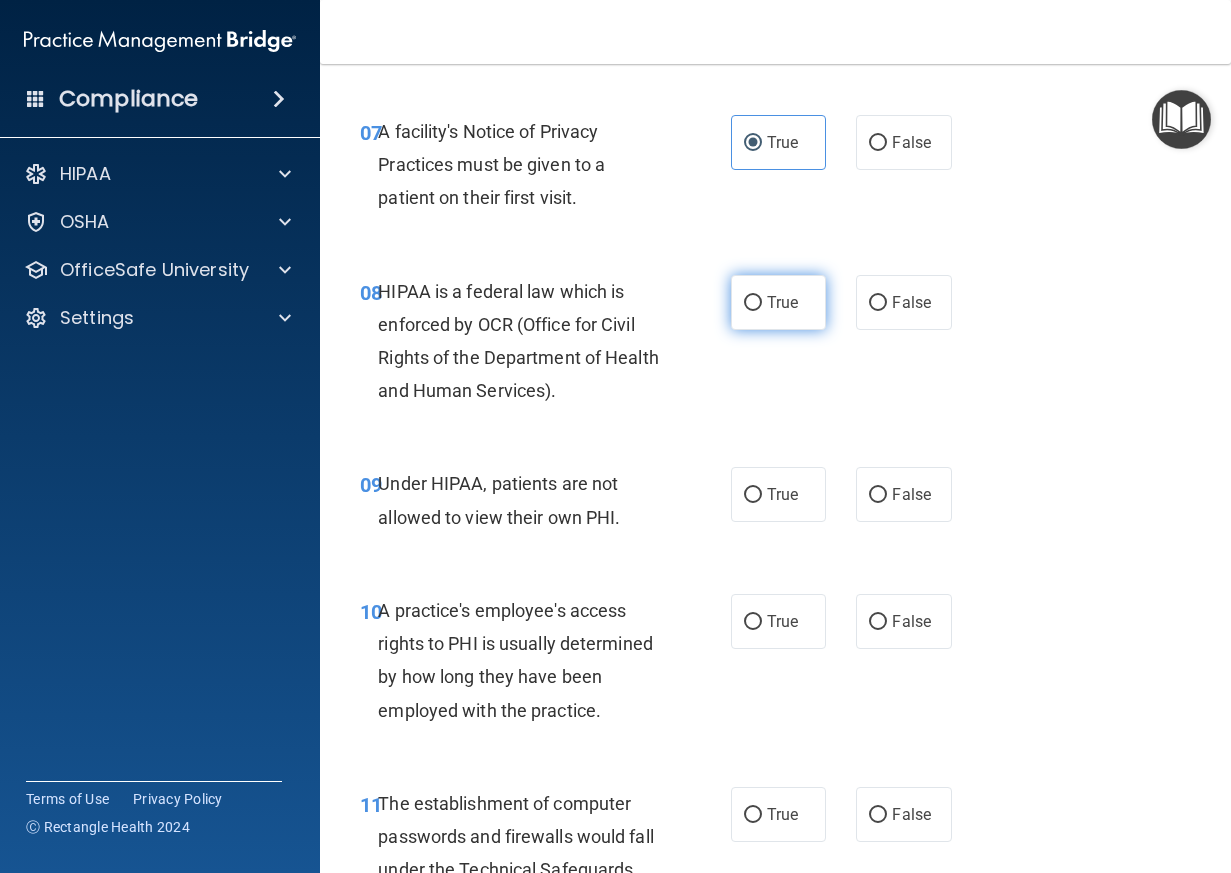 click on "True" at bounding box center (782, 302) 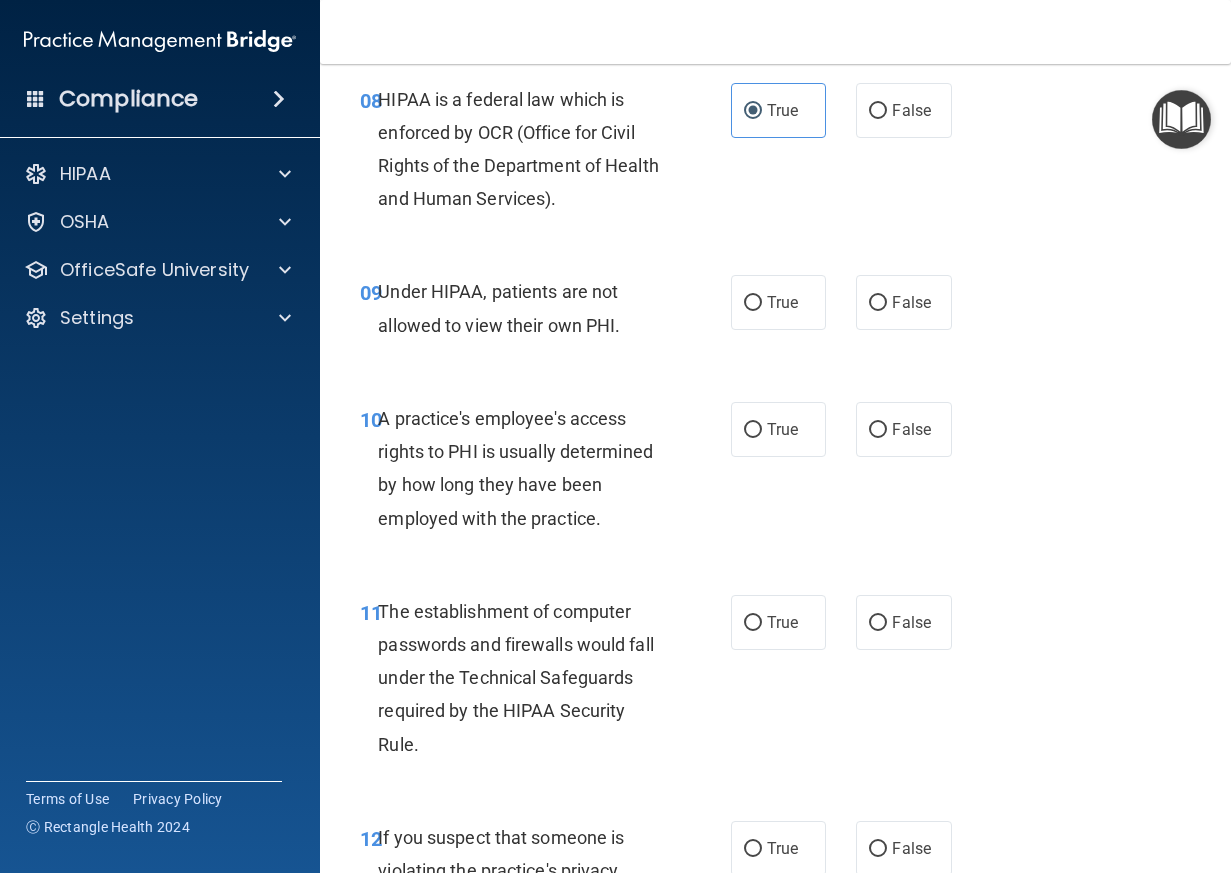 scroll, scrollTop: 1600, scrollLeft: 0, axis: vertical 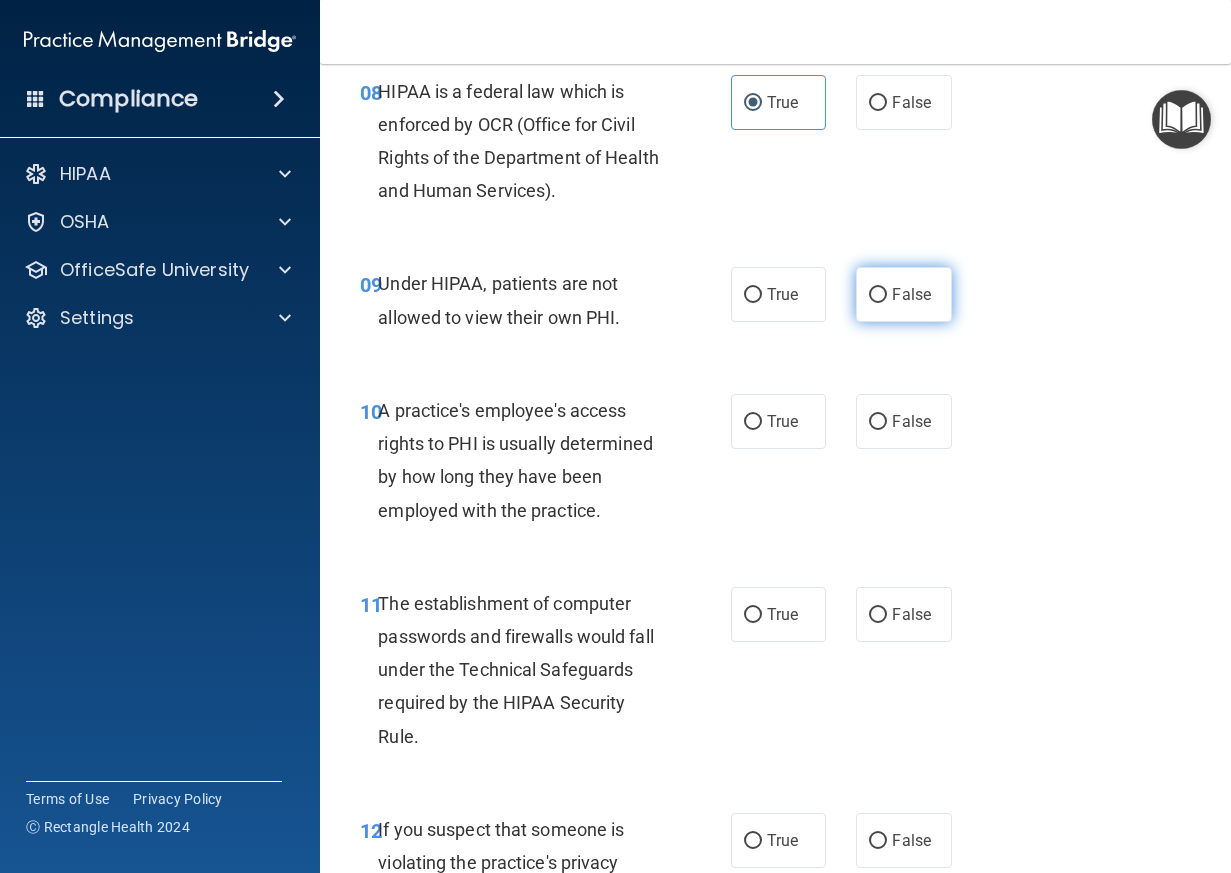 click on "False" at bounding box center [904, 294] 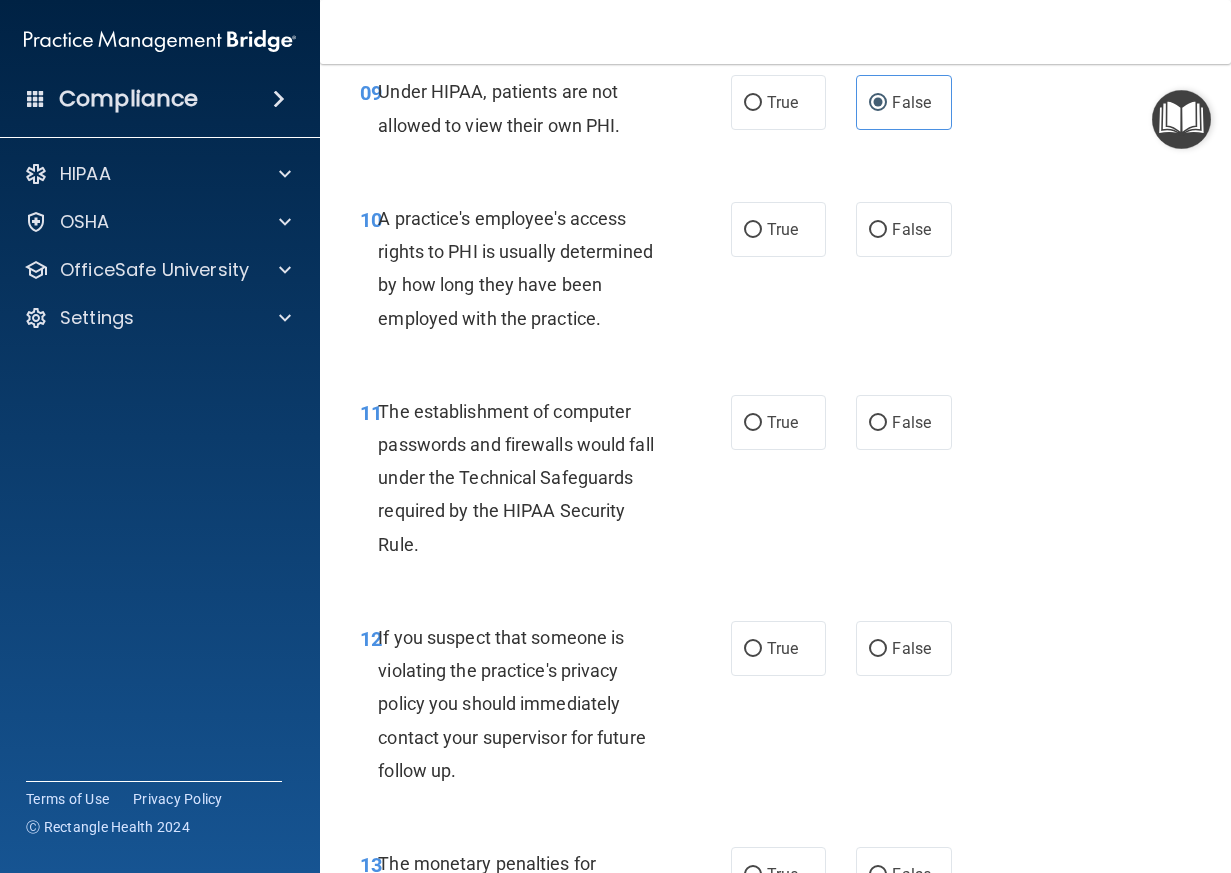 scroll, scrollTop: 1800, scrollLeft: 0, axis: vertical 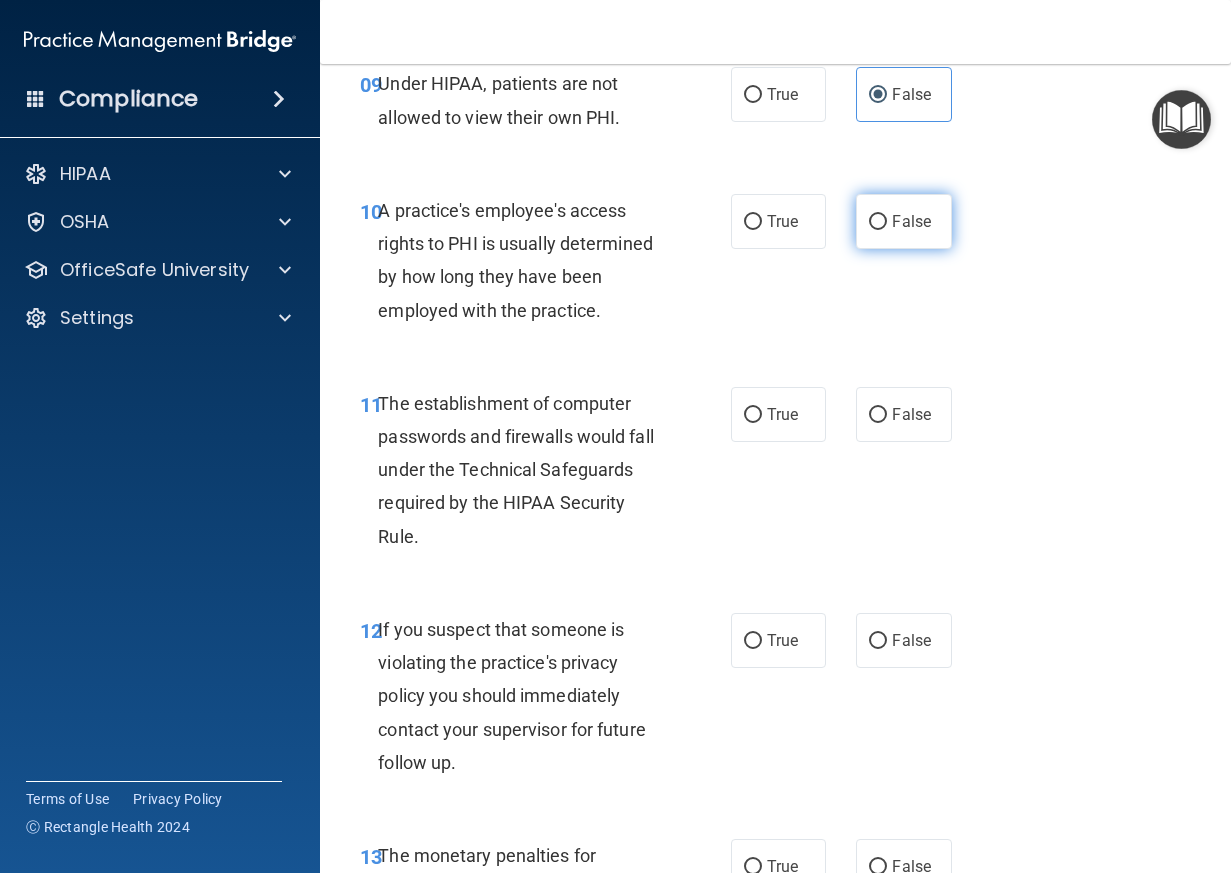 click on "False" at bounding box center [911, 221] 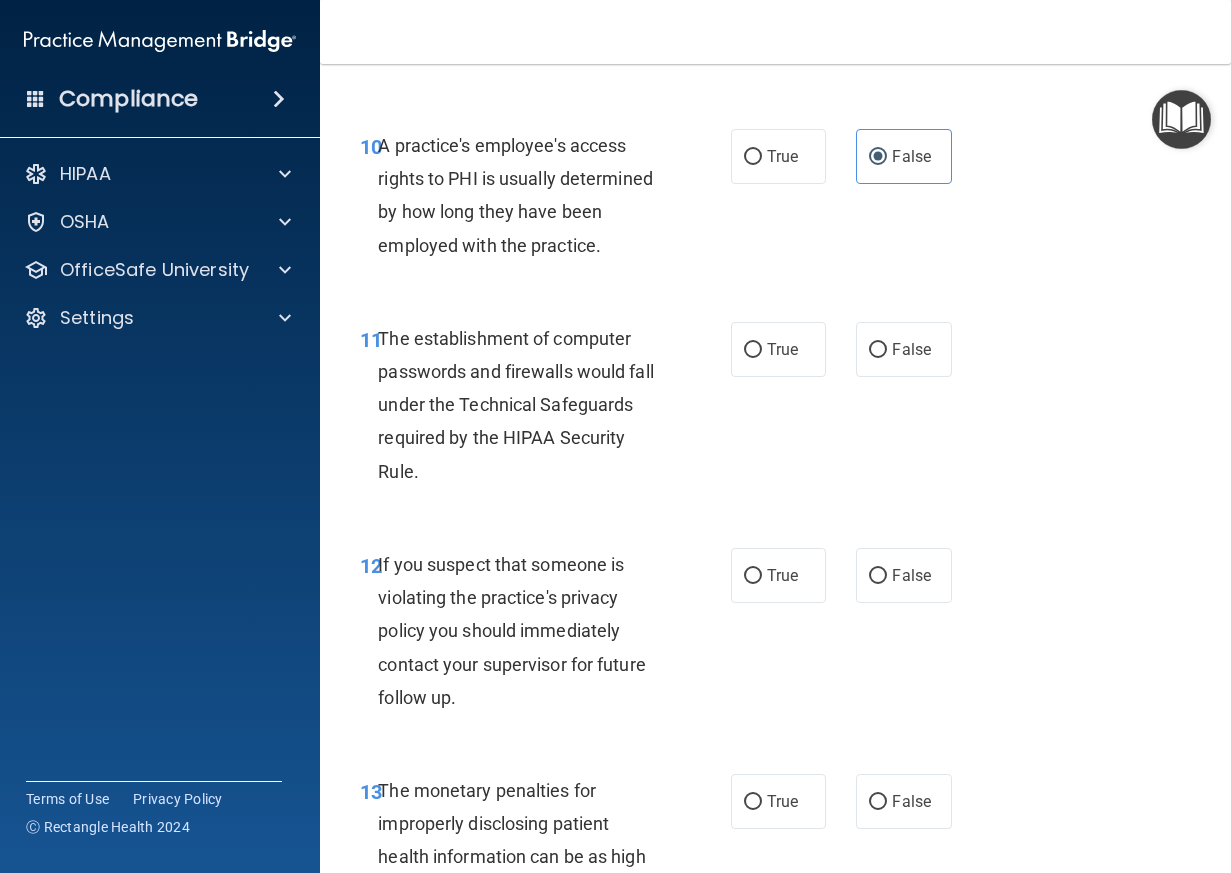 scroll, scrollTop: 1900, scrollLeft: 0, axis: vertical 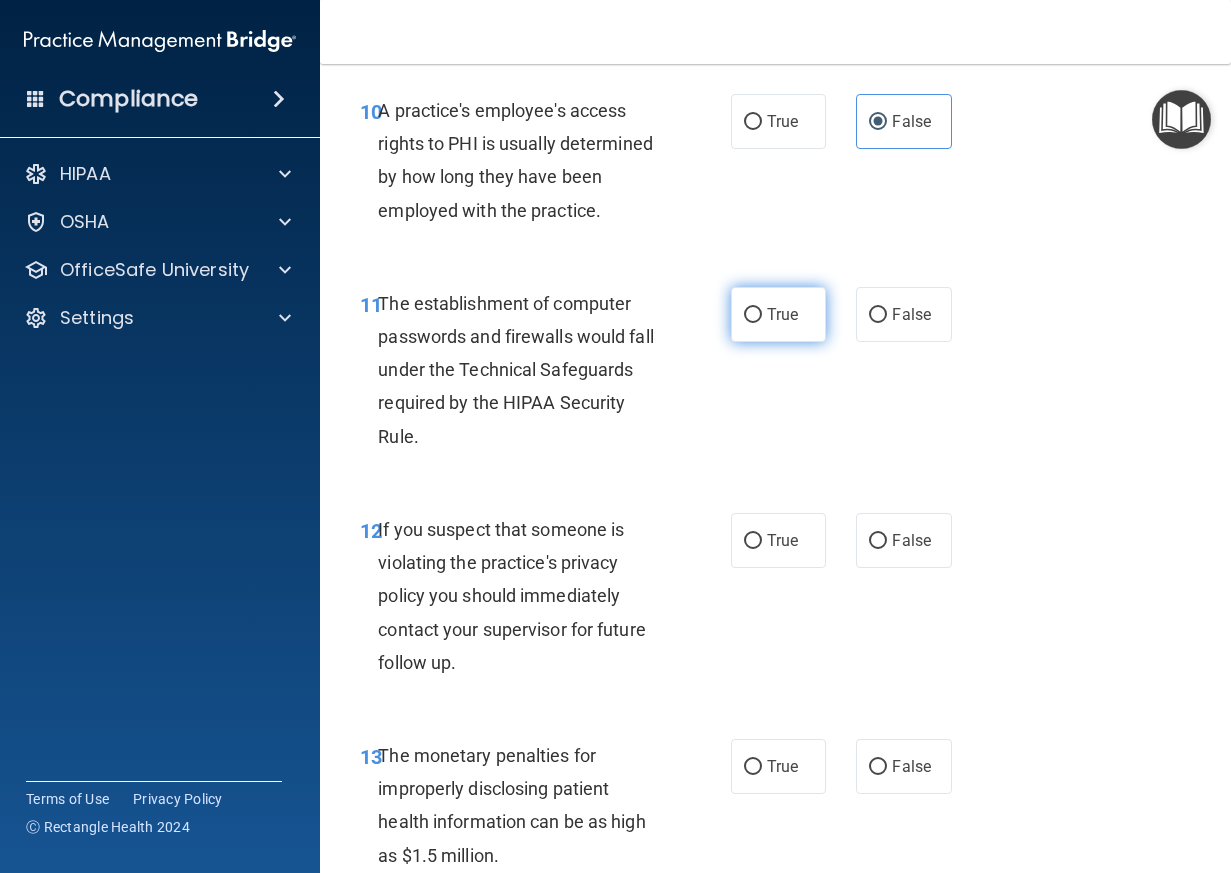 click on "True" at bounding box center (782, 314) 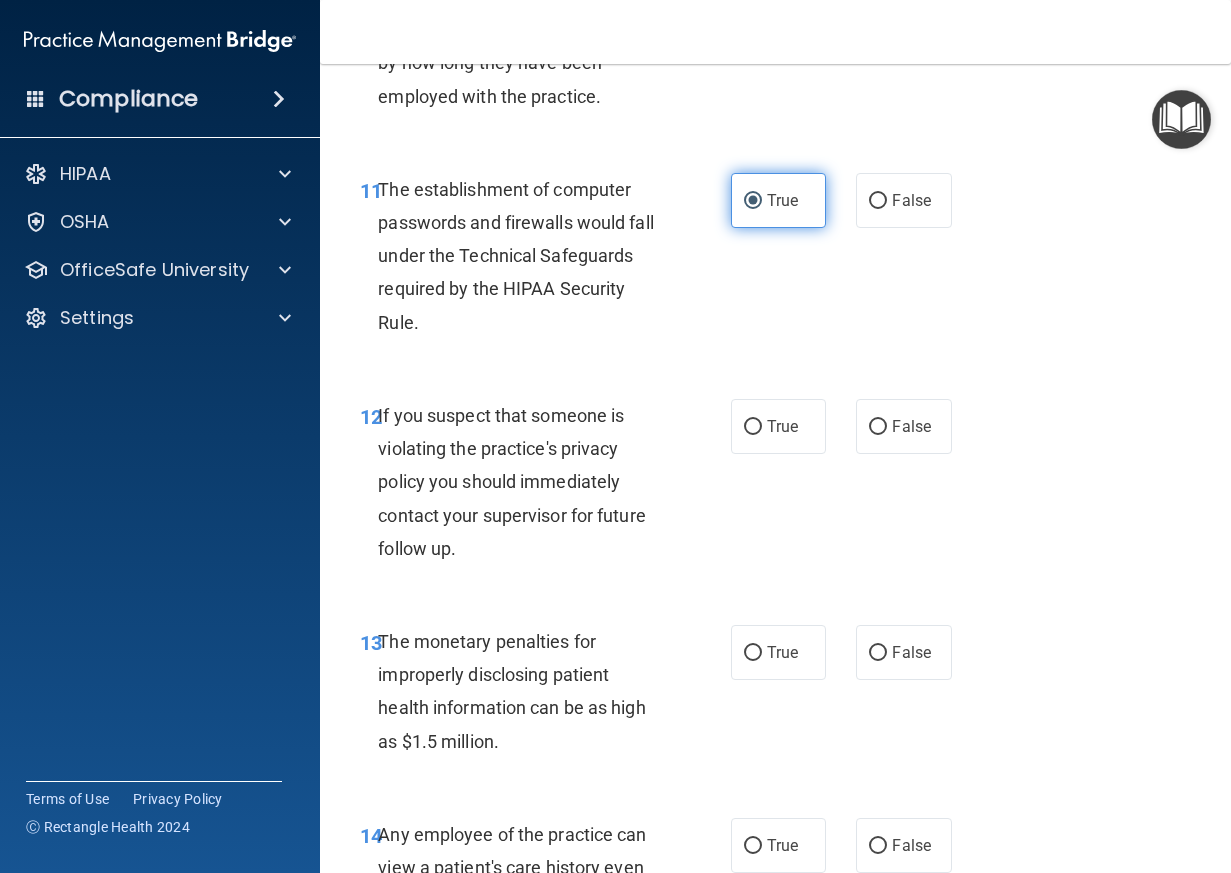 scroll, scrollTop: 2100, scrollLeft: 0, axis: vertical 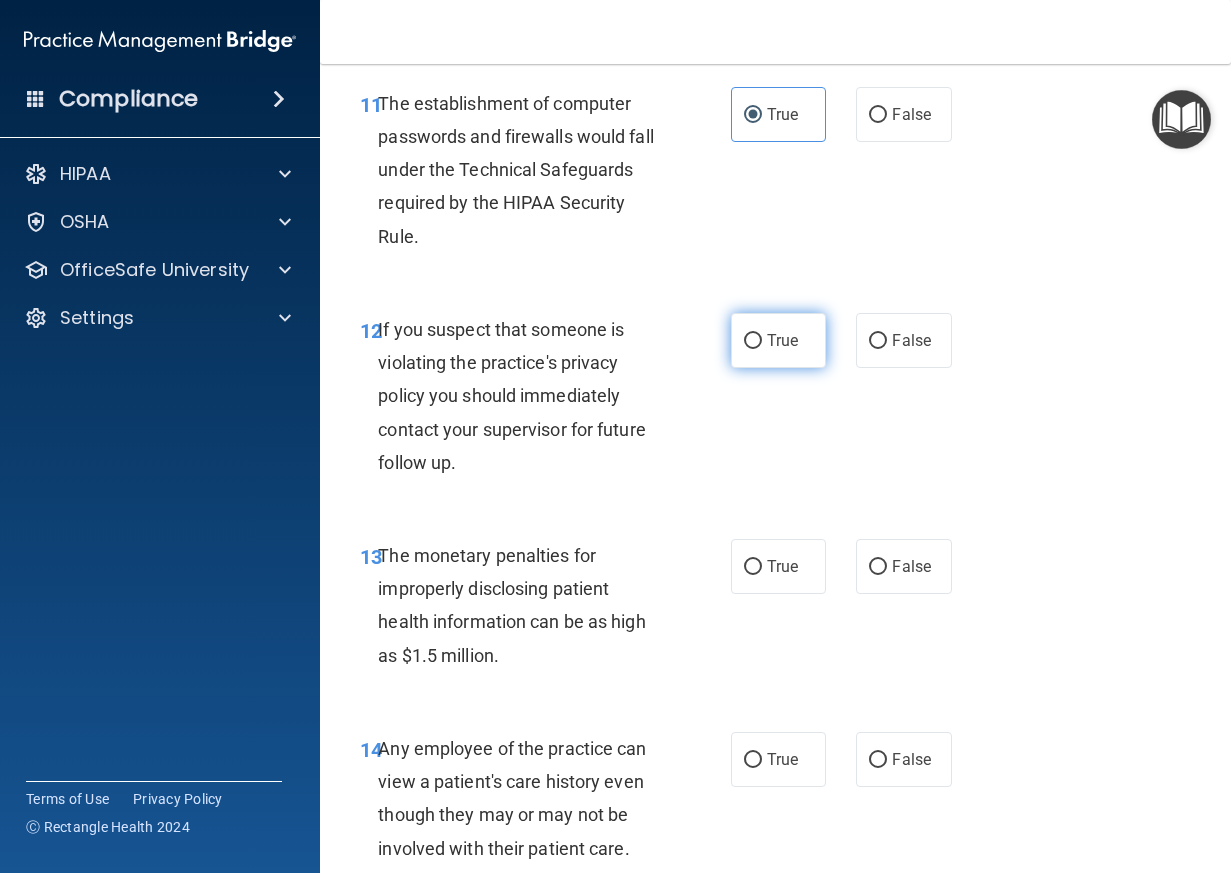 click on "True" at bounding box center [782, 340] 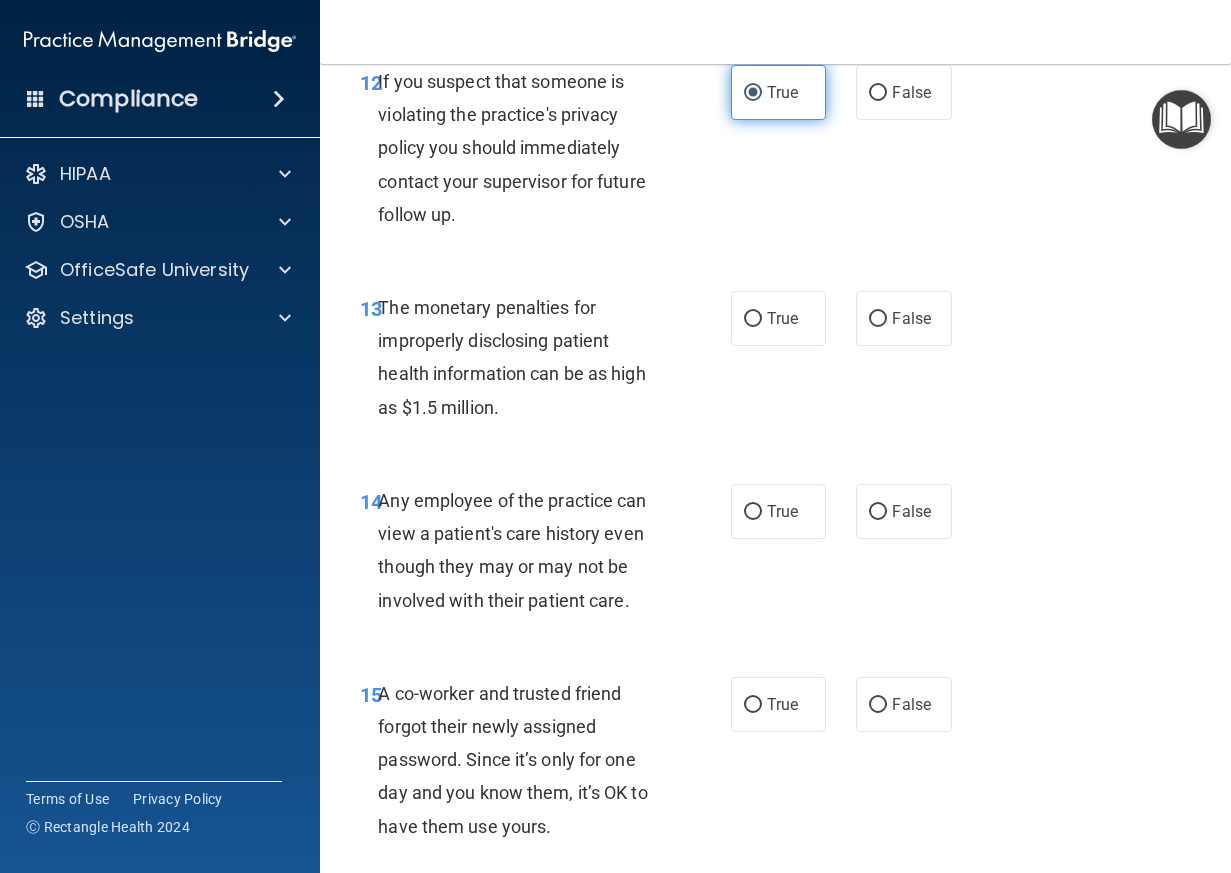 scroll, scrollTop: 2400, scrollLeft: 0, axis: vertical 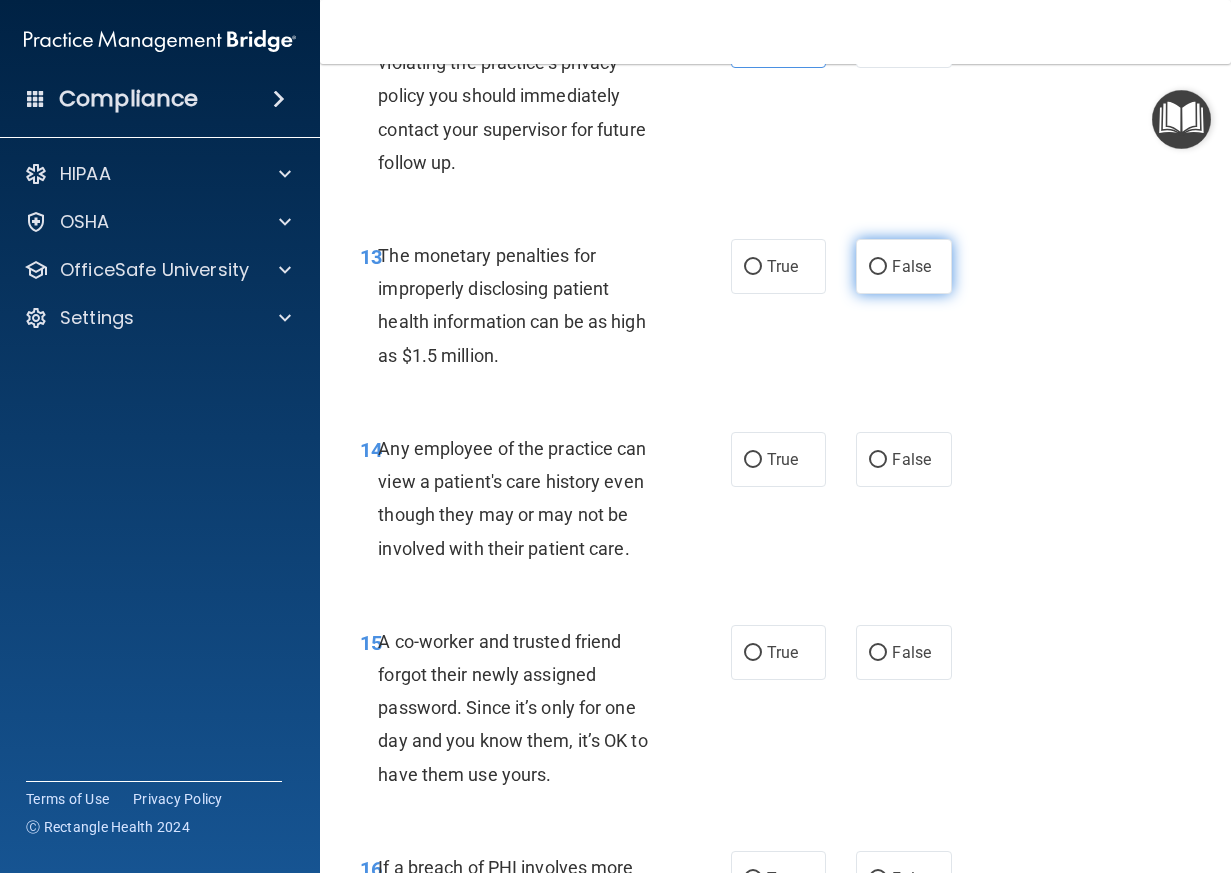click on "False" at bounding box center [911, 266] 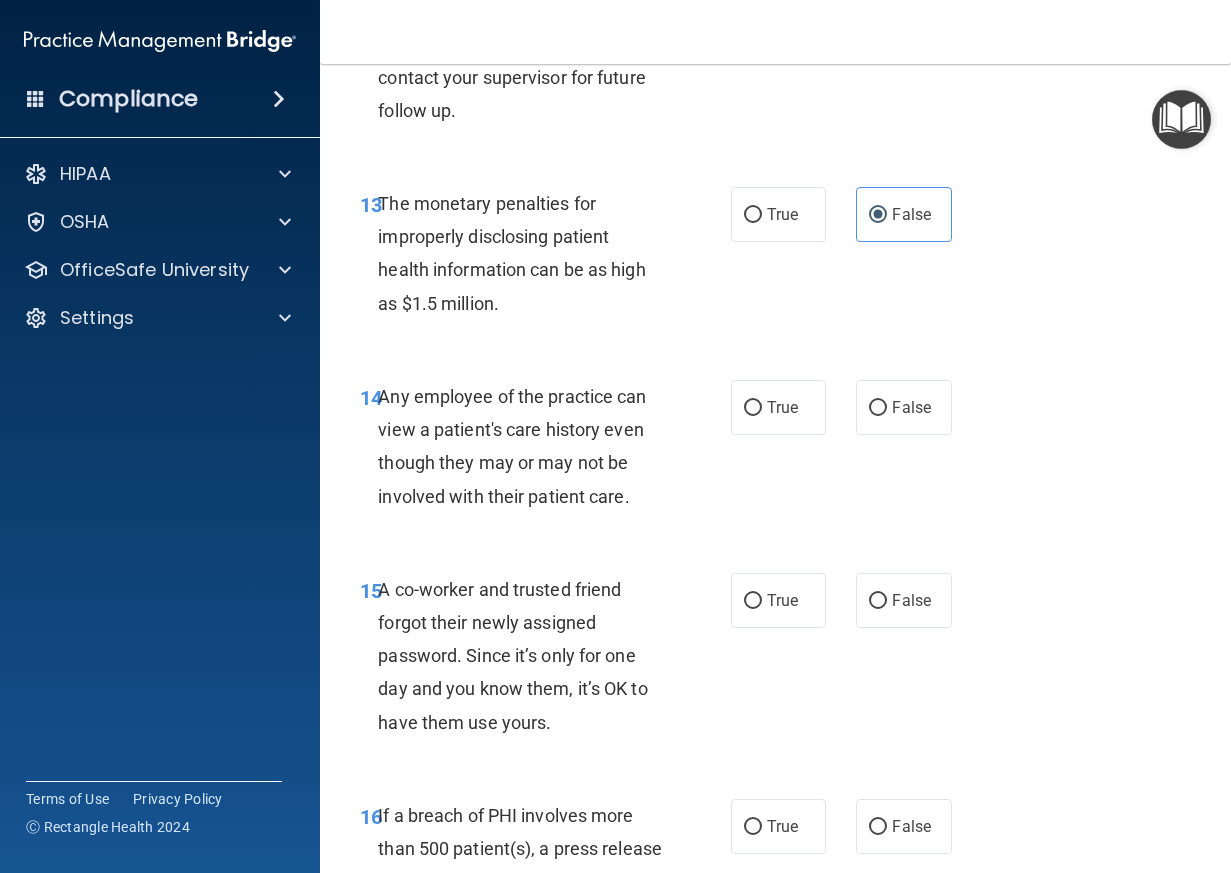 scroll, scrollTop: 2600, scrollLeft: 0, axis: vertical 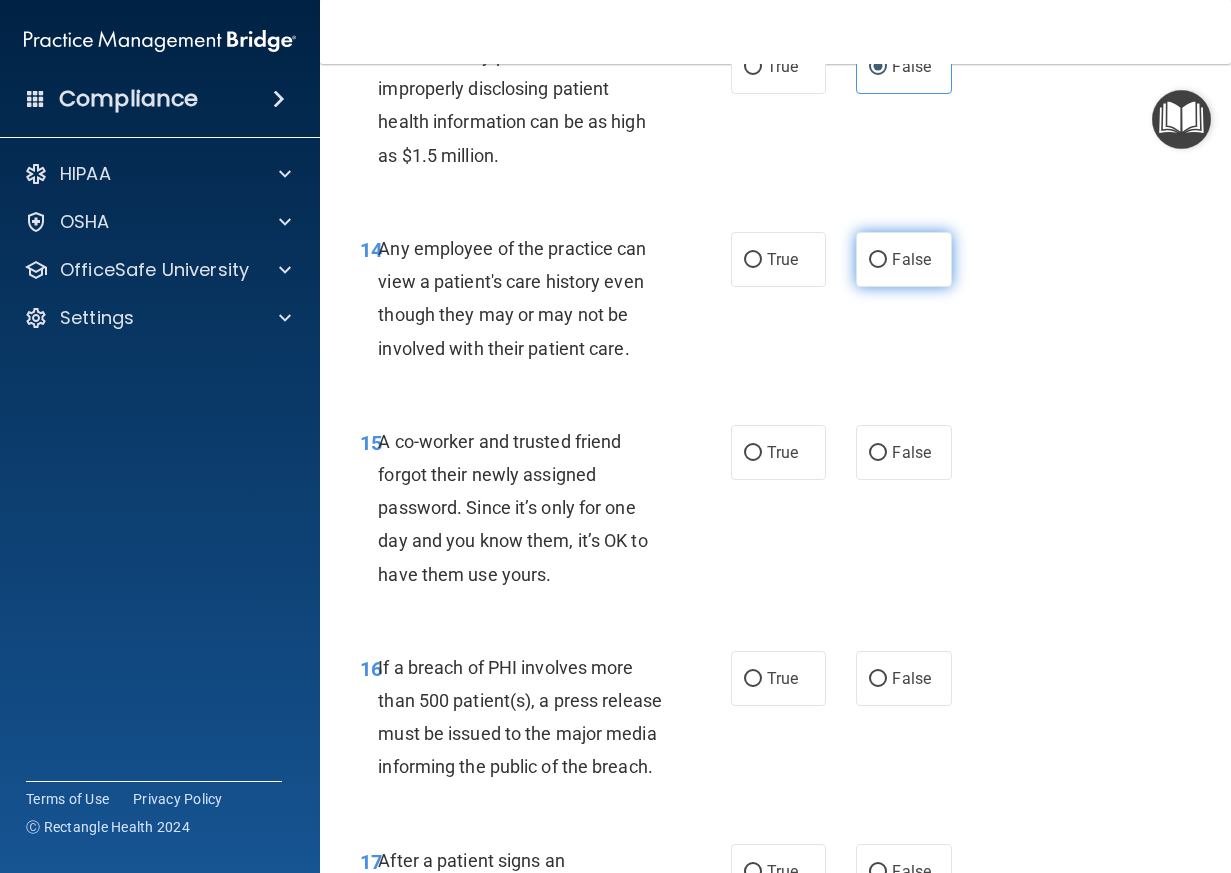 click on "False" at bounding box center [878, 260] 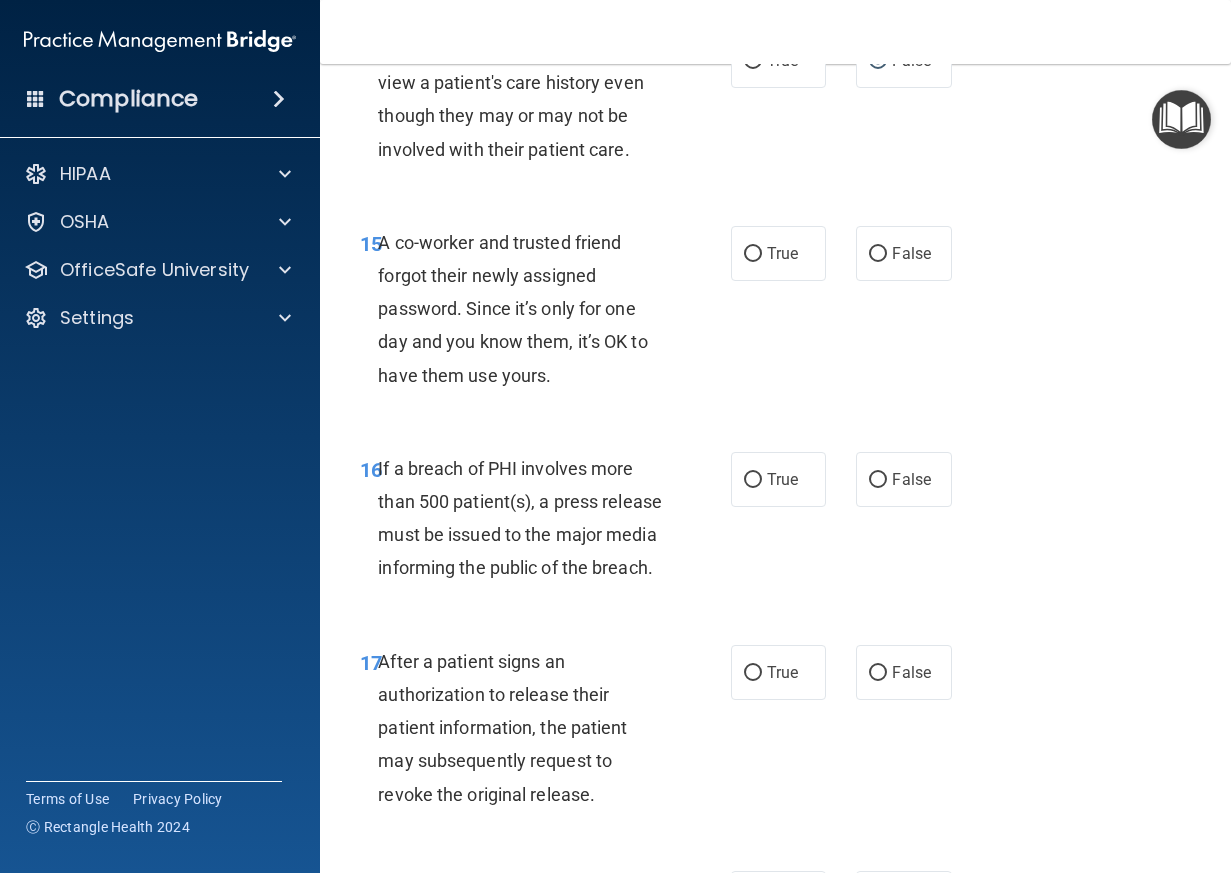 scroll, scrollTop: 2800, scrollLeft: 0, axis: vertical 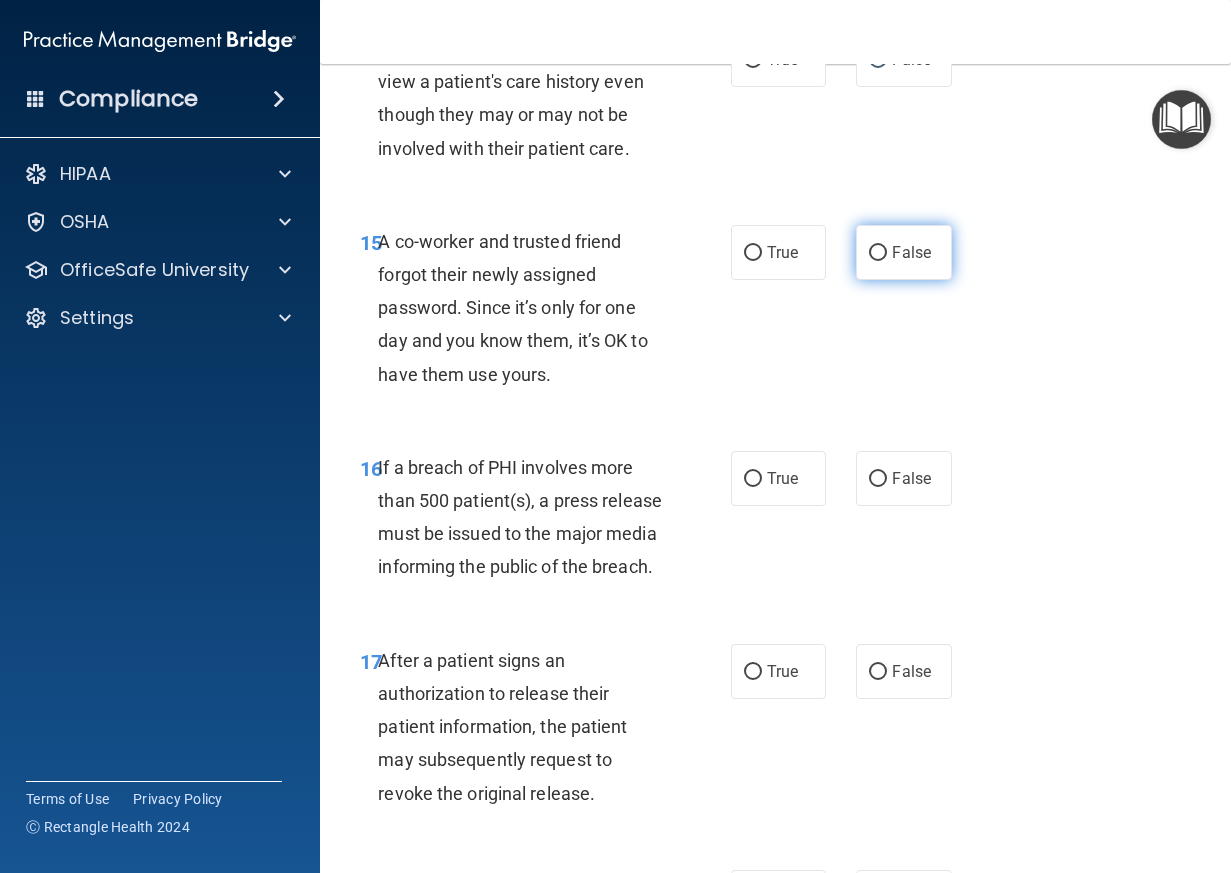 click on "False" at bounding box center [904, 252] 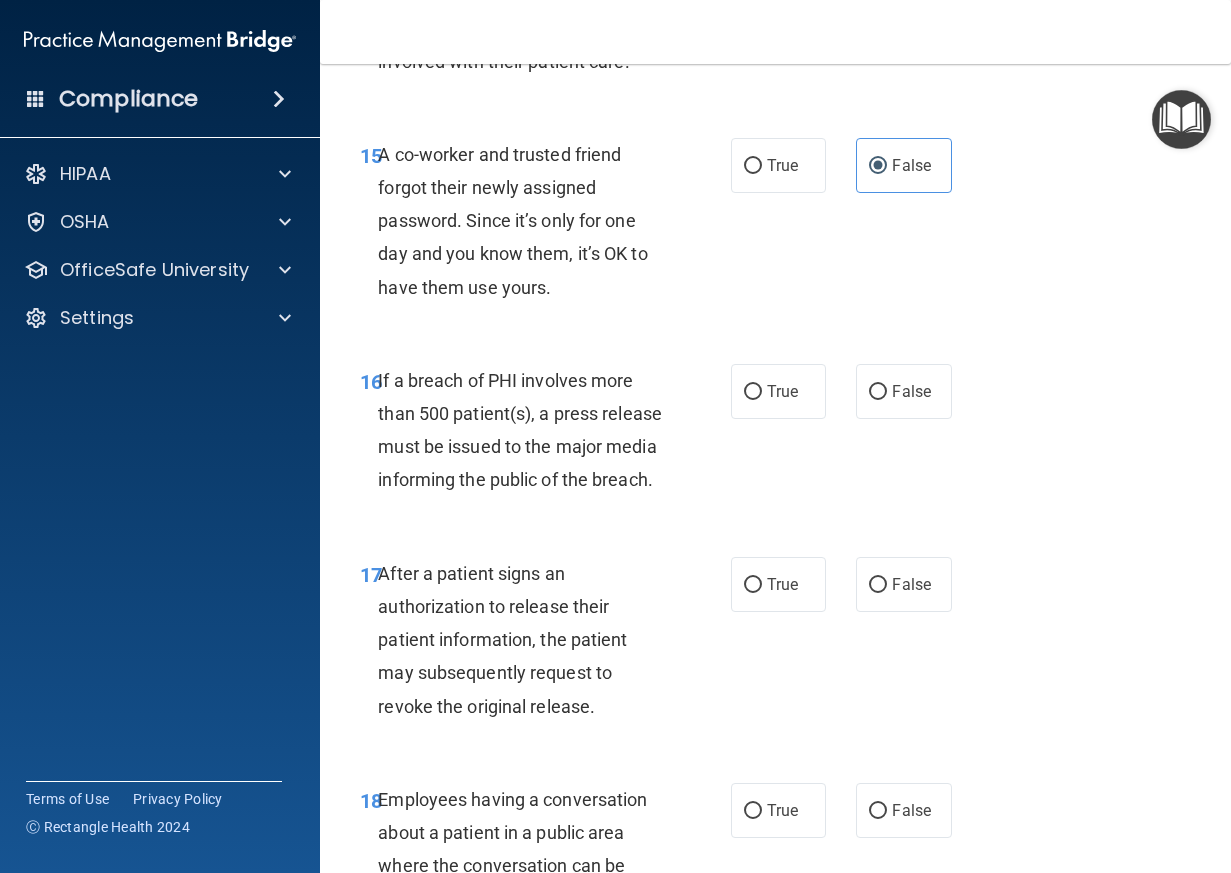 scroll, scrollTop: 3000, scrollLeft: 0, axis: vertical 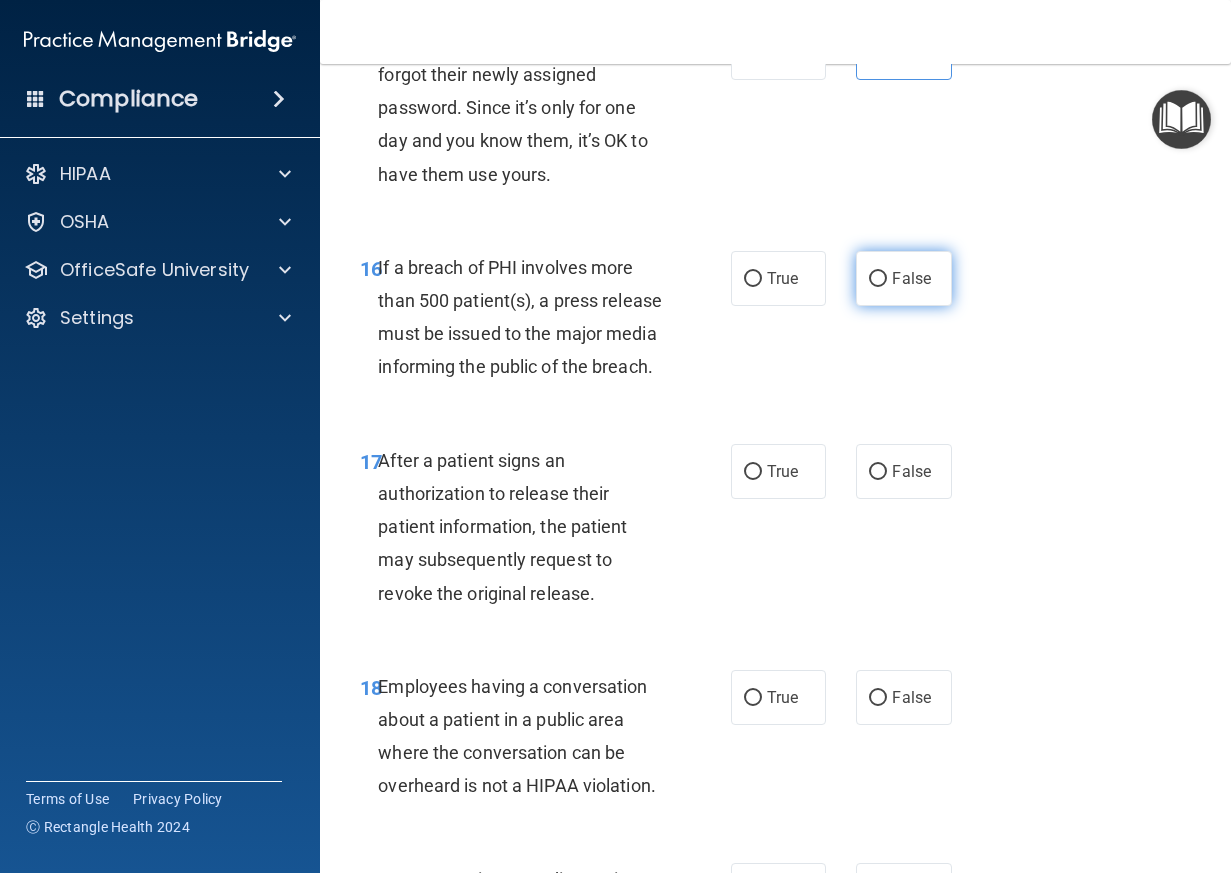 click on "False" at bounding box center [904, 278] 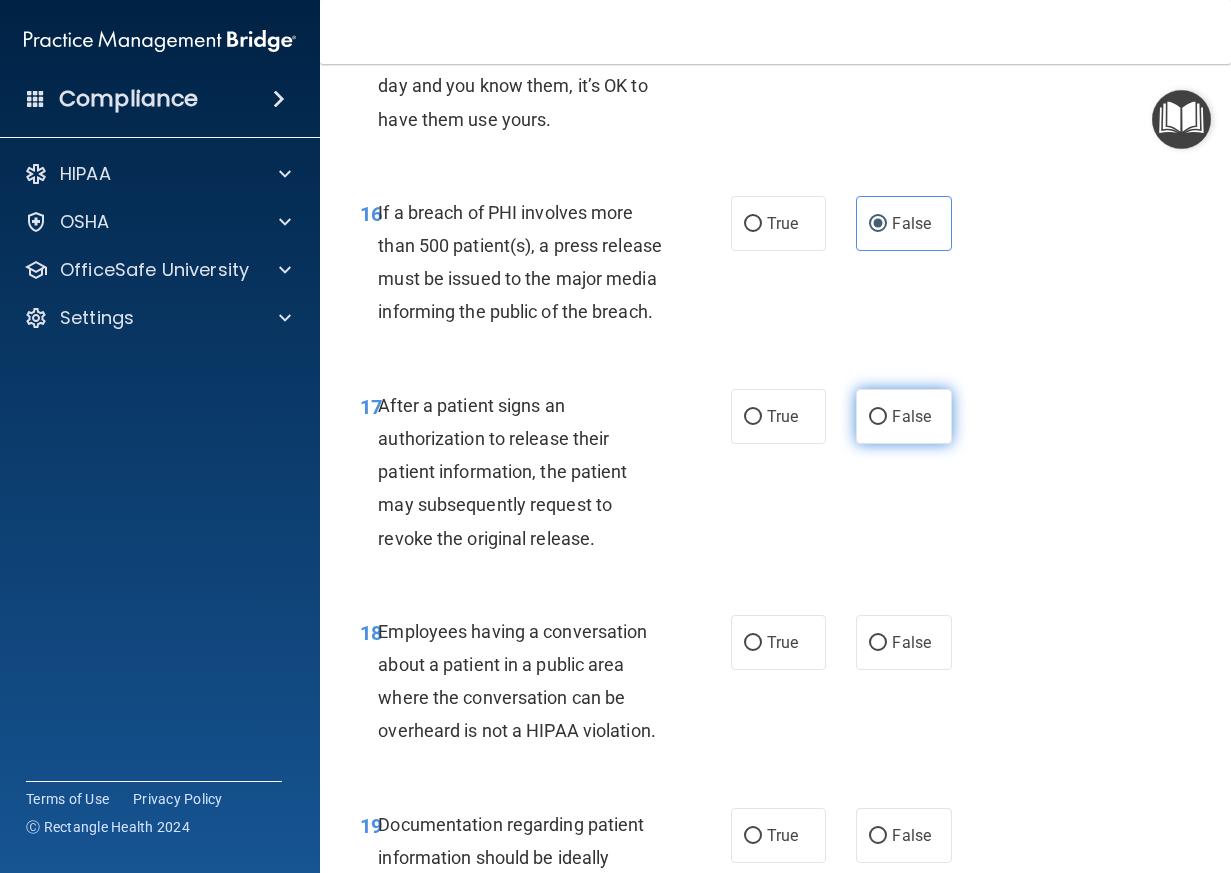 scroll, scrollTop: 3200, scrollLeft: 0, axis: vertical 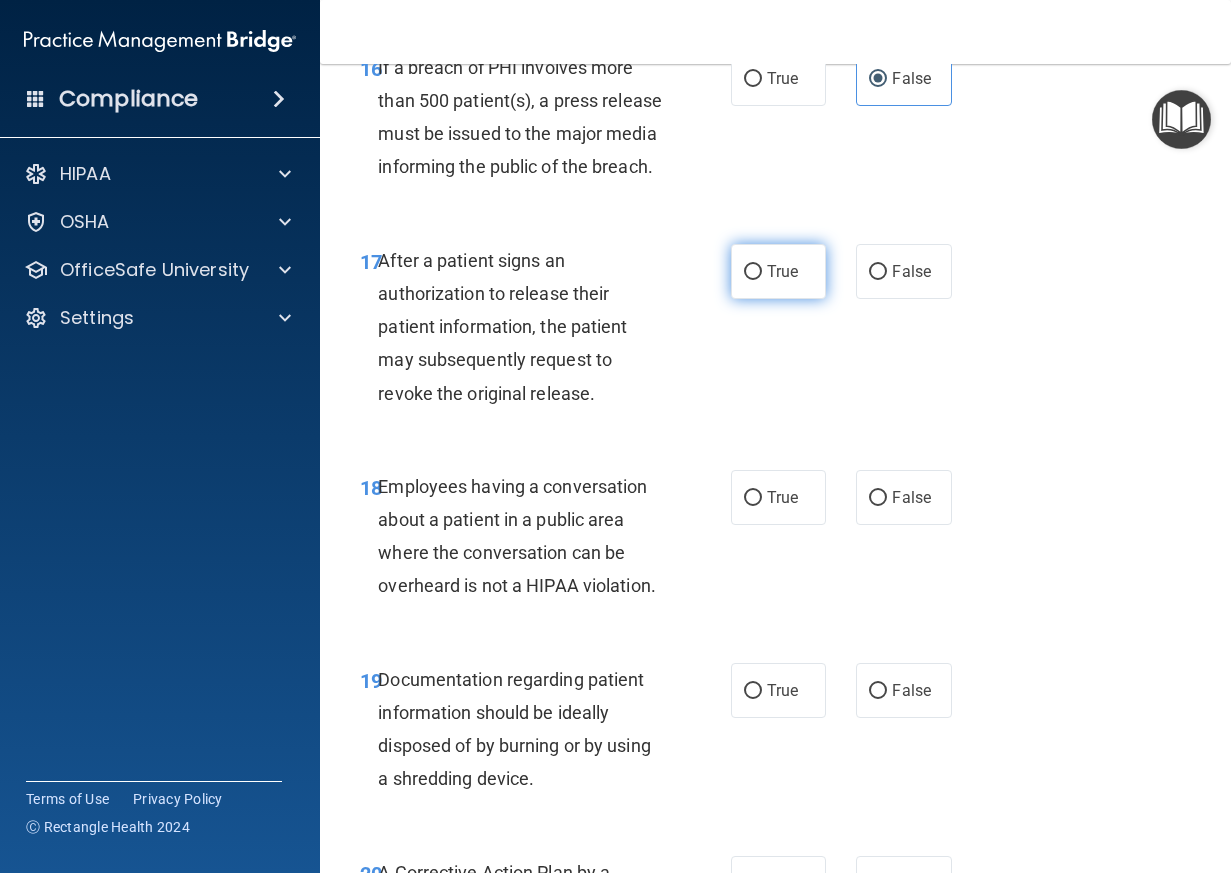 click on "True" at bounding box center [782, 271] 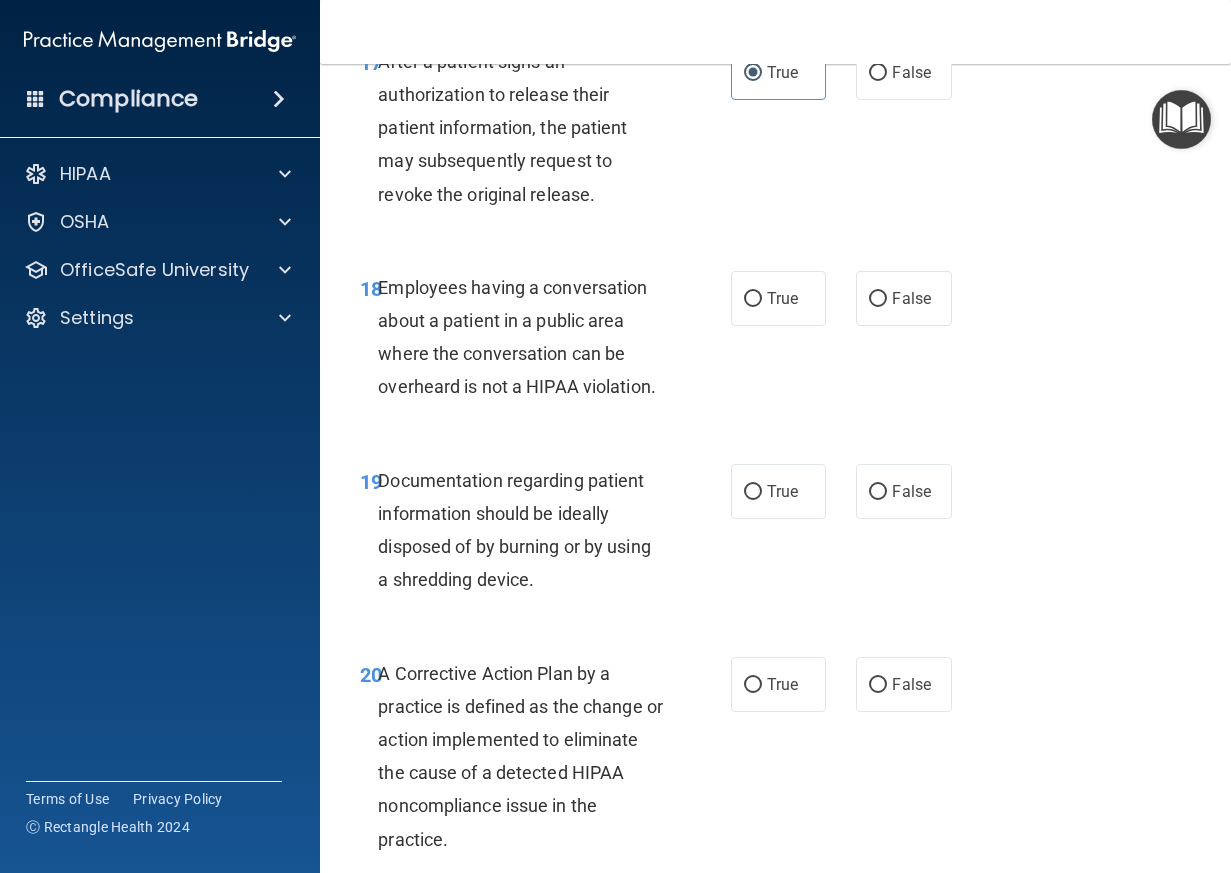 scroll, scrollTop: 3400, scrollLeft: 0, axis: vertical 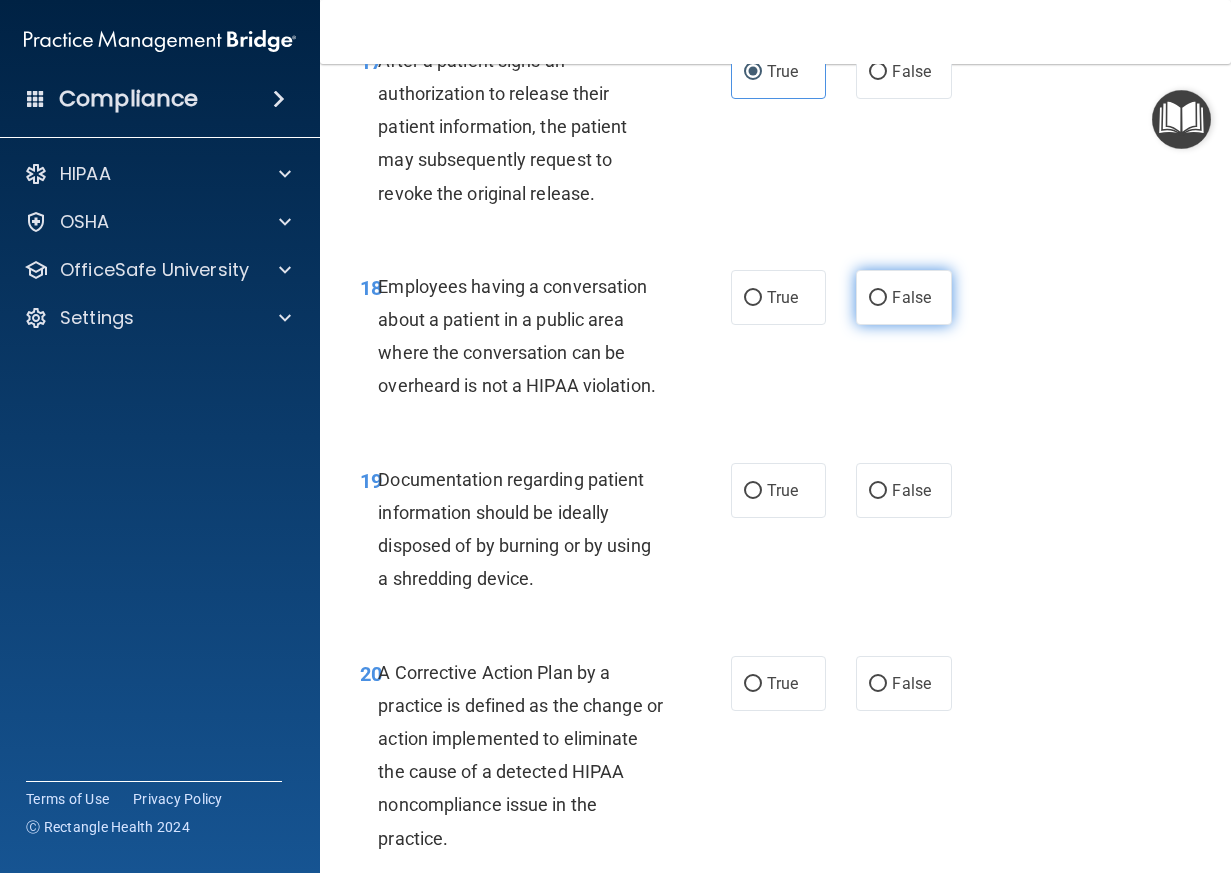 click on "False" at bounding box center (904, 297) 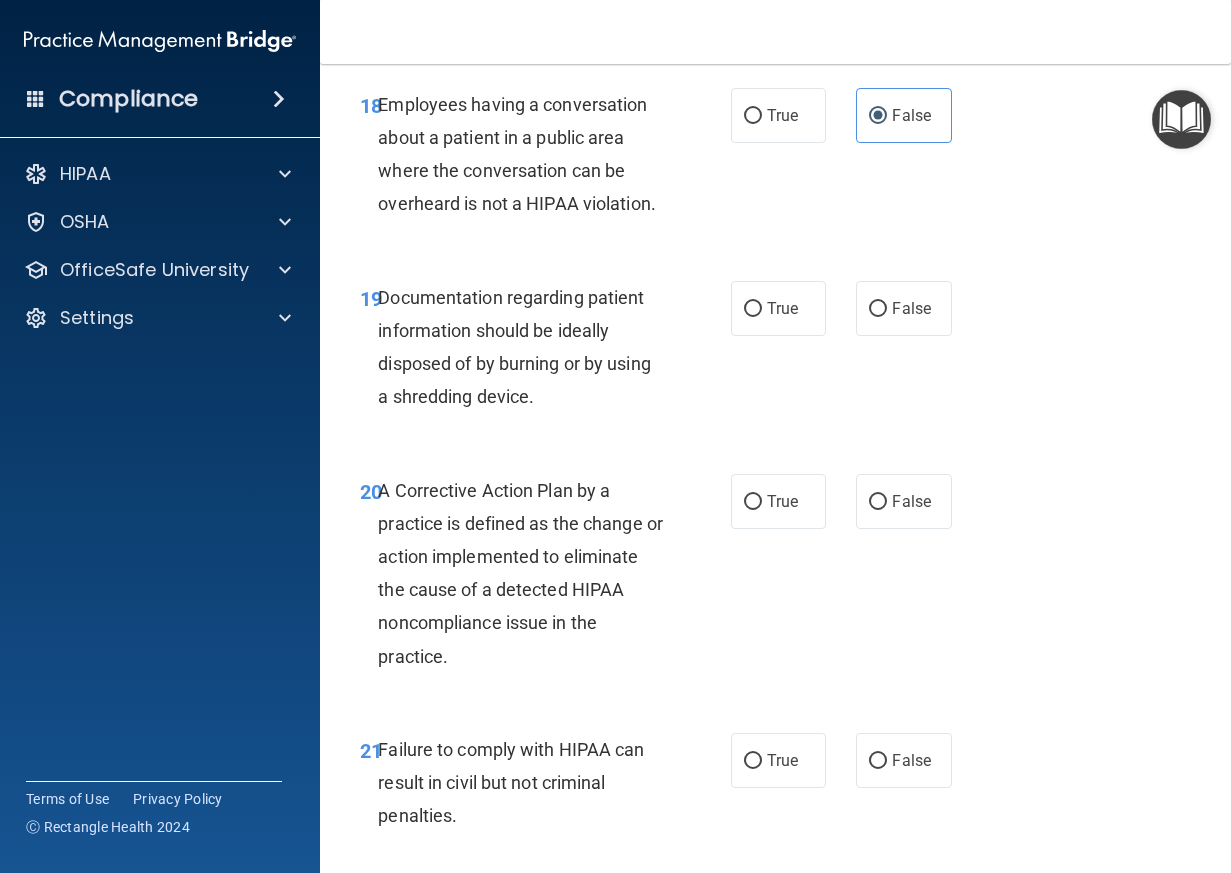 scroll, scrollTop: 3600, scrollLeft: 0, axis: vertical 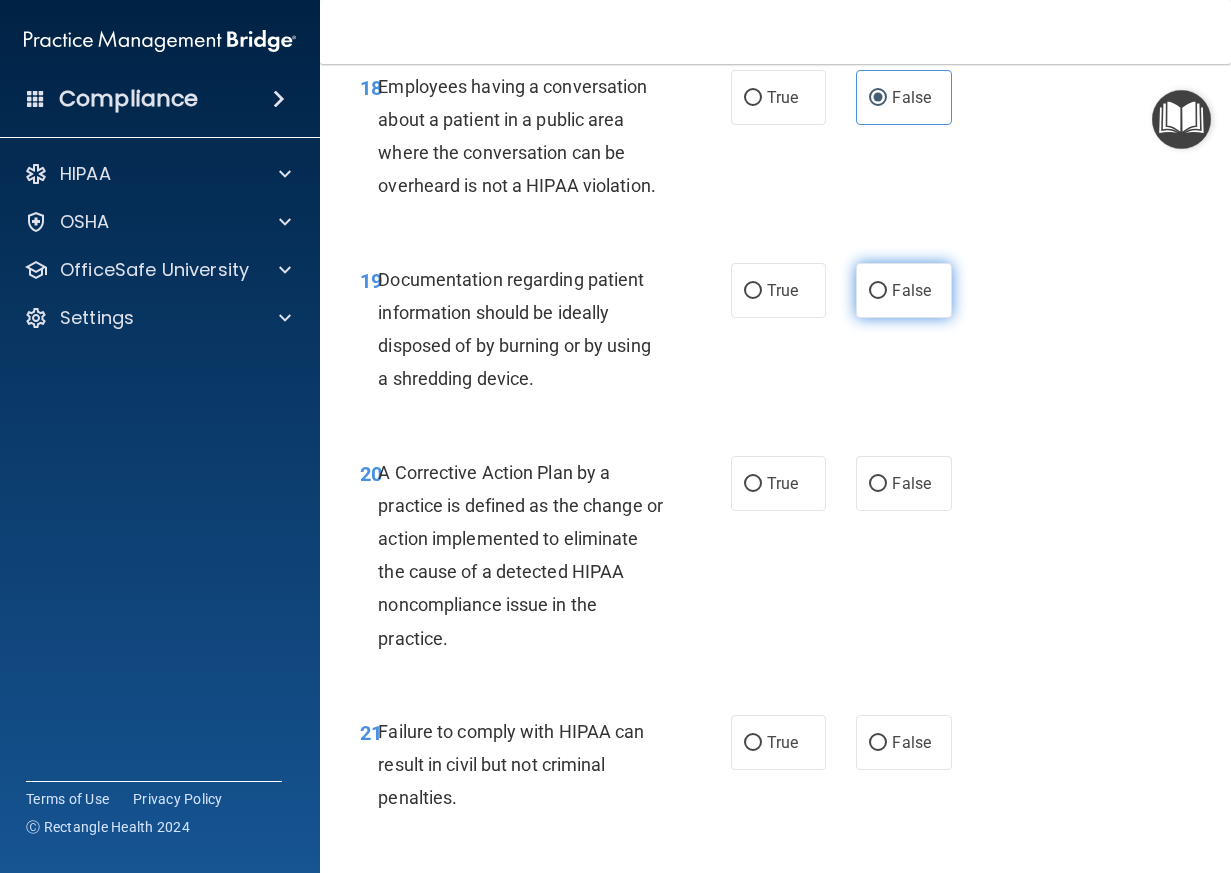click on "False" at bounding box center [904, 290] 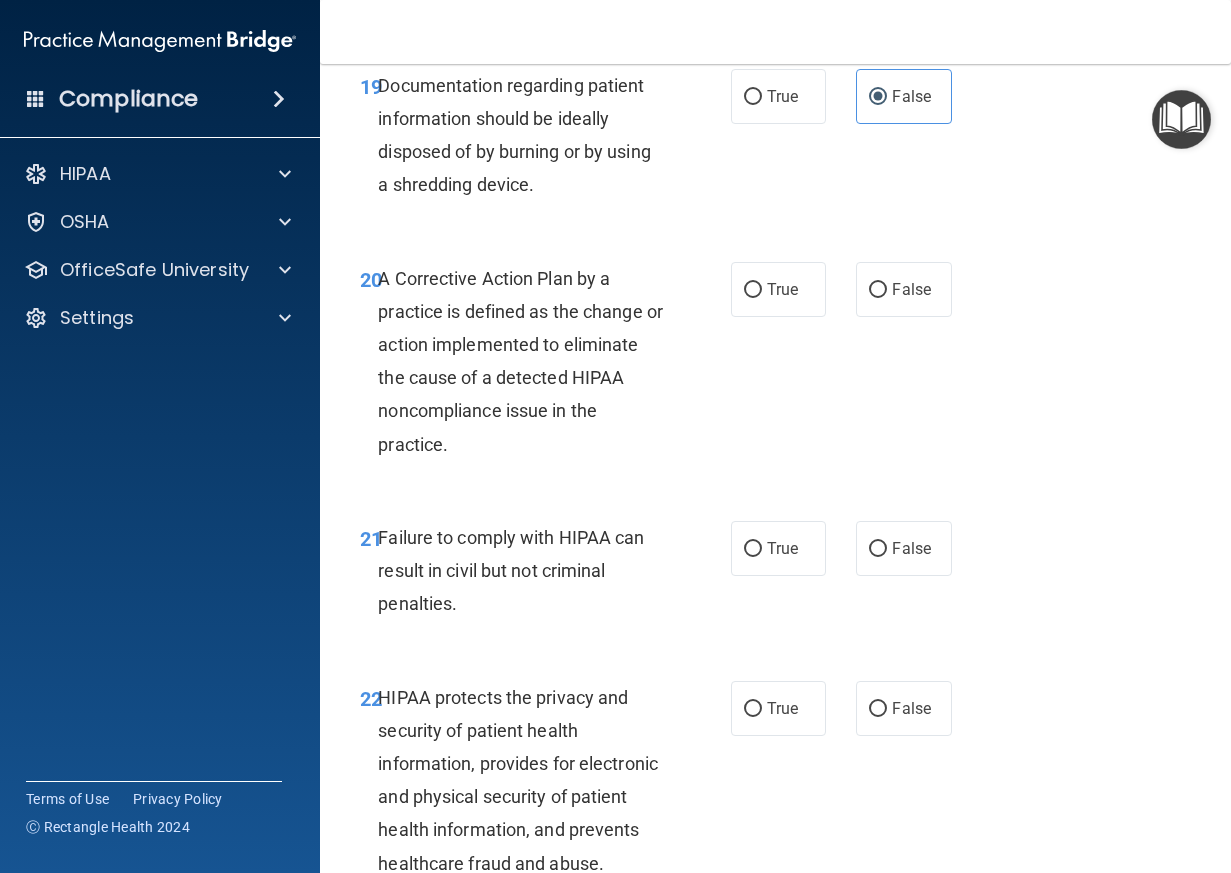 scroll, scrollTop: 3800, scrollLeft: 0, axis: vertical 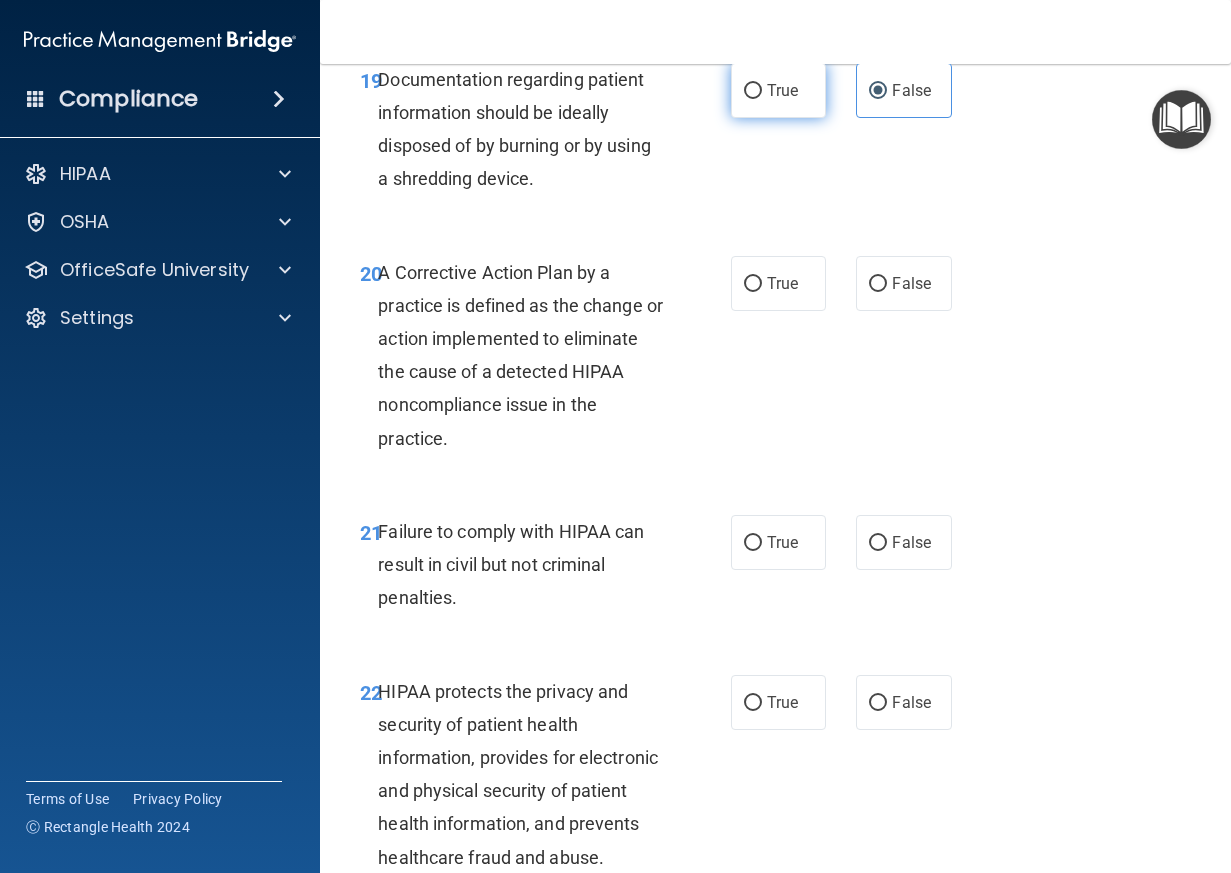 click on "True" at bounding box center [782, 90] 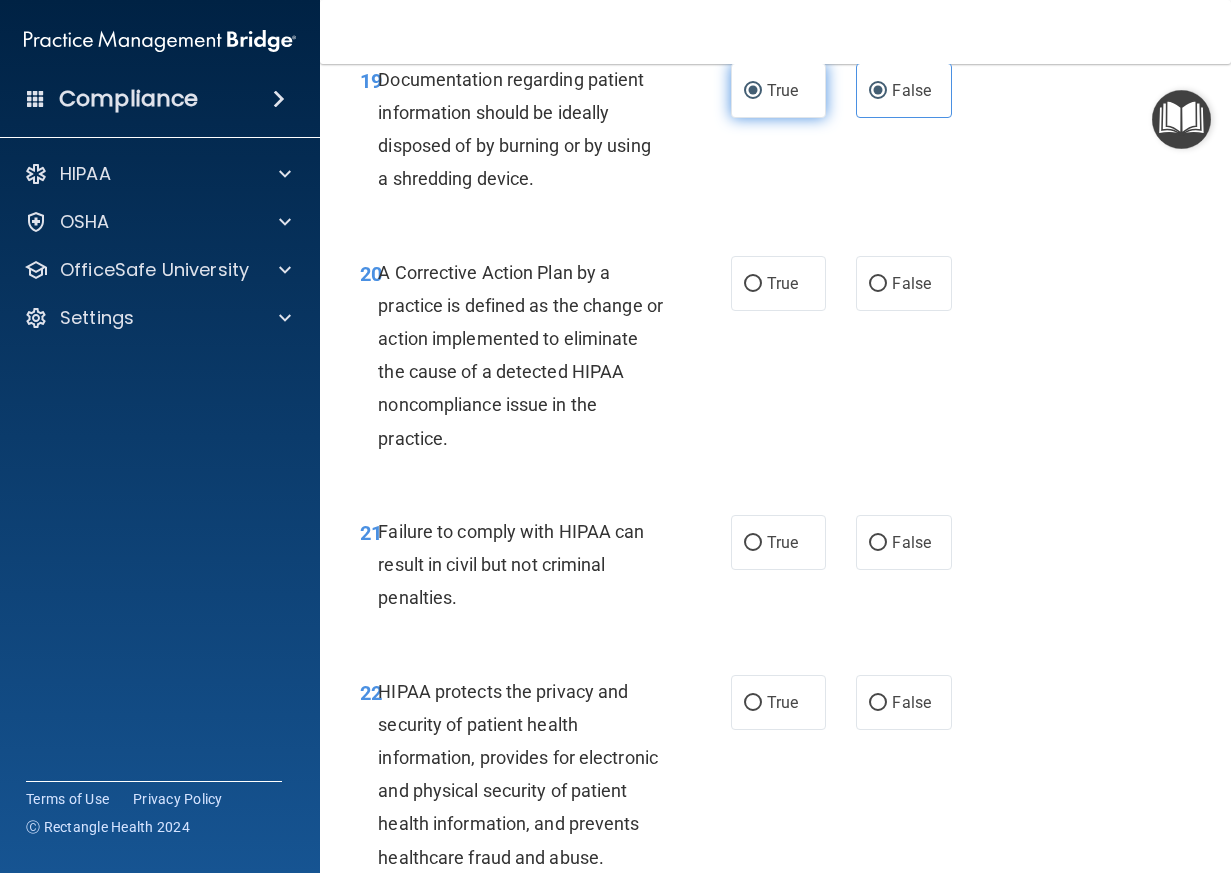 radio on "false" 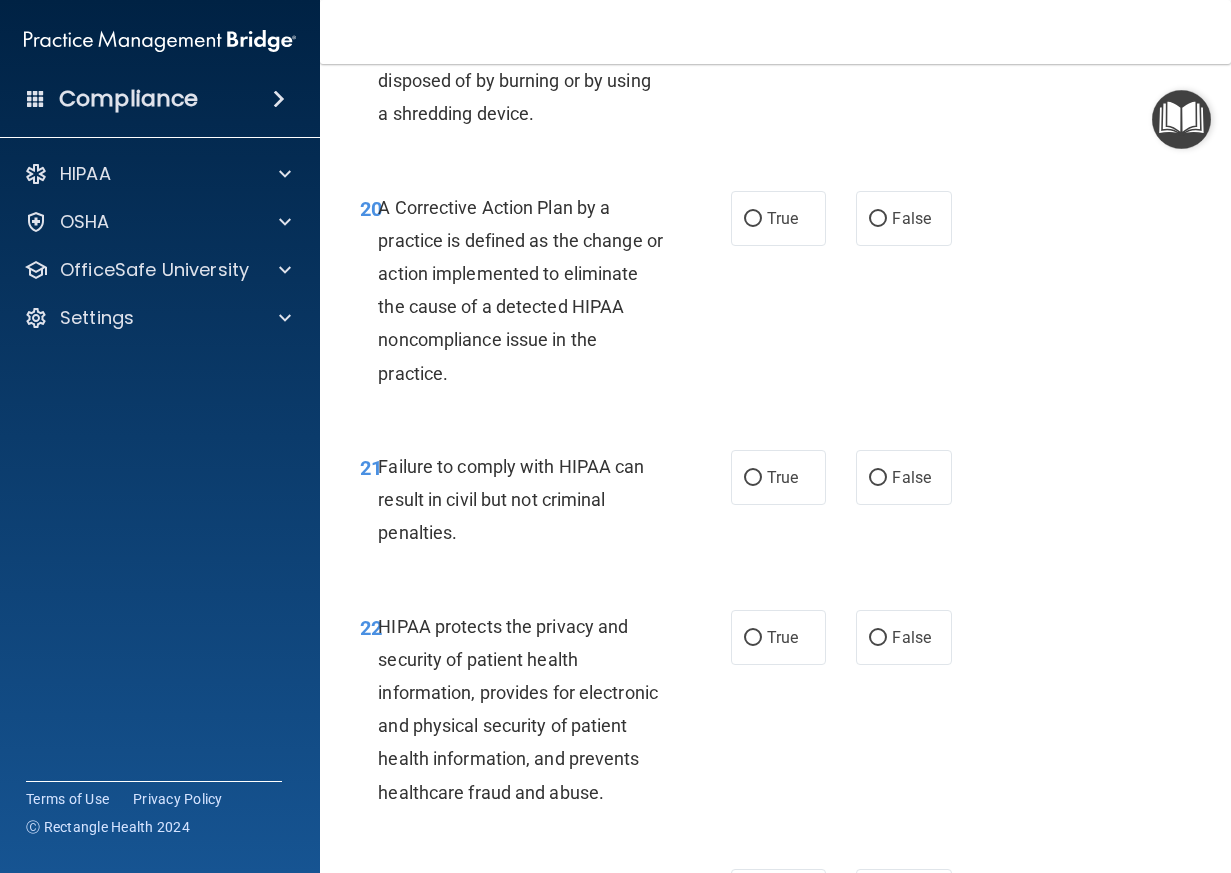 scroll, scrollTop: 3900, scrollLeft: 0, axis: vertical 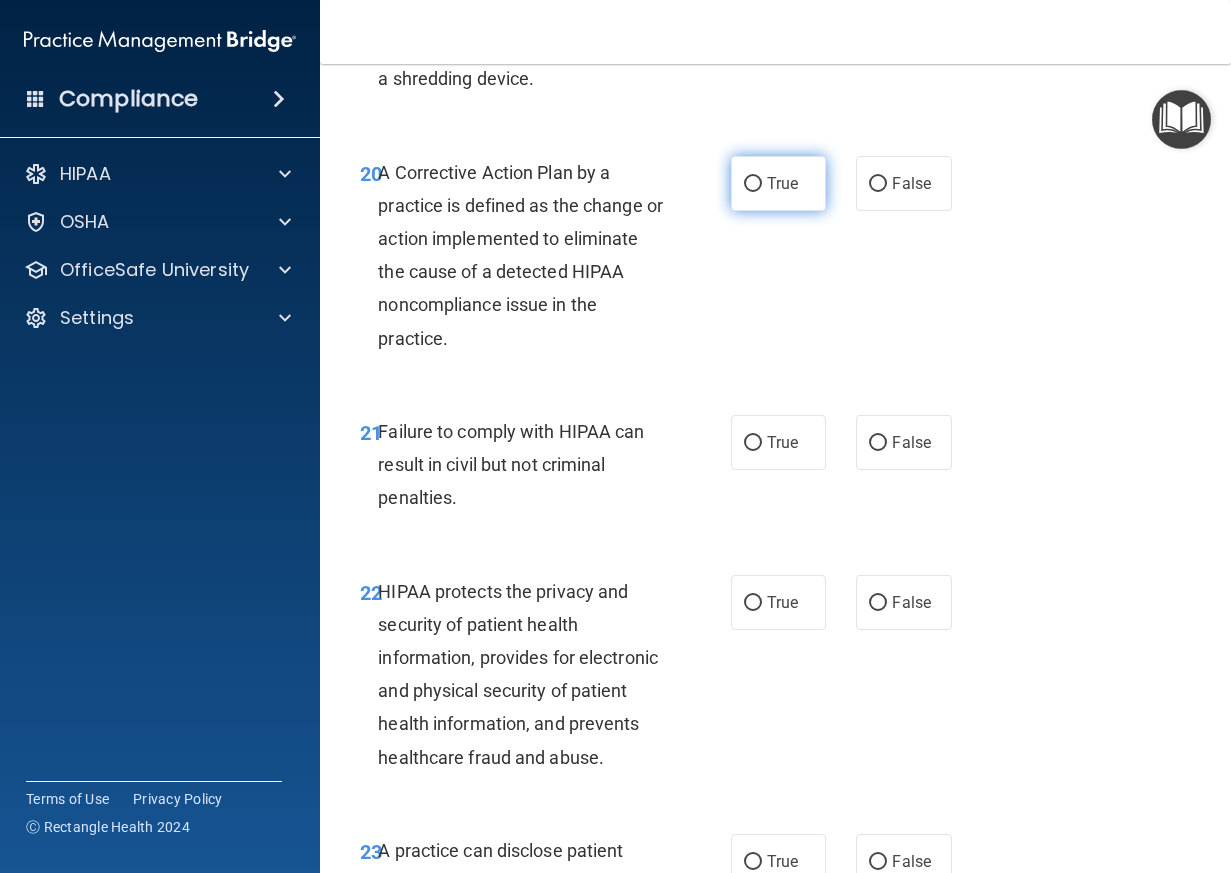 click on "True" at bounding box center [782, 183] 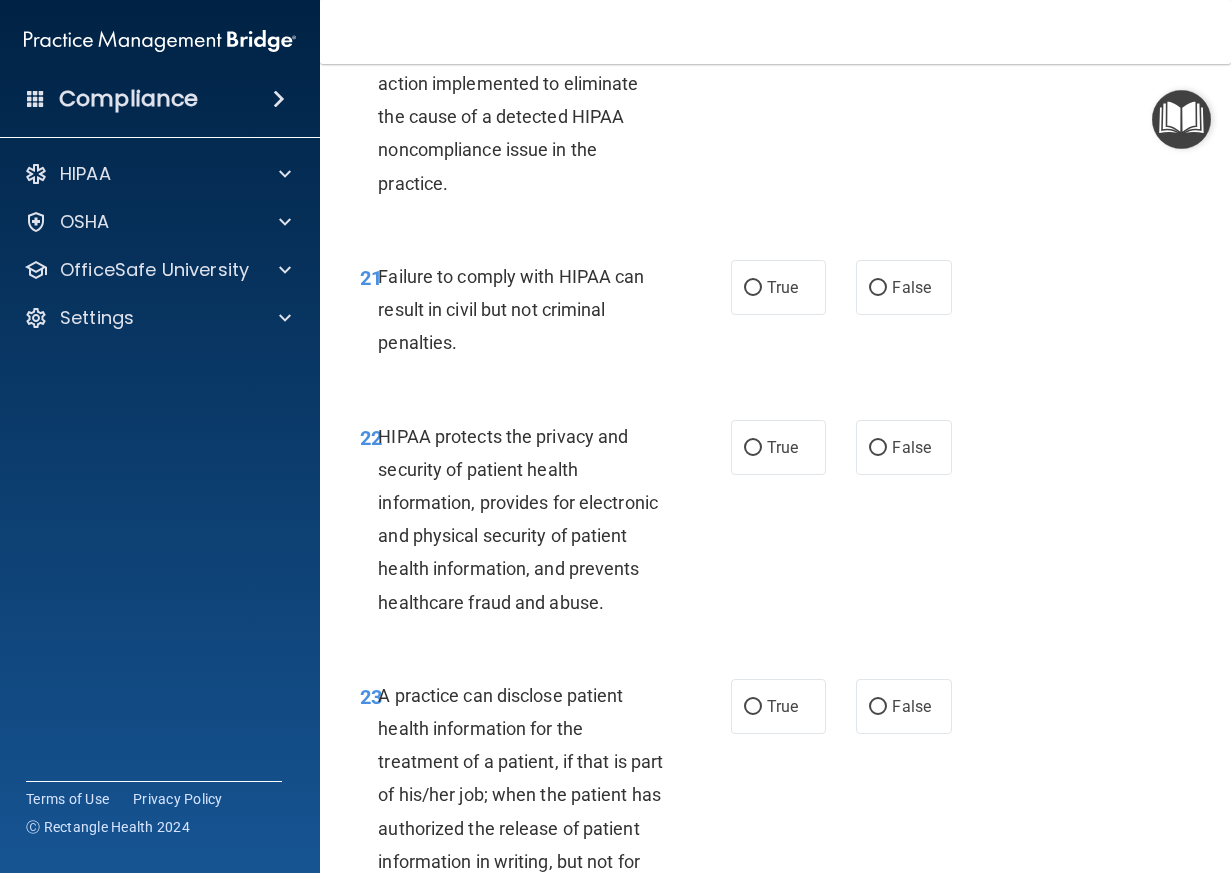 scroll, scrollTop: 4100, scrollLeft: 0, axis: vertical 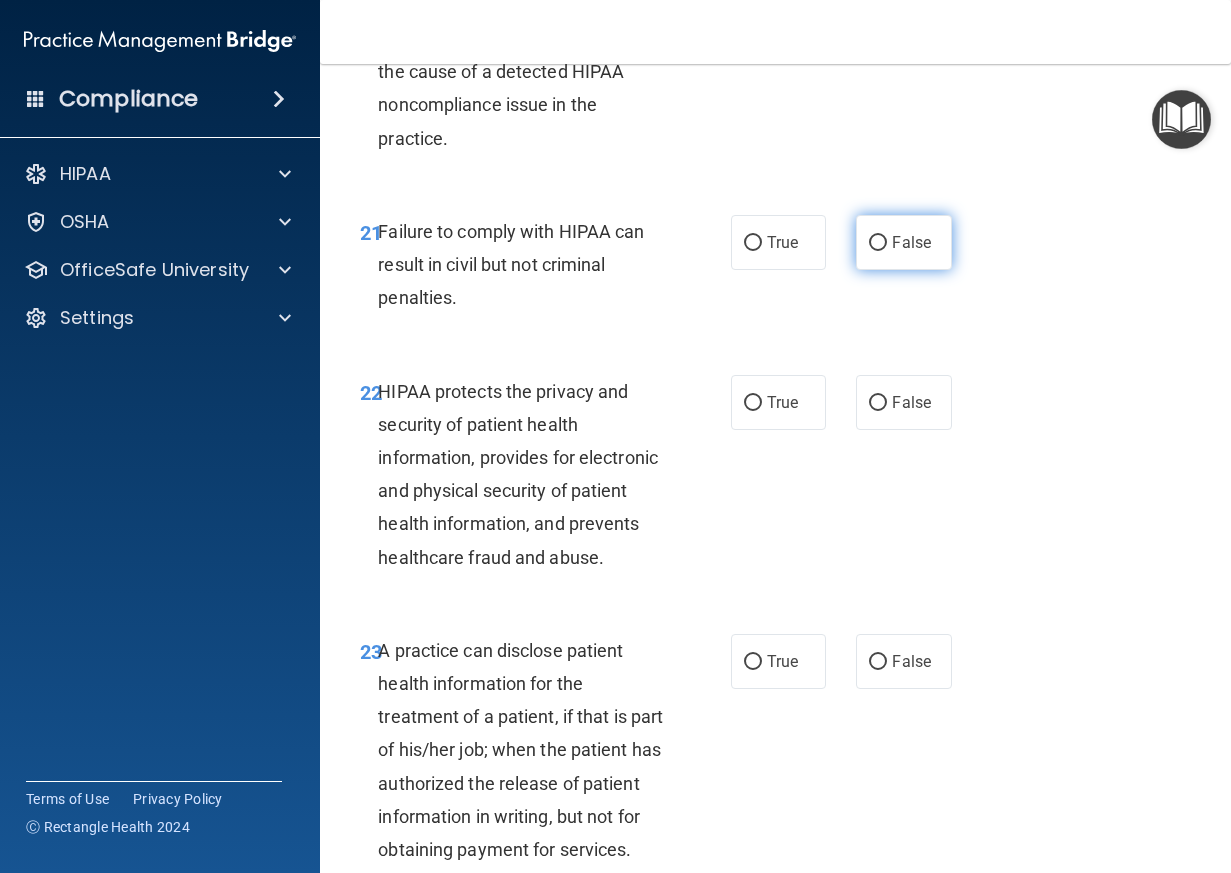 click on "False" at bounding box center [911, 242] 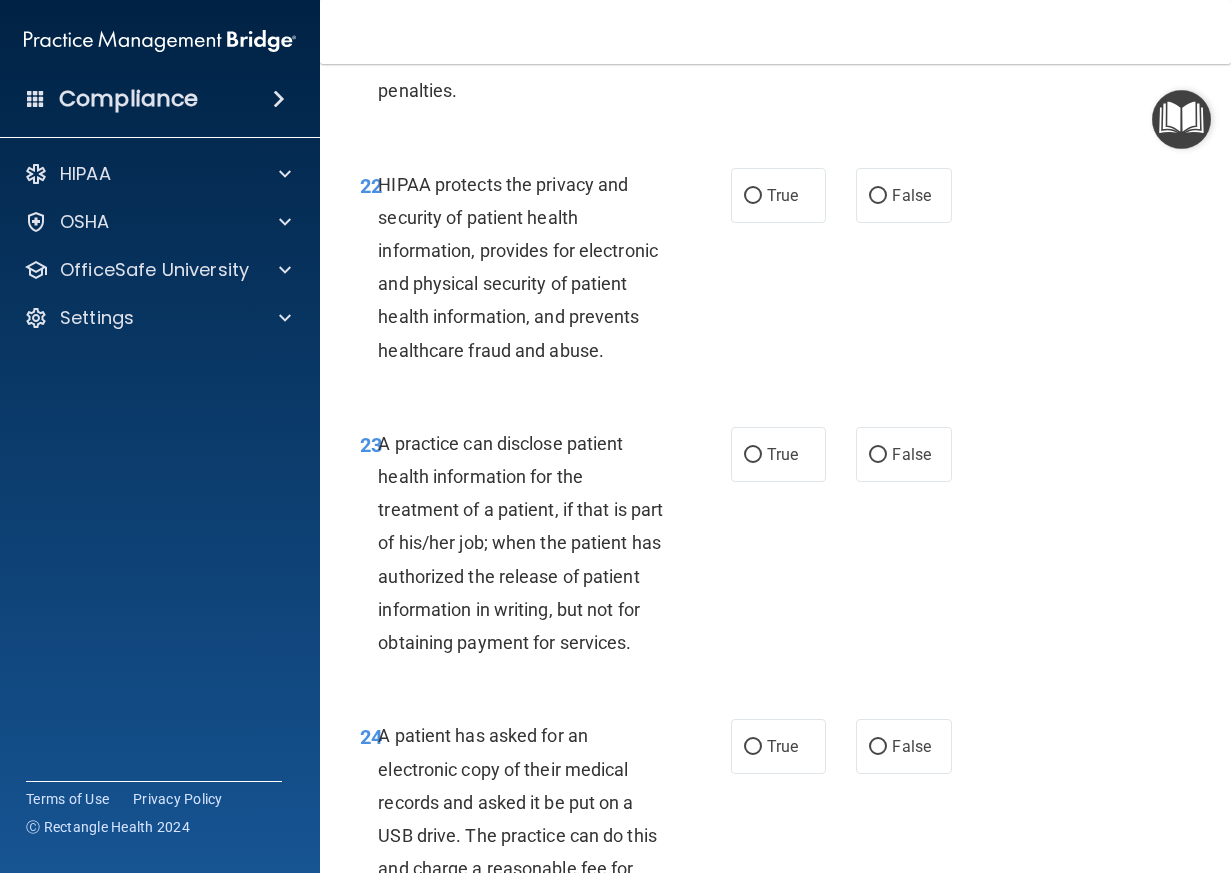 scroll, scrollTop: 4400, scrollLeft: 0, axis: vertical 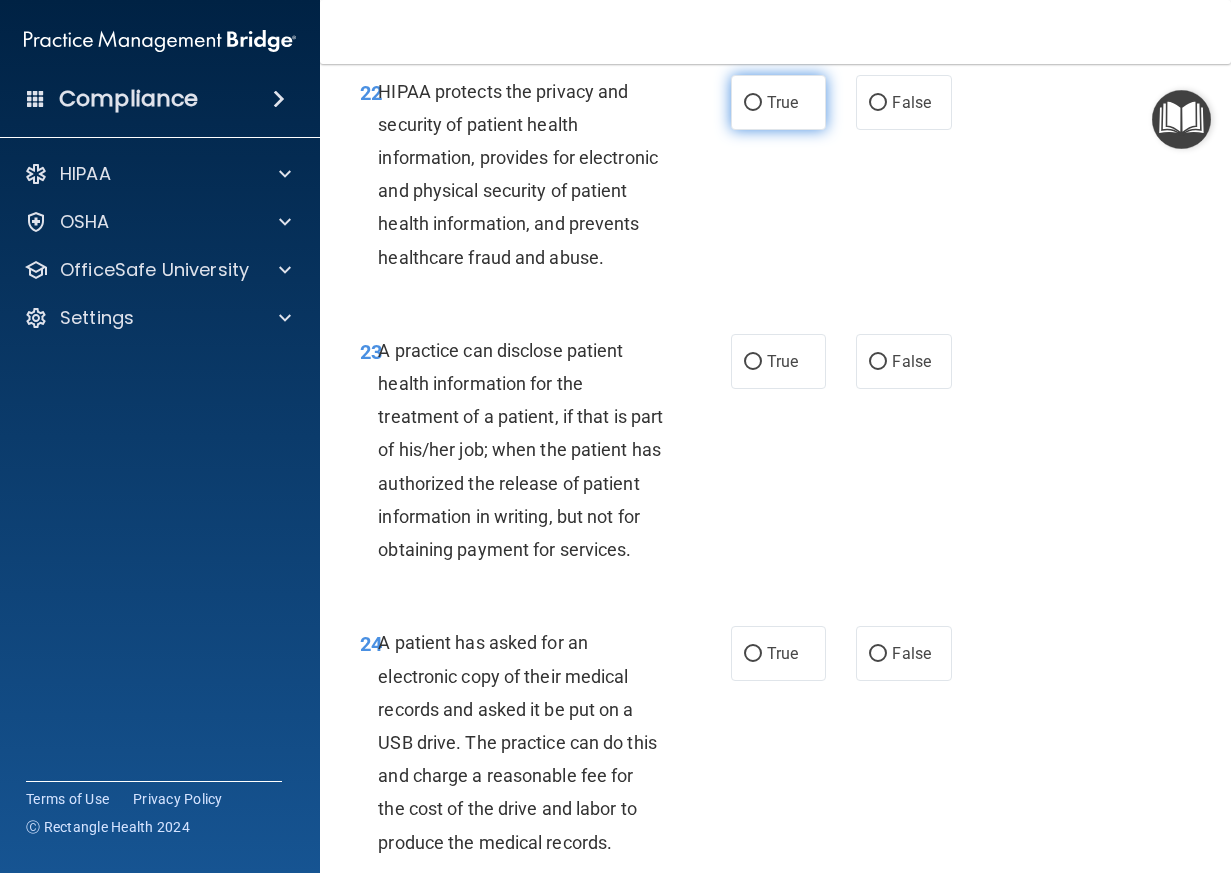 click on "True" at bounding box center (779, 102) 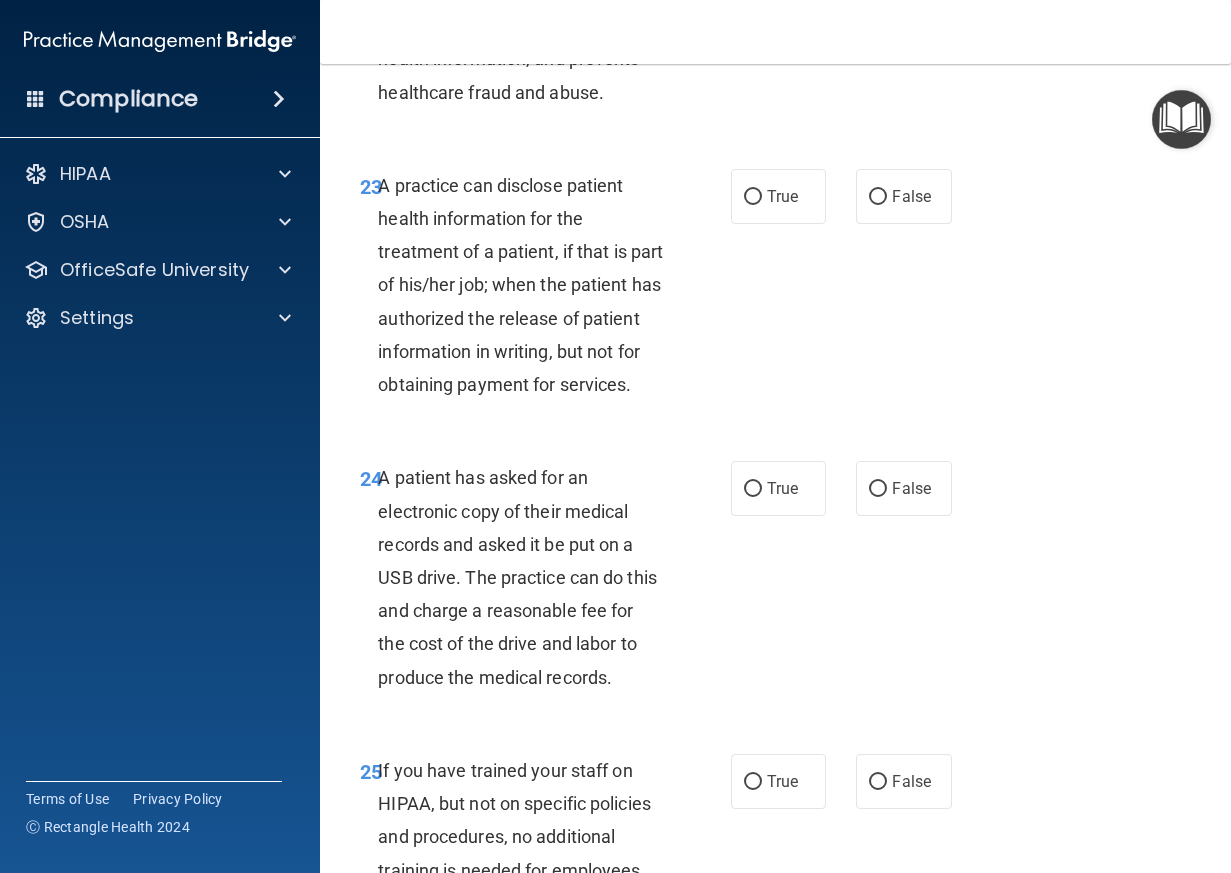 scroll, scrollTop: 4600, scrollLeft: 0, axis: vertical 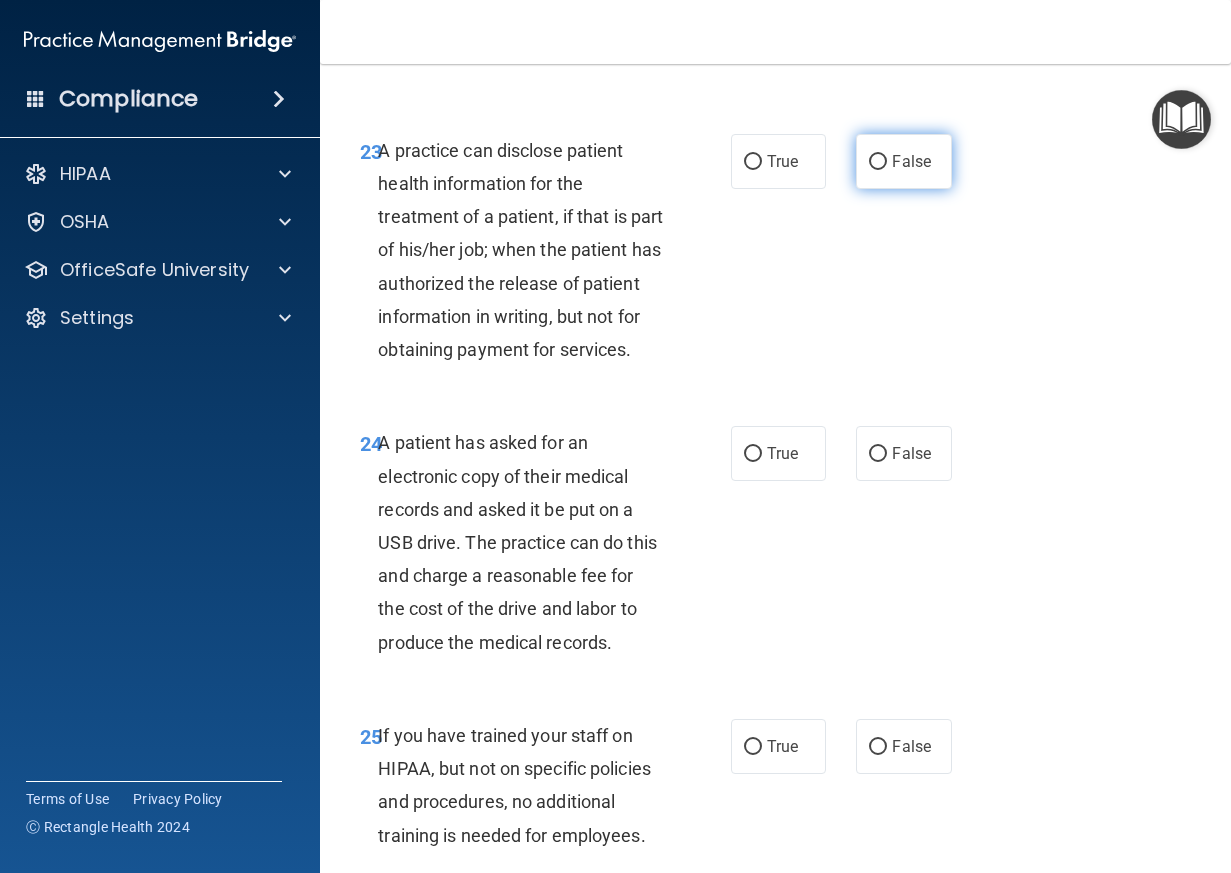click on "False" at bounding box center [904, 161] 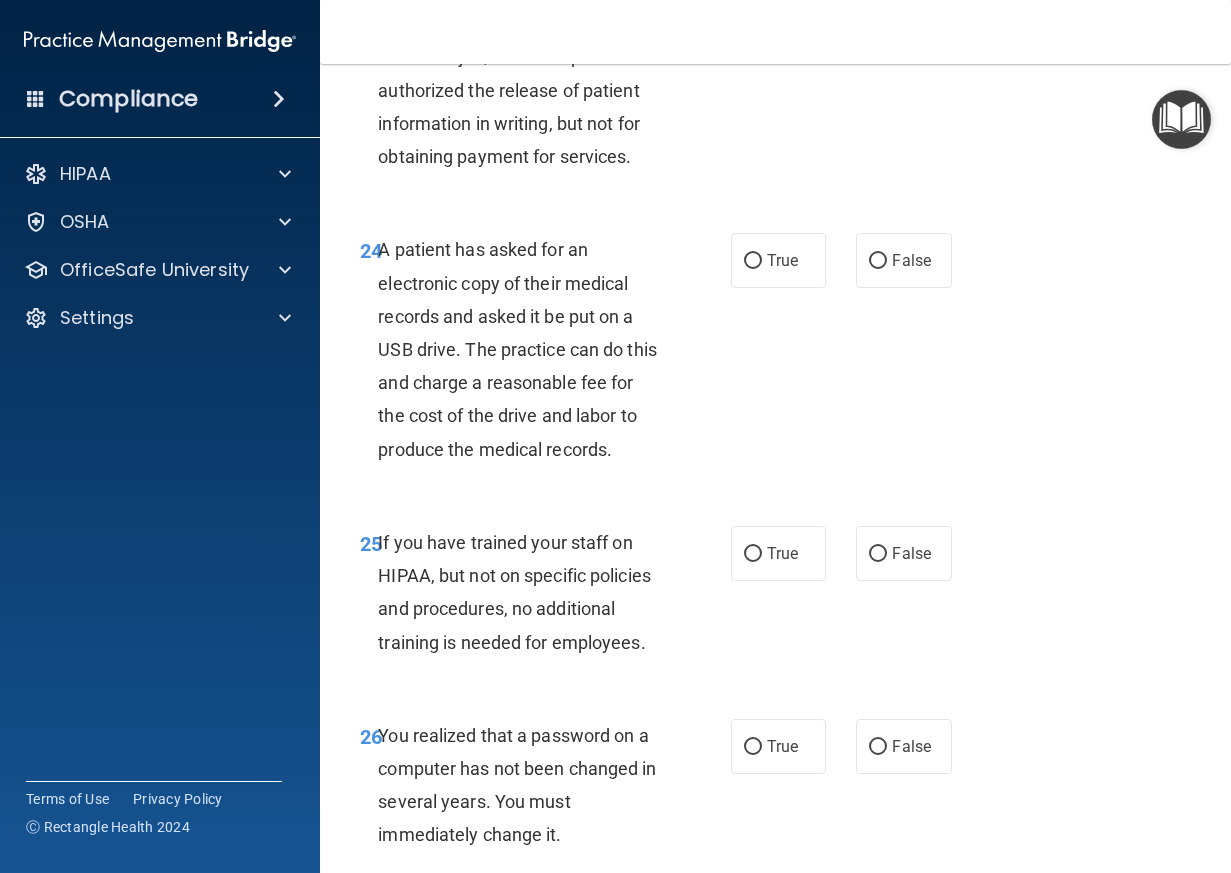 scroll, scrollTop: 4800, scrollLeft: 0, axis: vertical 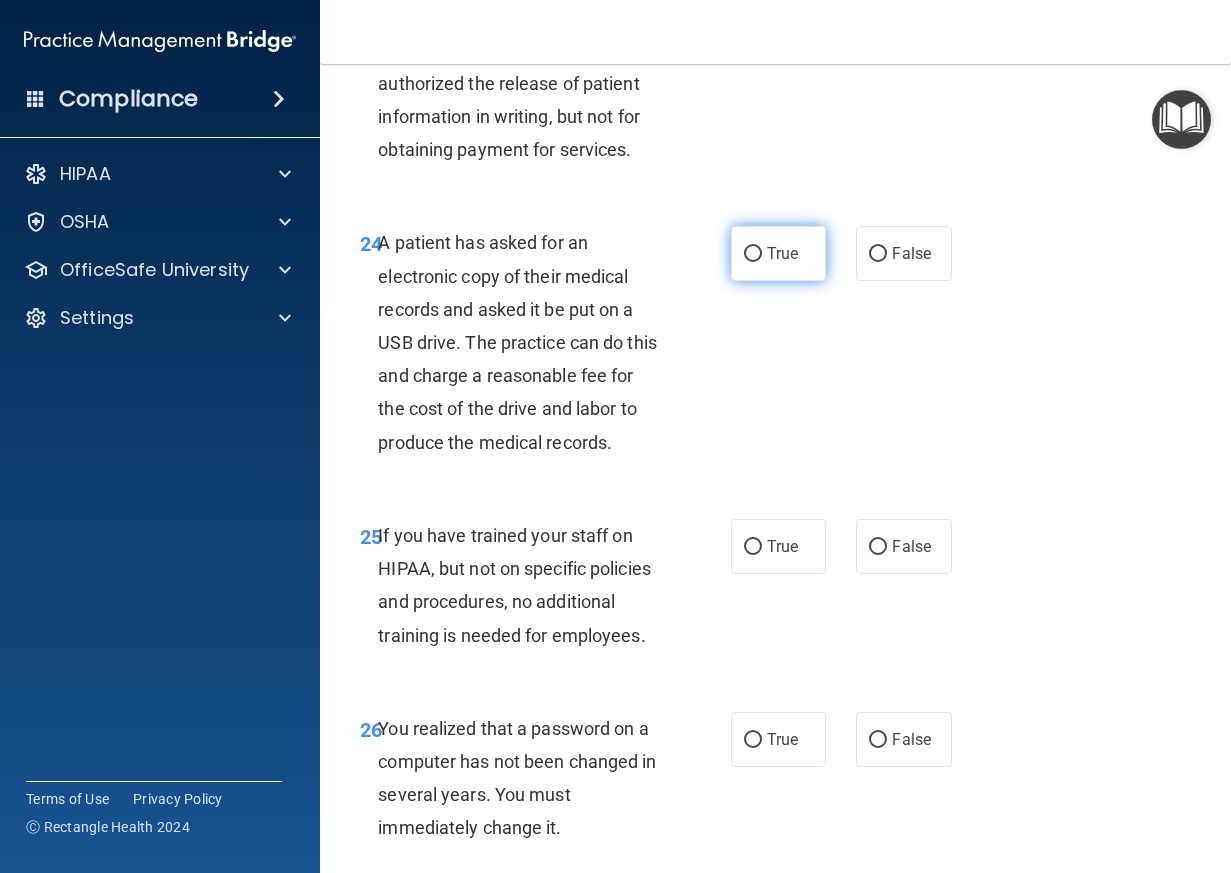 click on "True" at bounding box center [779, 253] 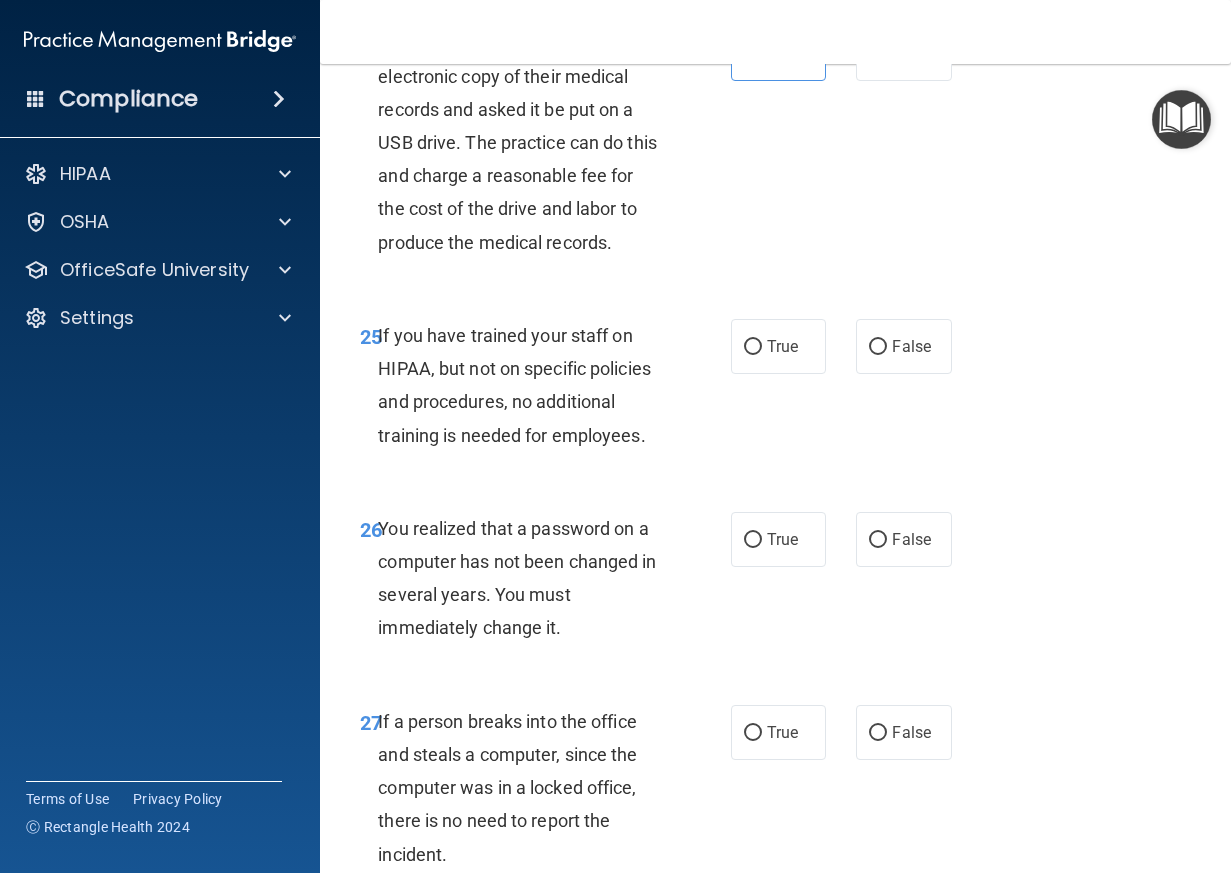 scroll, scrollTop: 5200, scrollLeft: 0, axis: vertical 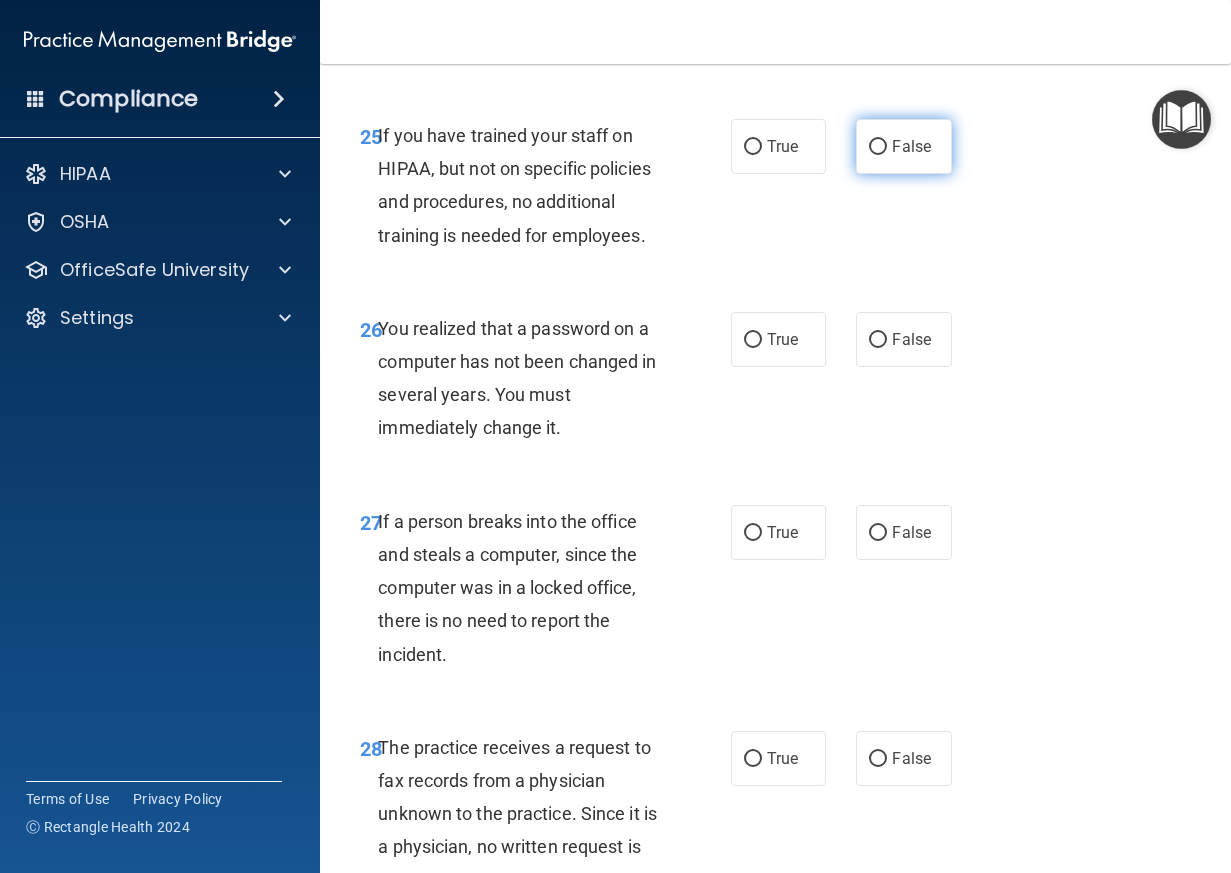 click on "False" at bounding box center [904, 146] 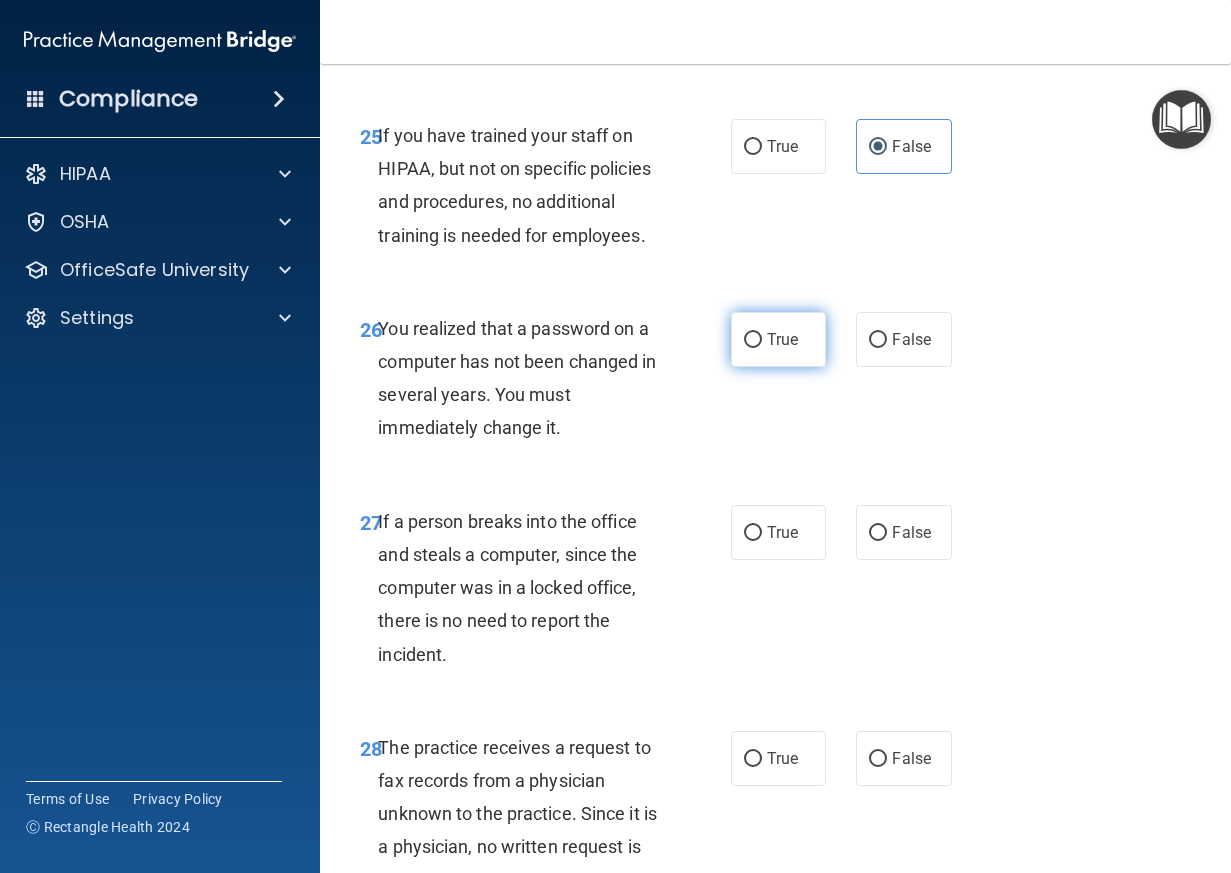 click on "True" at bounding box center [782, 339] 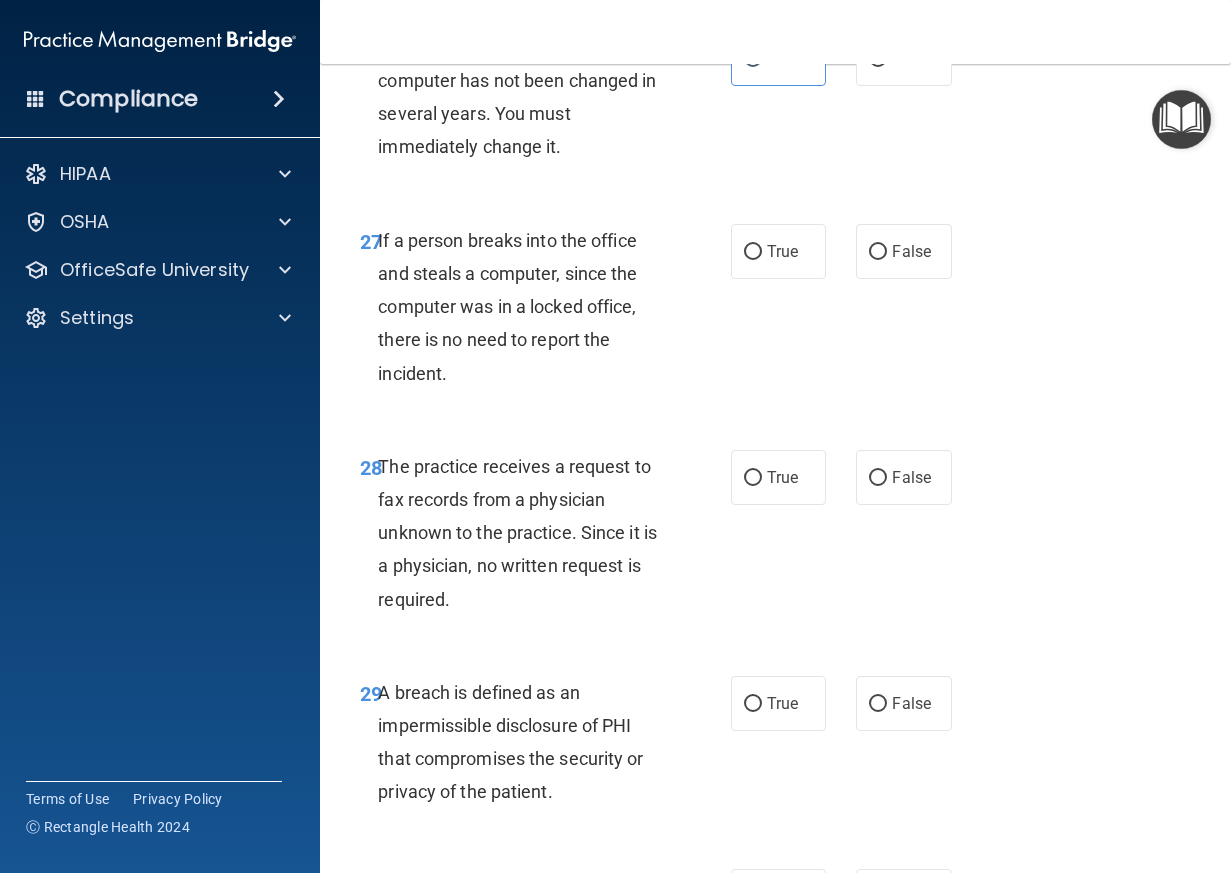 scroll, scrollTop: 5500, scrollLeft: 0, axis: vertical 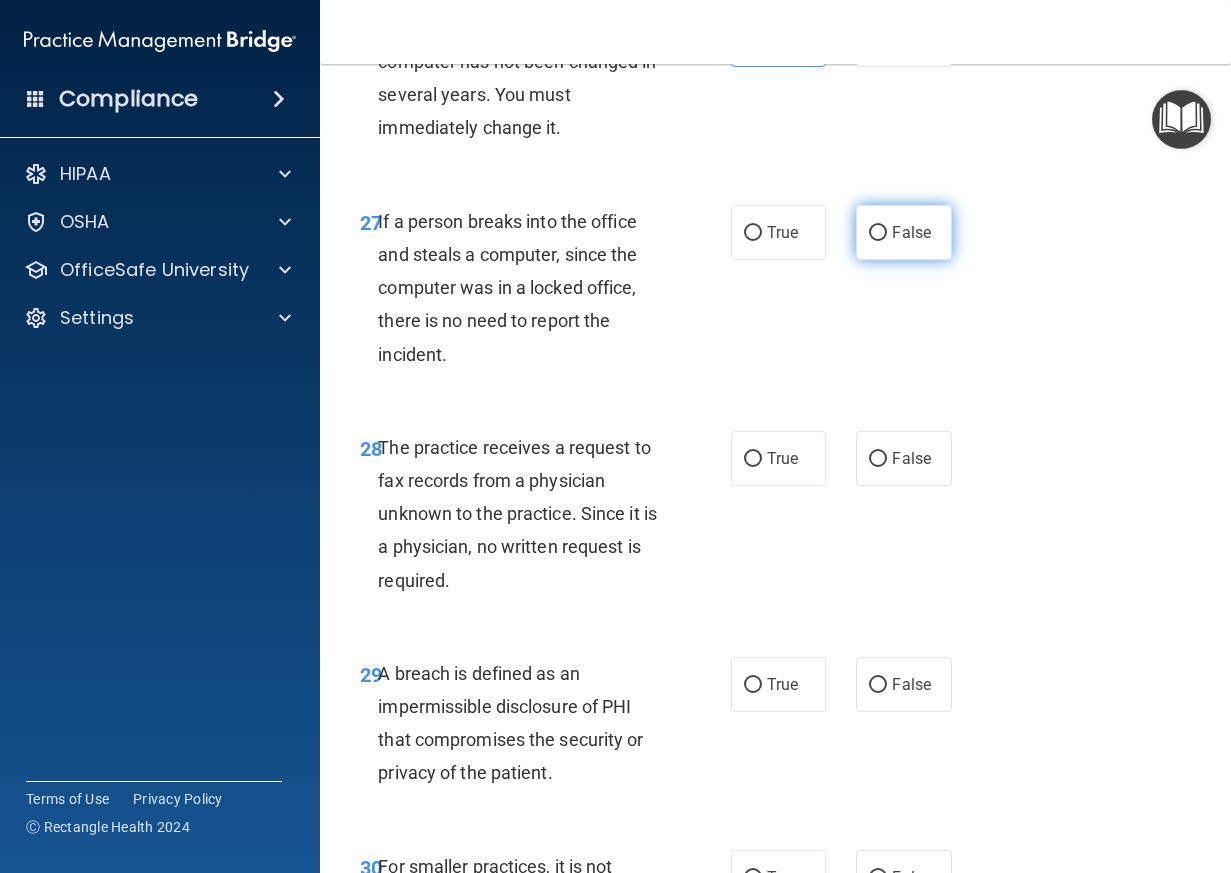 click on "False" at bounding box center (904, 232) 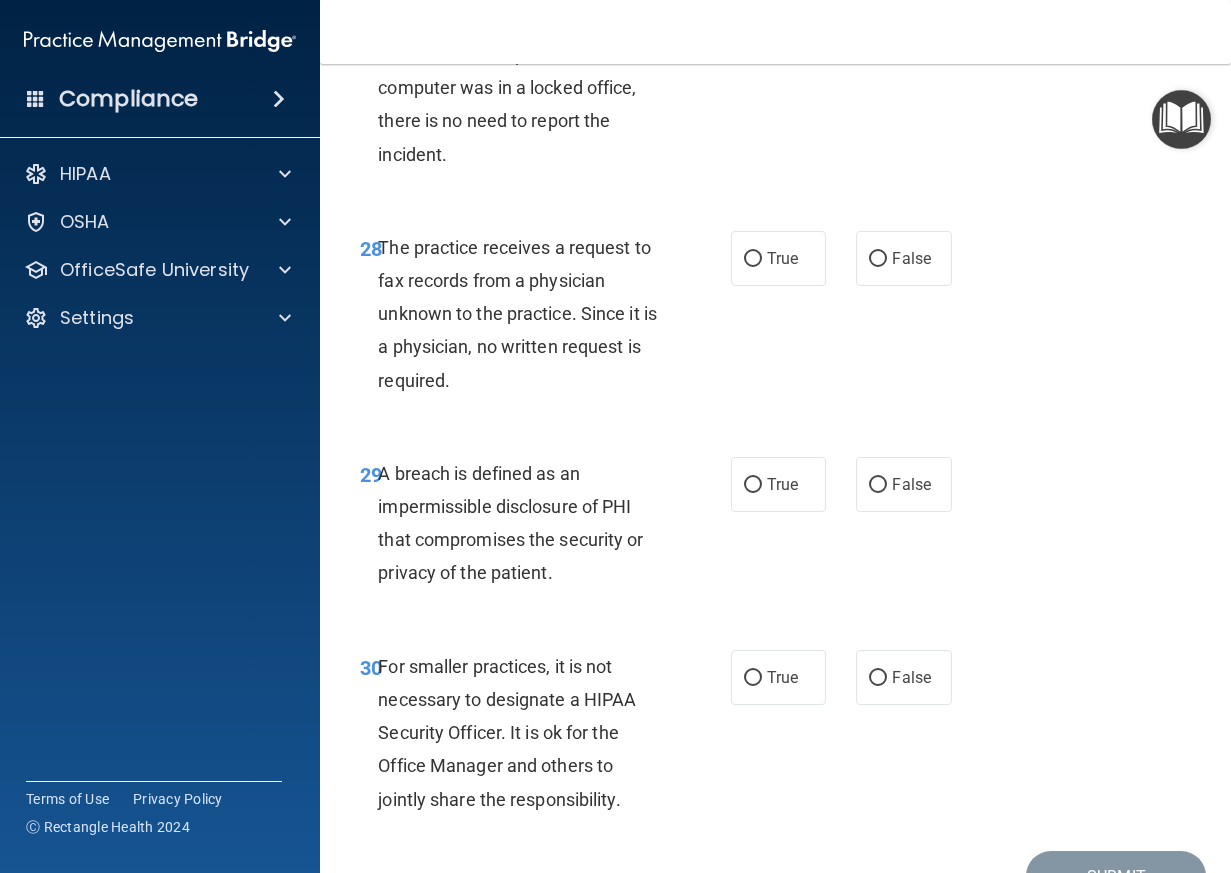 scroll, scrollTop: 5800, scrollLeft: 0, axis: vertical 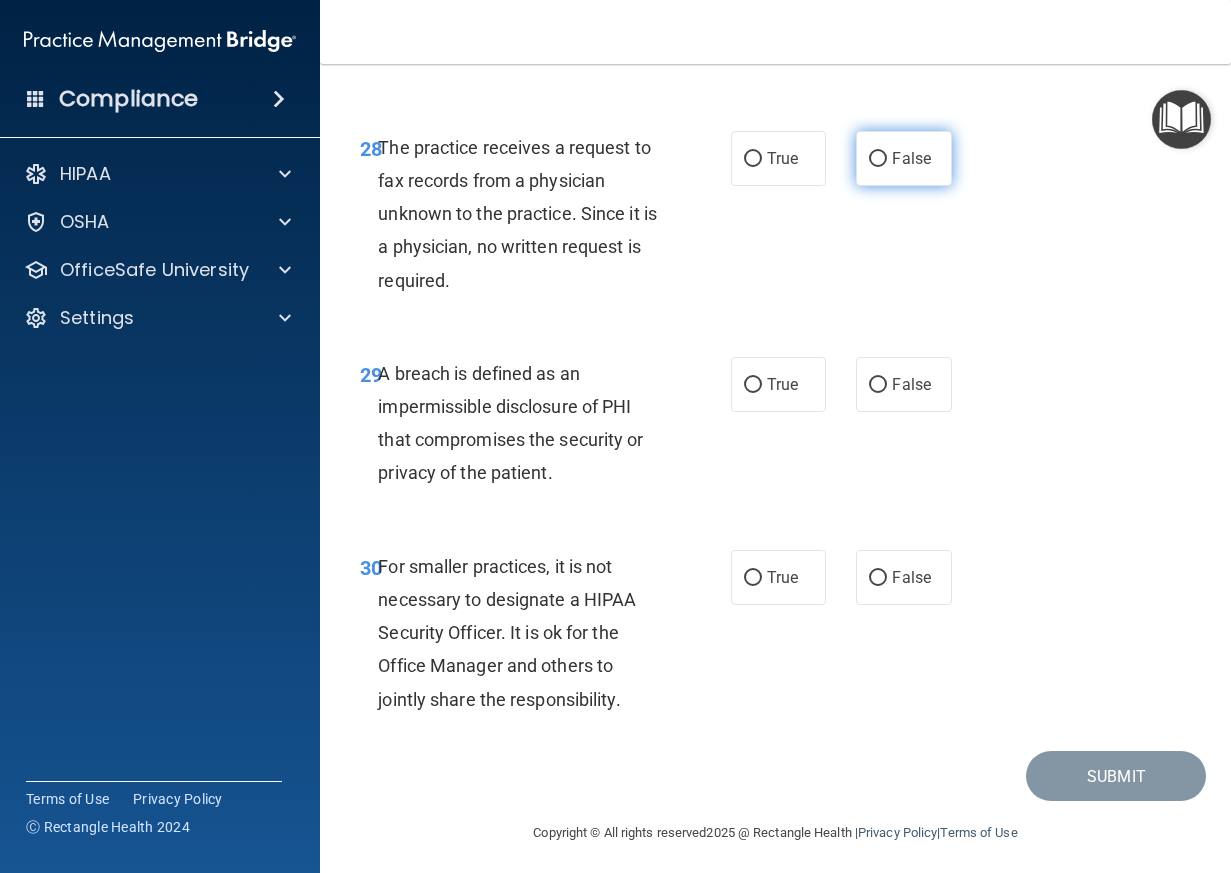 click on "False" at bounding box center (911, 158) 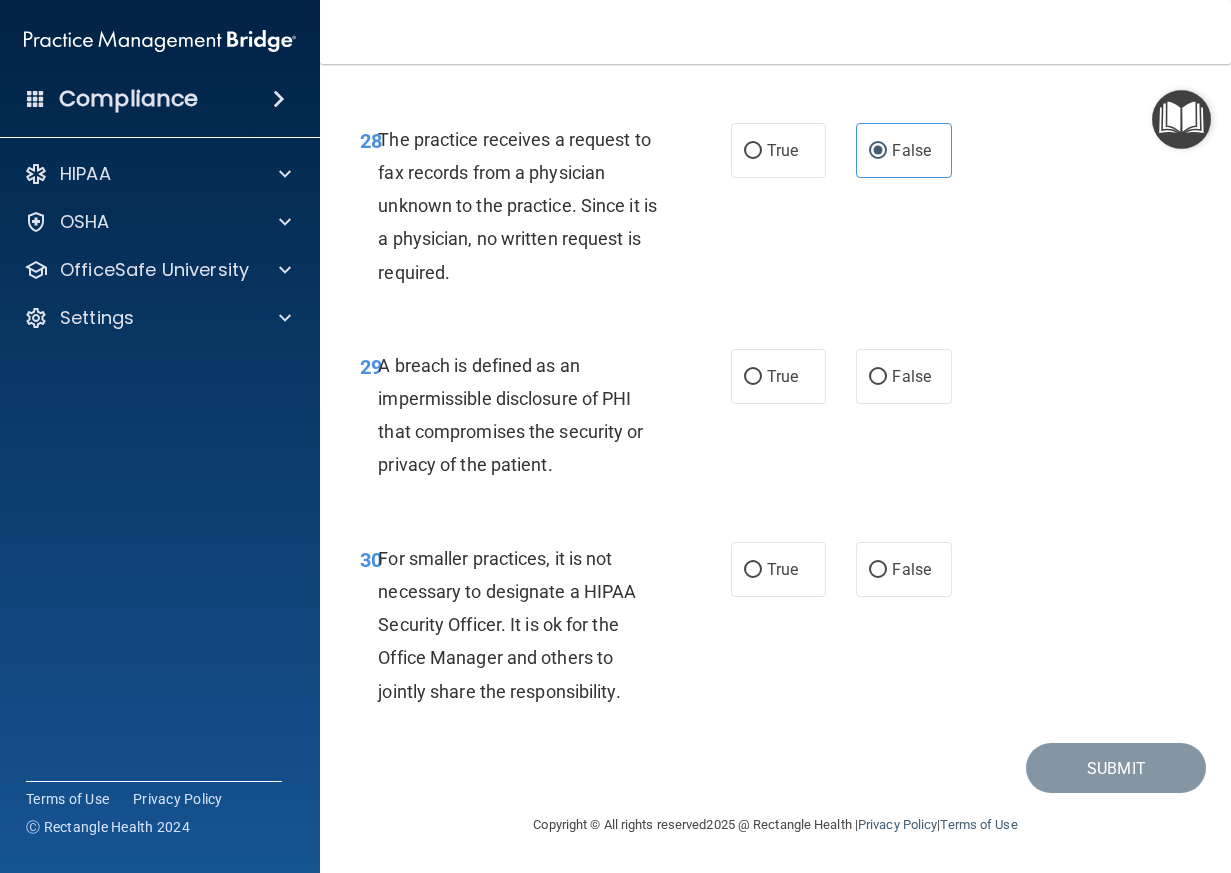 scroll, scrollTop: 5908, scrollLeft: 0, axis: vertical 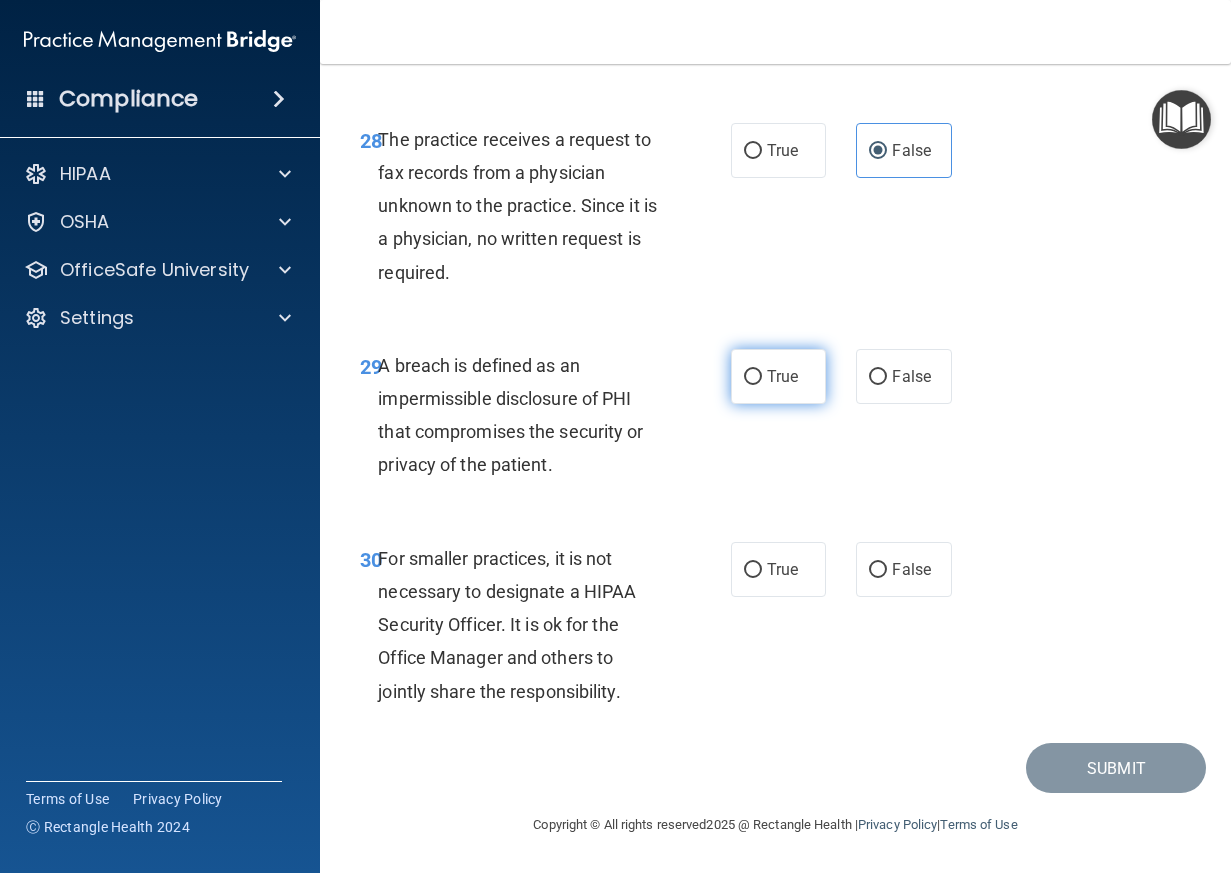 click on "True" at bounding box center (782, 376) 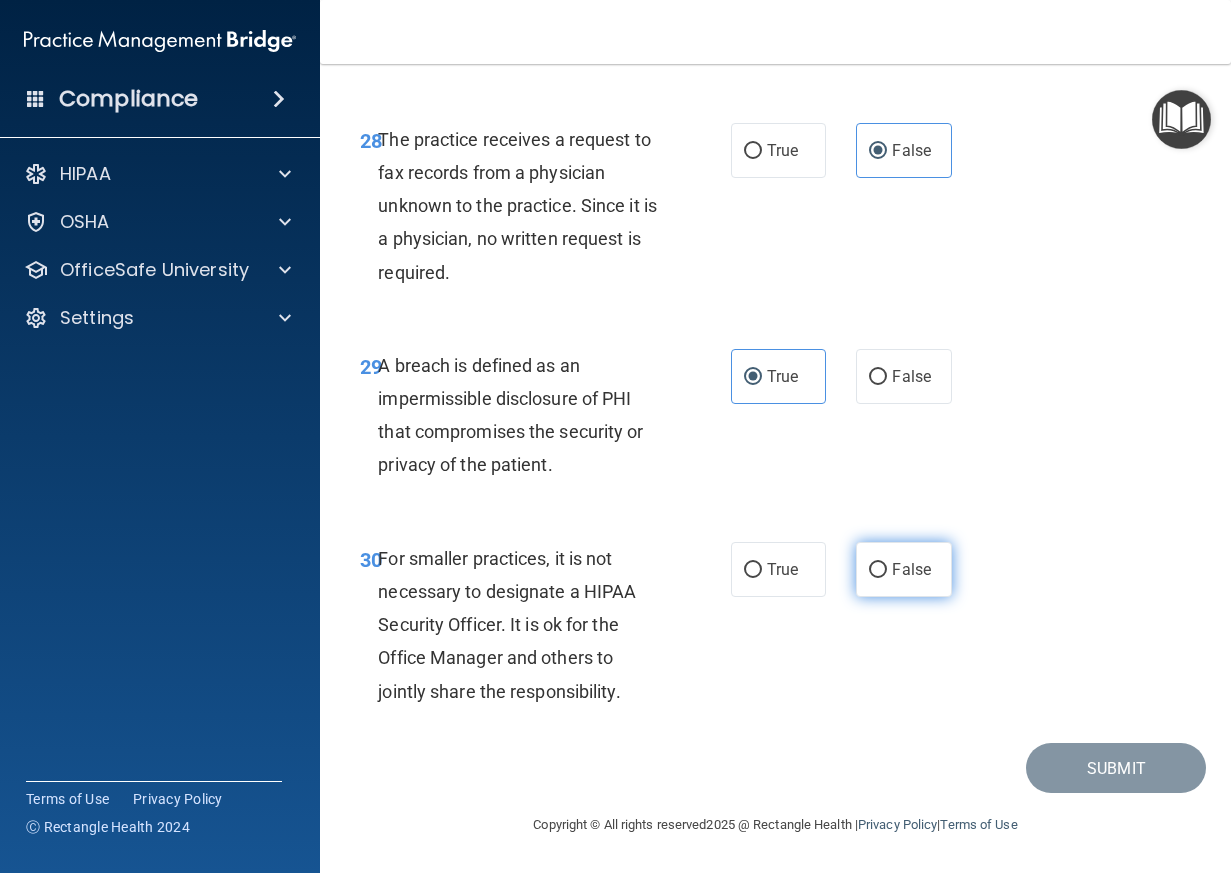 click on "False" at bounding box center [878, 570] 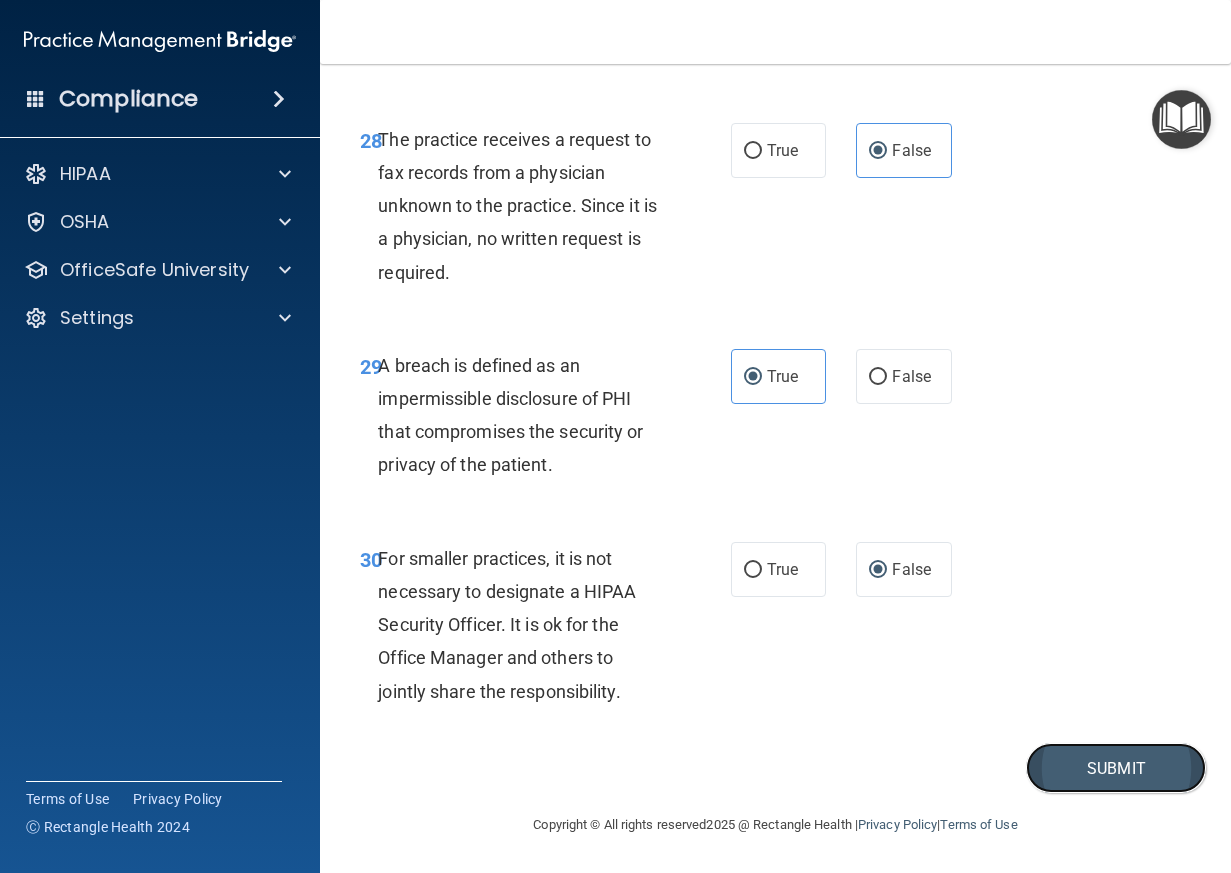 click on "Submit" at bounding box center (1116, 768) 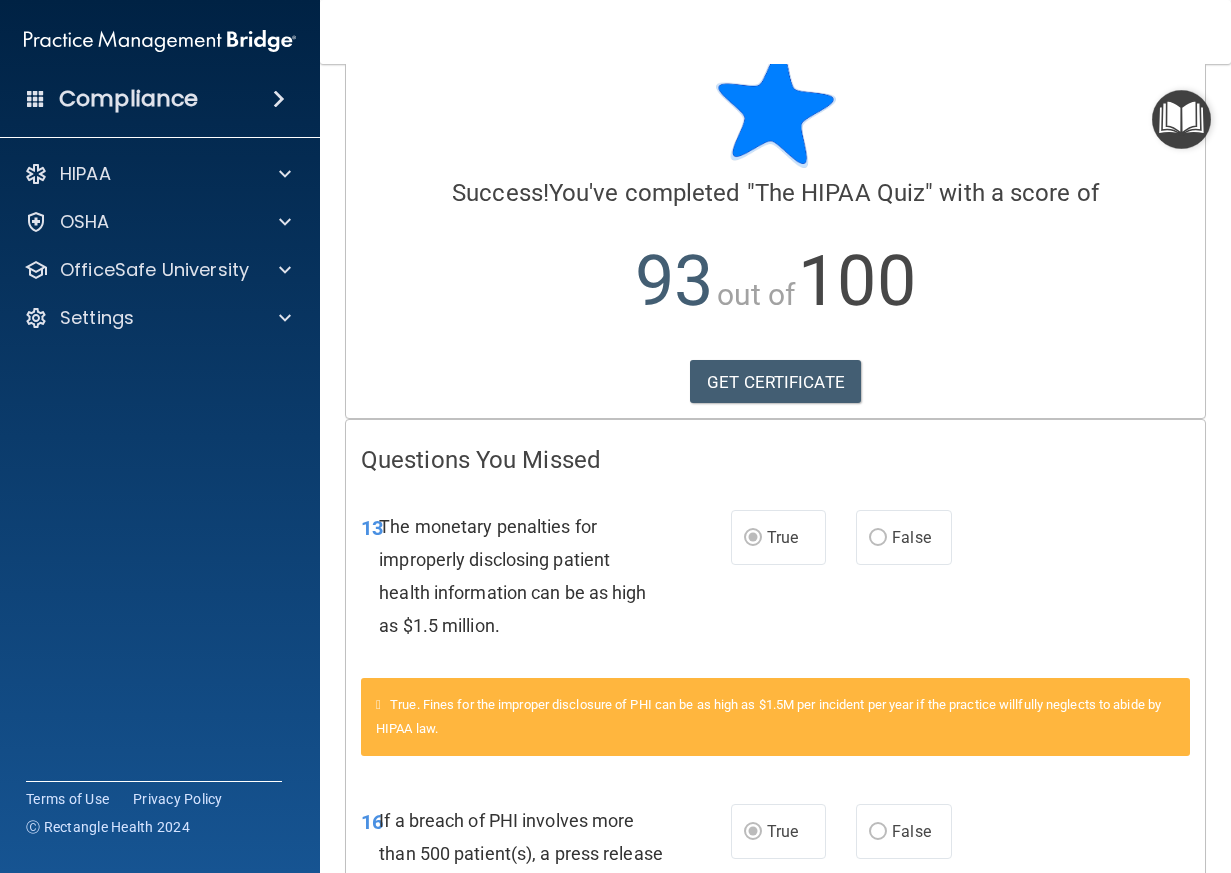 scroll, scrollTop: 0, scrollLeft: 0, axis: both 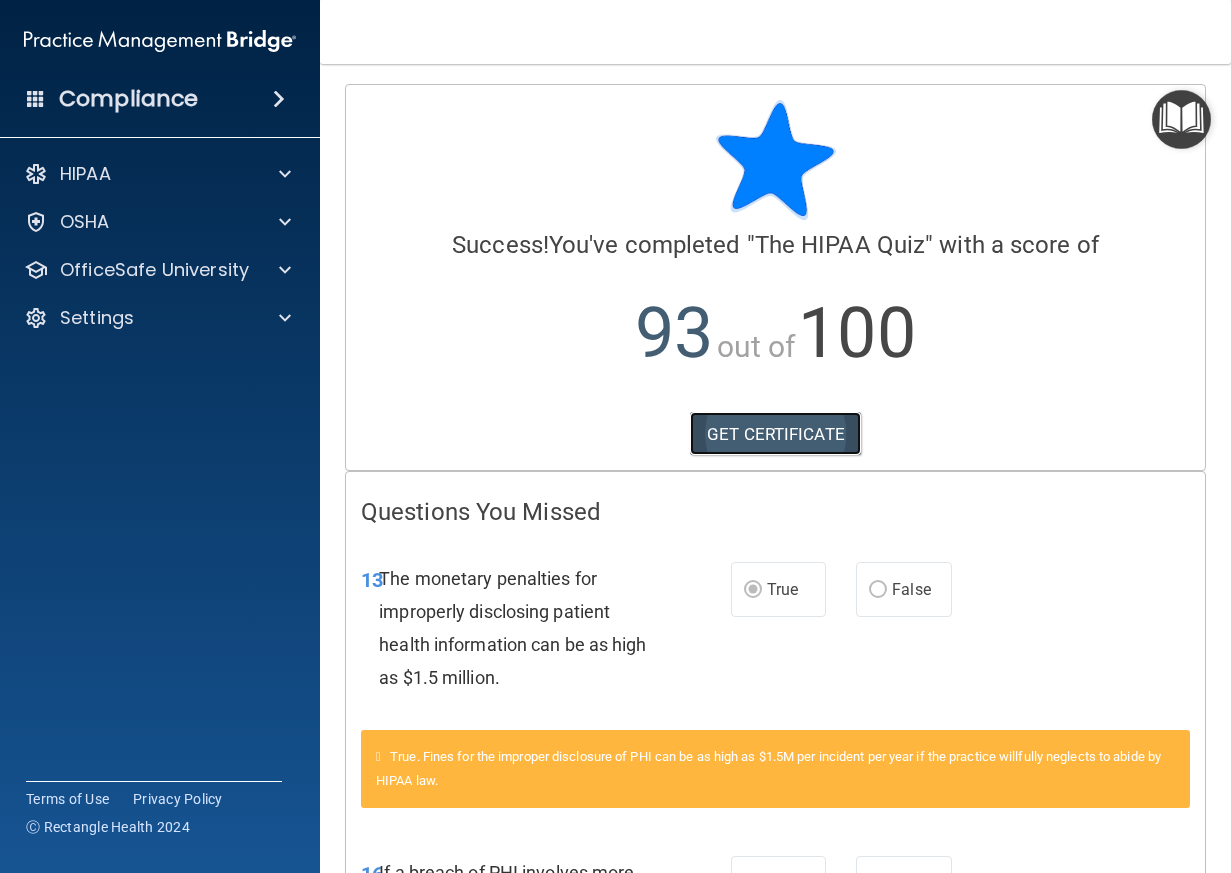 click on "GET CERTIFICATE" at bounding box center [775, 434] 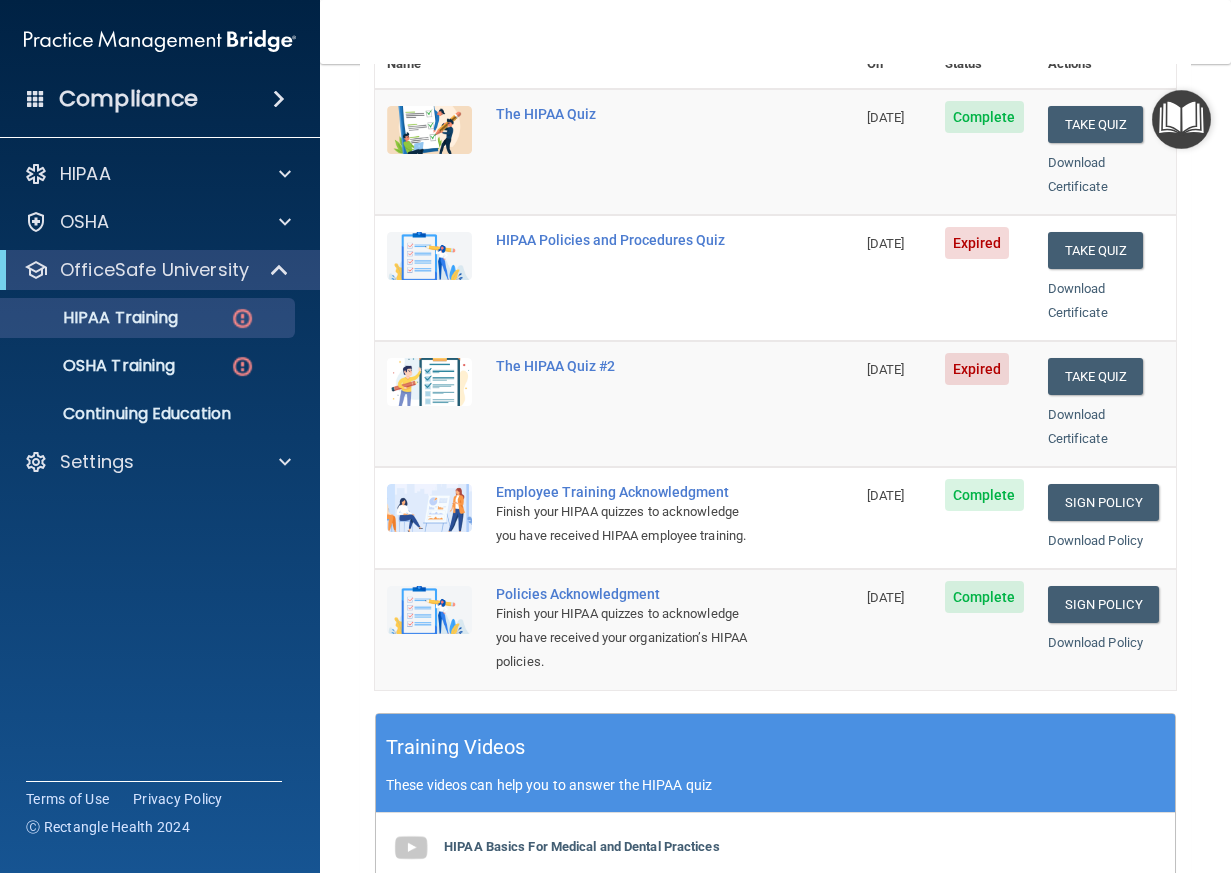 scroll, scrollTop: 200, scrollLeft: 0, axis: vertical 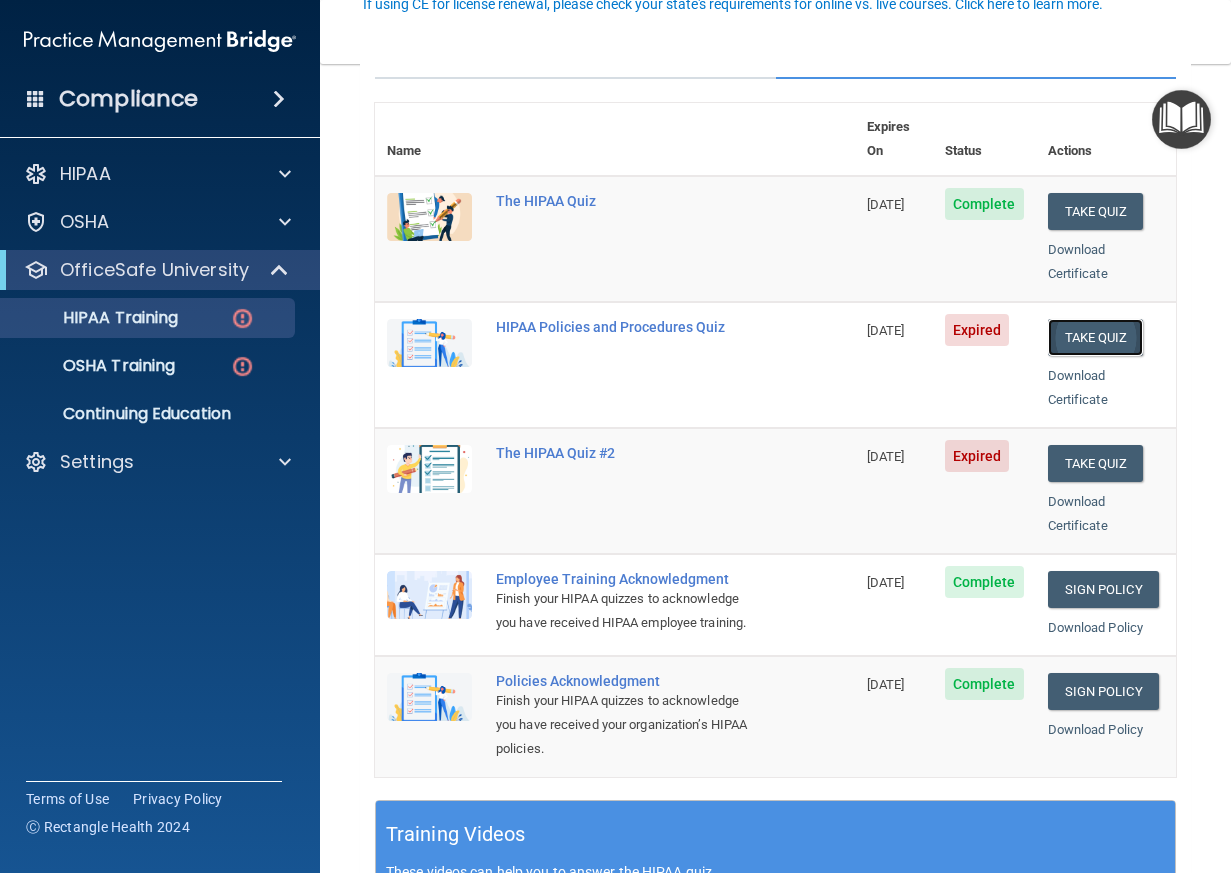 click on "Take Quiz" at bounding box center (1096, 337) 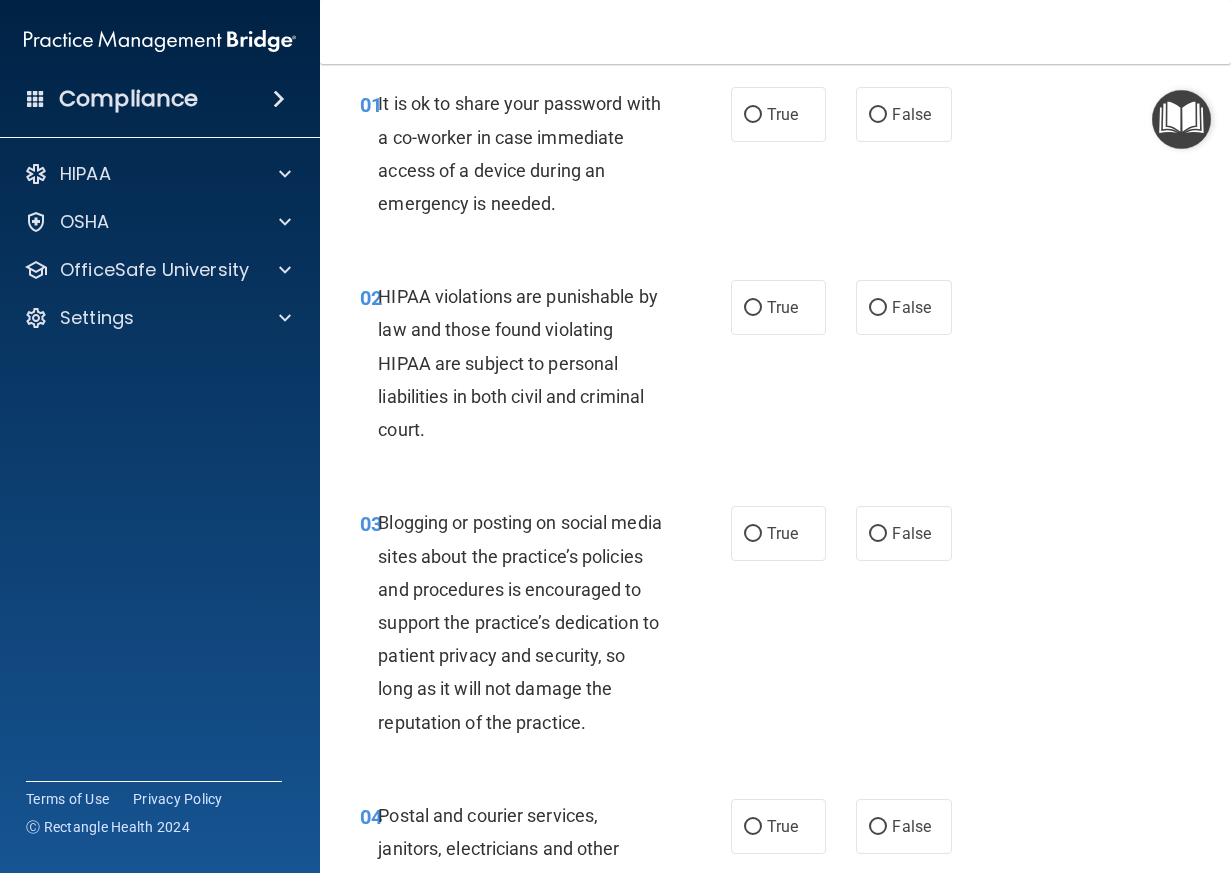 scroll, scrollTop: 0, scrollLeft: 0, axis: both 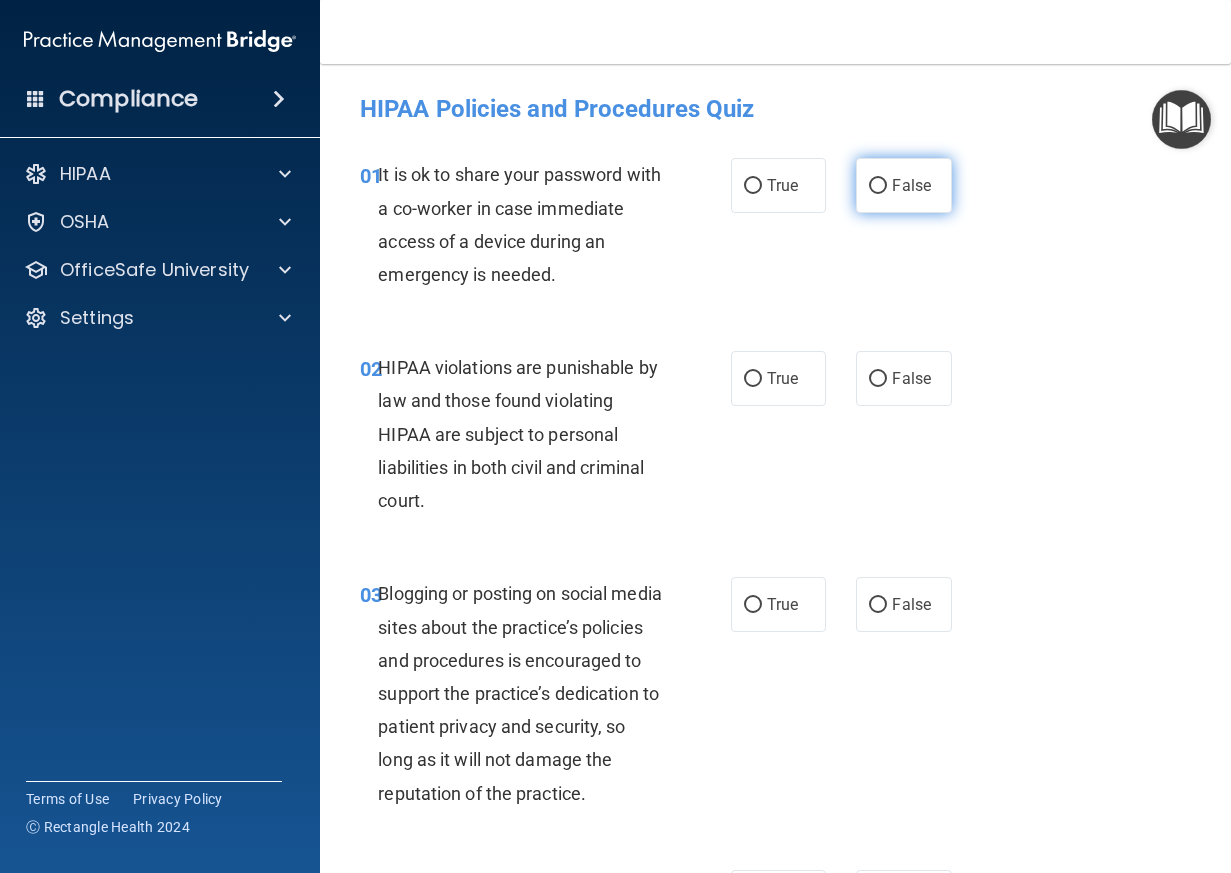 click on "False" at bounding box center [911, 185] 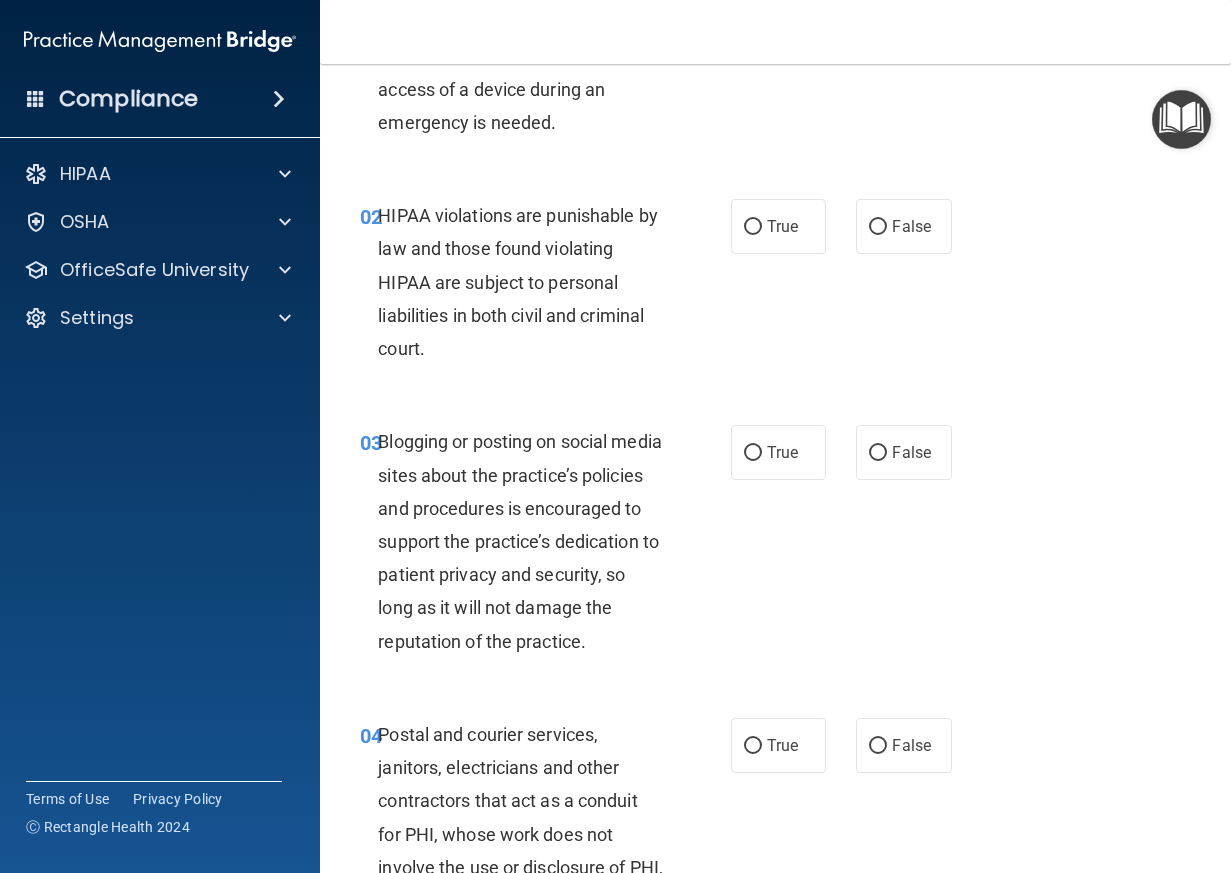 scroll, scrollTop: 200, scrollLeft: 0, axis: vertical 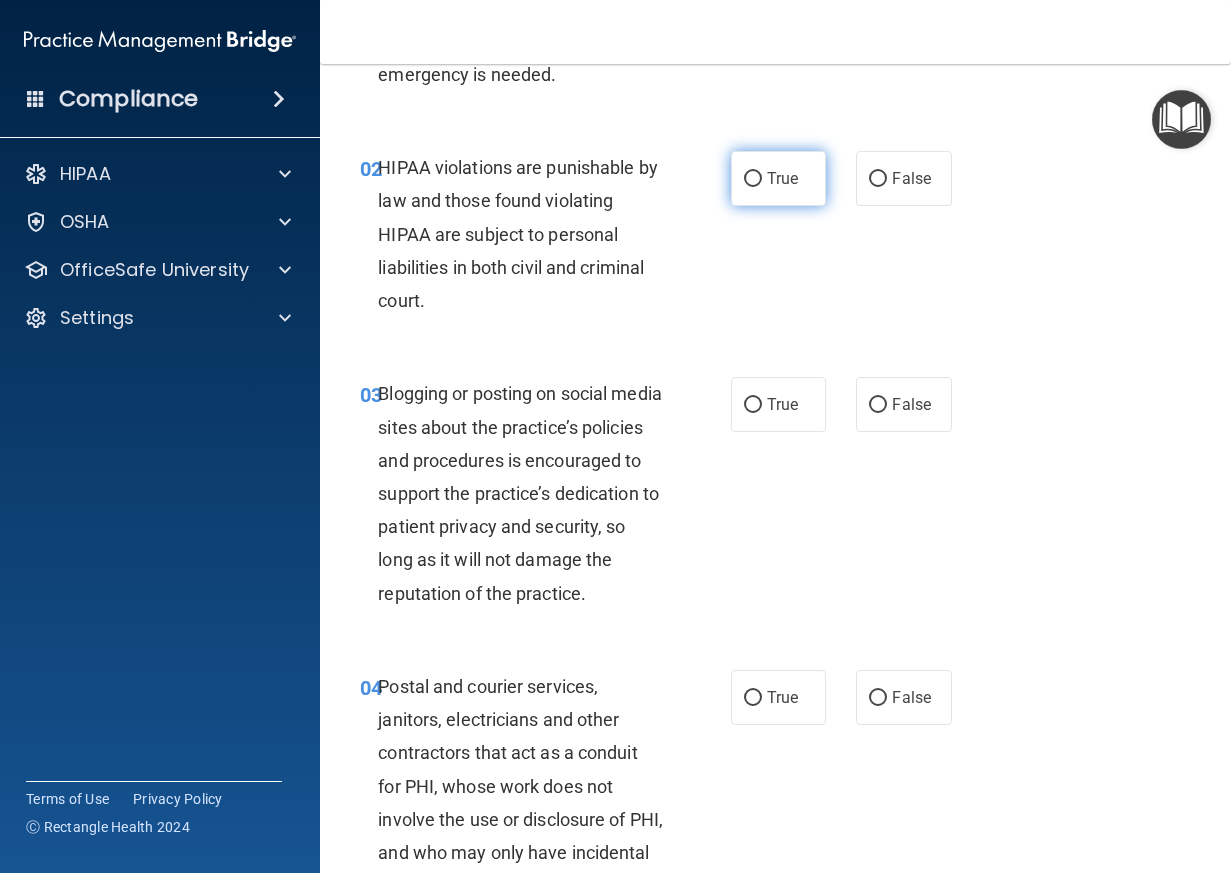 click on "True" at bounding box center [779, 178] 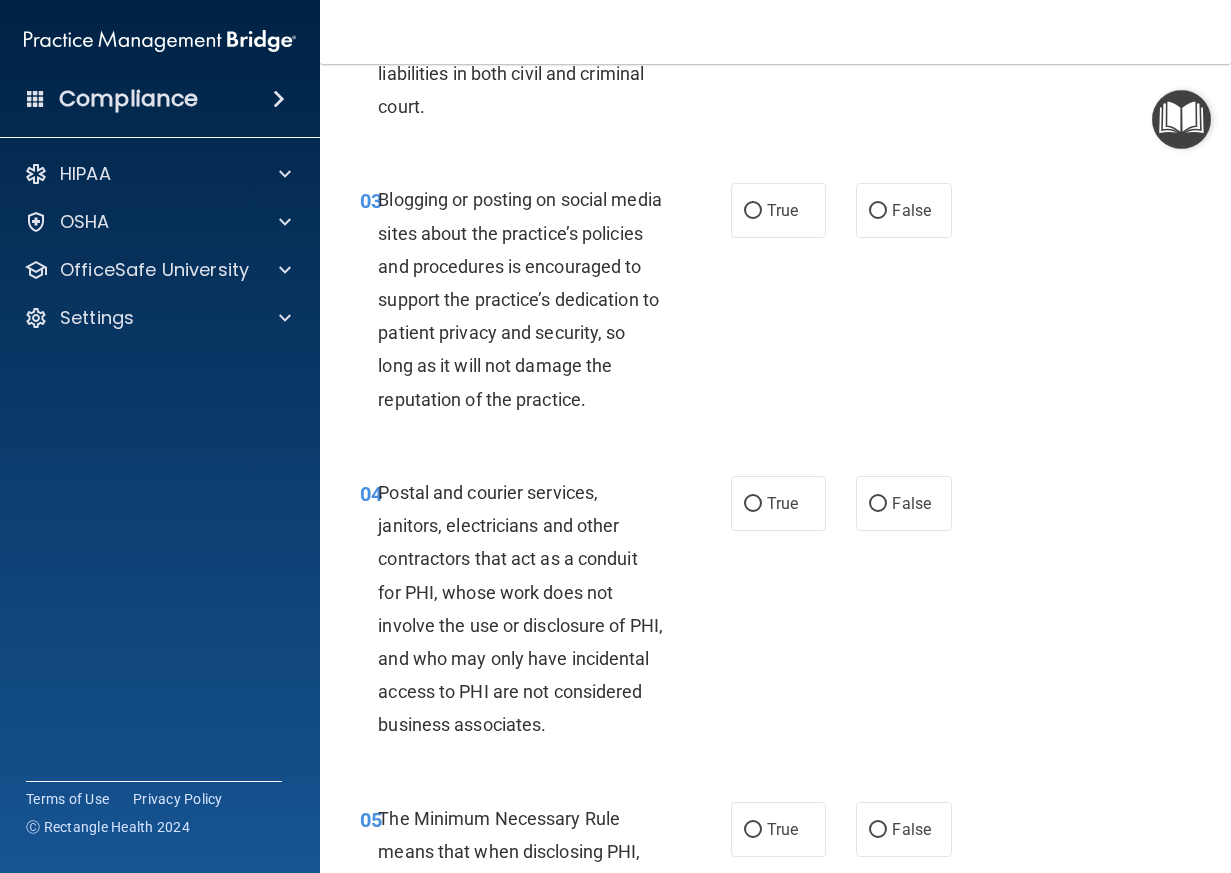 scroll, scrollTop: 400, scrollLeft: 0, axis: vertical 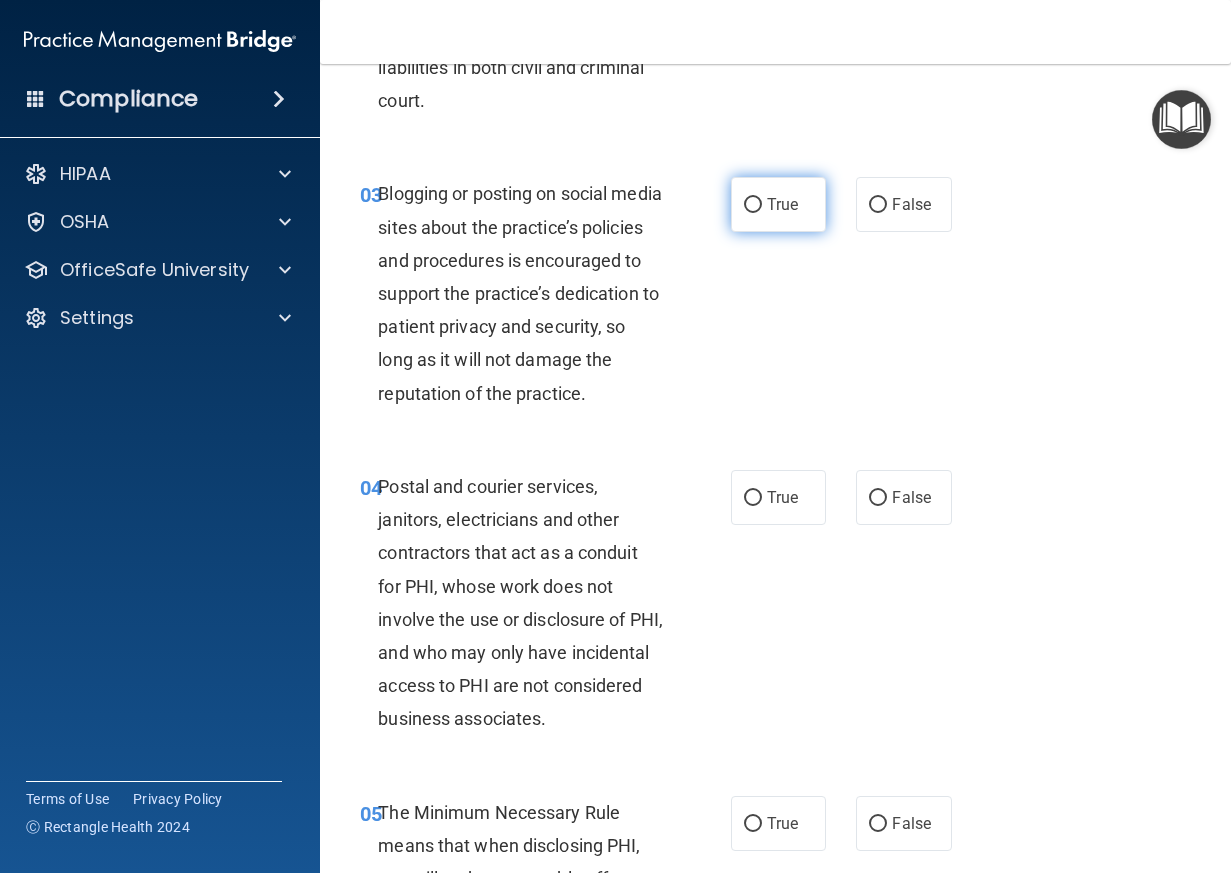 click on "True" at bounding box center [782, 204] 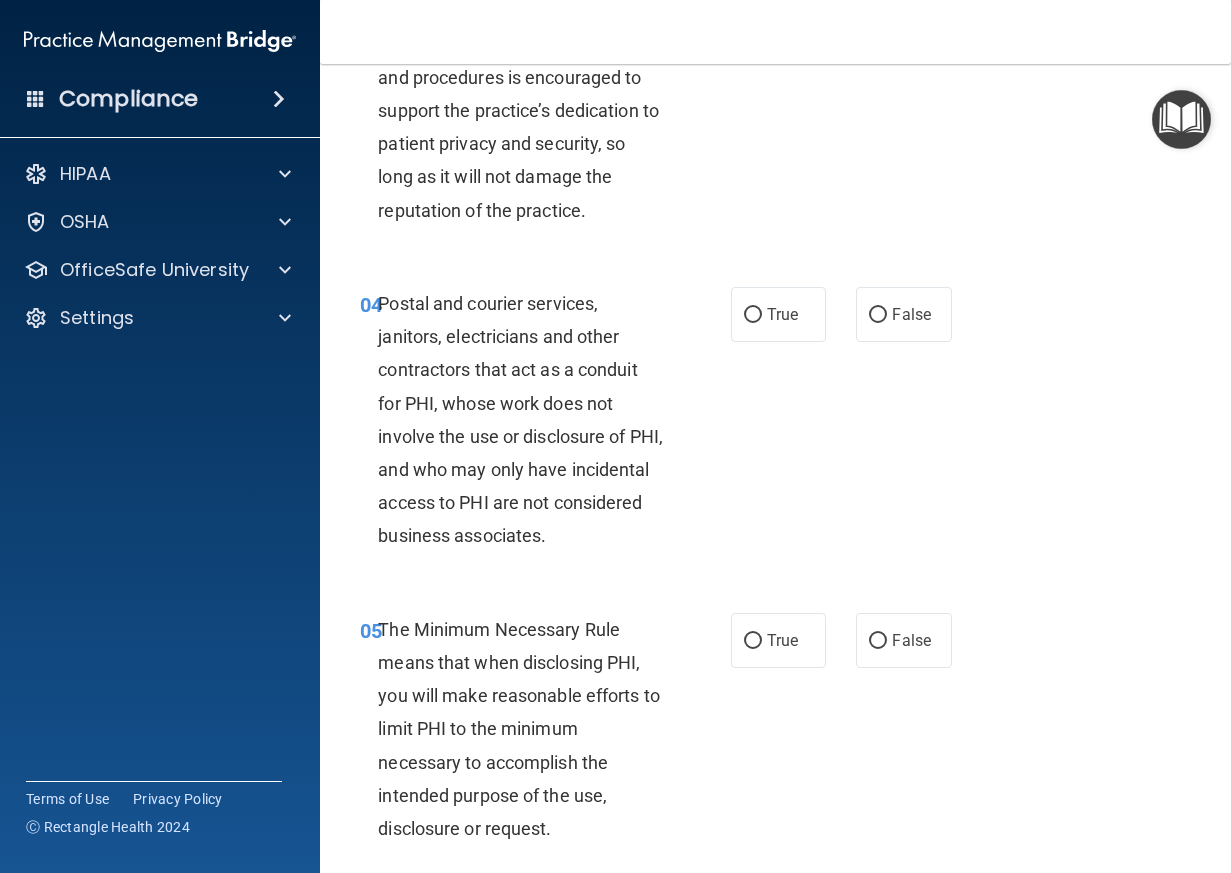 scroll, scrollTop: 600, scrollLeft: 0, axis: vertical 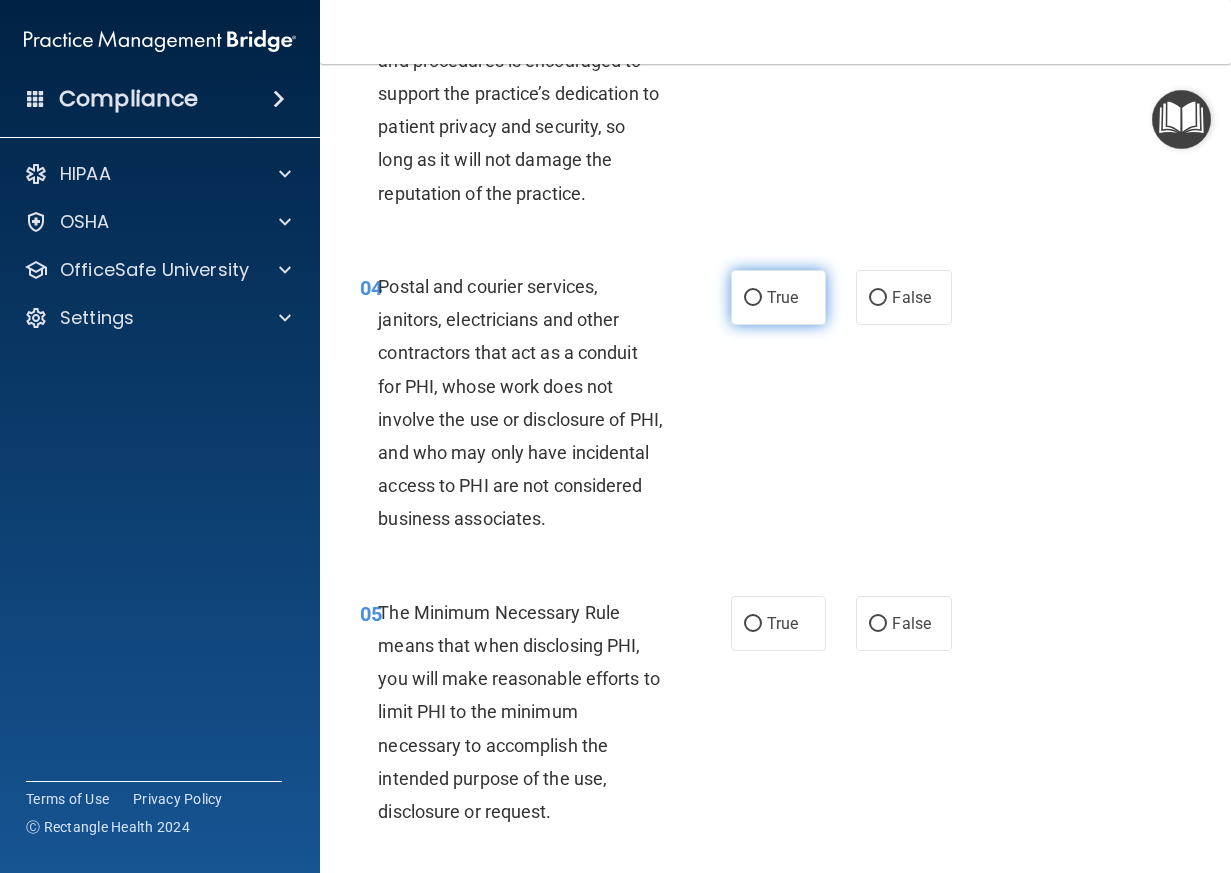 click on "True" at bounding box center [782, 297] 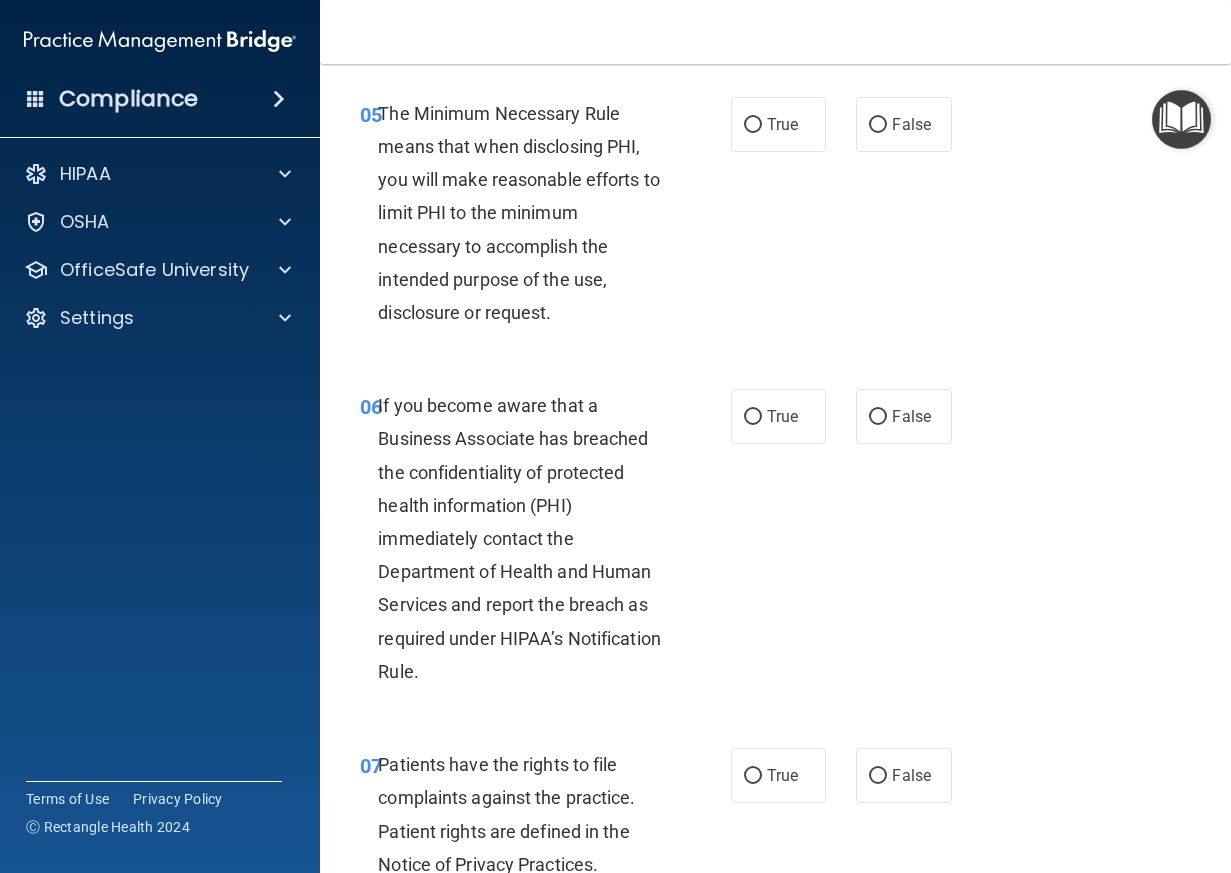 scroll, scrollTop: 1100, scrollLeft: 0, axis: vertical 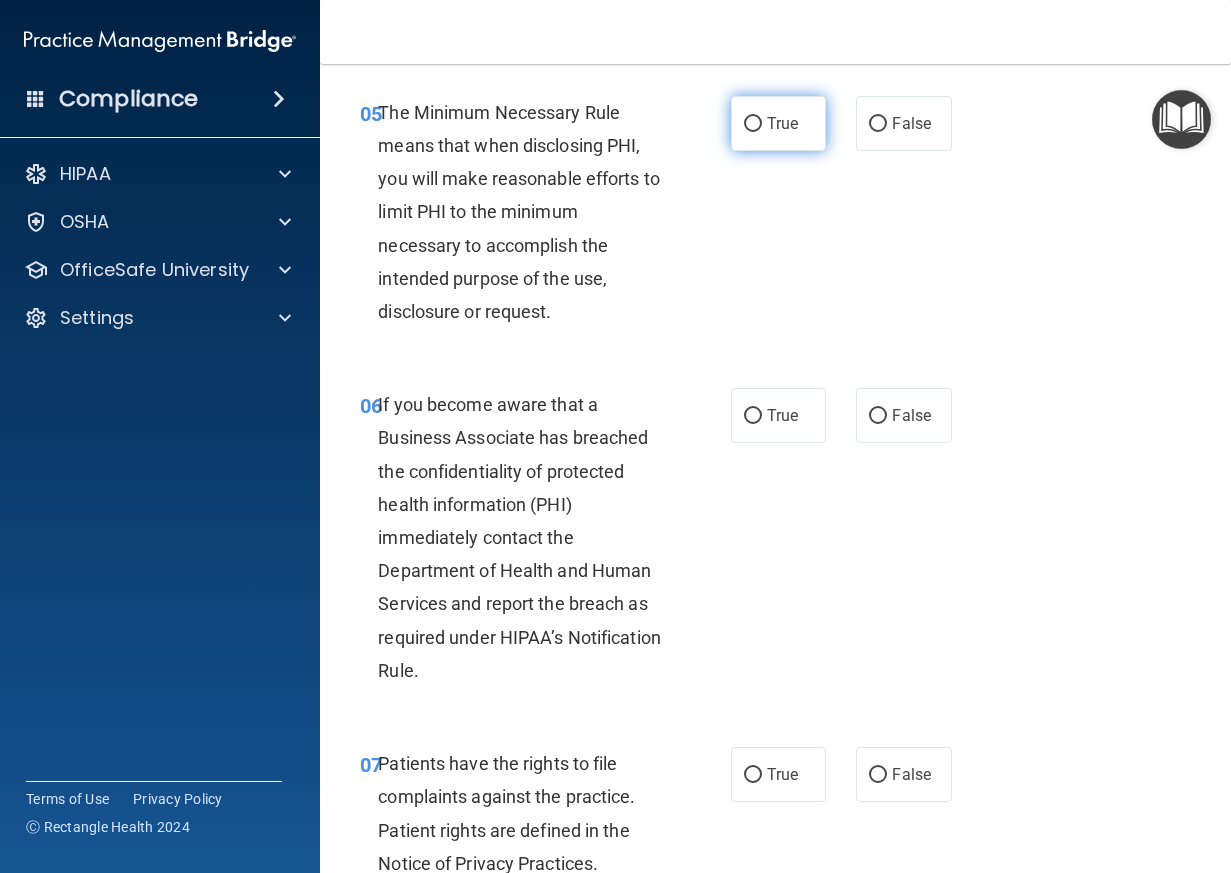 click on "True" at bounding box center (782, 123) 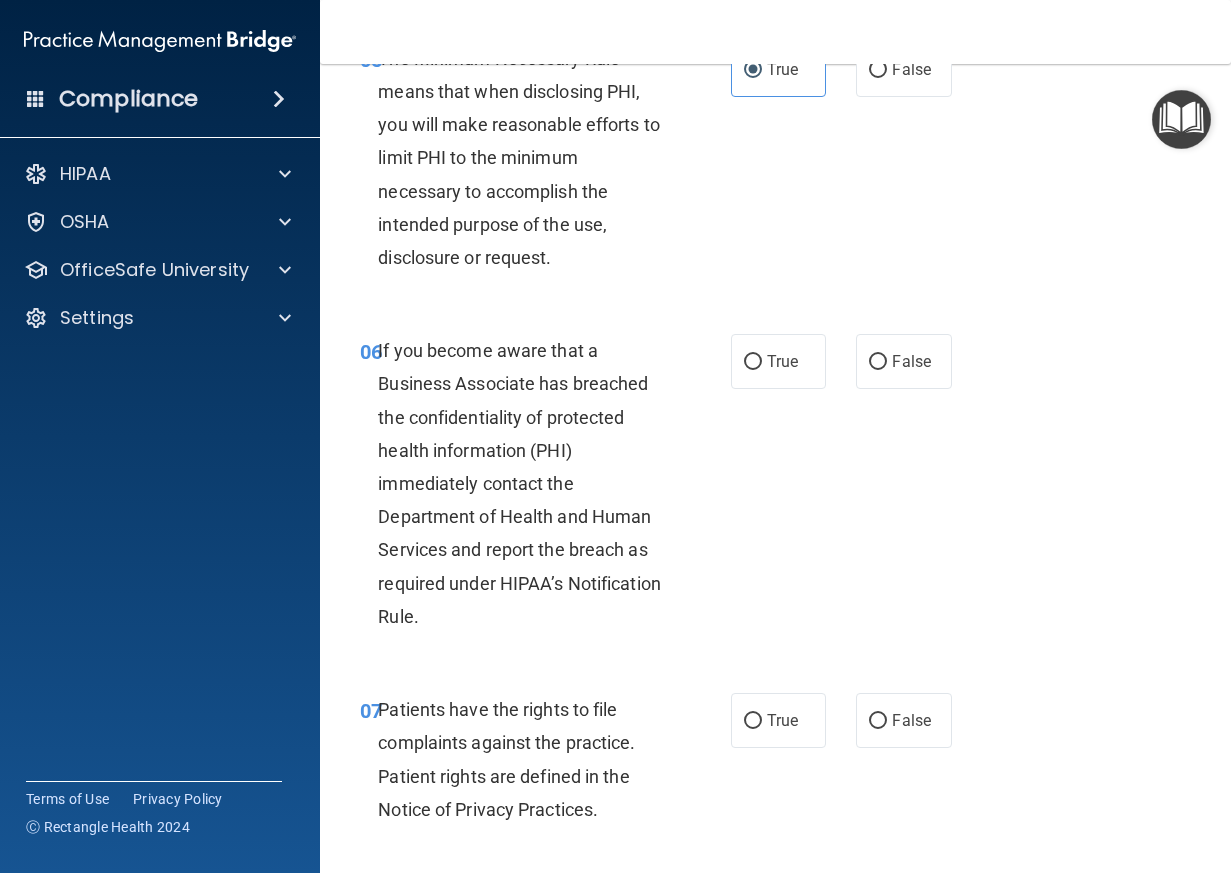 scroll, scrollTop: 1200, scrollLeft: 0, axis: vertical 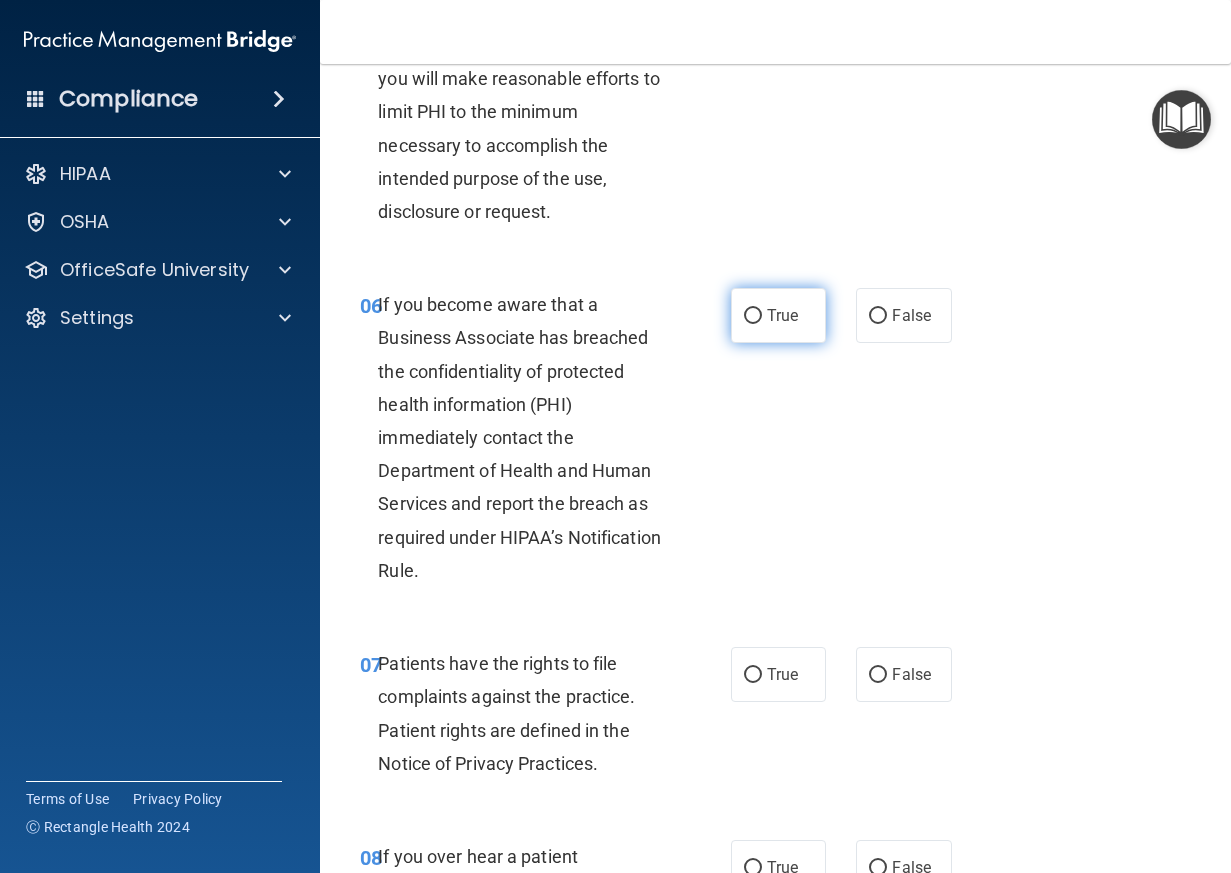 click on "True" at bounding box center [779, 315] 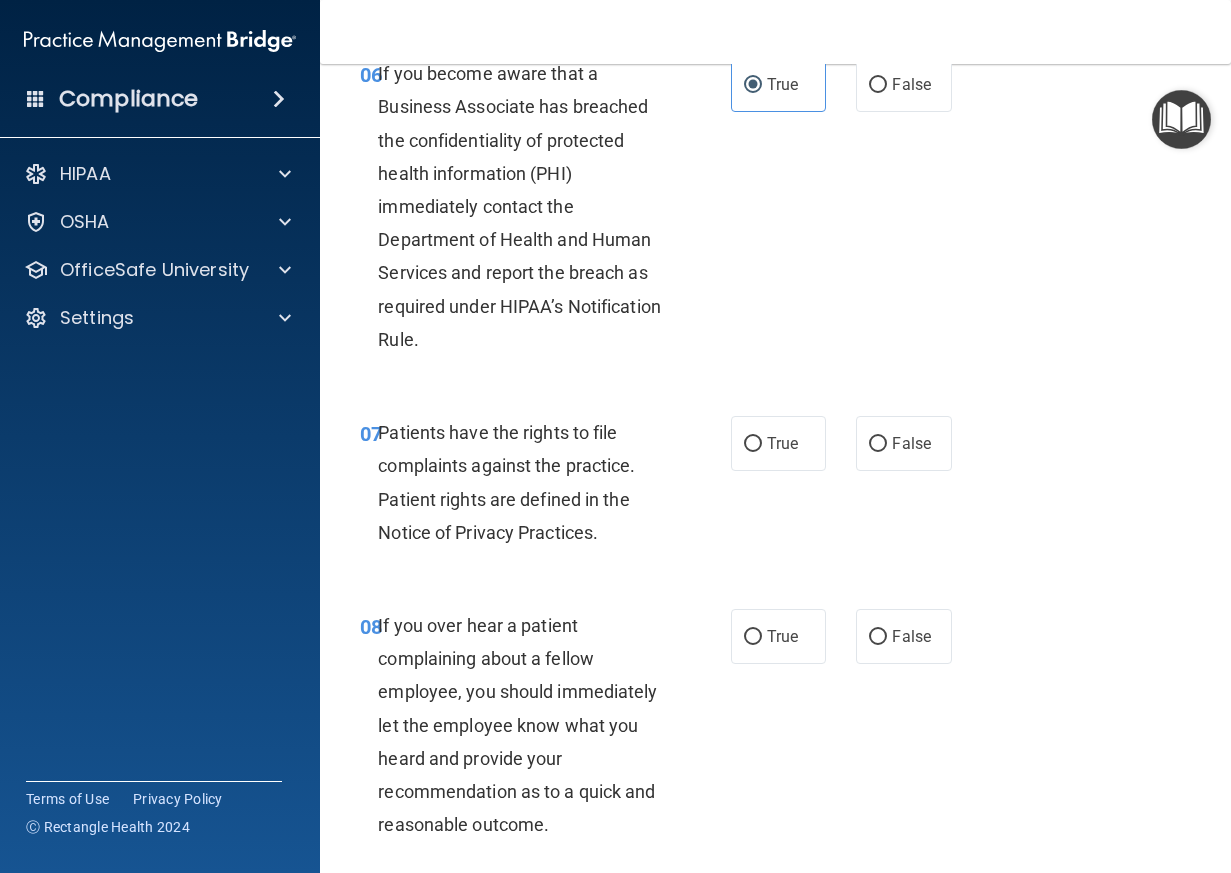 scroll, scrollTop: 1600, scrollLeft: 0, axis: vertical 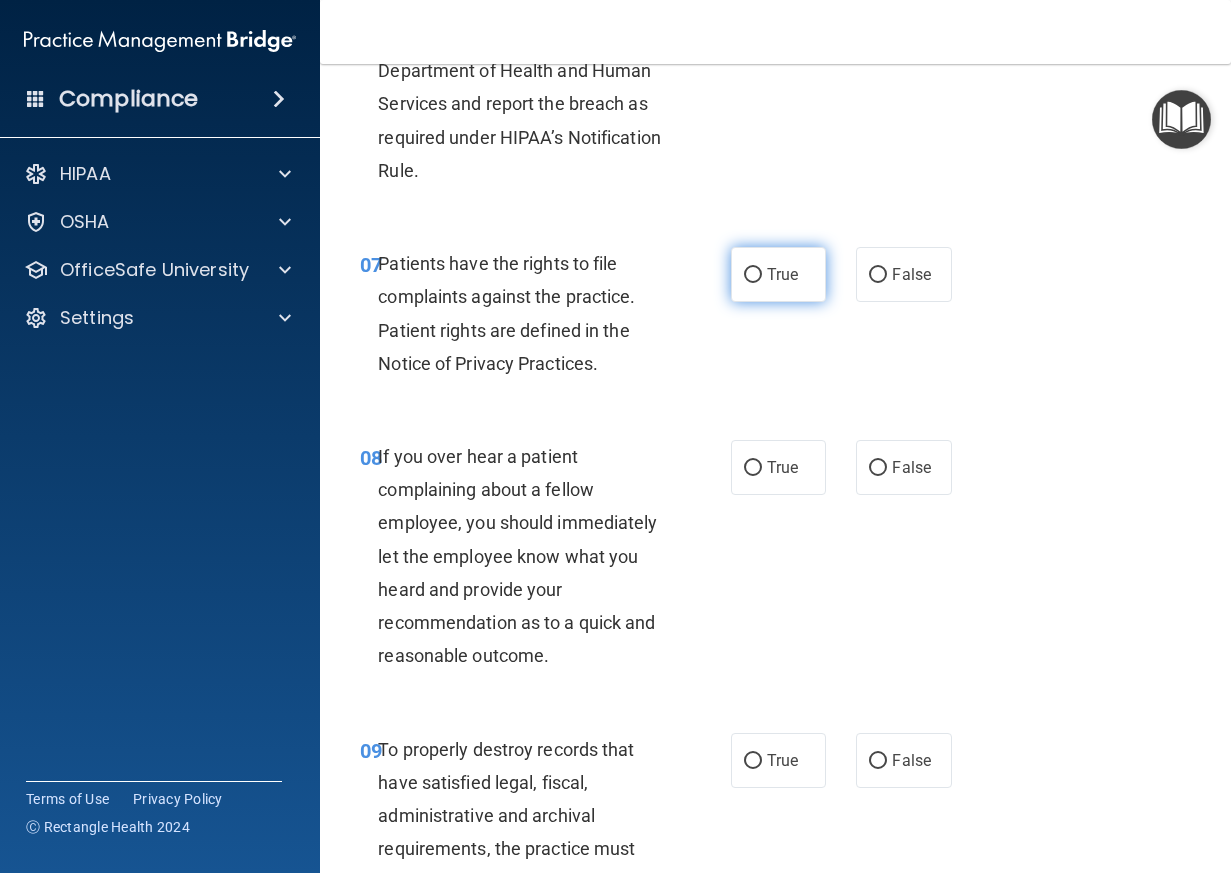 click on "True" at bounding box center (779, 274) 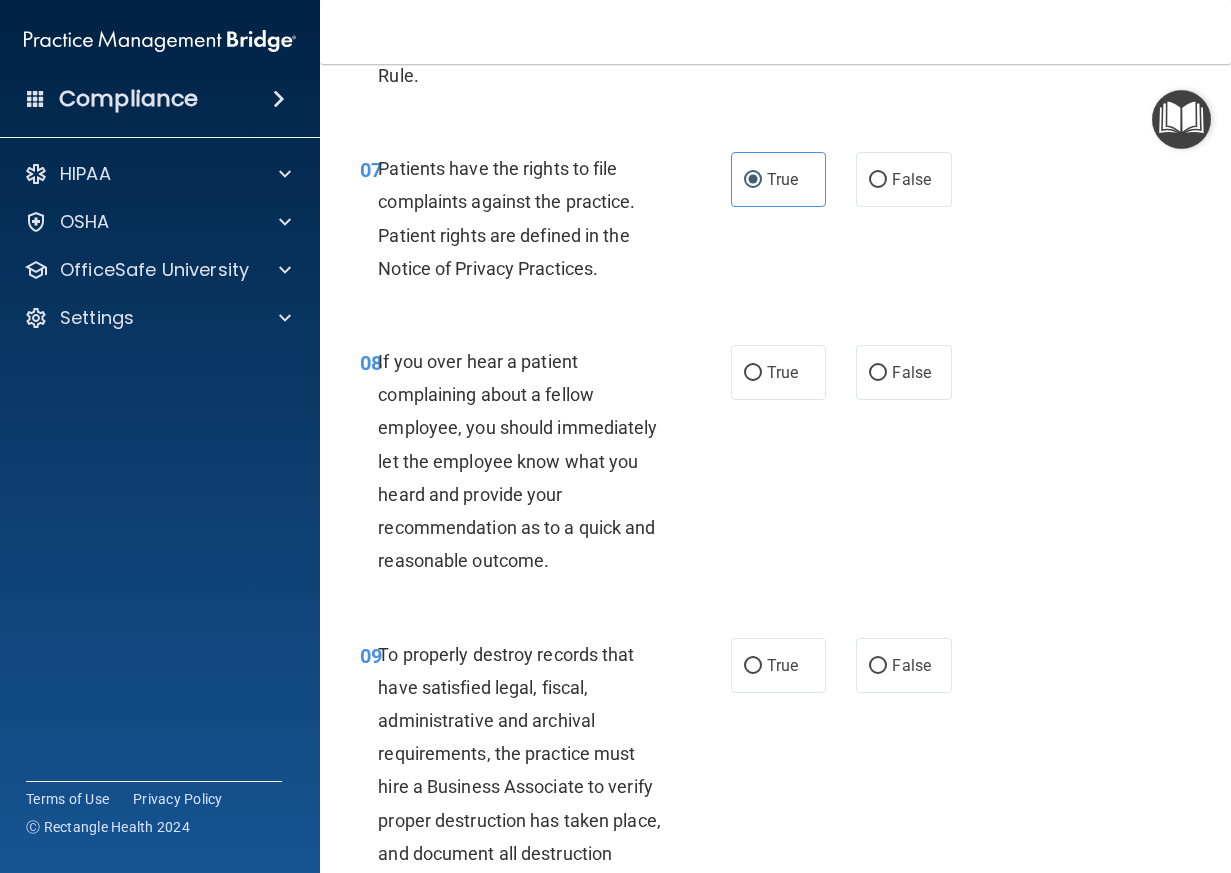 scroll, scrollTop: 1800, scrollLeft: 0, axis: vertical 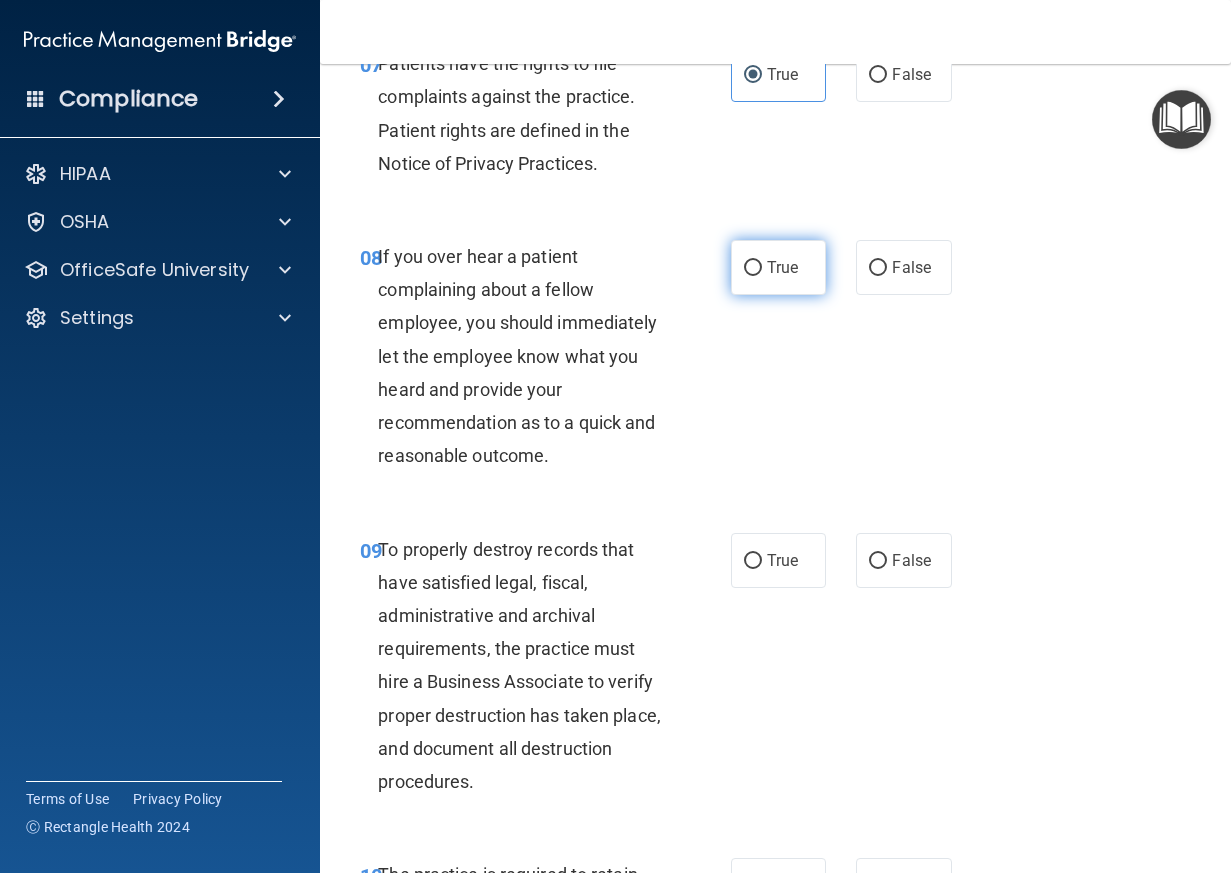 click on "True" at bounding box center (782, 267) 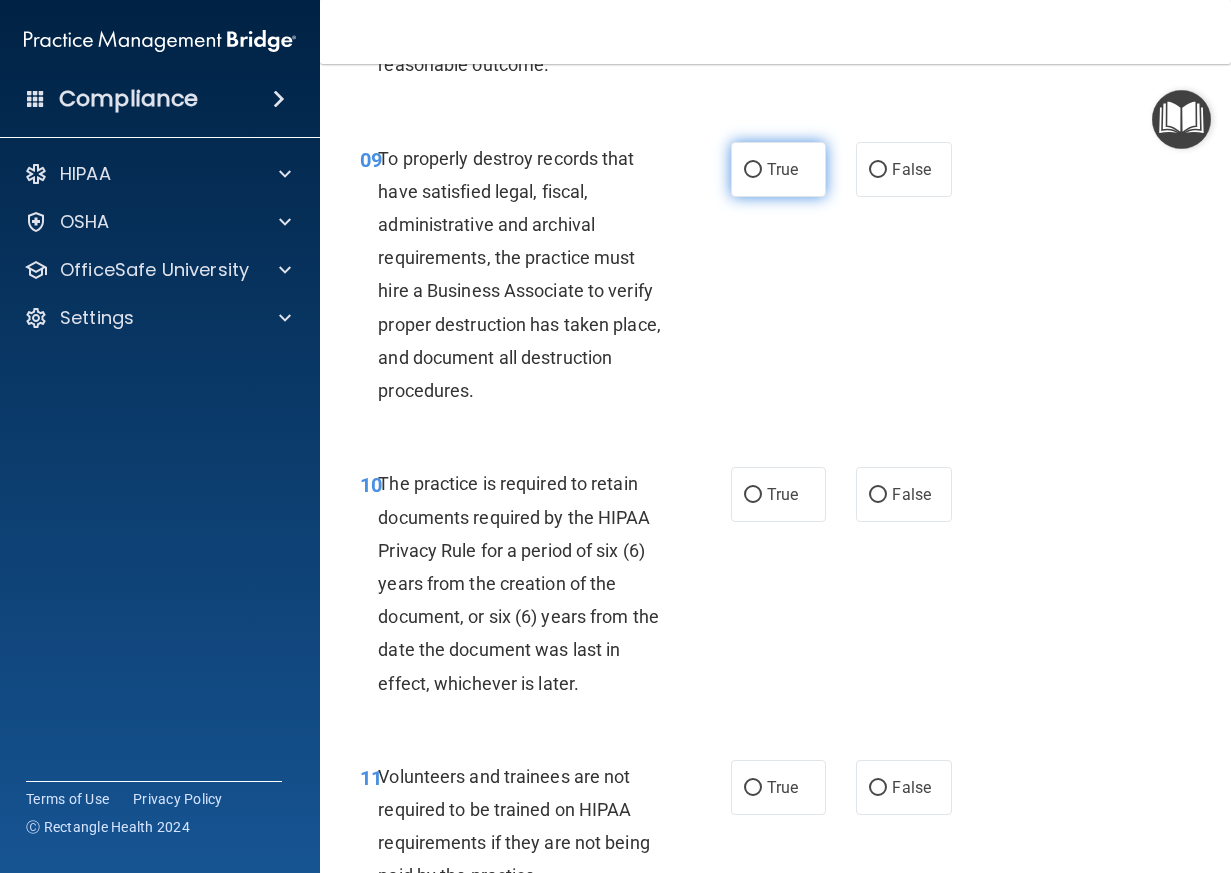 scroll, scrollTop: 2200, scrollLeft: 0, axis: vertical 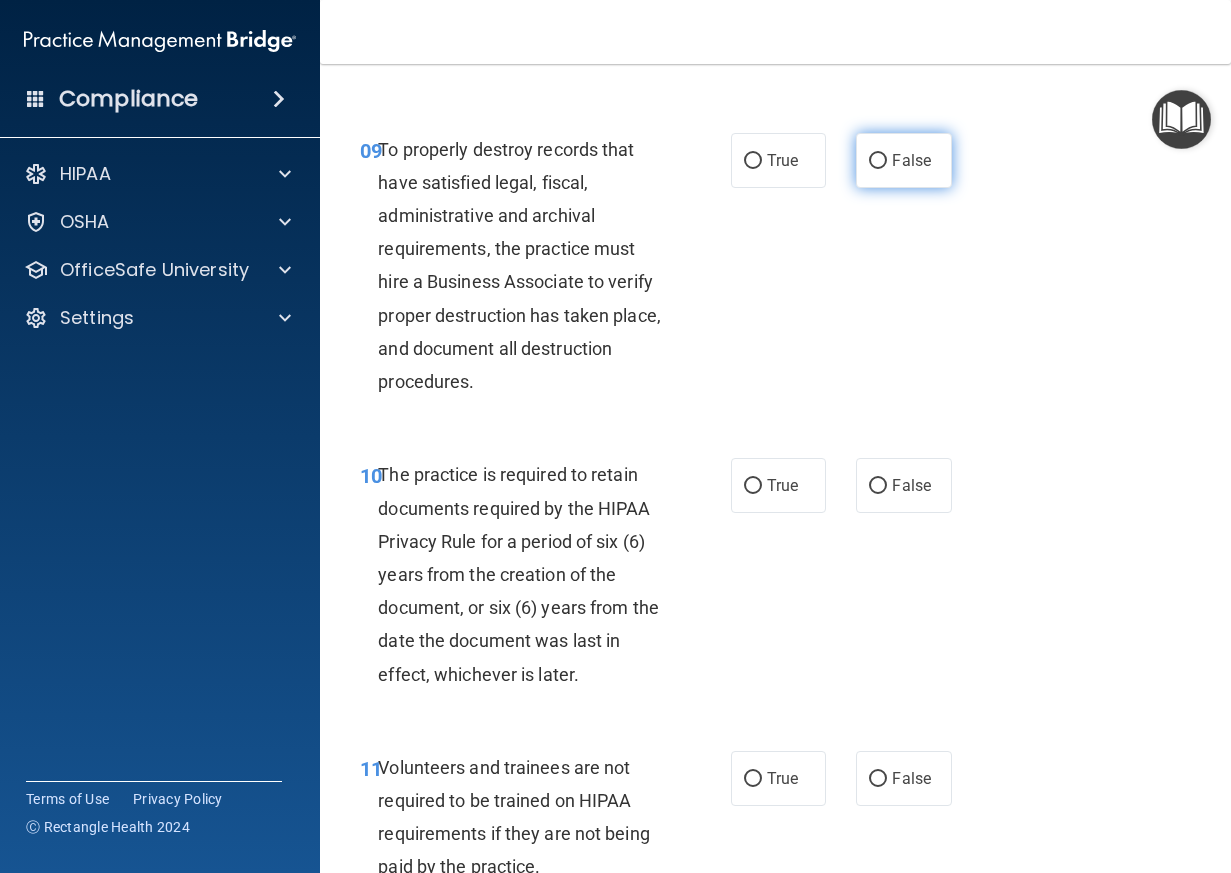 click on "False" at bounding box center (911, 160) 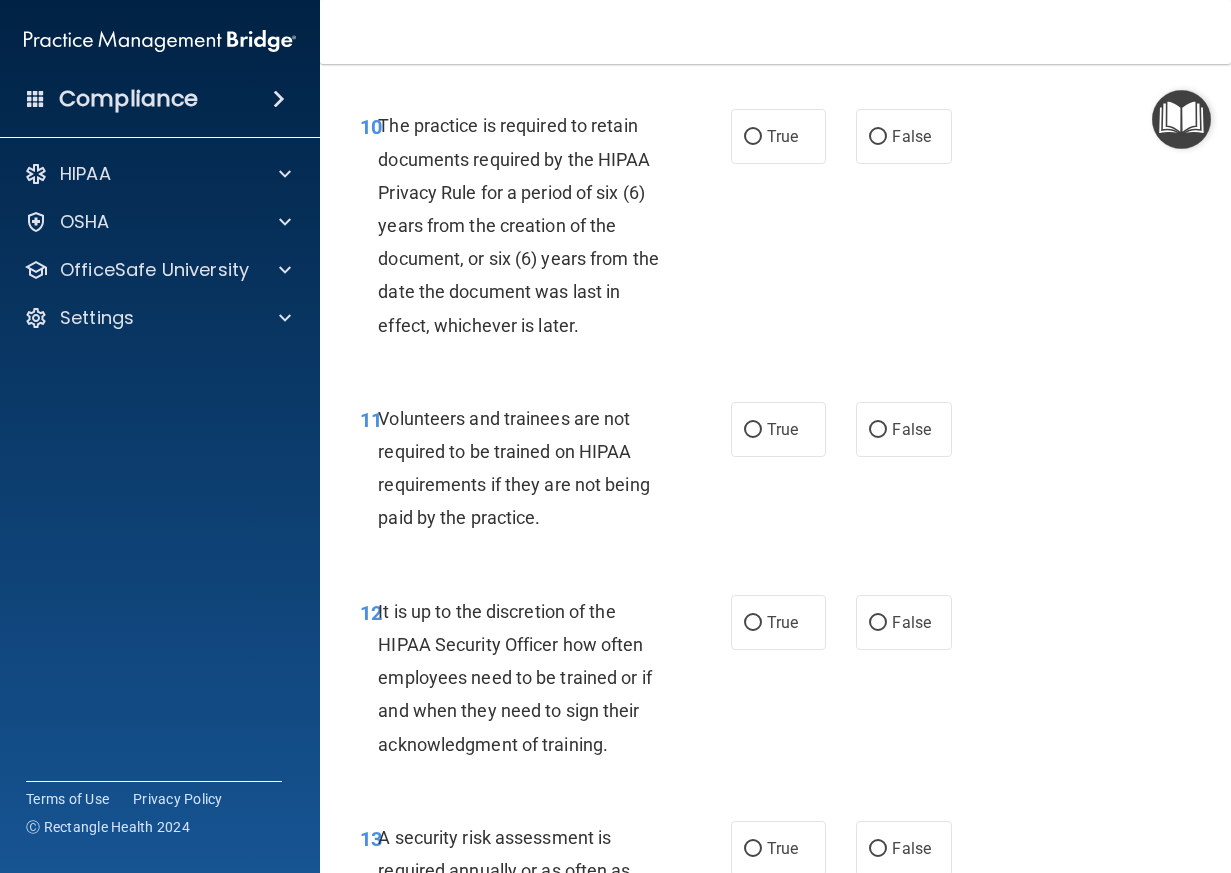 scroll, scrollTop: 2600, scrollLeft: 0, axis: vertical 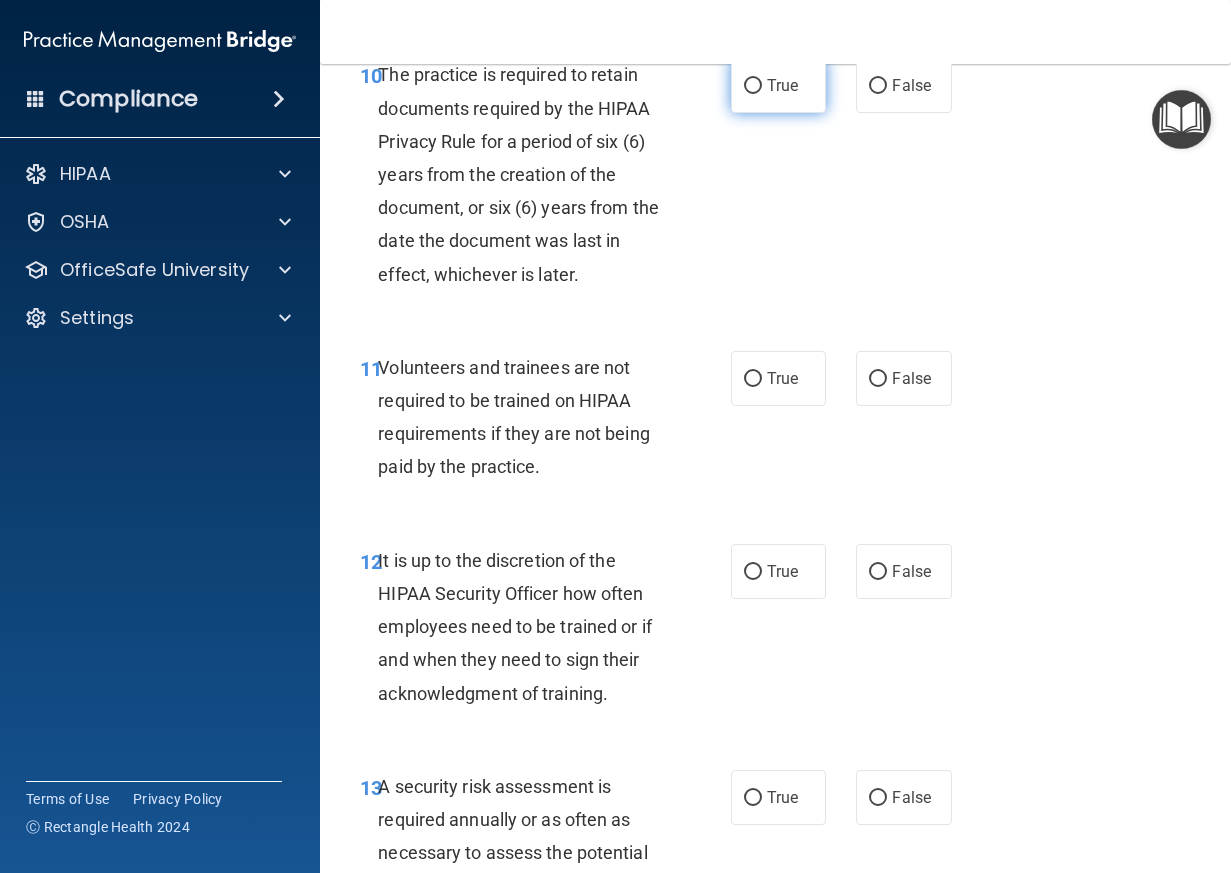 click on "True" at bounding box center (782, 85) 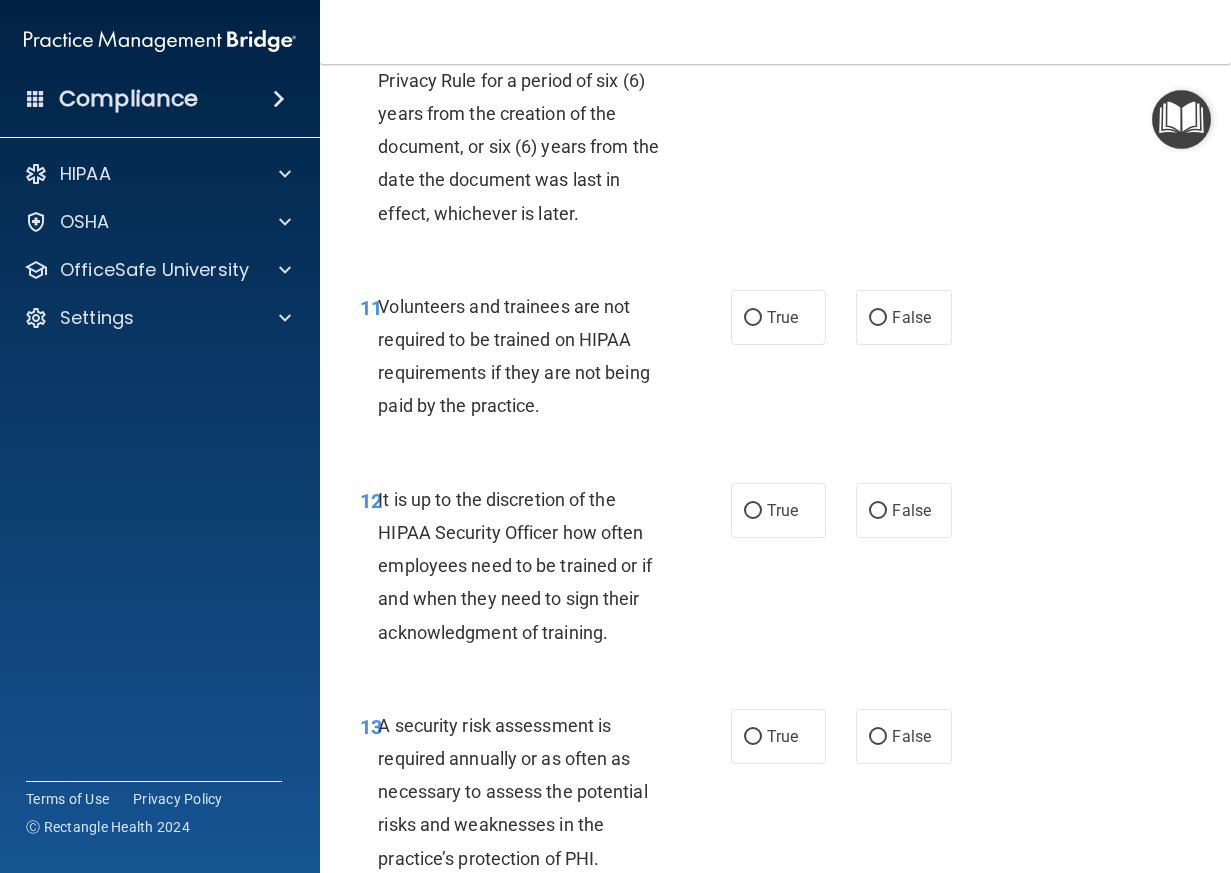 scroll, scrollTop: 2900, scrollLeft: 0, axis: vertical 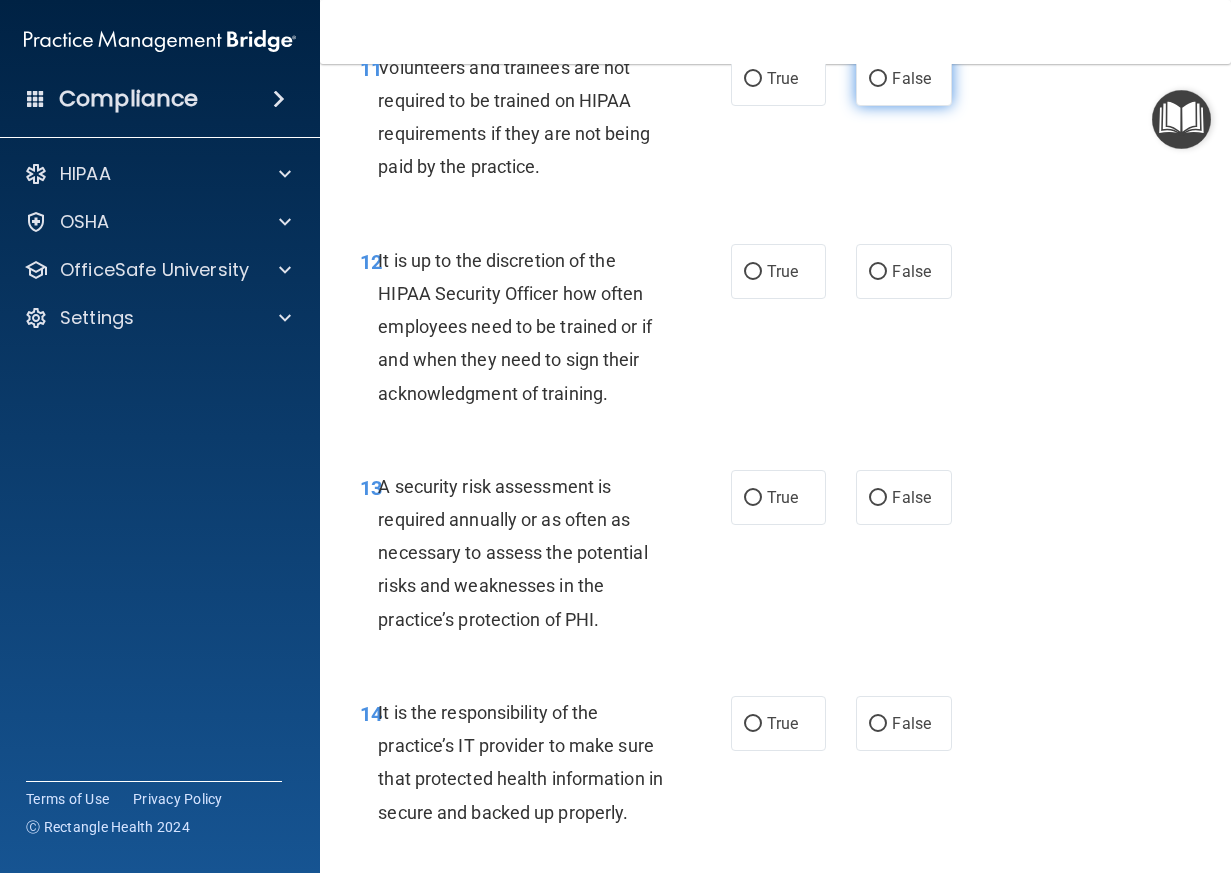 click on "False" at bounding box center [904, 78] 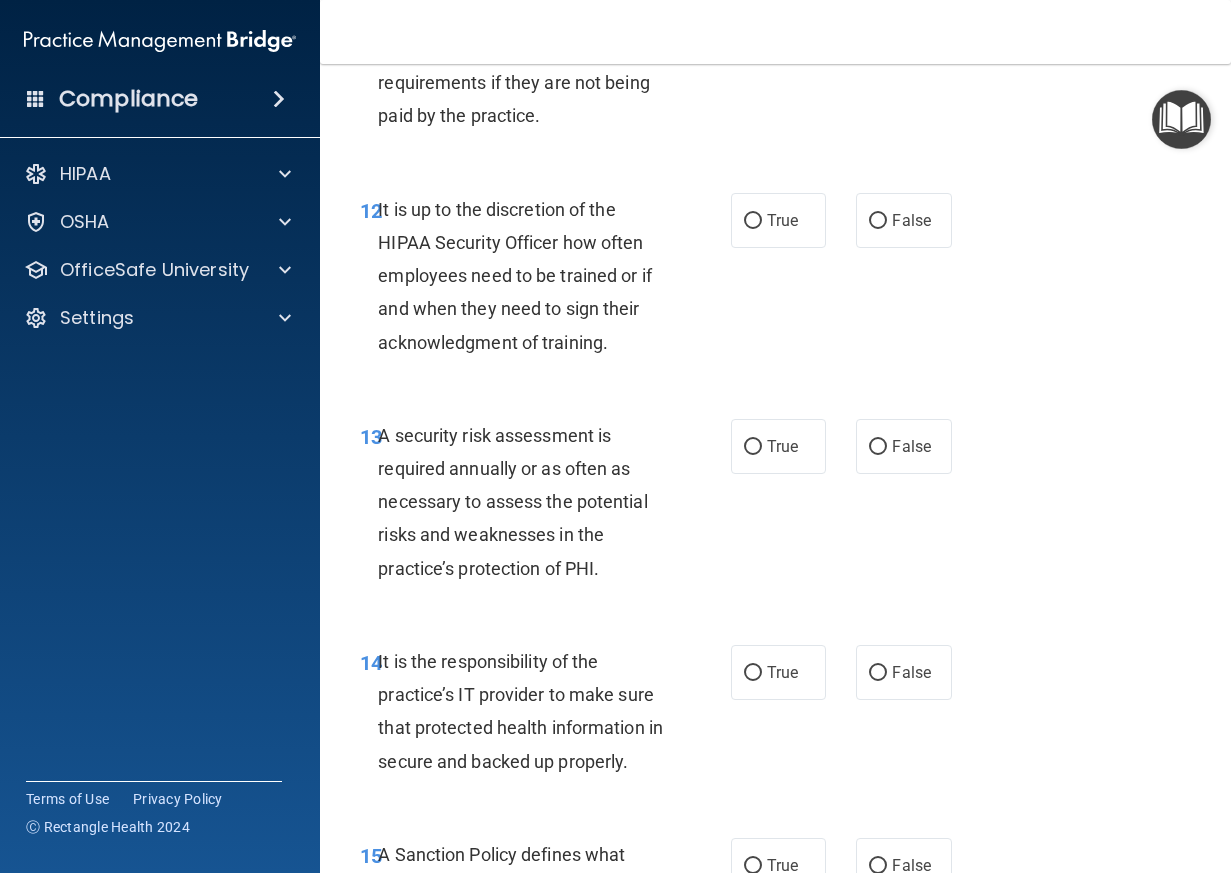 scroll, scrollTop: 3000, scrollLeft: 0, axis: vertical 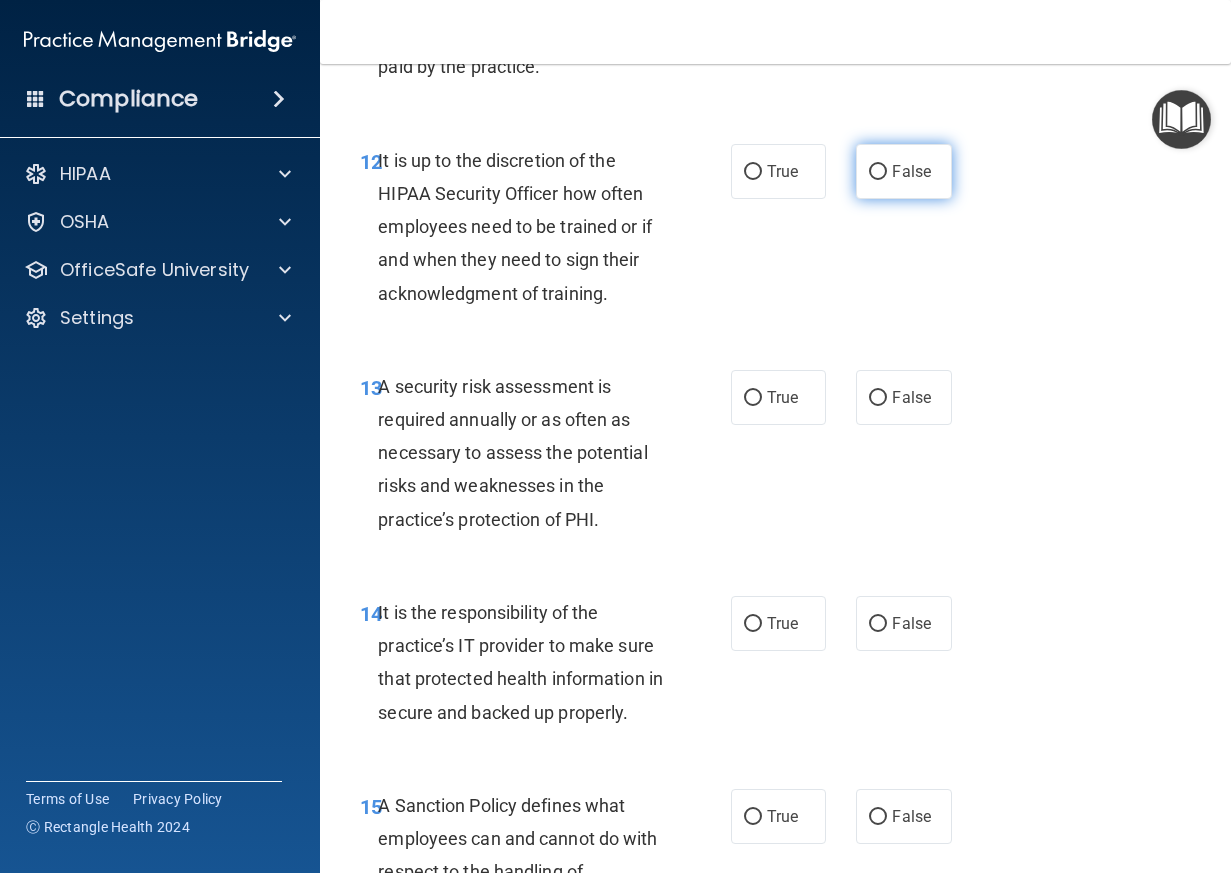 click on "False" at bounding box center [911, 171] 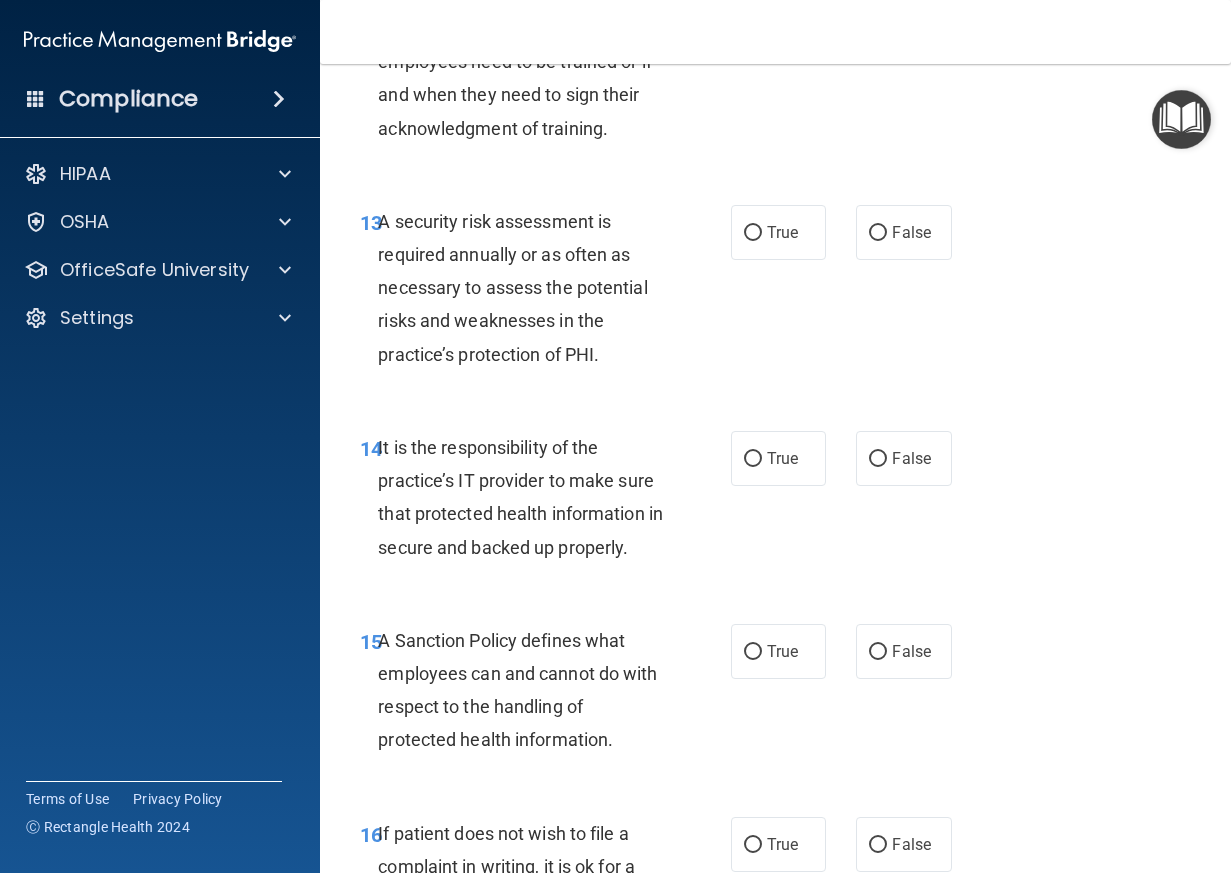 scroll, scrollTop: 3200, scrollLeft: 0, axis: vertical 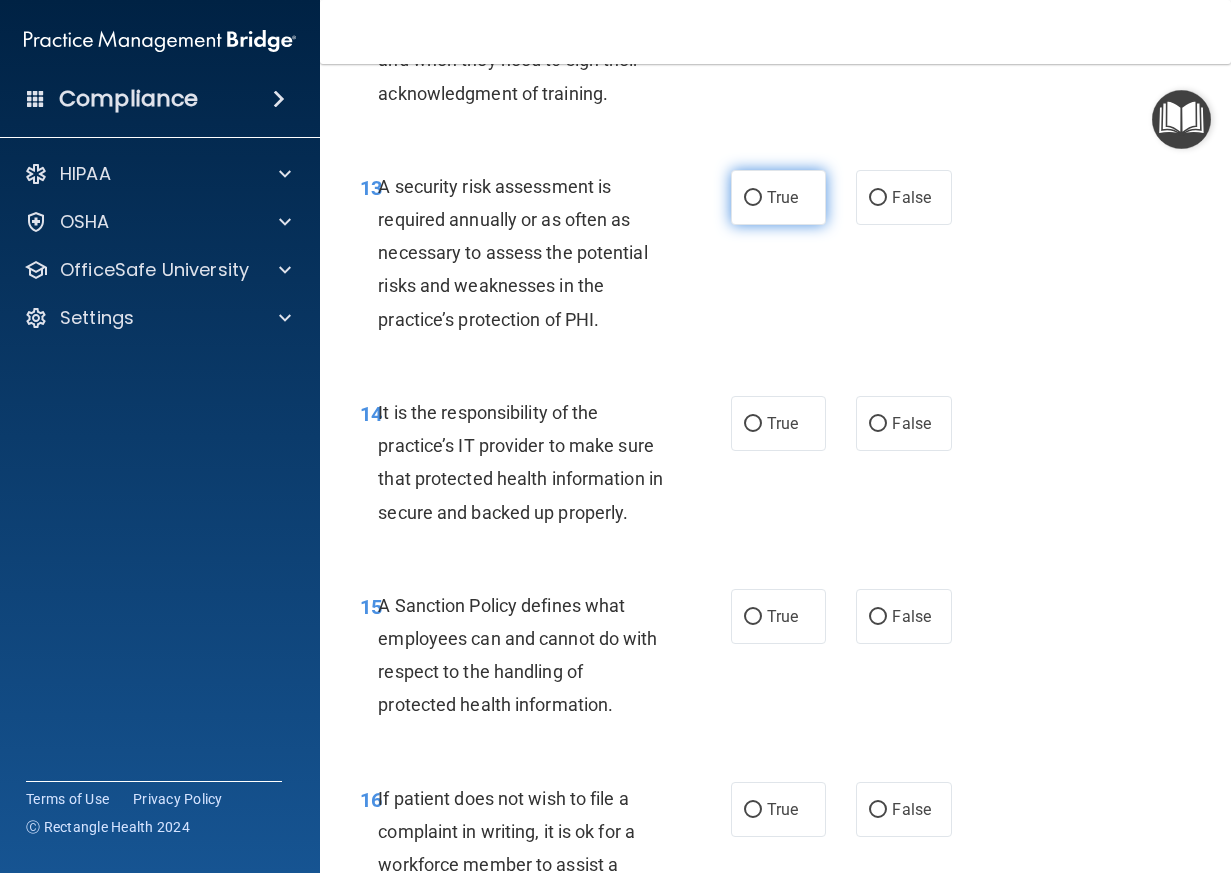click on "True" at bounding box center (782, 197) 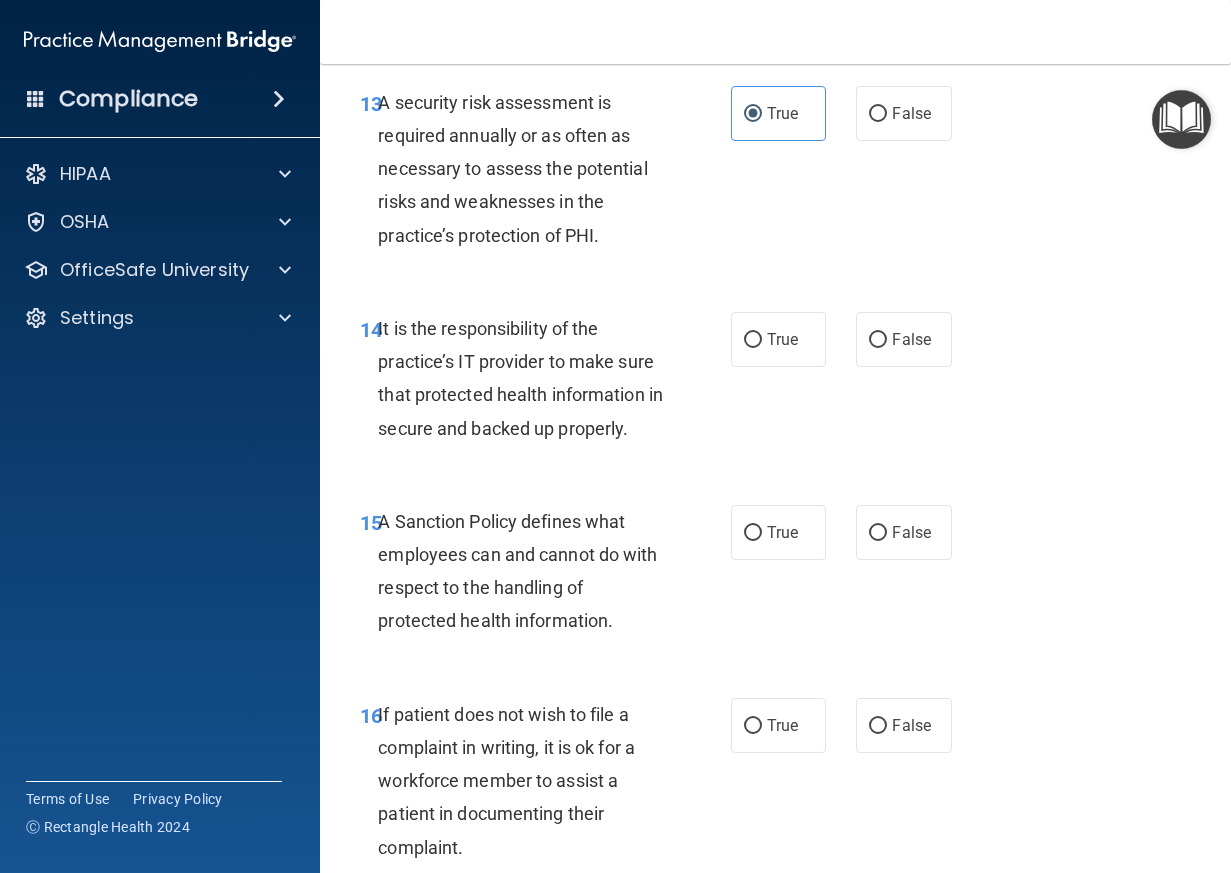 scroll, scrollTop: 3400, scrollLeft: 0, axis: vertical 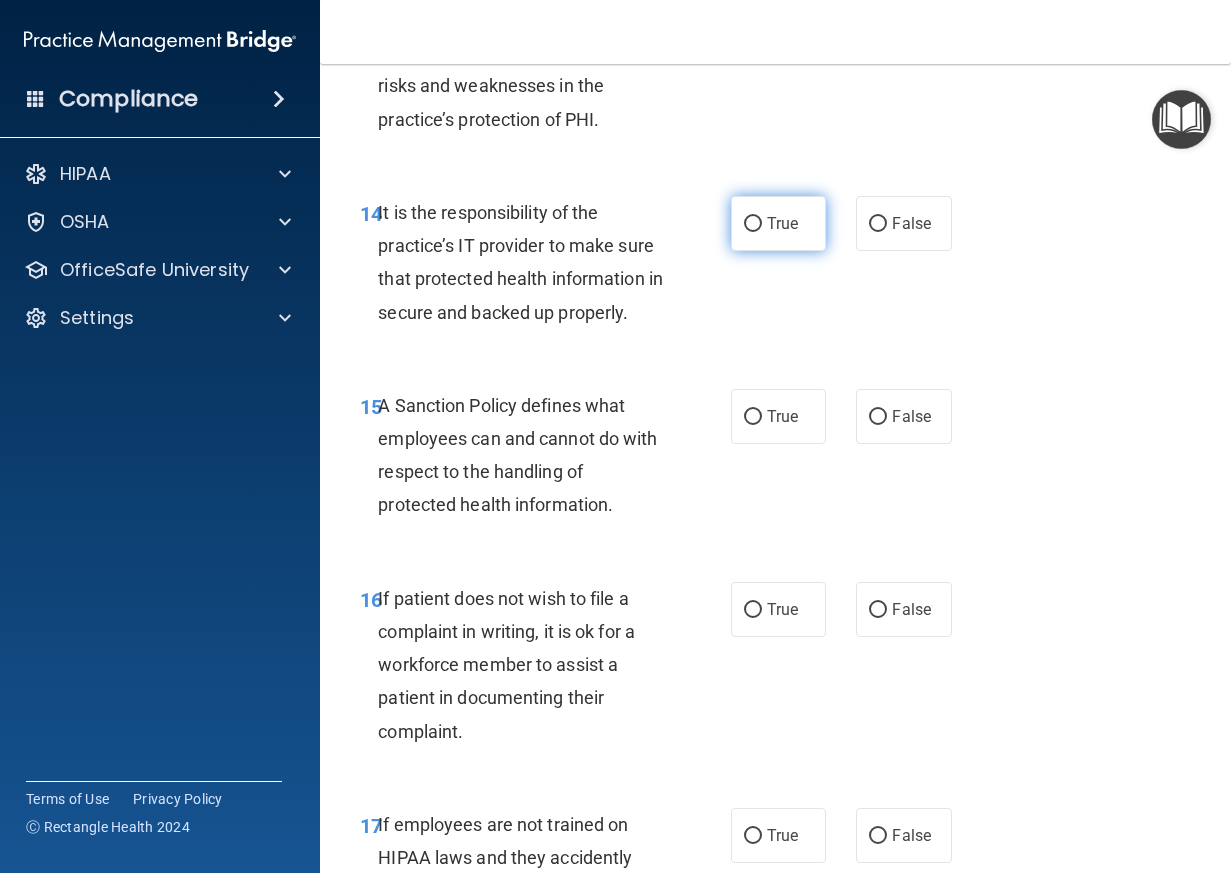 click on "True" at bounding box center [779, 223] 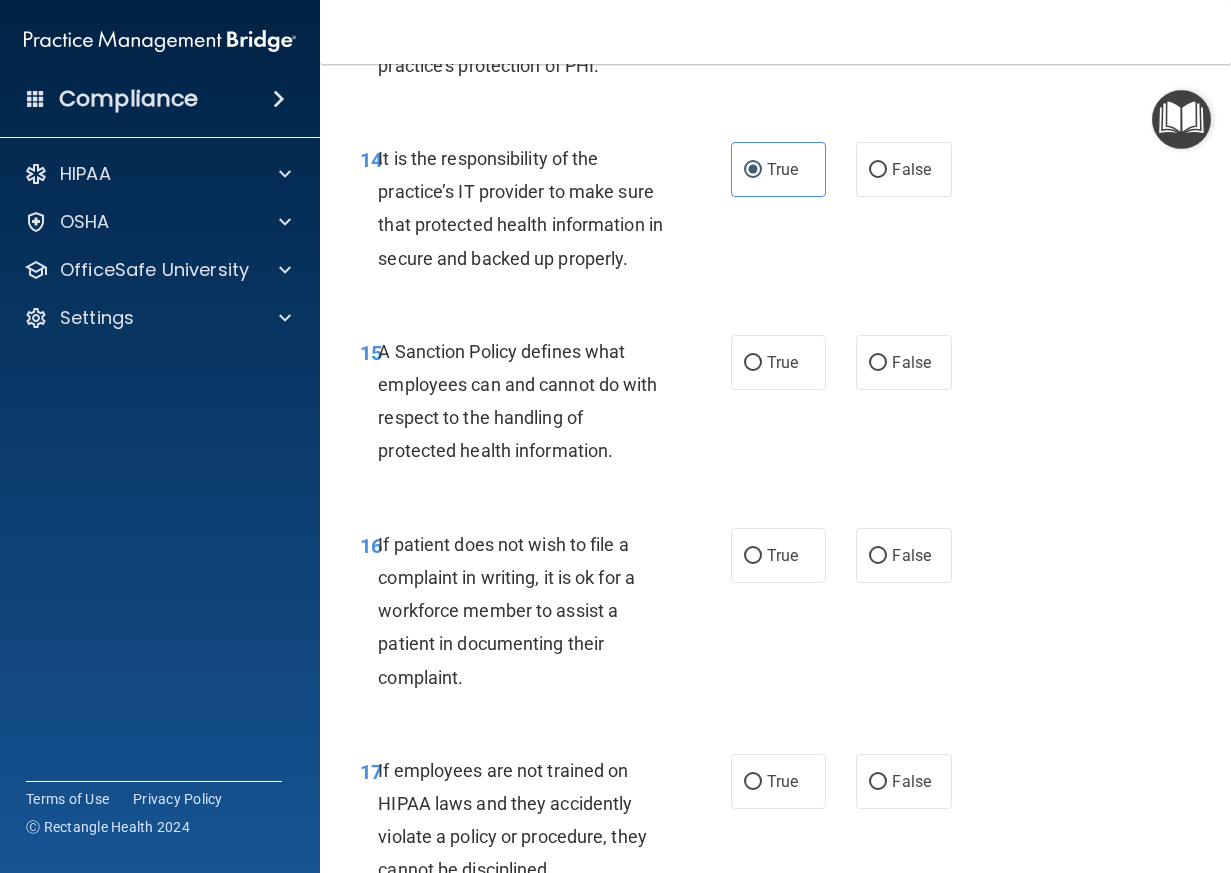 scroll, scrollTop: 3600, scrollLeft: 0, axis: vertical 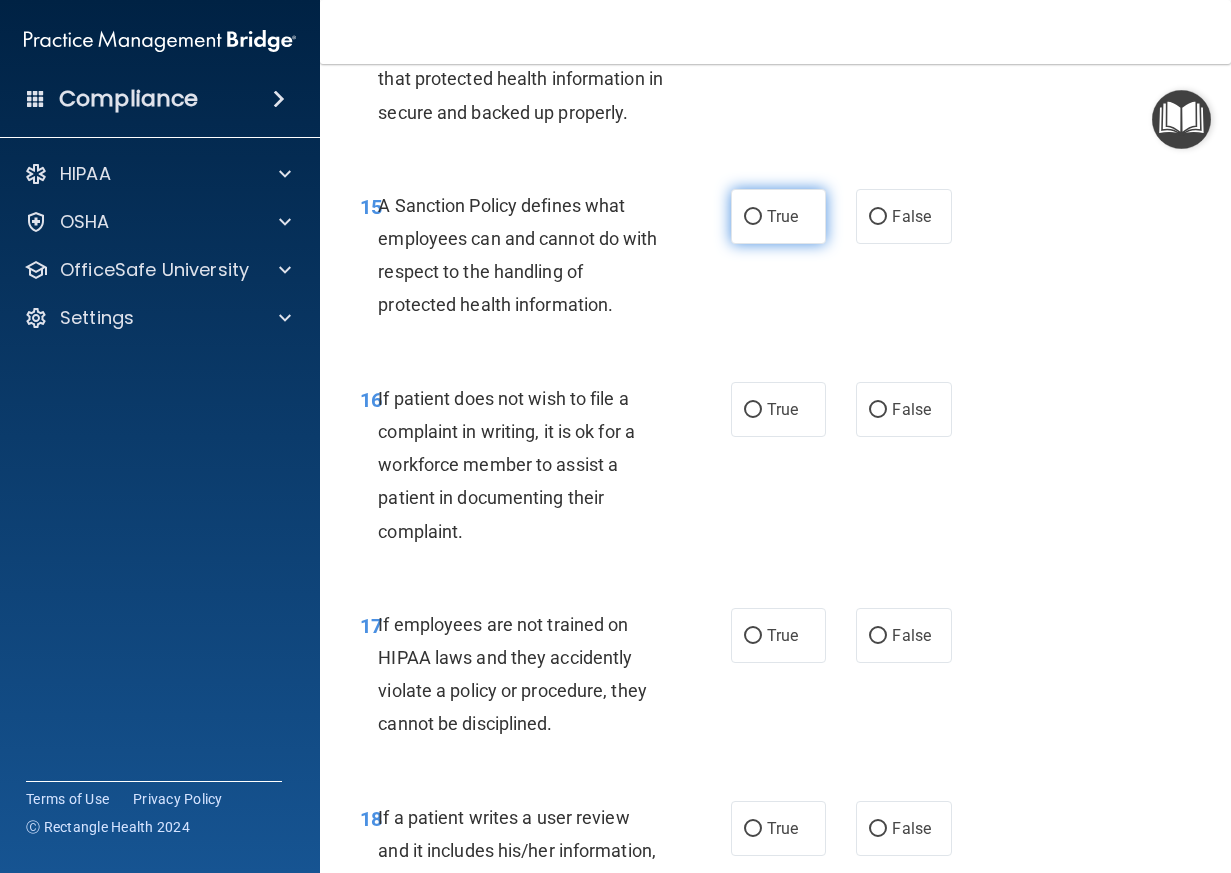 click on "True" at bounding box center (782, 216) 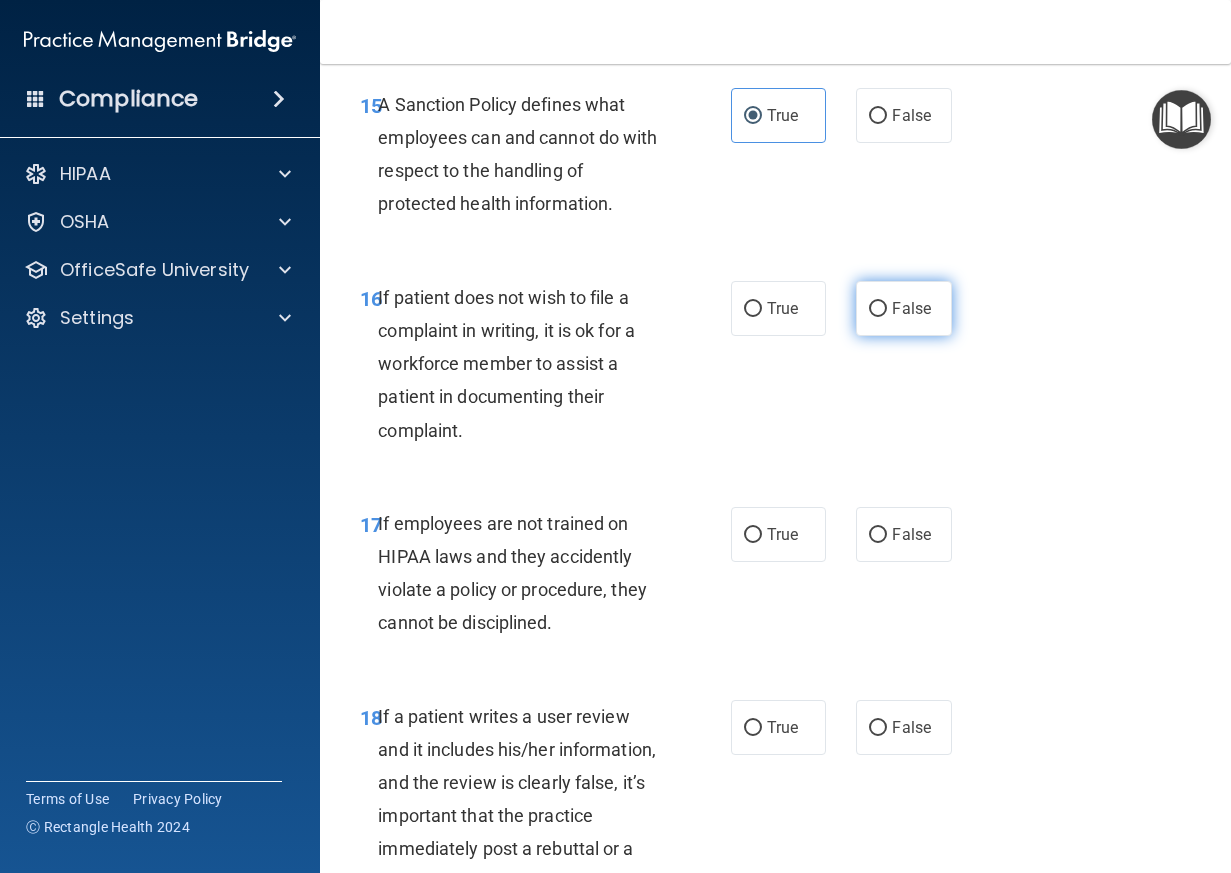 scroll, scrollTop: 3700, scrollLeft: 0, axis: vertical 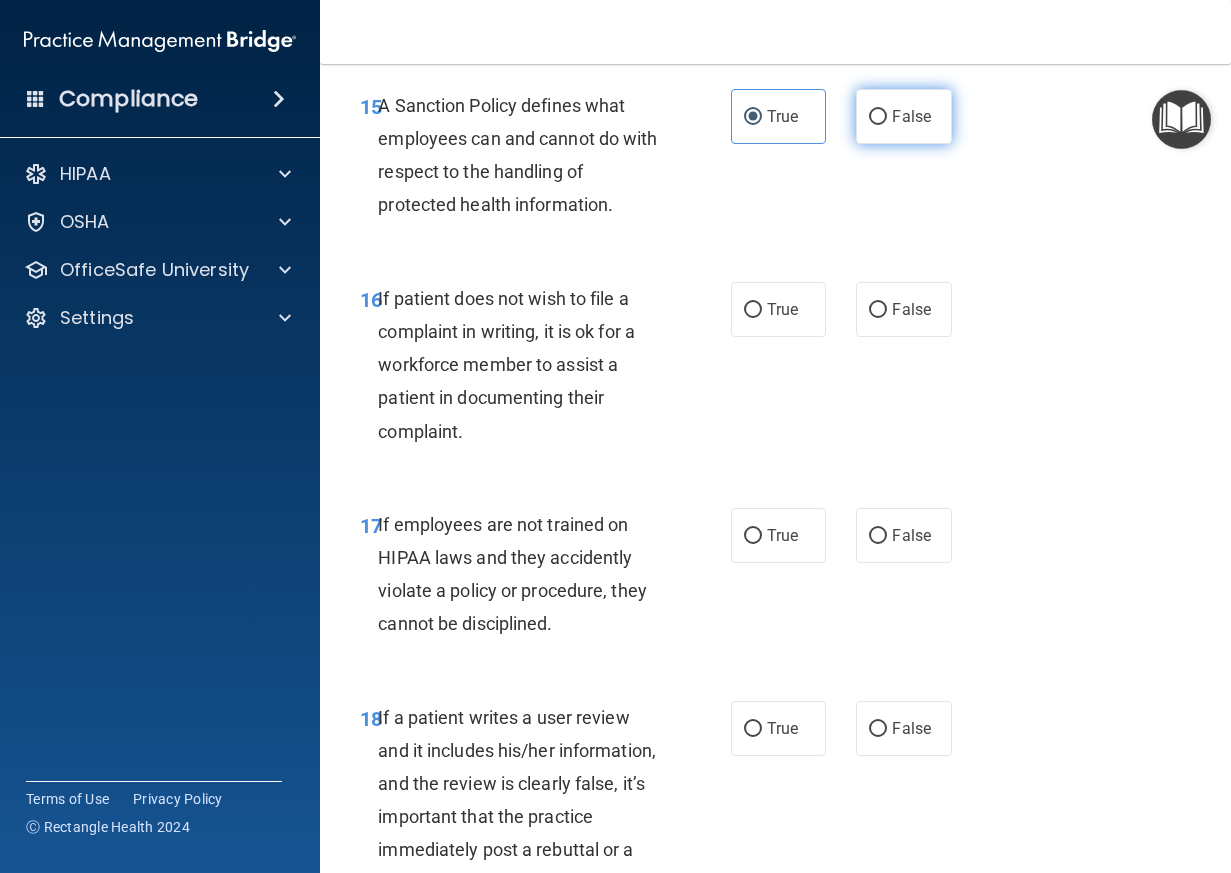 click on "False" at bounding box center [911, 116] 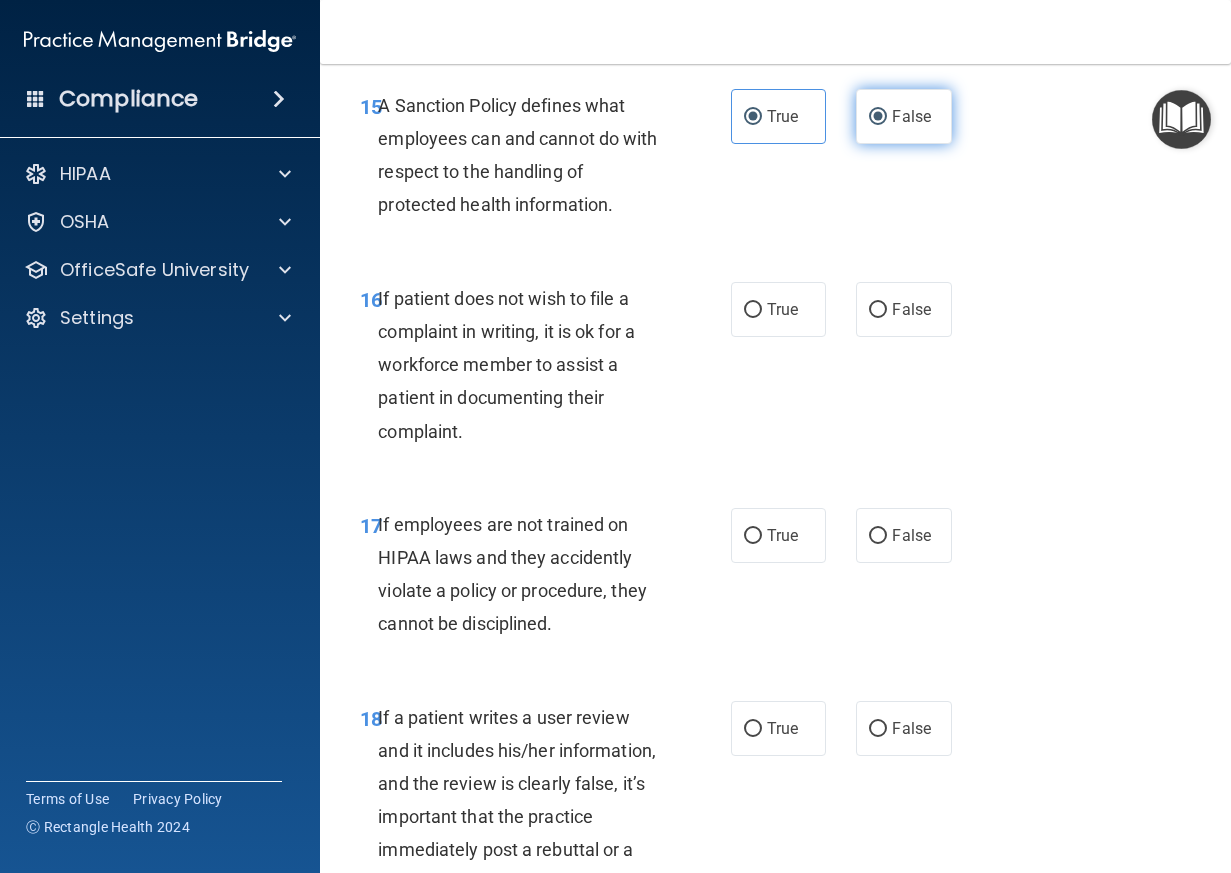 radio on "false" 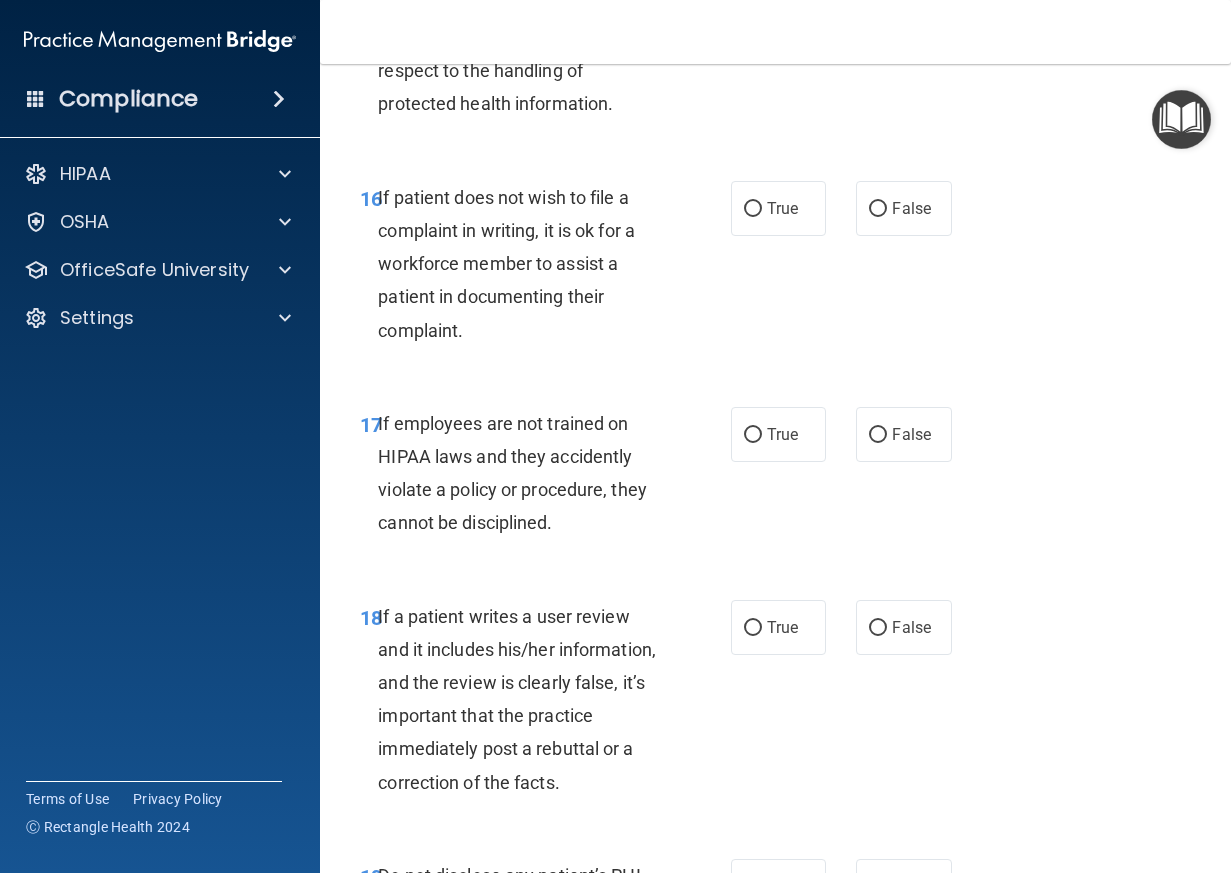 scroll, scrollTop: 3800, scrollLeft: 0, axis: vertical 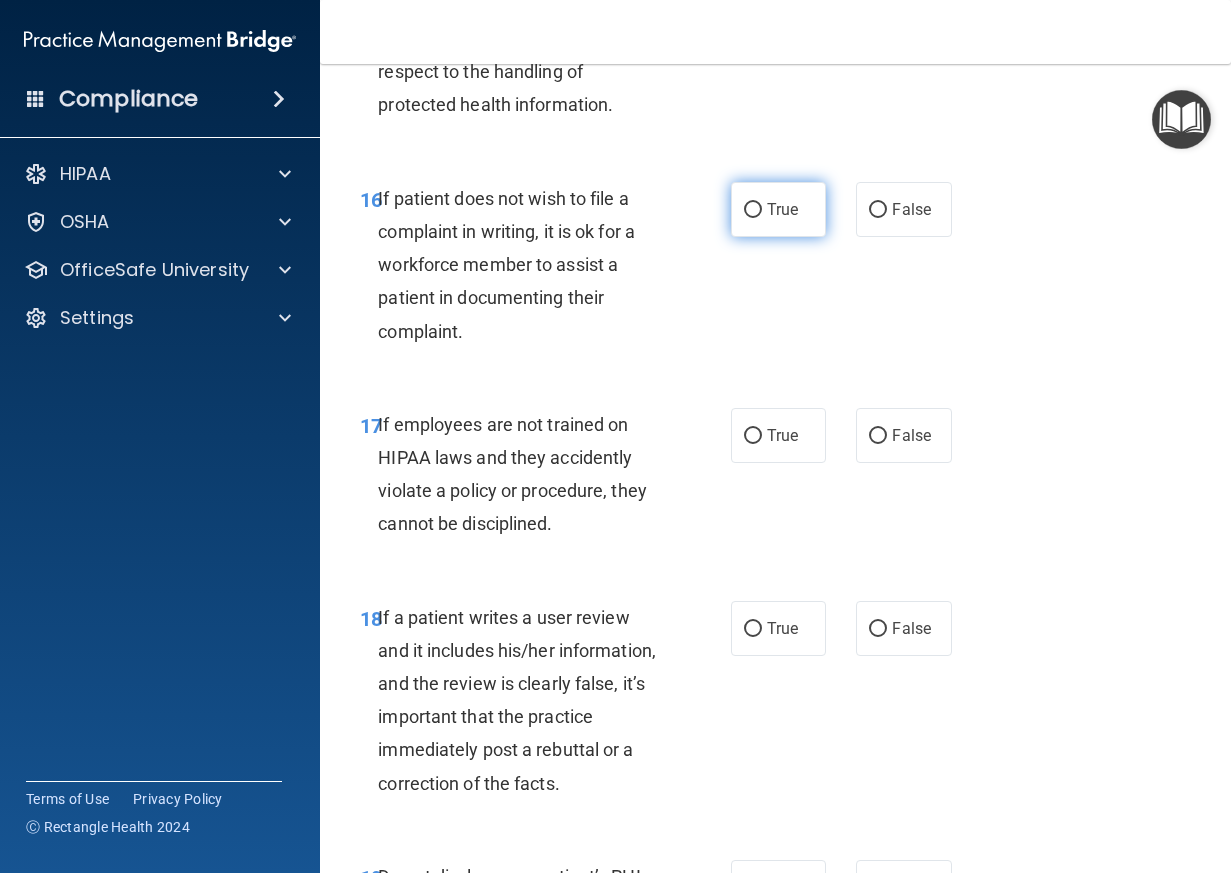 click on "True" at bounding box center (779, 209) 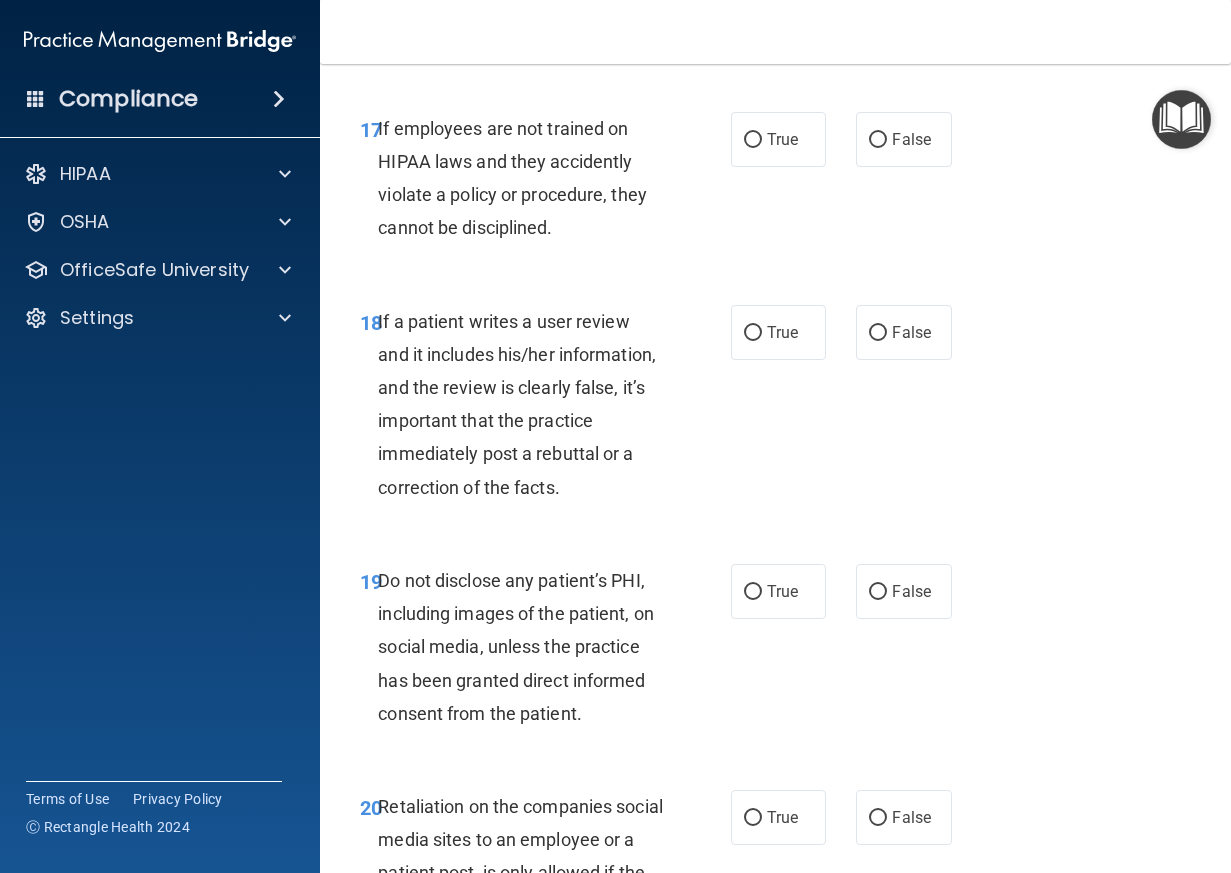 scroll, scrollTop: 4100, scrollLeft: 0, axis: vertical 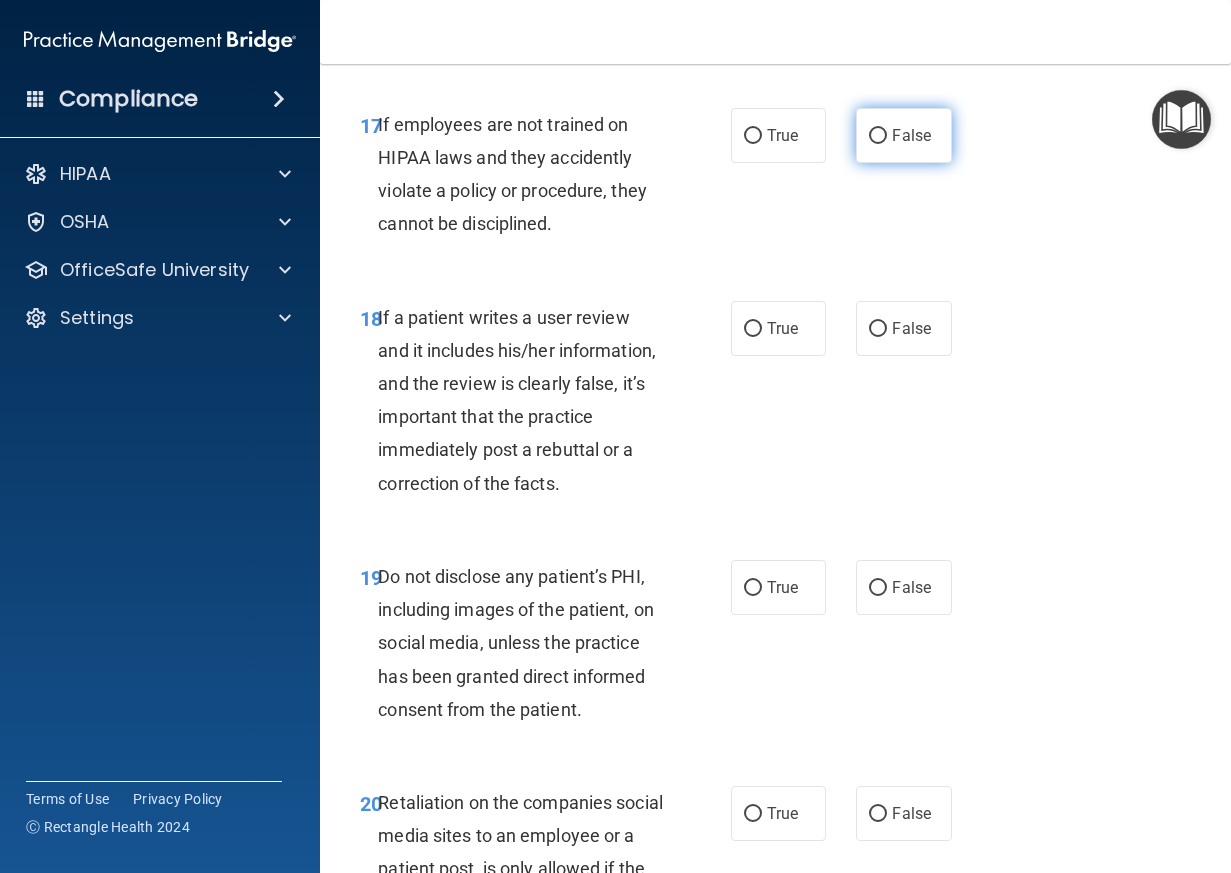 click on "False" at bounding box center (904, 135) 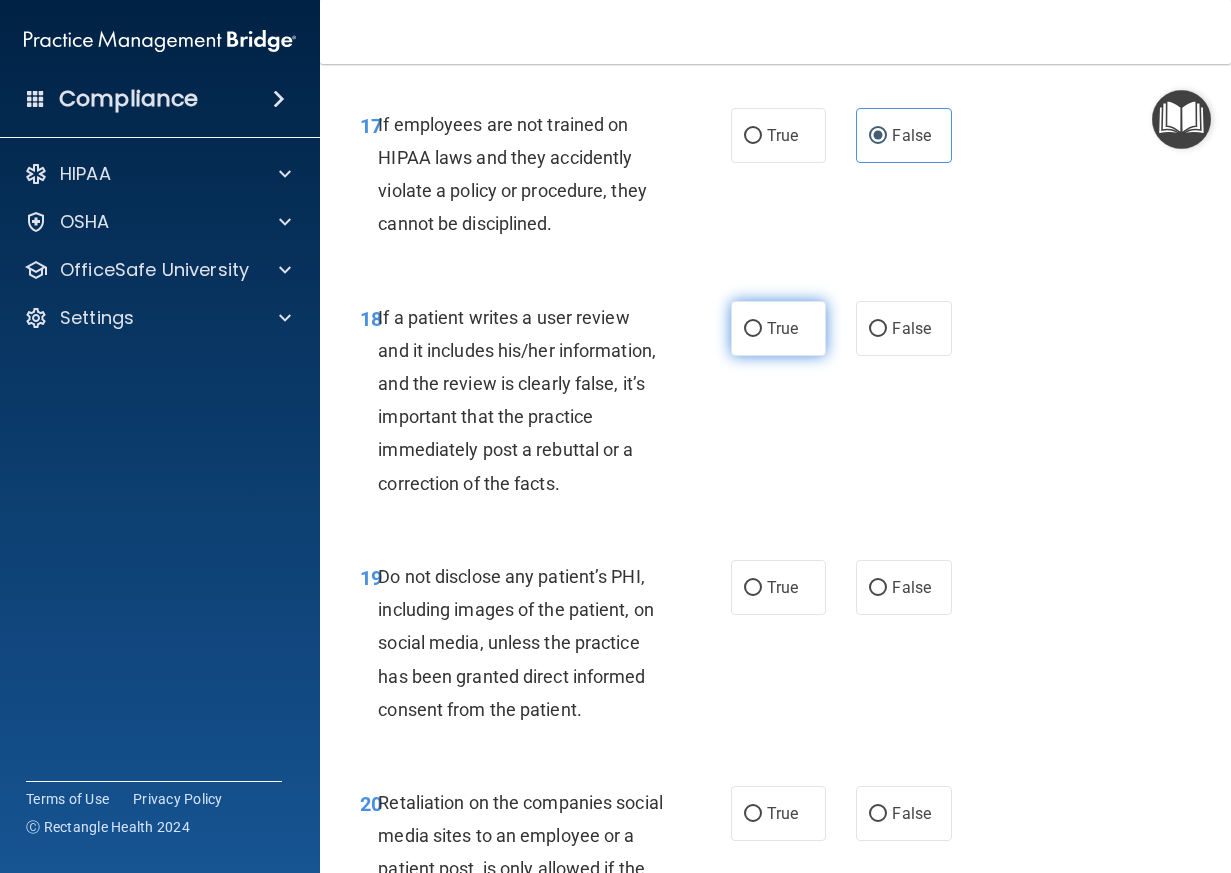 click on "True" at bounding box center (753, 329) 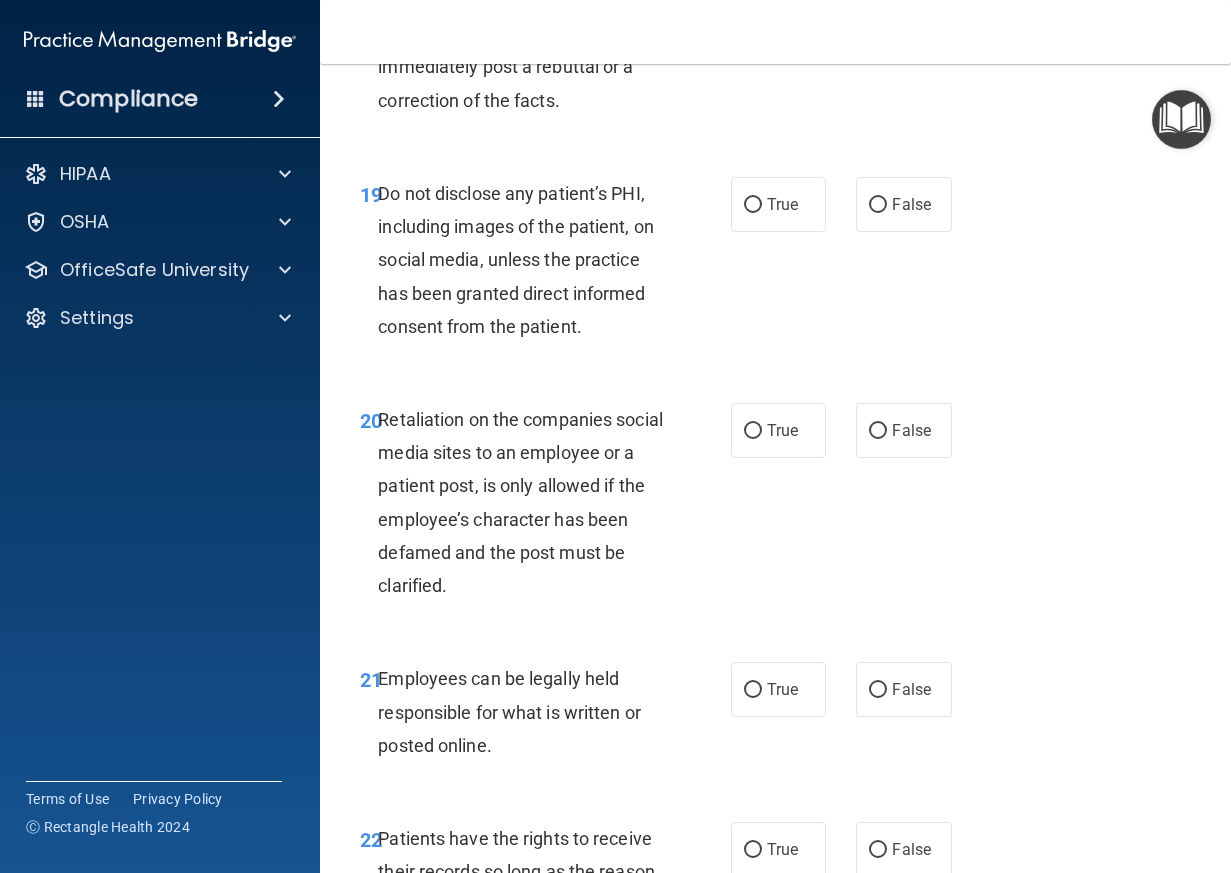 scroll, scrollTop: 4500, scrollLeft: 0, axis: vertical 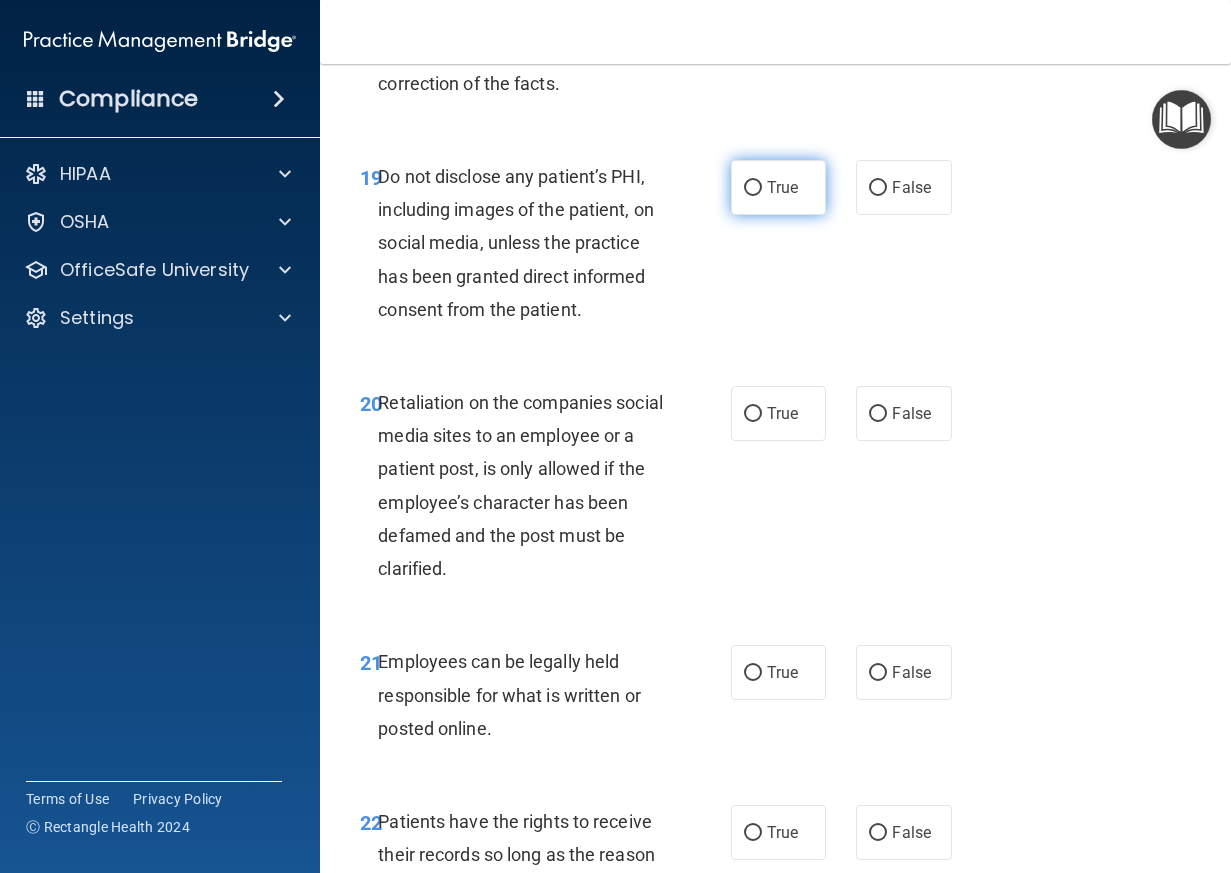 click on "True" at bounding box center (782, 187) 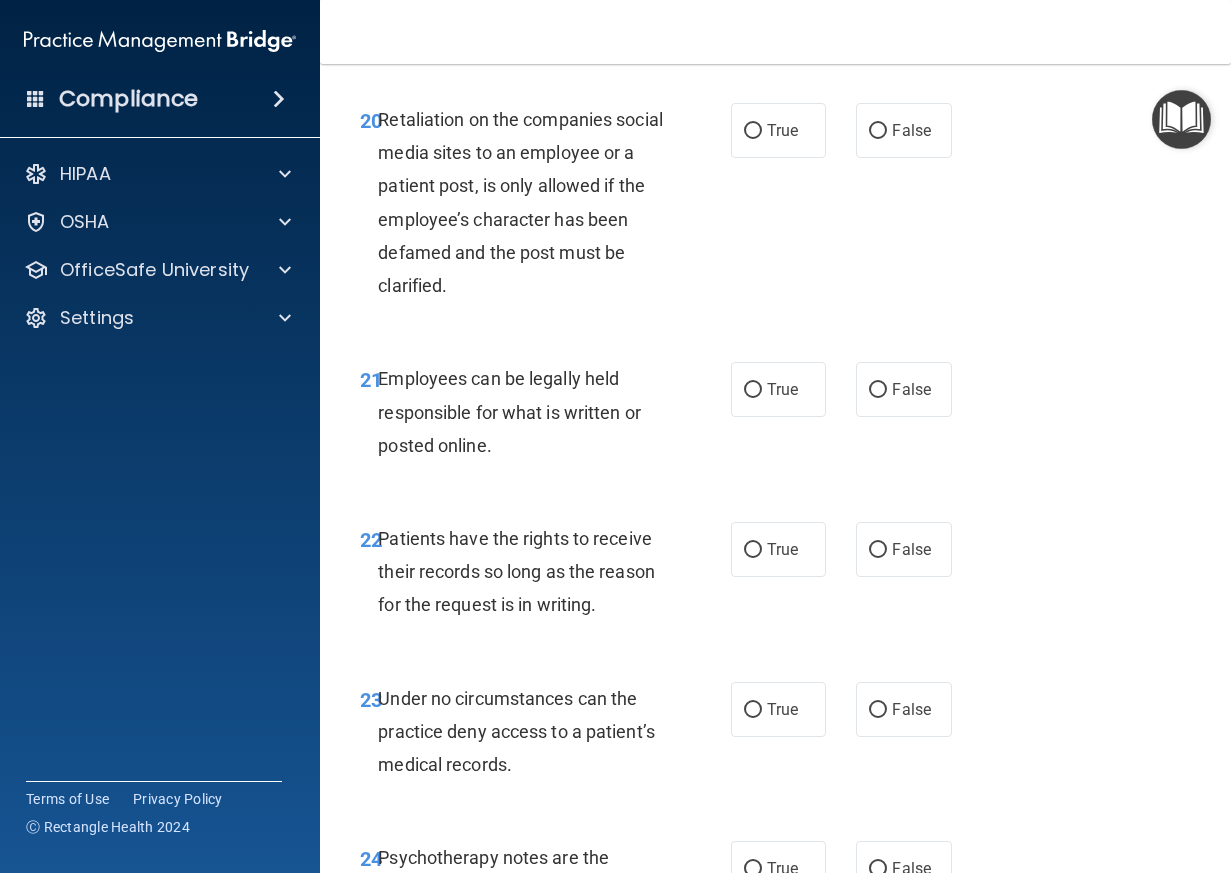 scroll, scrollTop: 4800, scrollLeft: 0, axis: vertical 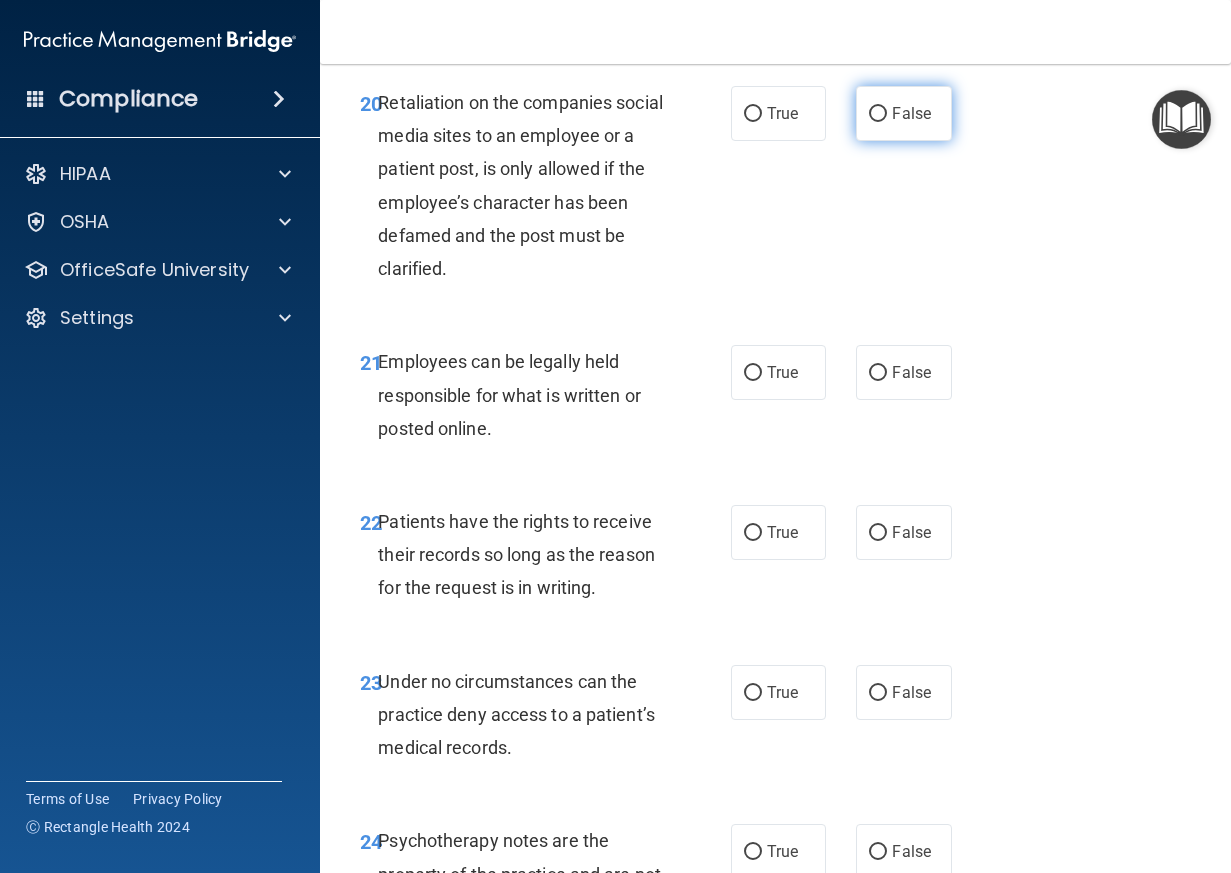 click on "False" at bounding box center [911, 113] 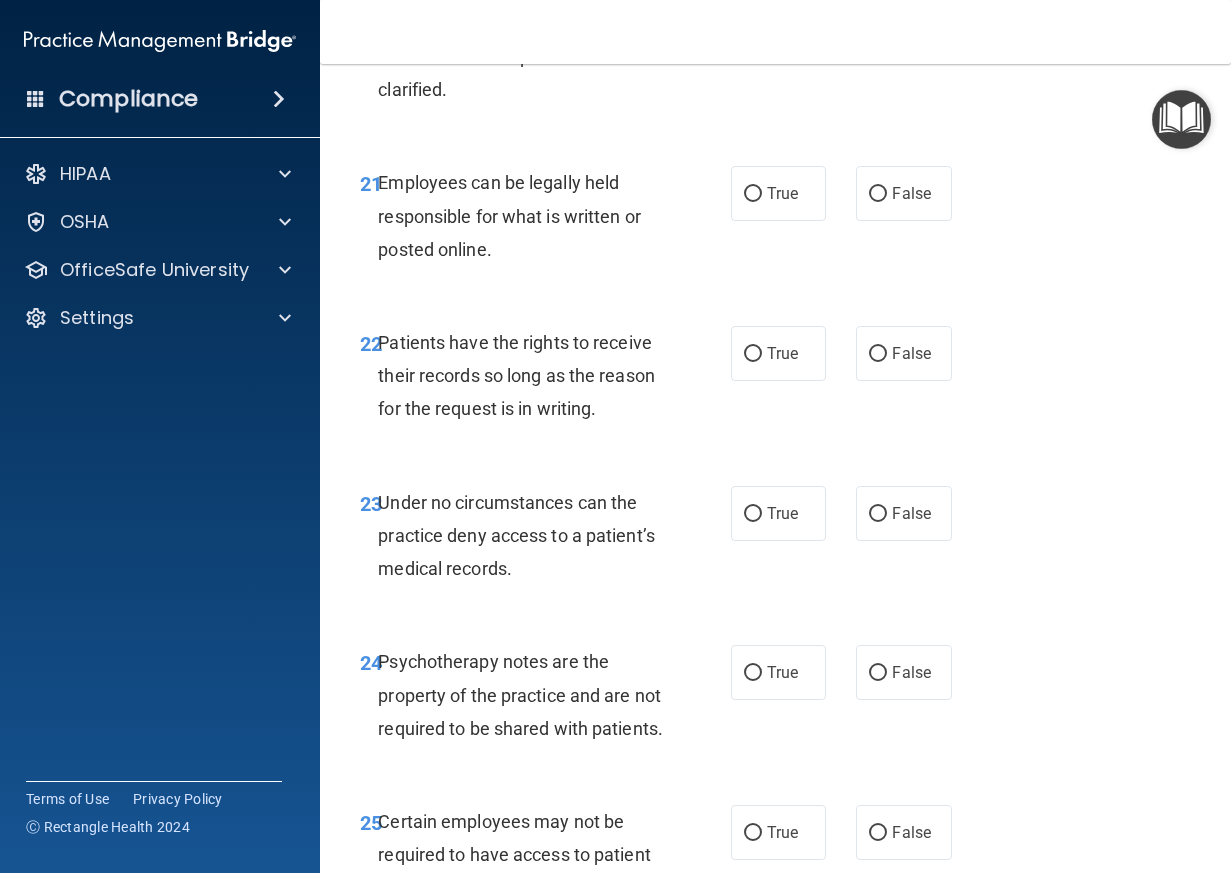 scroll, scrollTop: 5000, scrollLeft: 0, axis: vertical 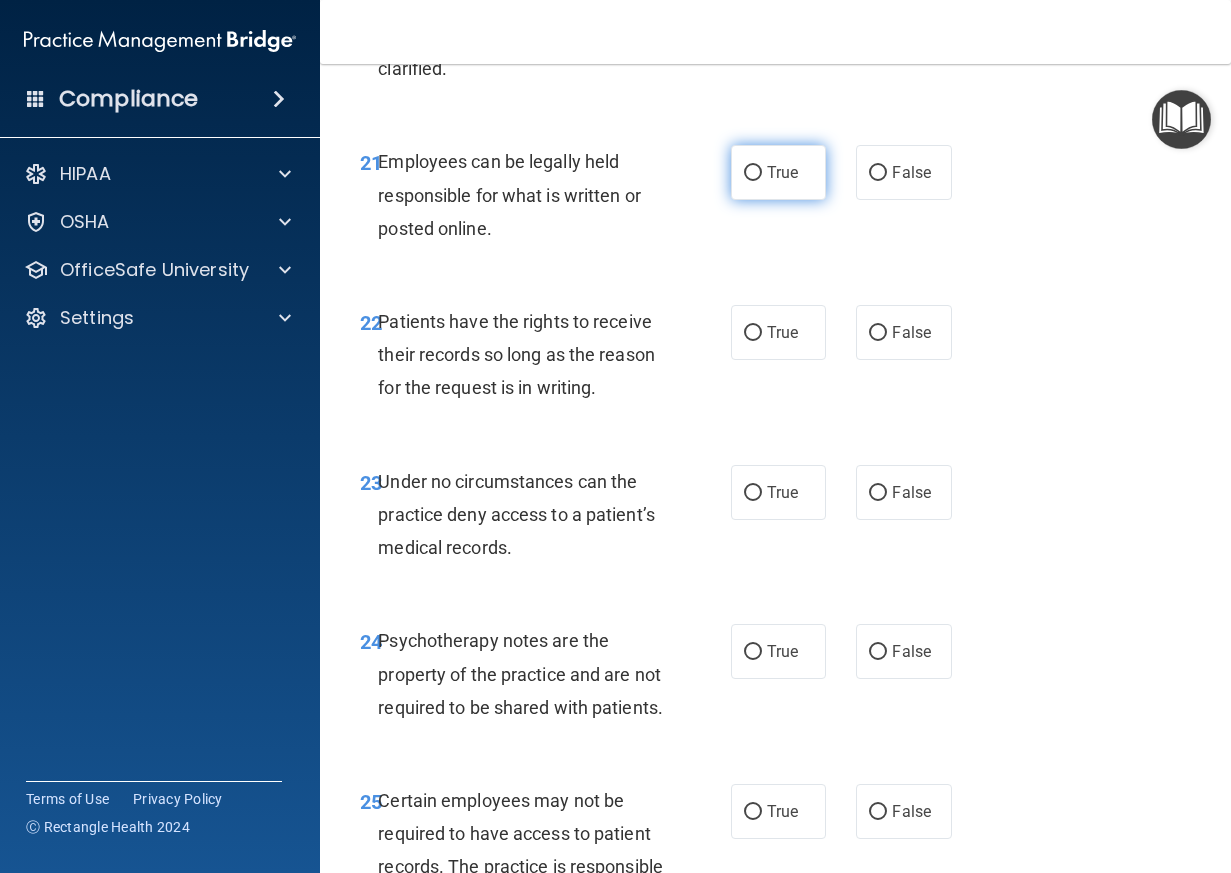 click on "True" at bounding box center (779, 172) 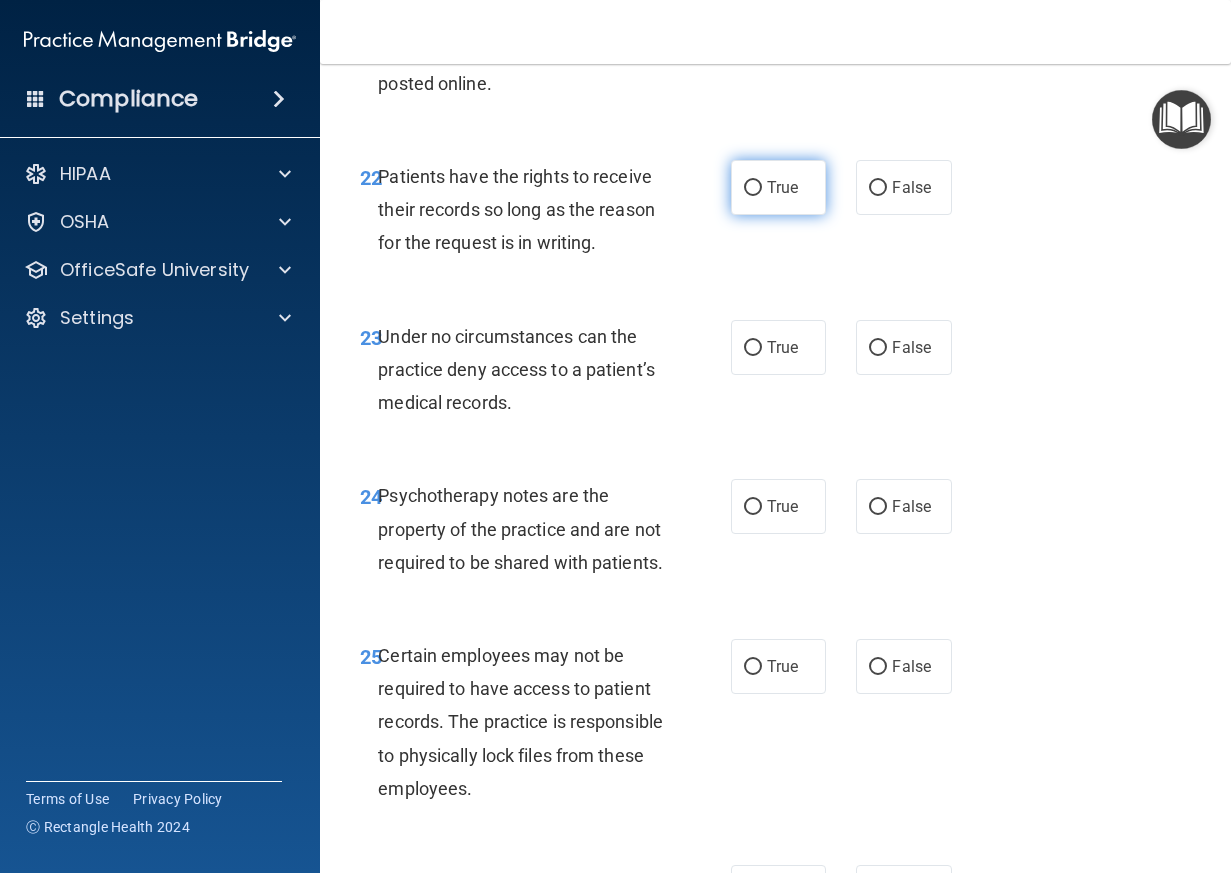 scroll, scrollTop: 5100, scrollLeft: 0, axis: vertical 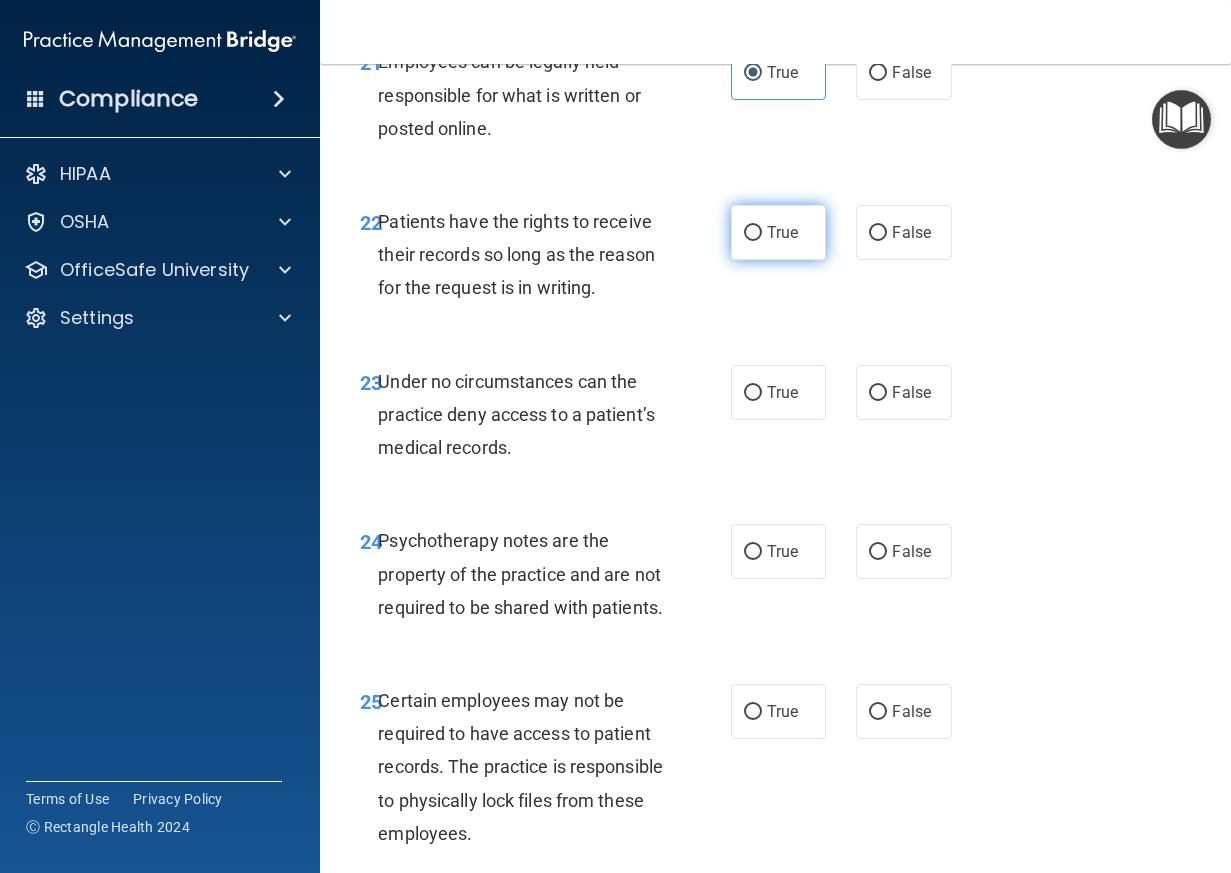 click on "True" at bounding box center (779, 232) 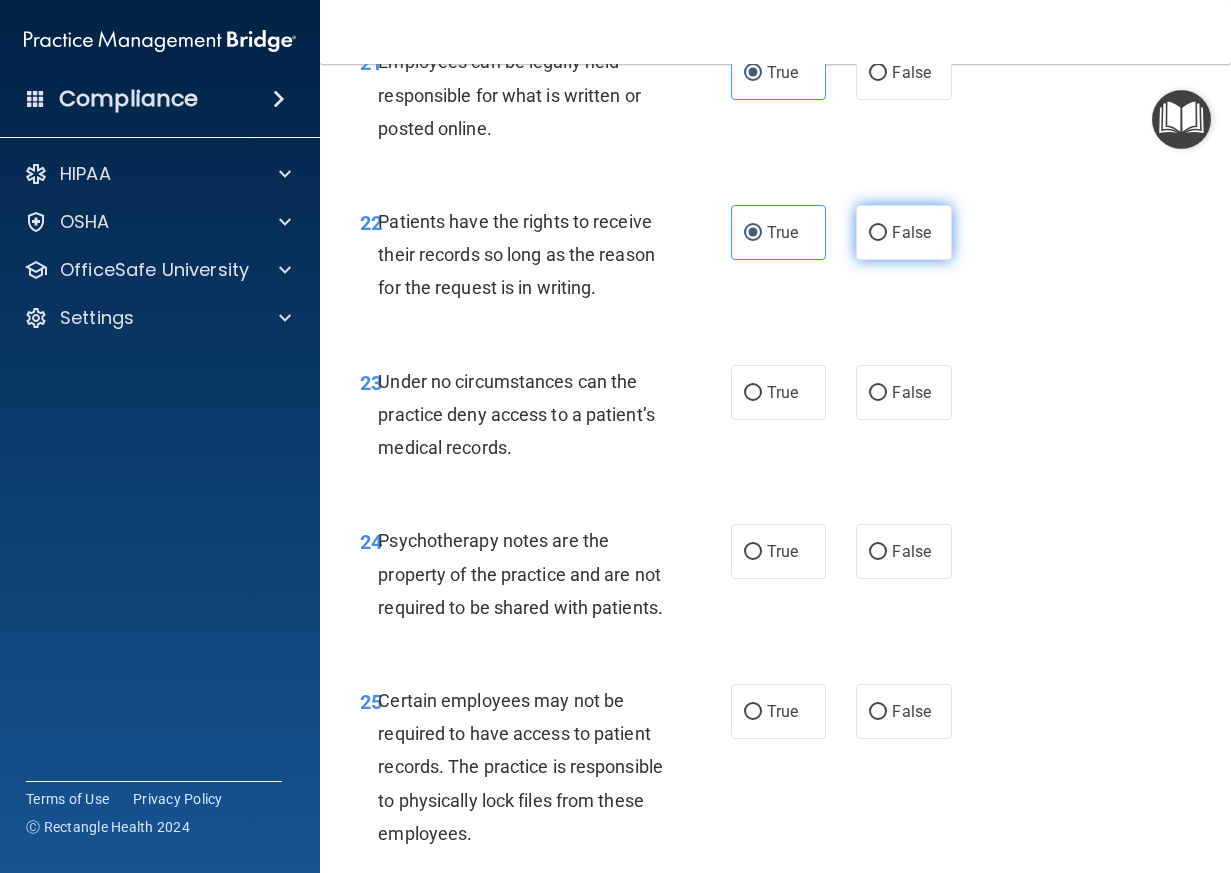 click on "False" at bounding box center (904, 232) 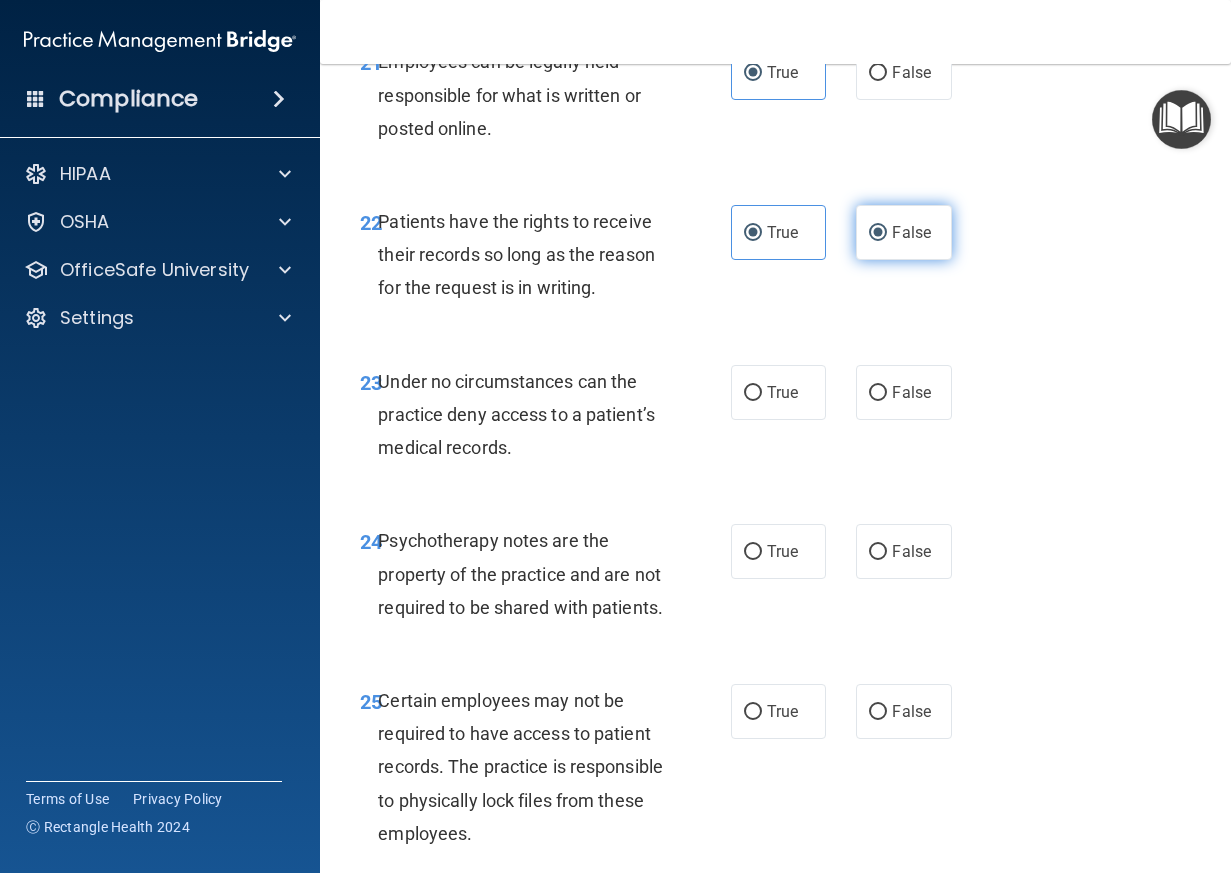 radio on "false" 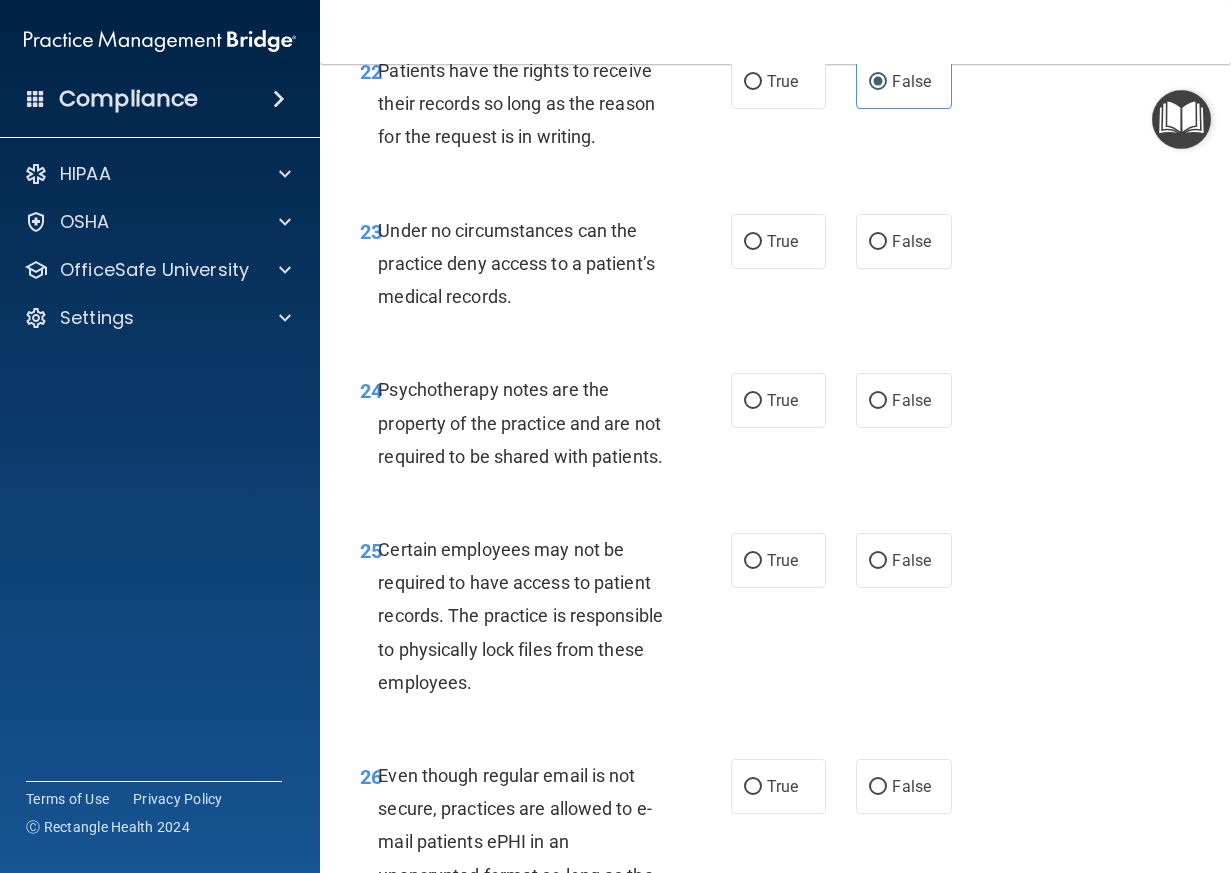 scroll, scrollTop: 5300, scrollLeft: 0, axis: vertical 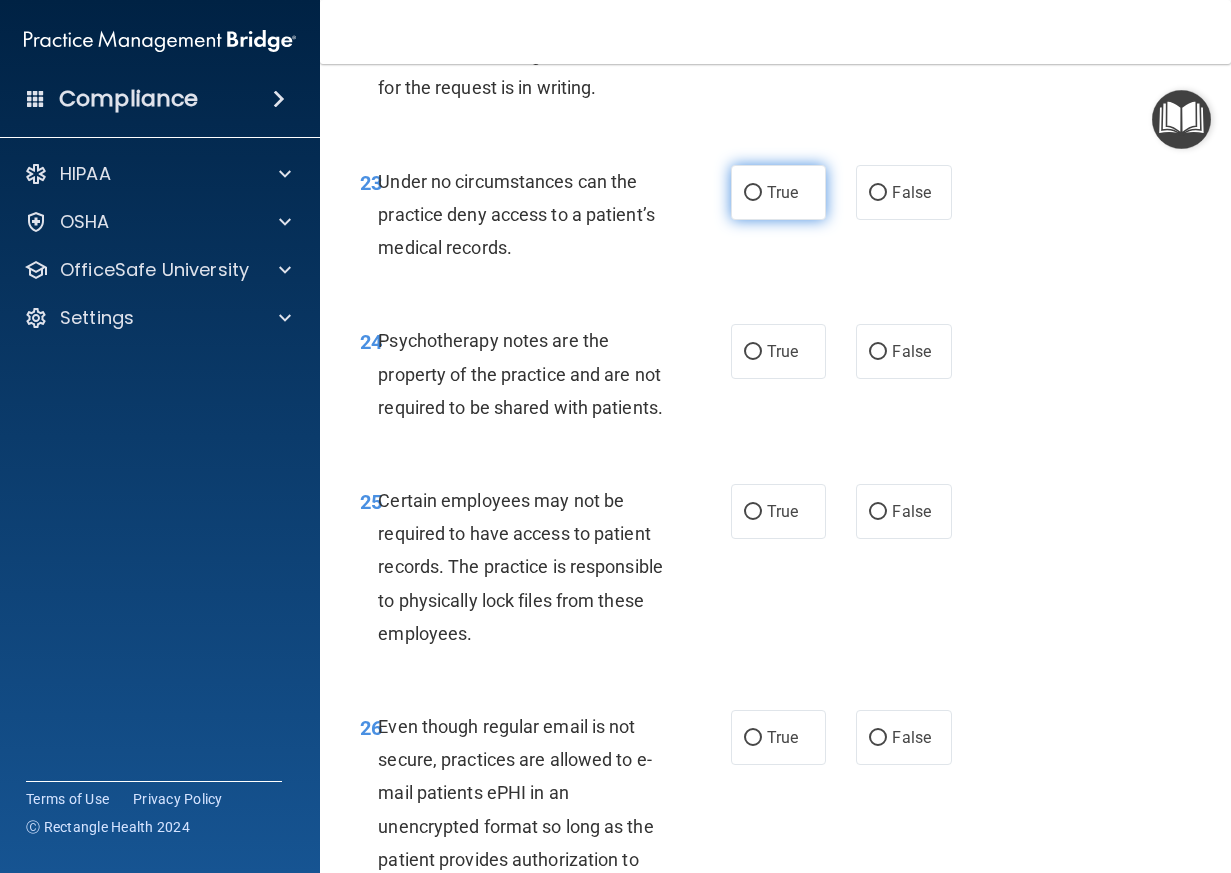 click on "True" at bounding box center (779, 192) 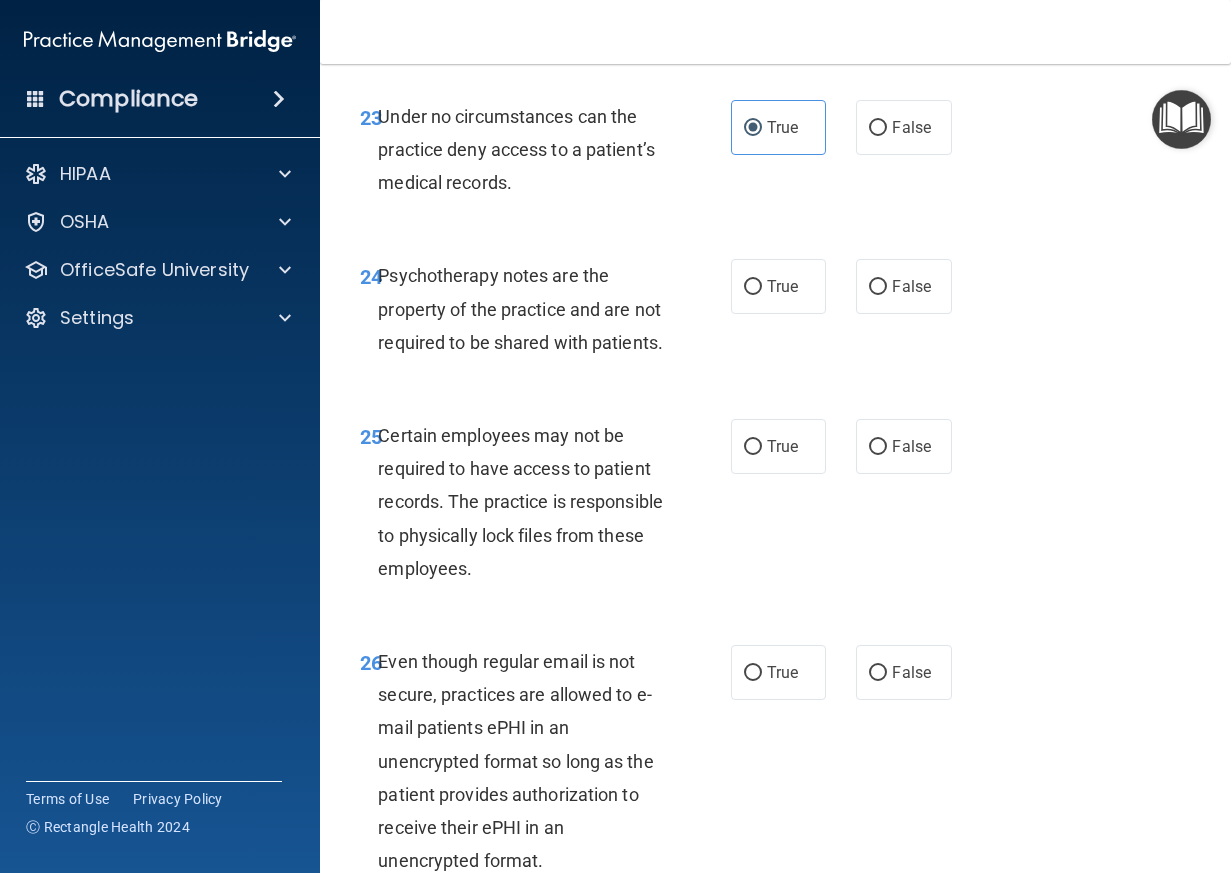scroll, scrollTop: 5400, scrollLeft: 0, axis: vertical 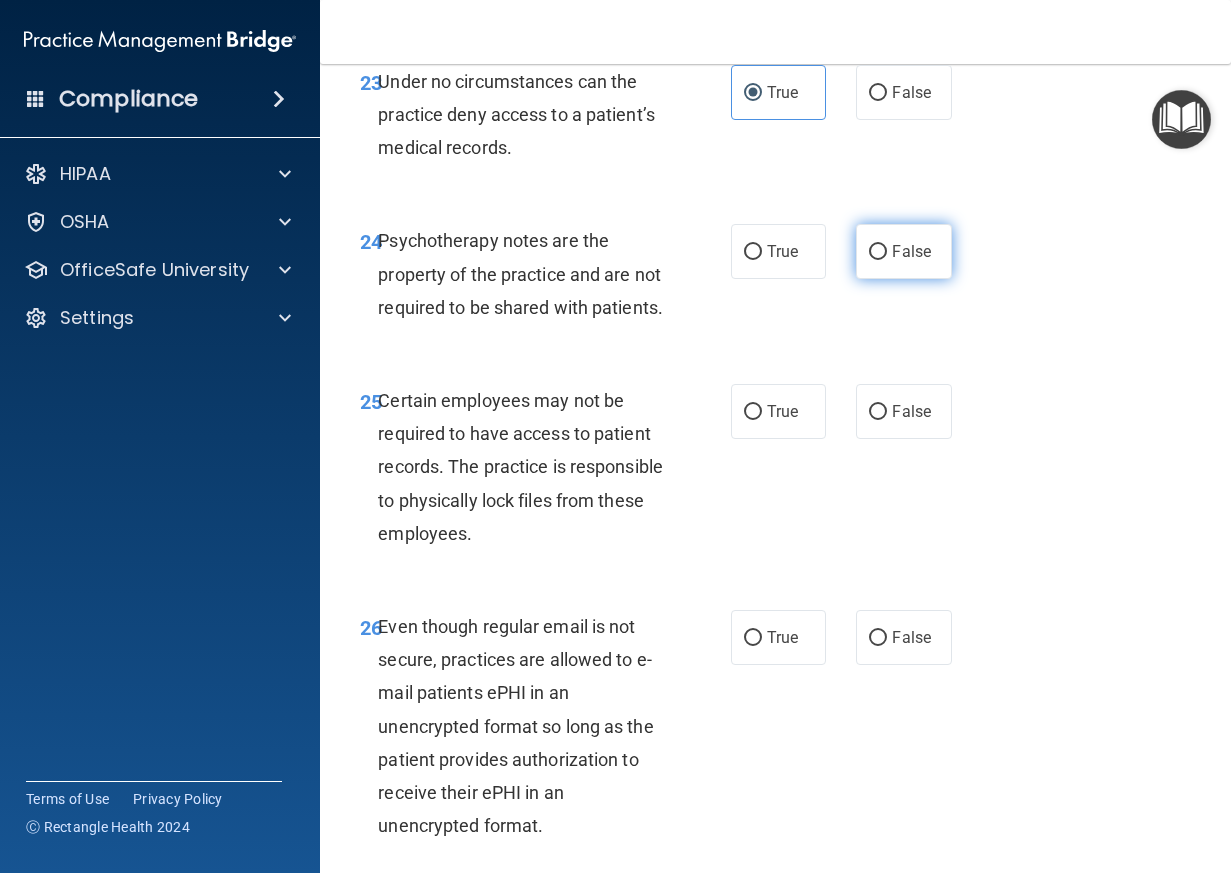 click on "False" at bounding box center [878, 252] 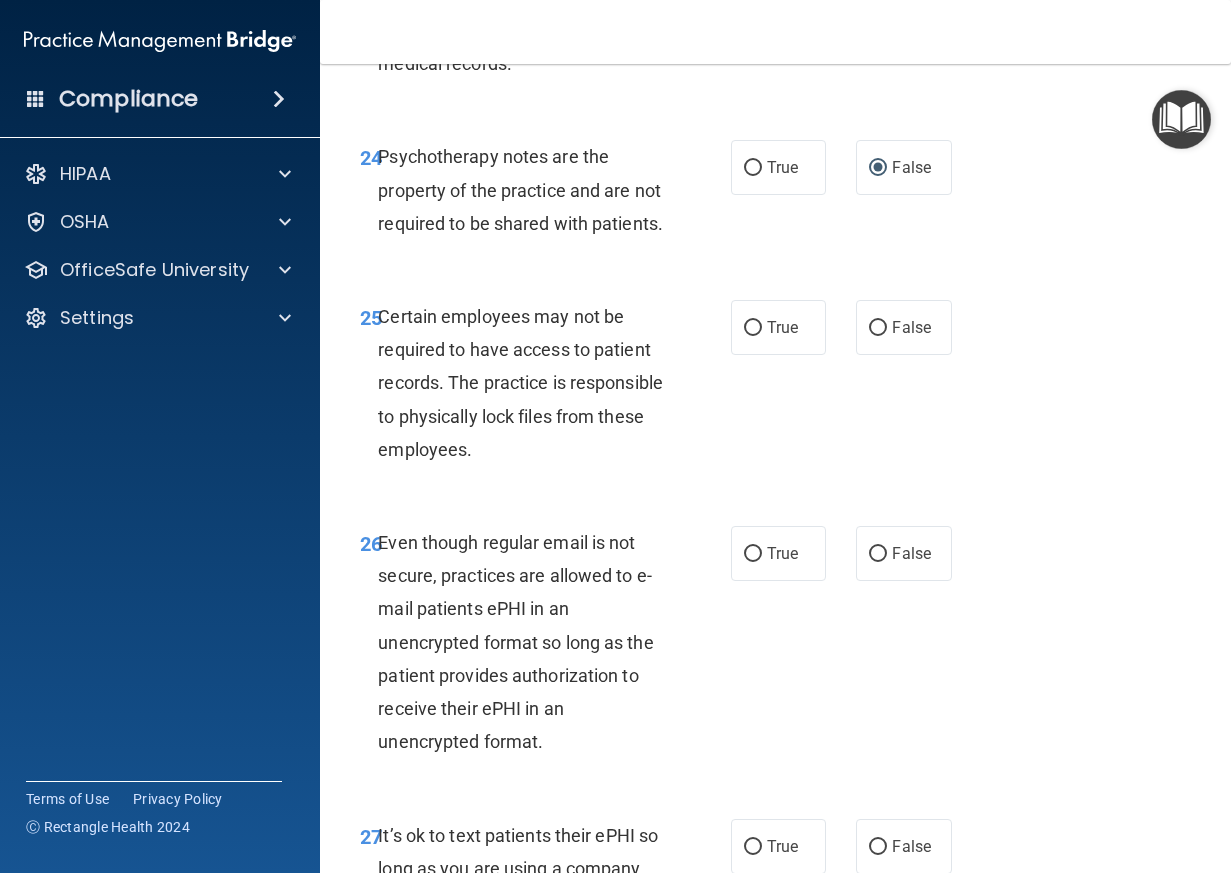 scroll, scrollTop: 5600, scrollLeft: 0, axis: vertical 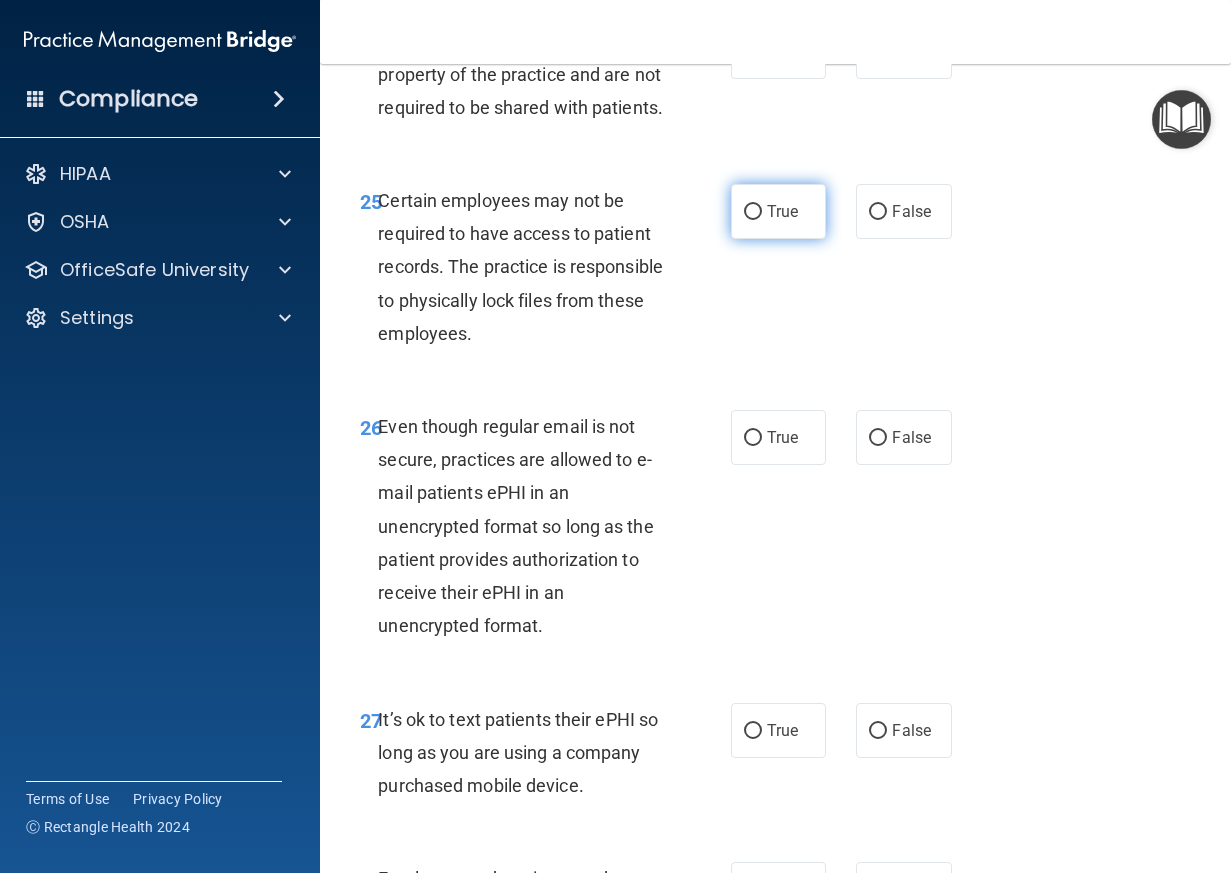 click on "True" at bounding box center (779, 211) 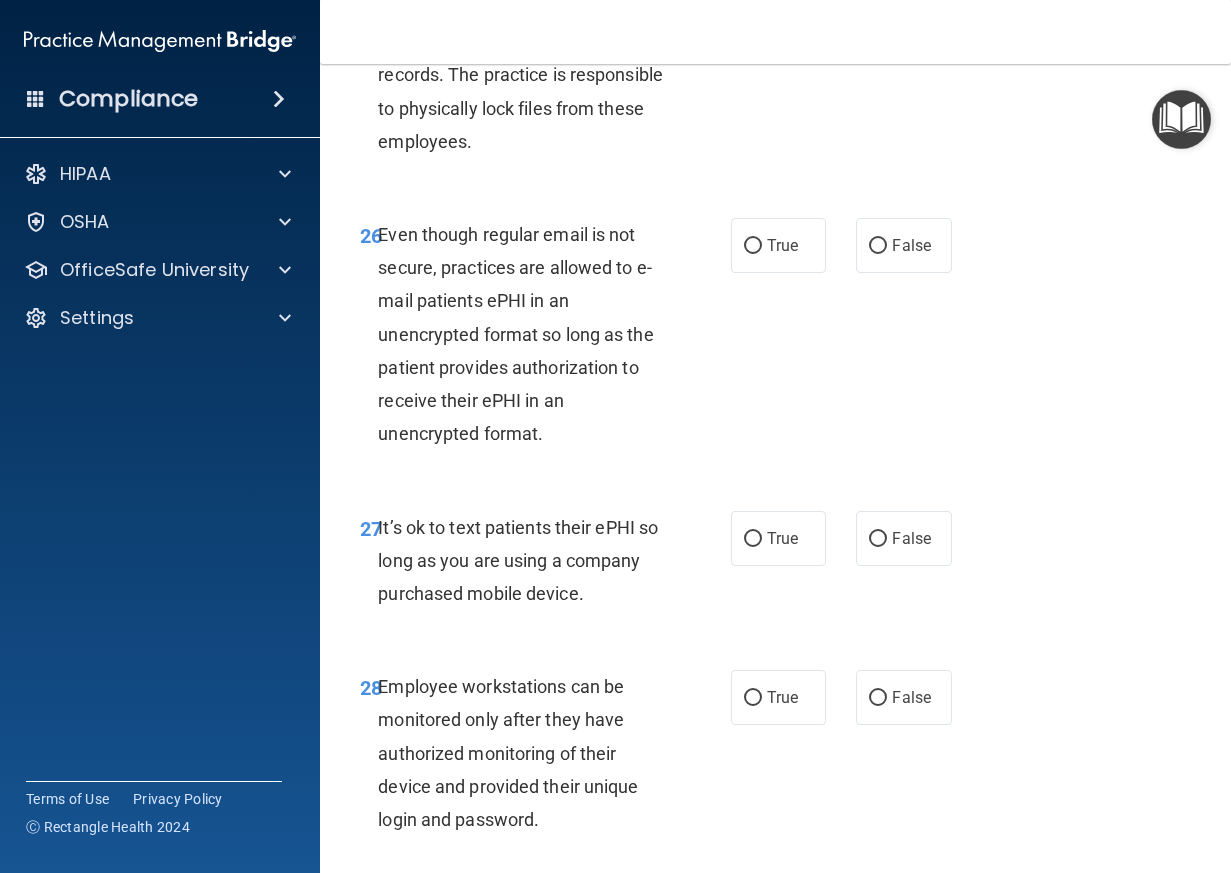 scroll, scrollTop: 5900, scrollLeft: 0, axis: vertical 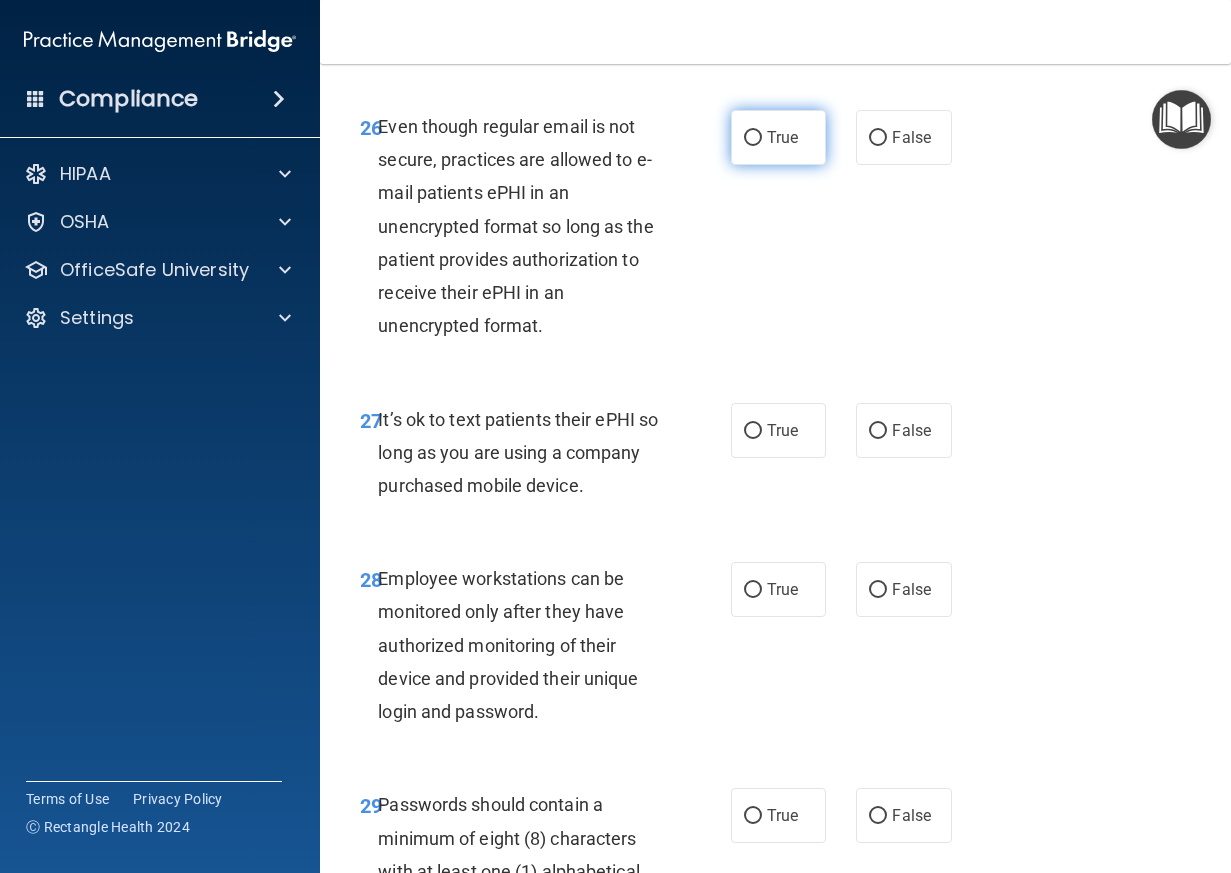 click on "True" at bounding box center (782, 137) 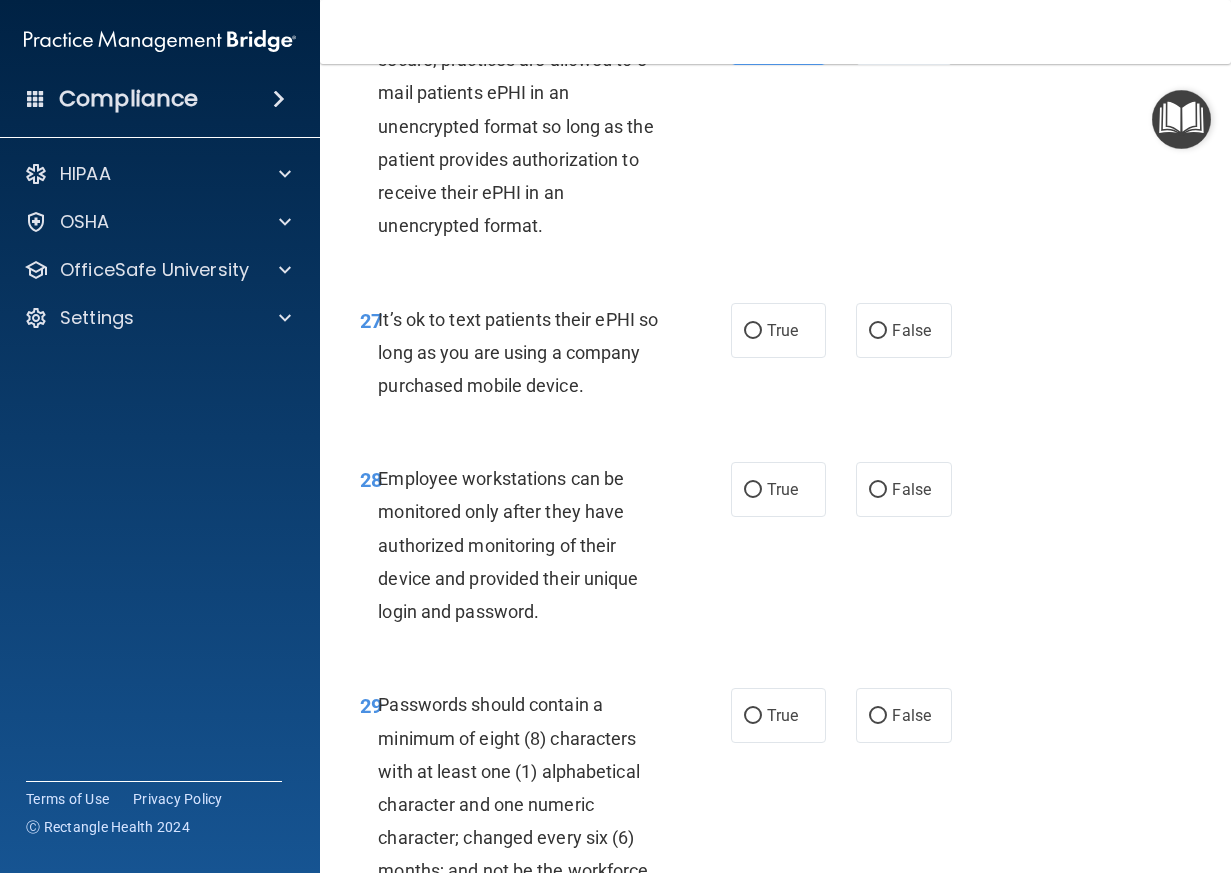 scroll, scrollTop: 6100, scrollLeft: 0, axis: vertical 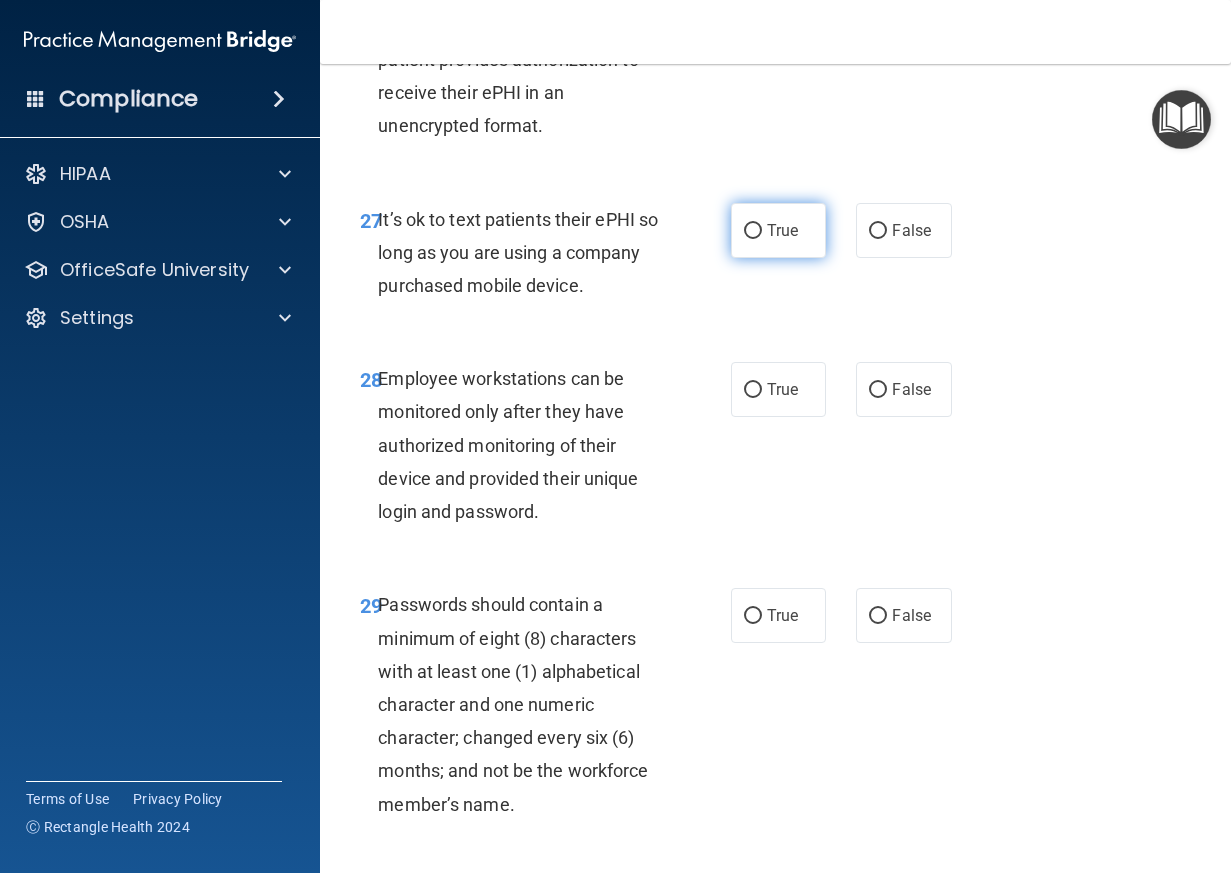 click on "True" at bounding box center (782, 230) 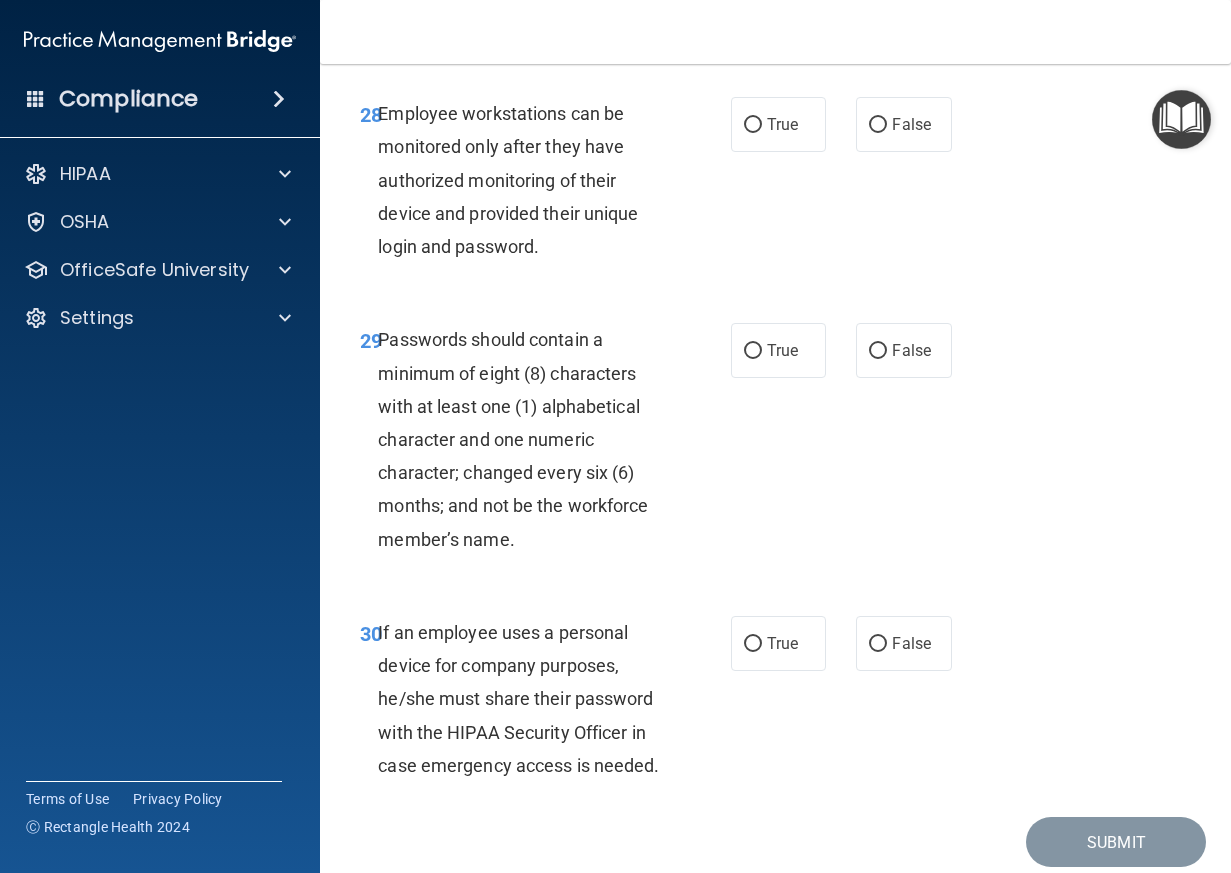 scroll, scrollTop: 6400, scrollLeft: 0, axis: vertical 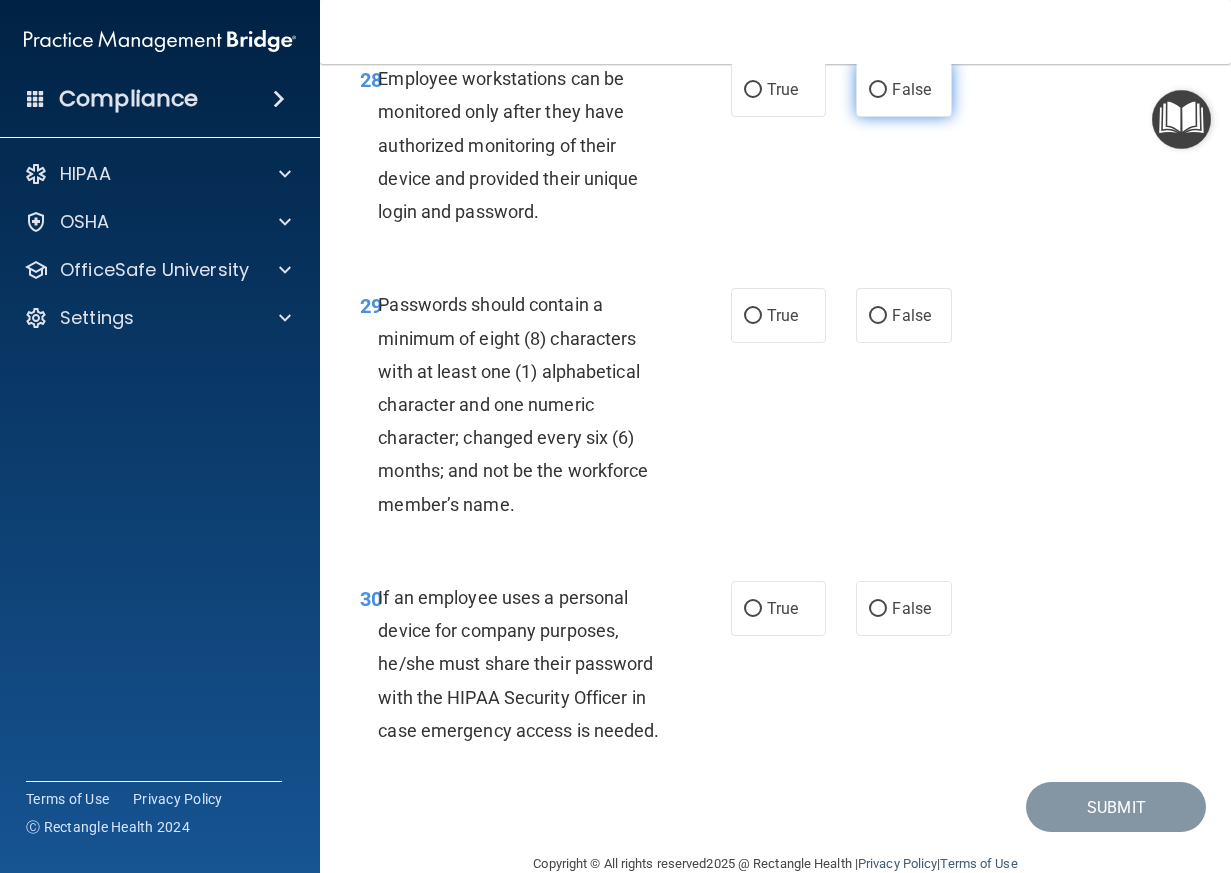 click on "False" at bounding box center (911, 89) 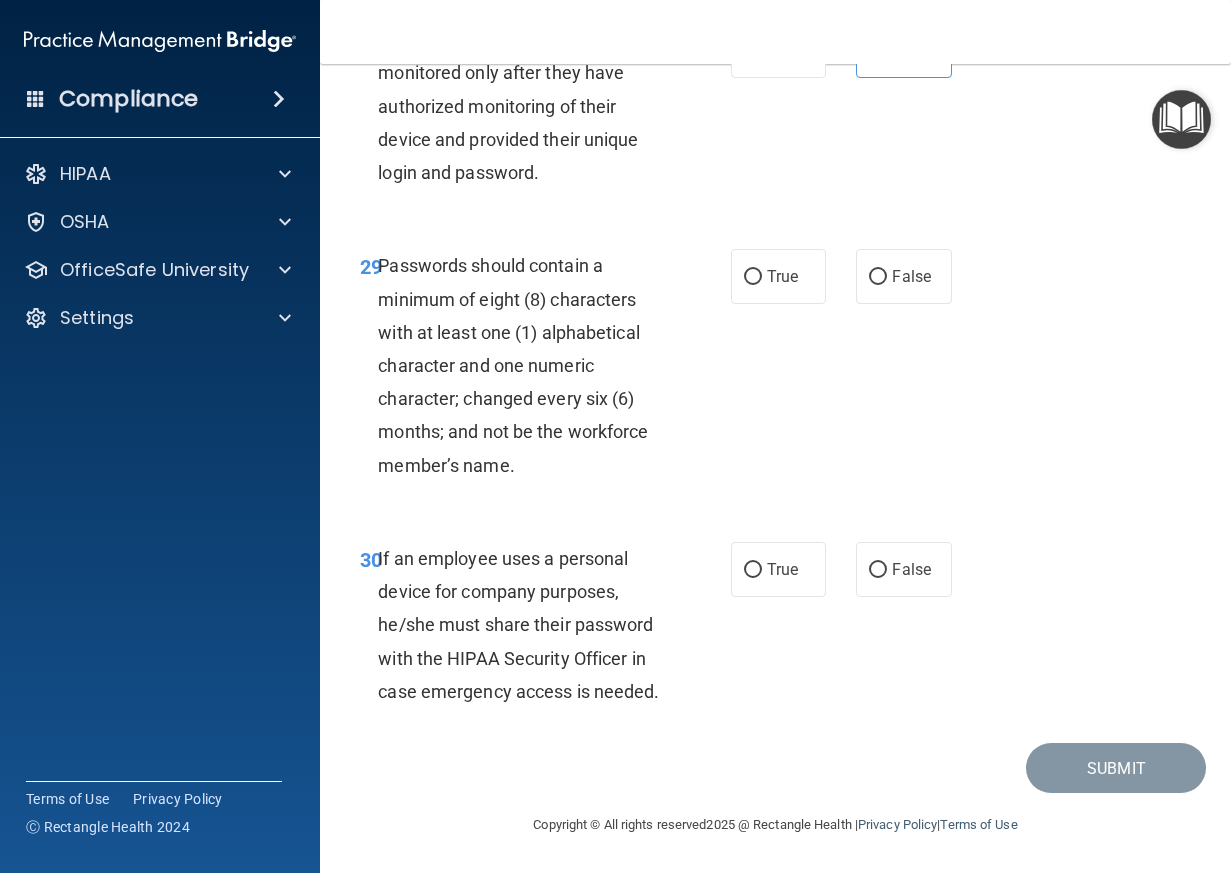 scroll, scrollTop: 6600, scrollLeft: 0, axis: vertical 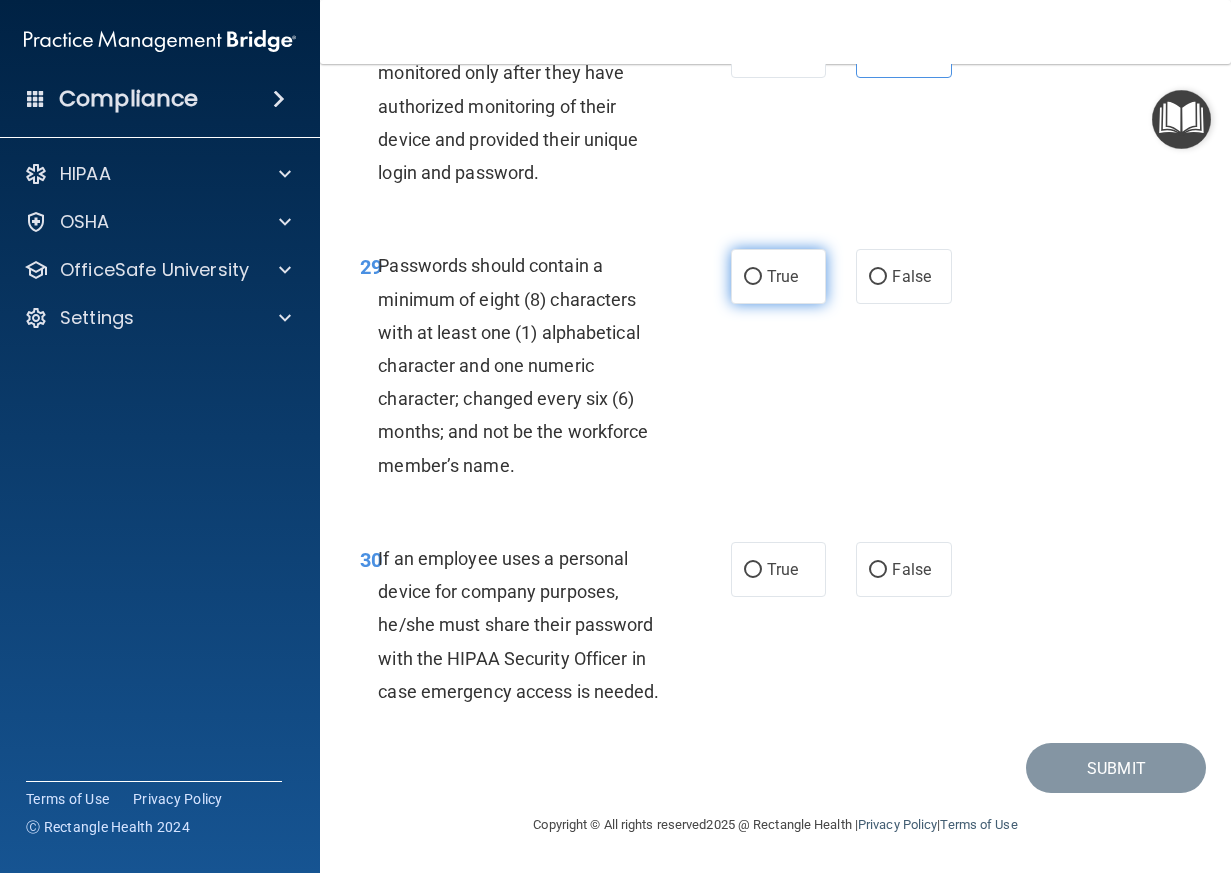 click on "True" at bounding box center (779, 276) 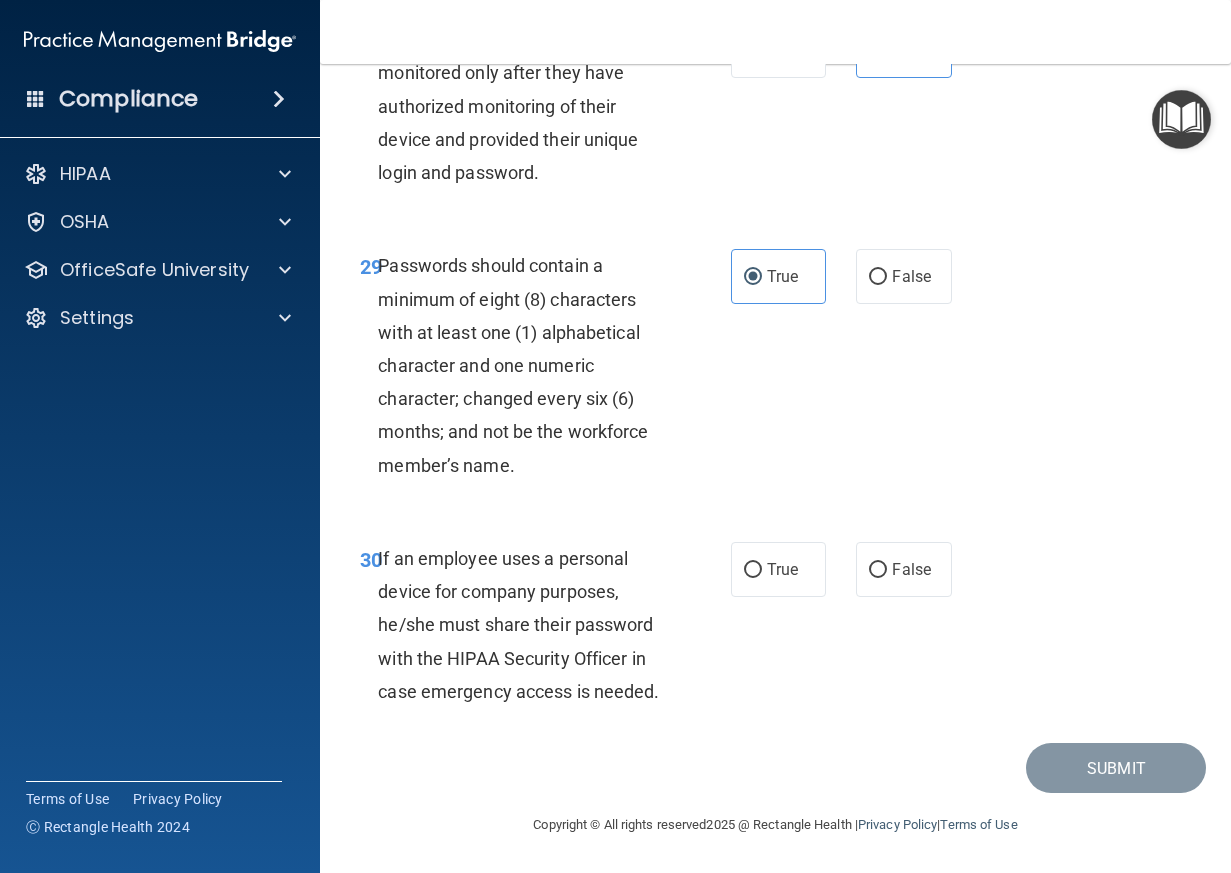 scroll, scrollTop: 6639, scrollLeft: 0, axis: vertical 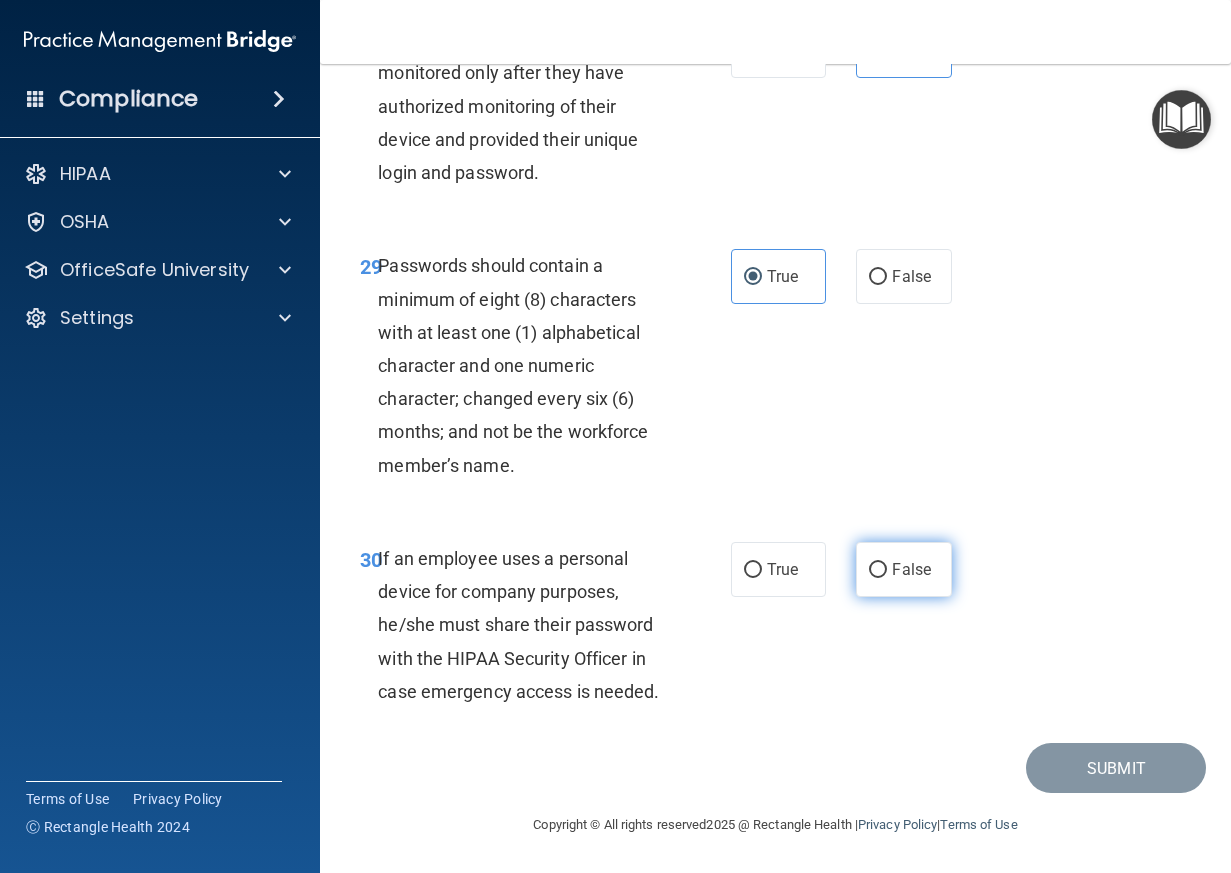 click on "False" at bounding box center [911, 569] 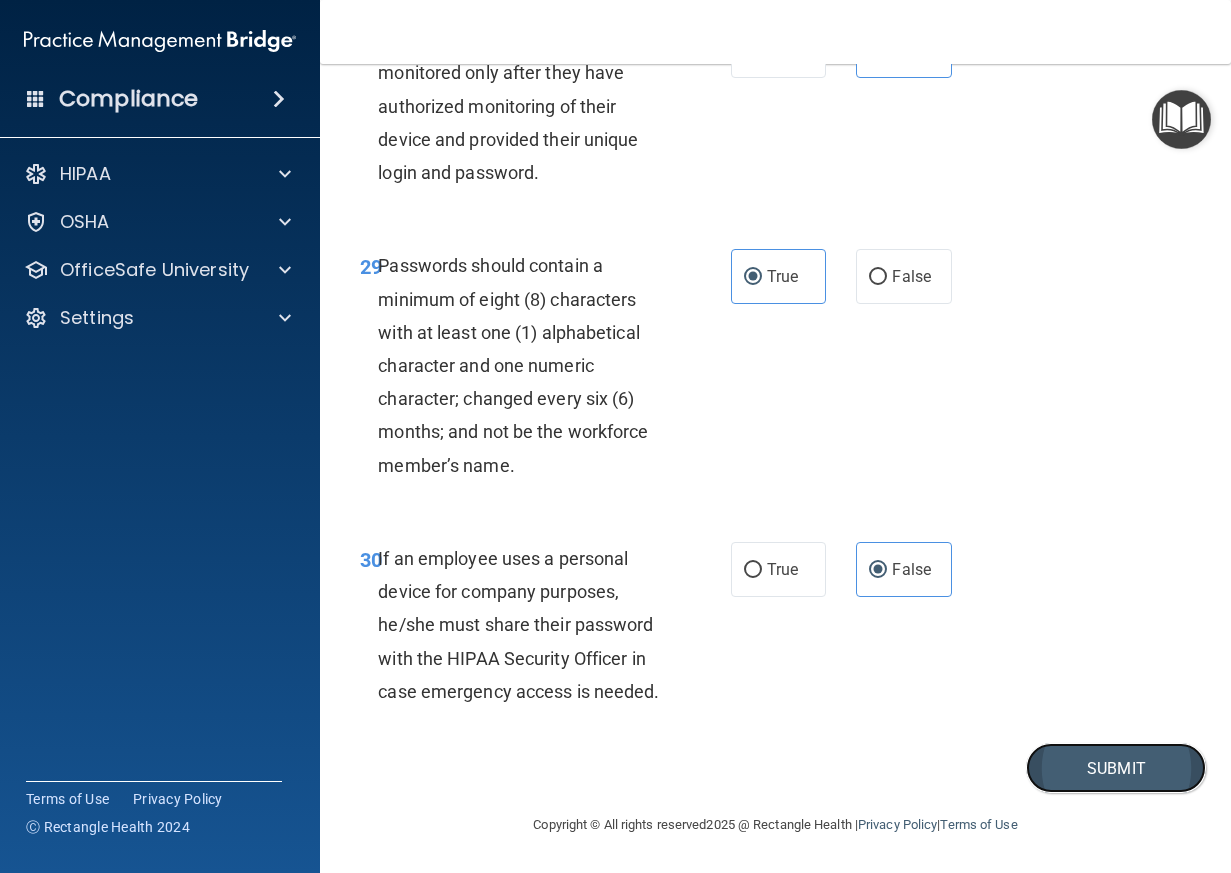 click on "Submit" at bounding box center [1116, 768] 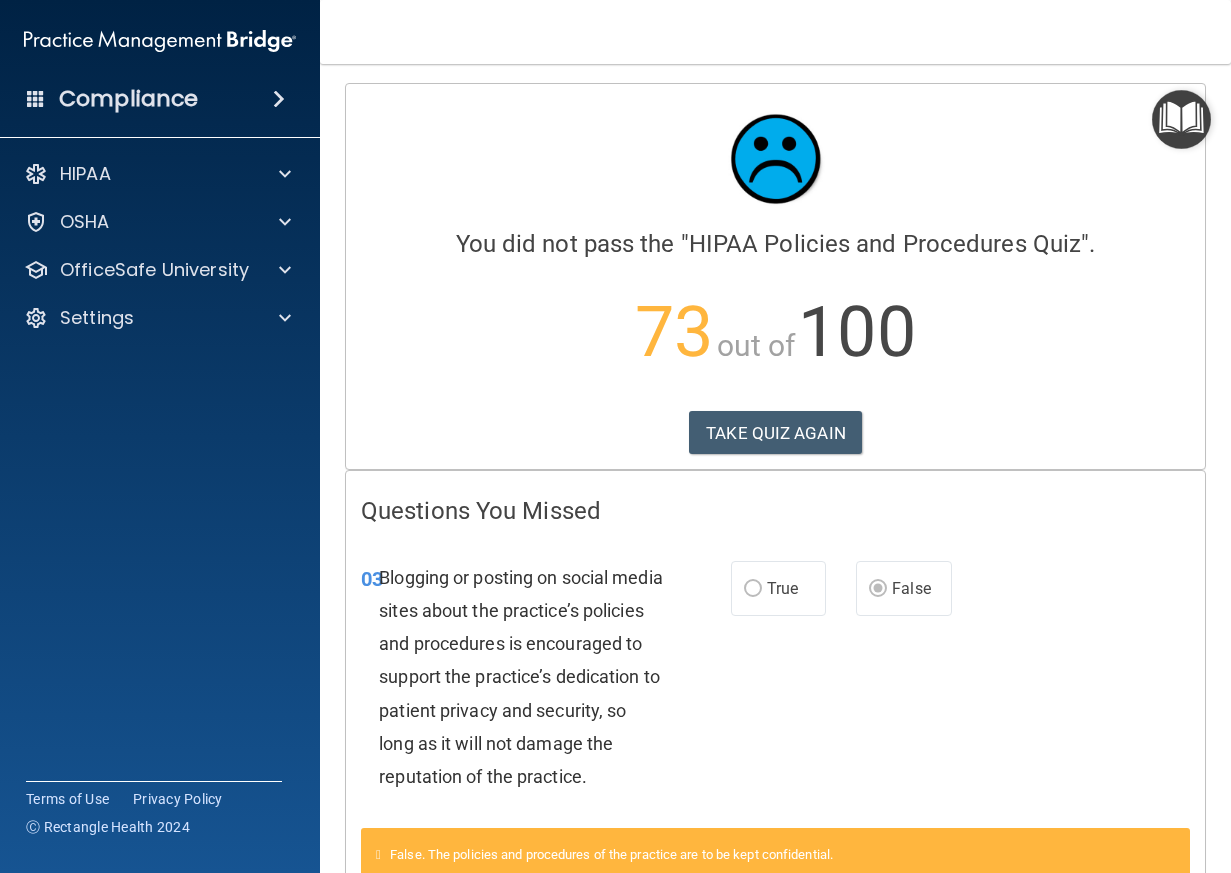 scroll, scrollTop: 0, scrollLeft: 0, axis: both 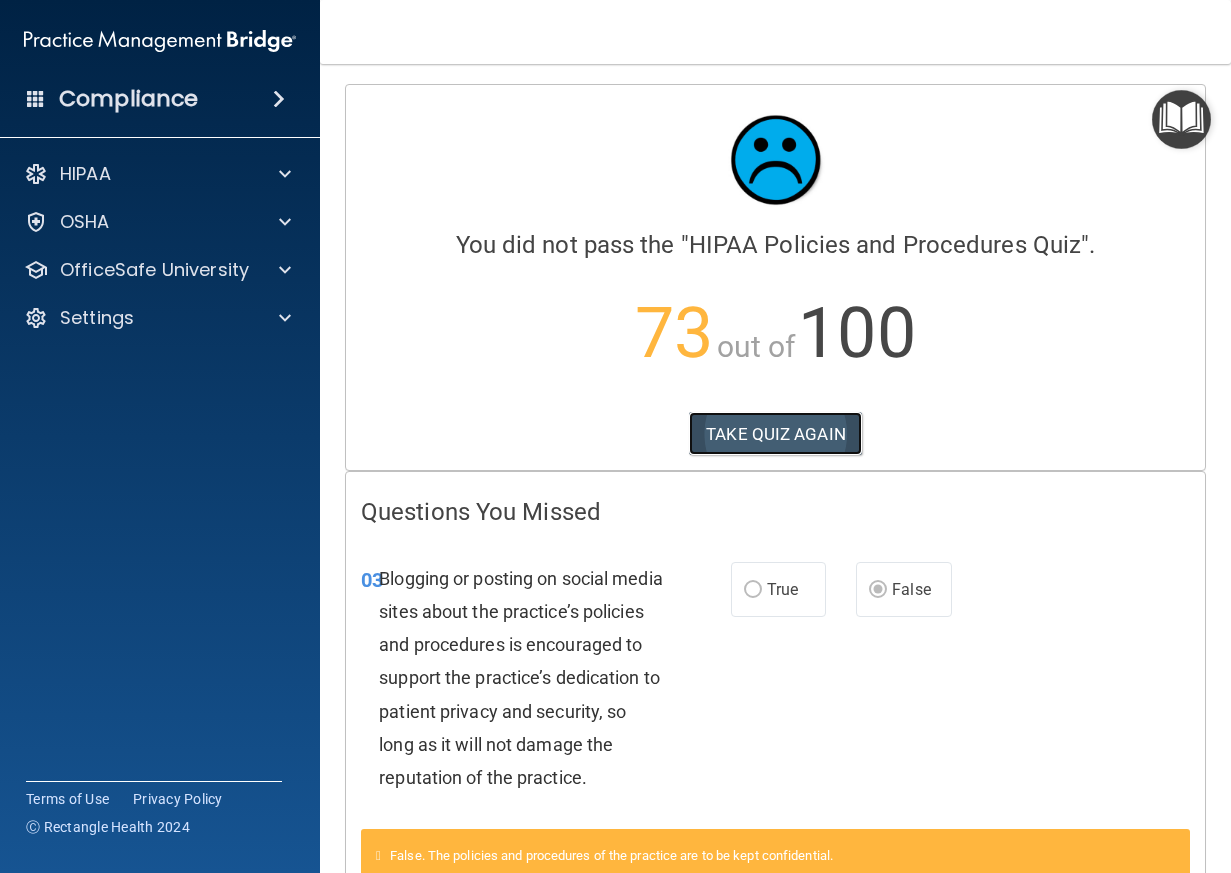 click on "TAKE QUIZ AGAIN" at bounding box center (775, 434) 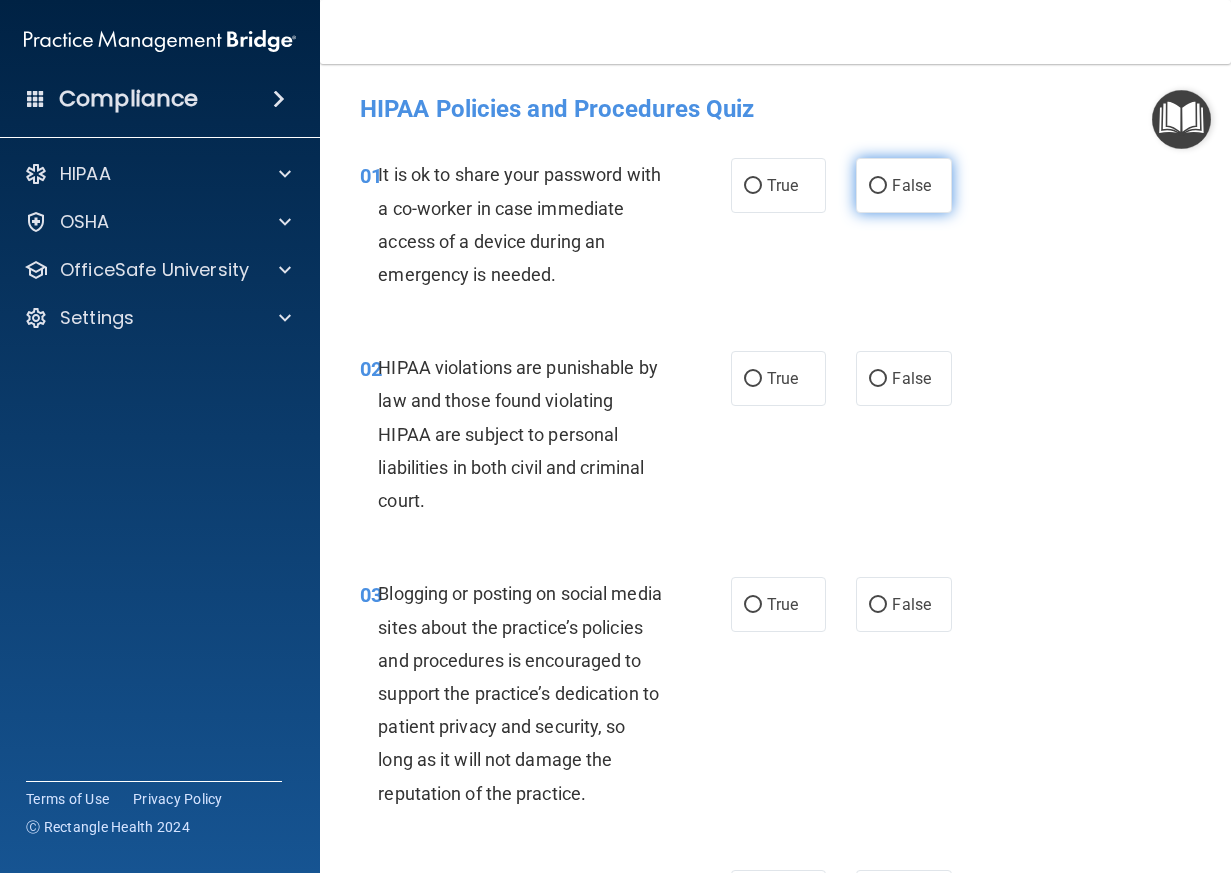 click on "False" at bounding box center [904, 185] 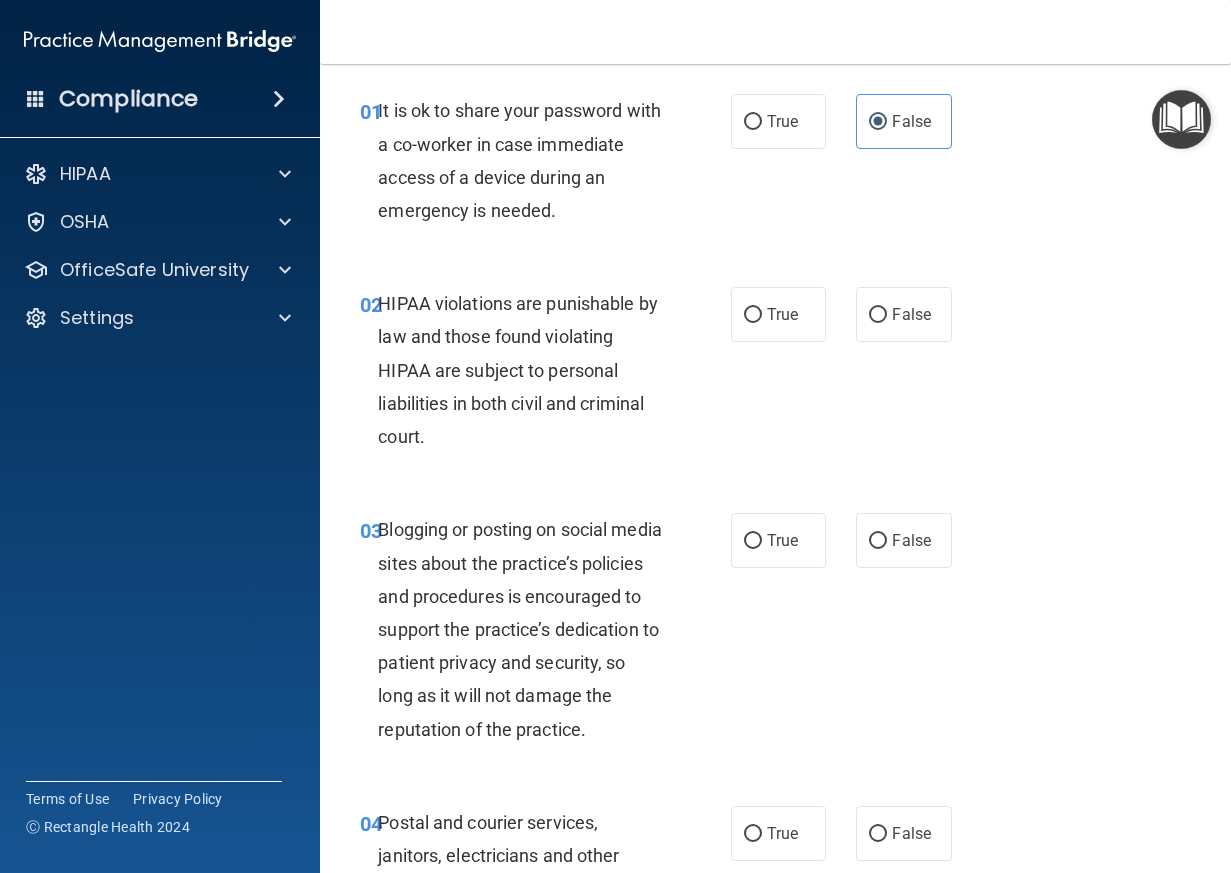 scroll, scrollTop: 100, scrollLeft: 0, axis: vertical 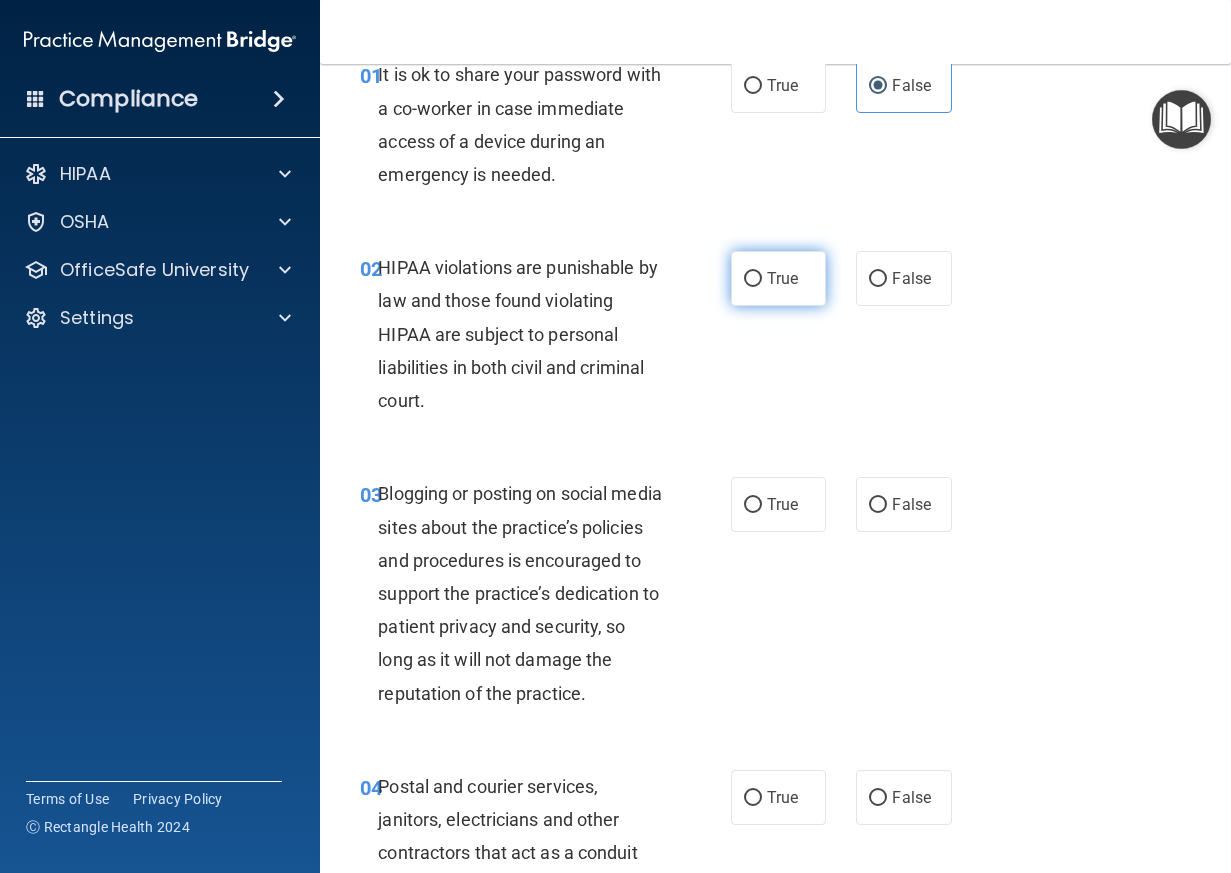 click on "True" at bounding box center [782, 278] 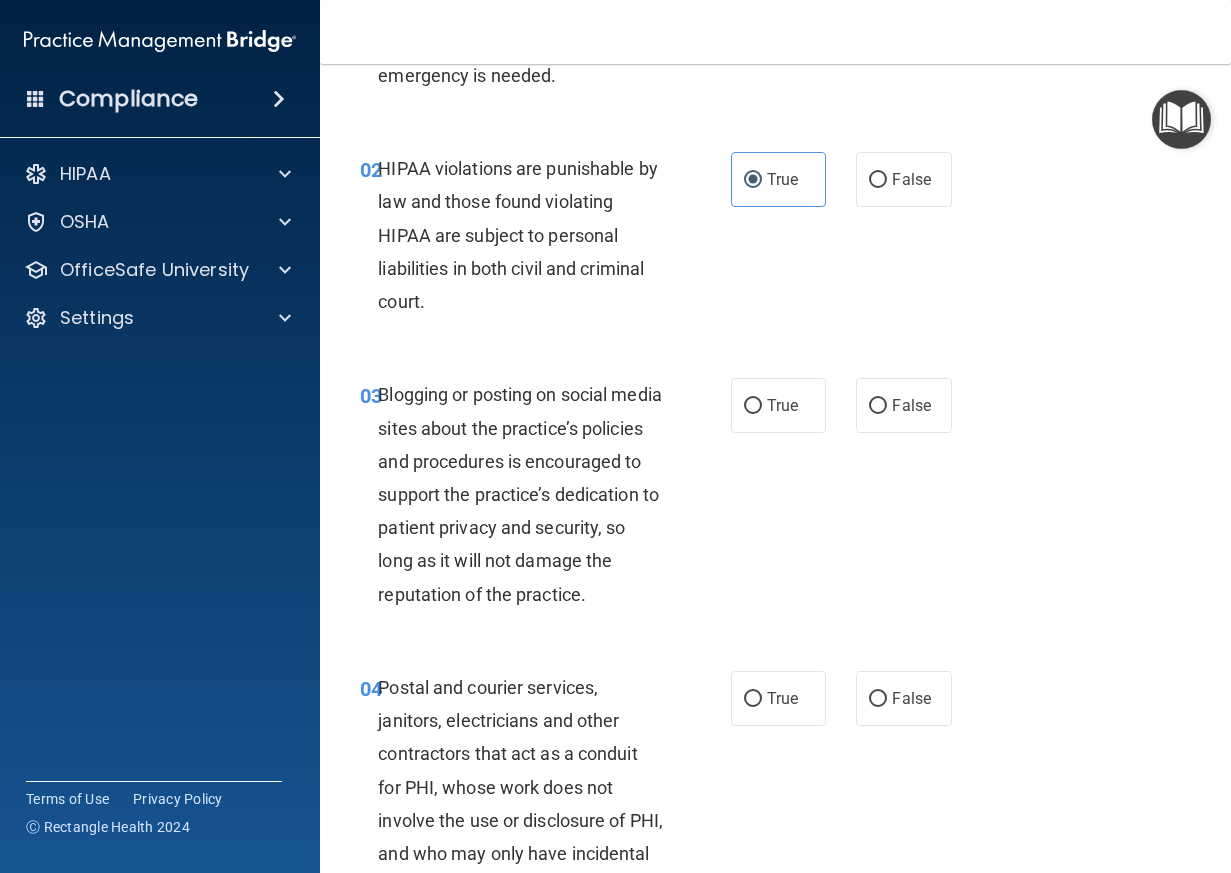 scroll, scrollTop: 200, scrollLeft: 0, axis: vertical 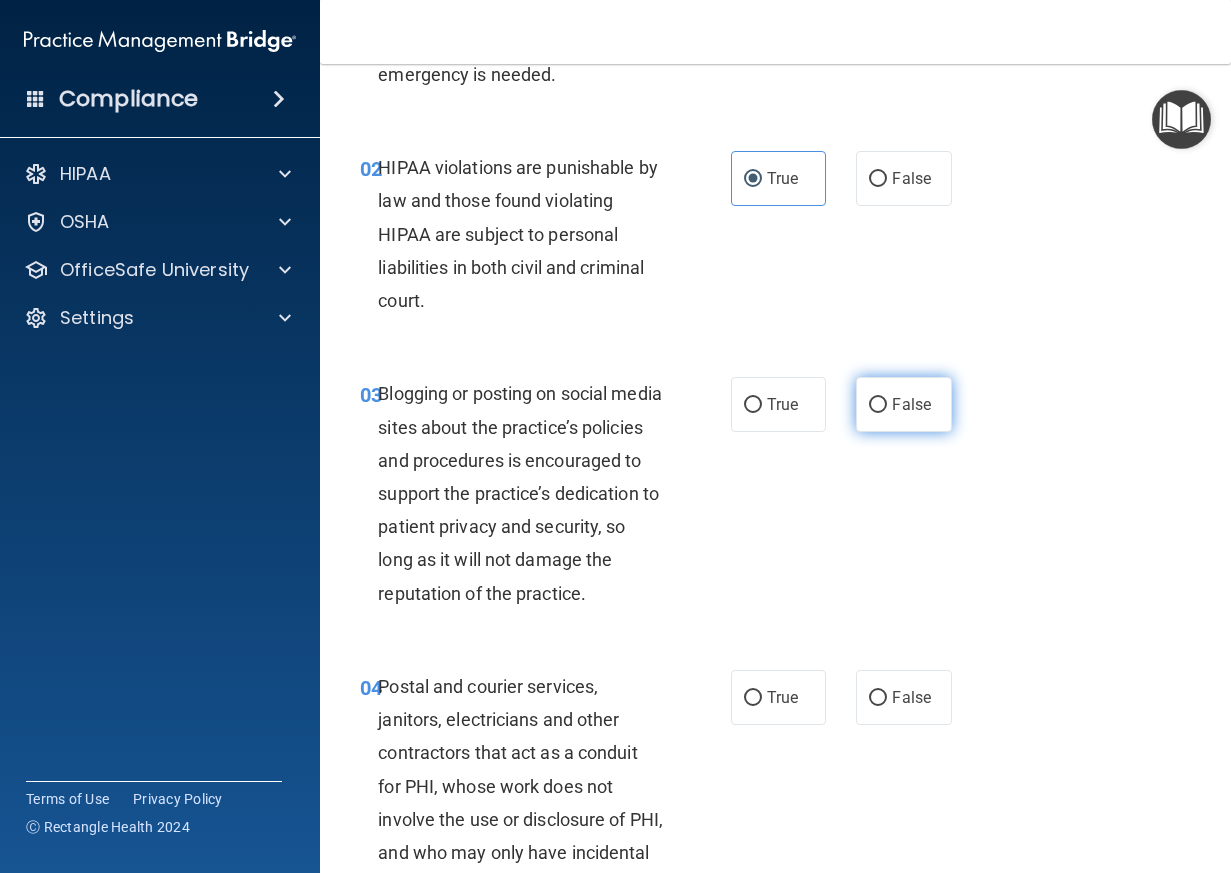 click on "False" at bounding box center [904, 404] 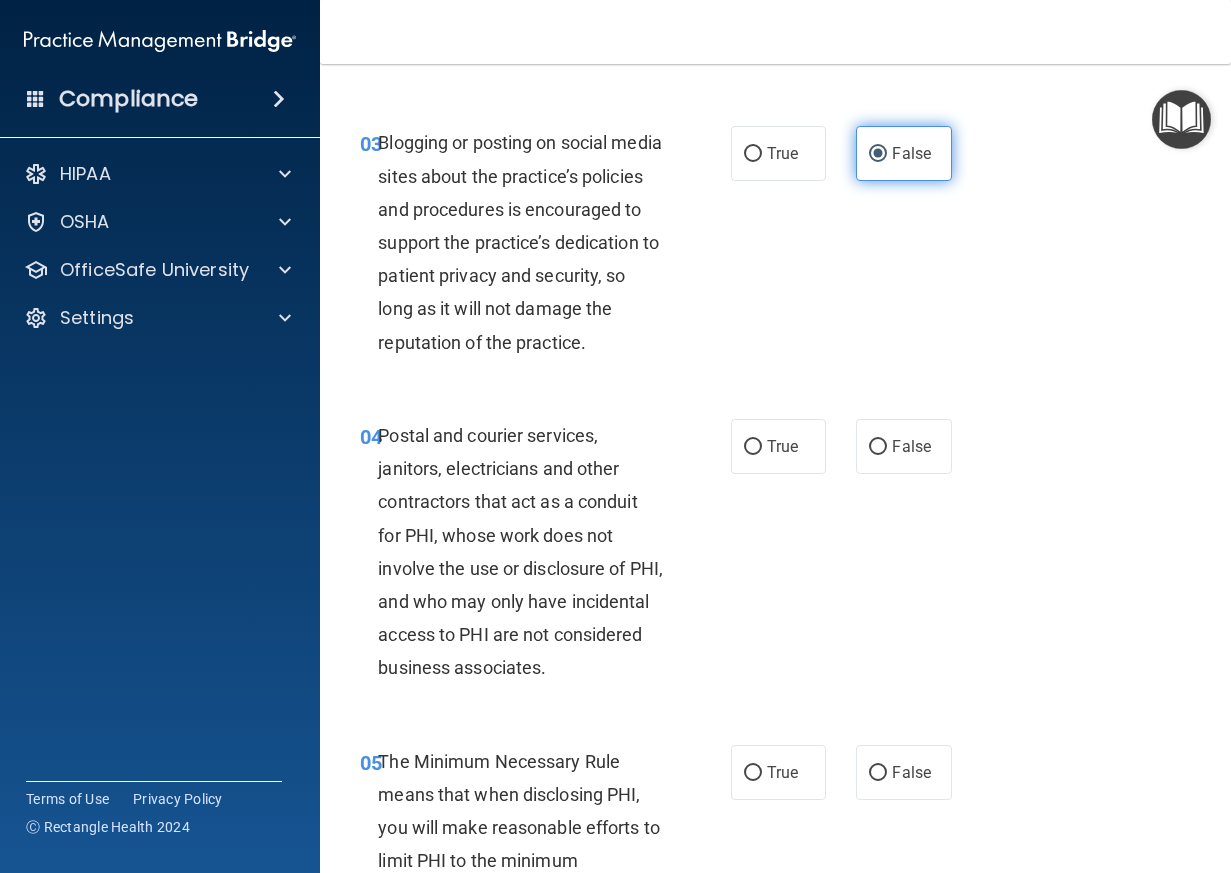 scroll, scrollTop: 600, scrollLeft: 0, axis: vertical 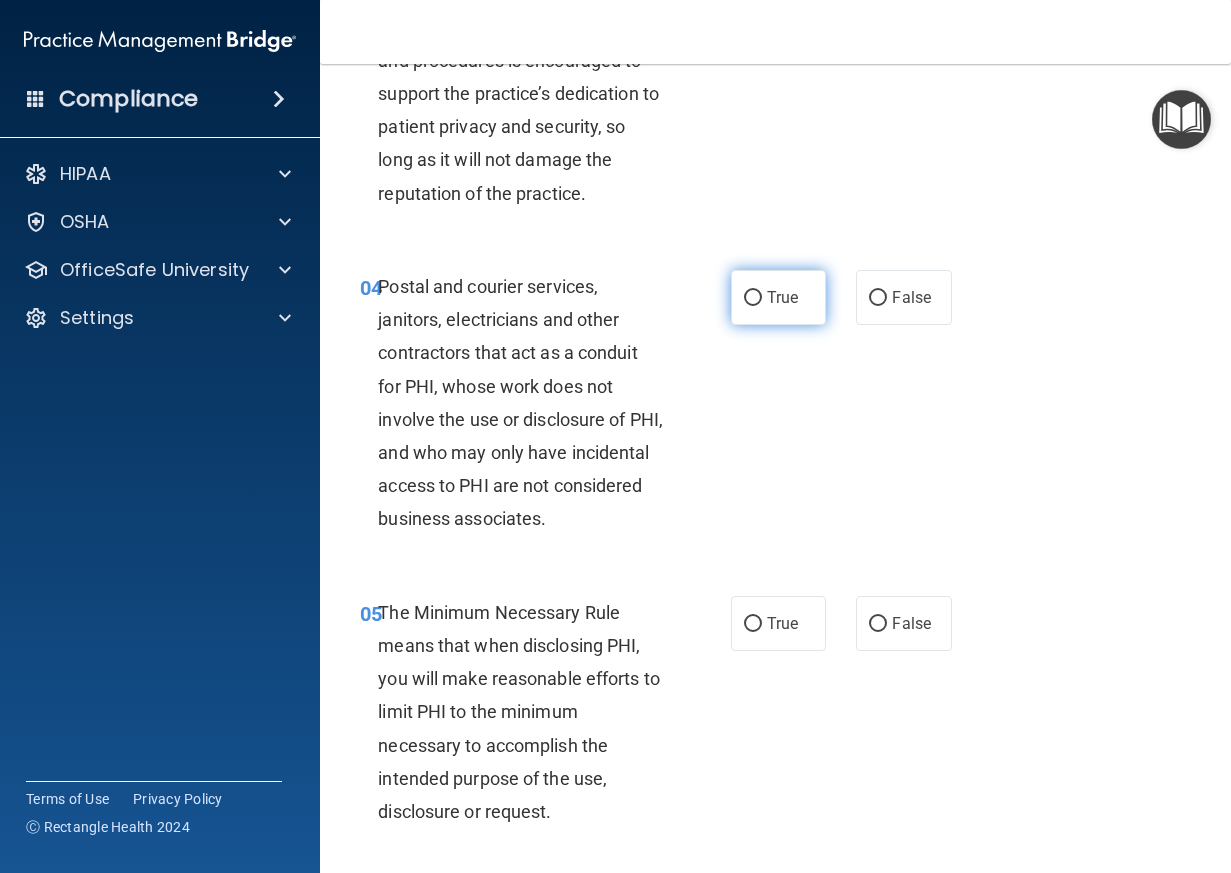 click on "True" at bounding box center [782, 297] 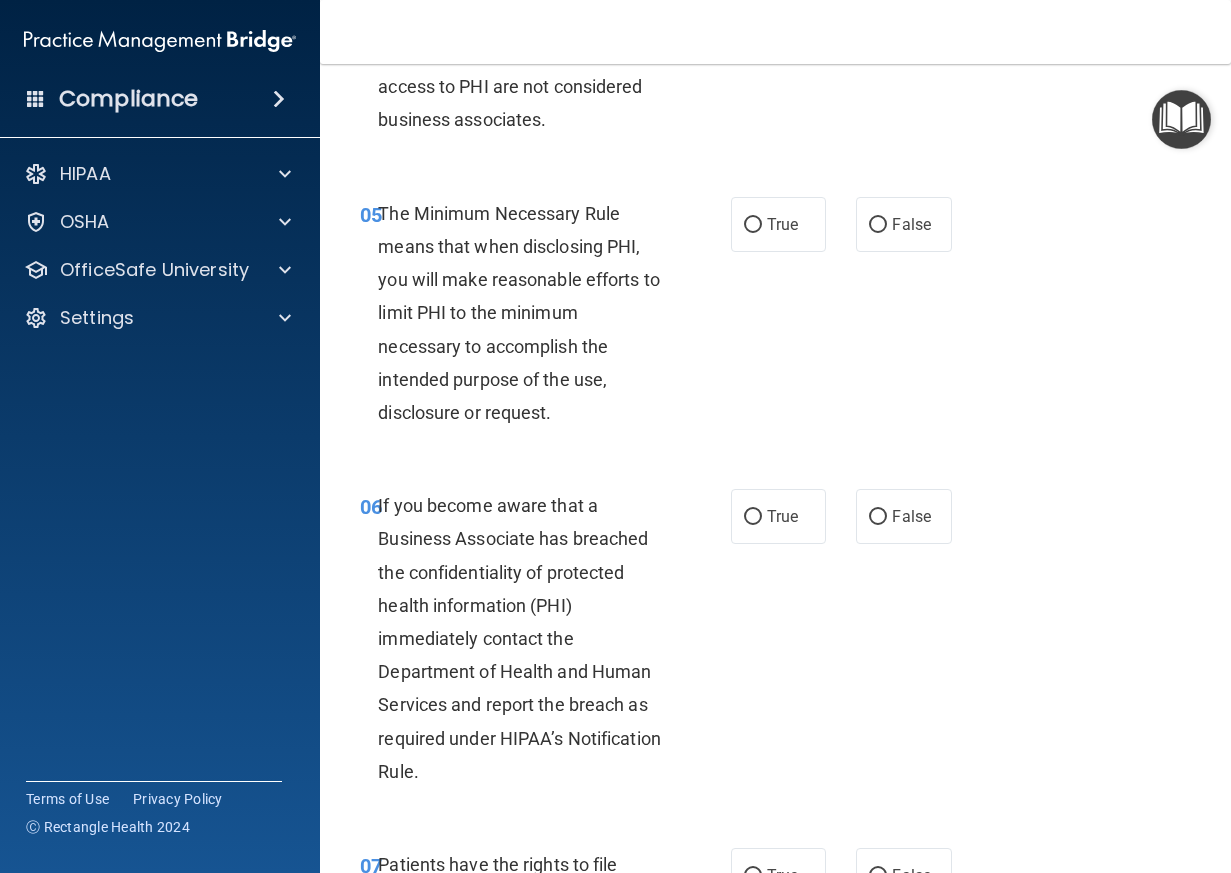 scroll, scrollTop: 1000, scrollLeft: 0, axis: vertical 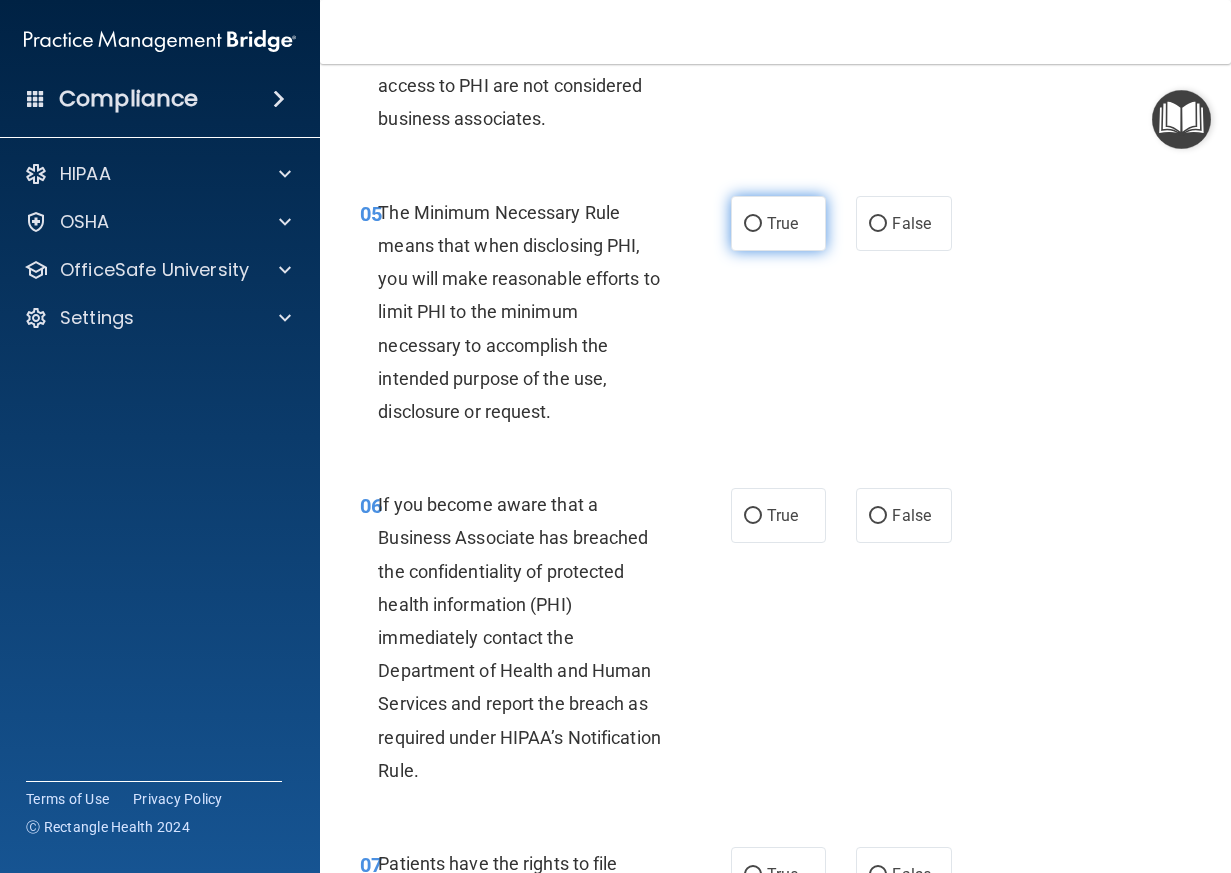 click on "True" at bounding box center (779, 223) 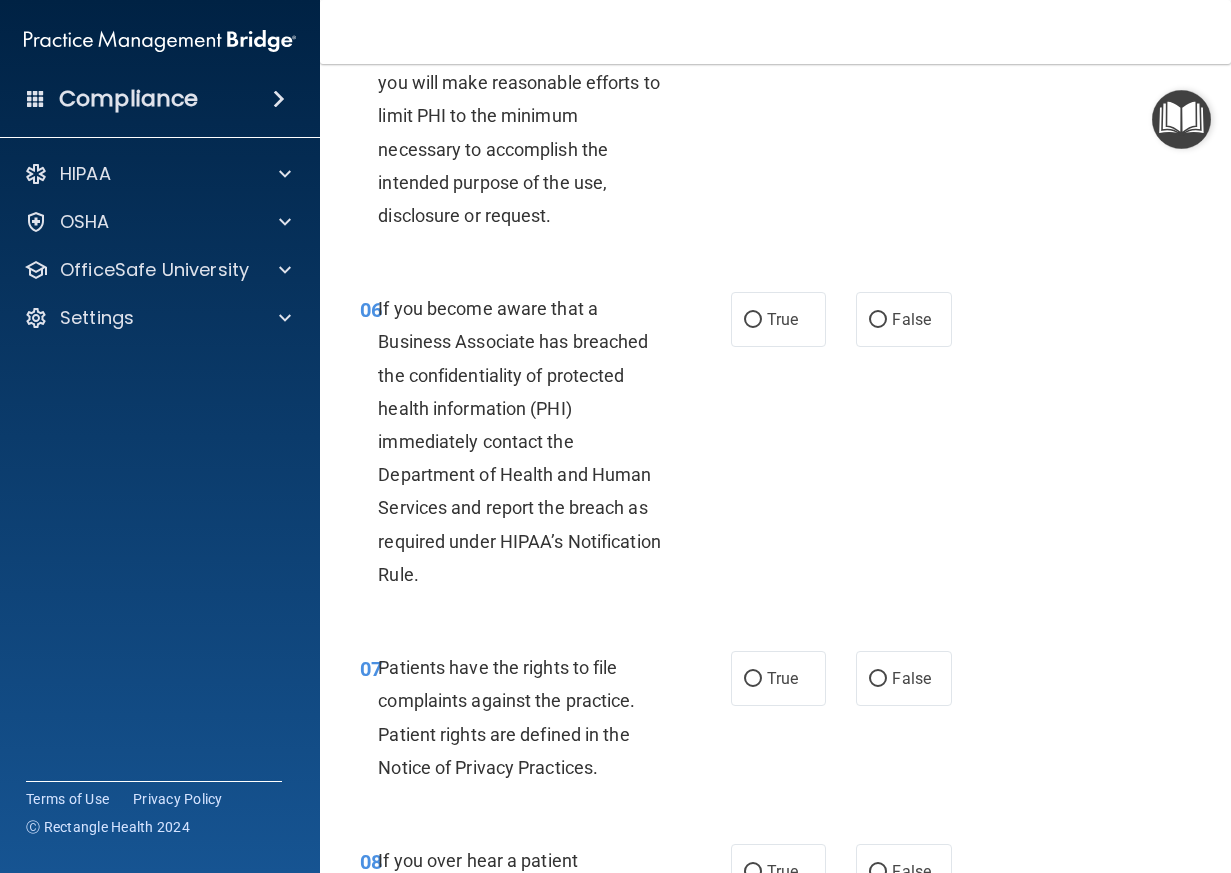 scroll, scrollTop: 1200, scrollLeft: 0, axis: vertical 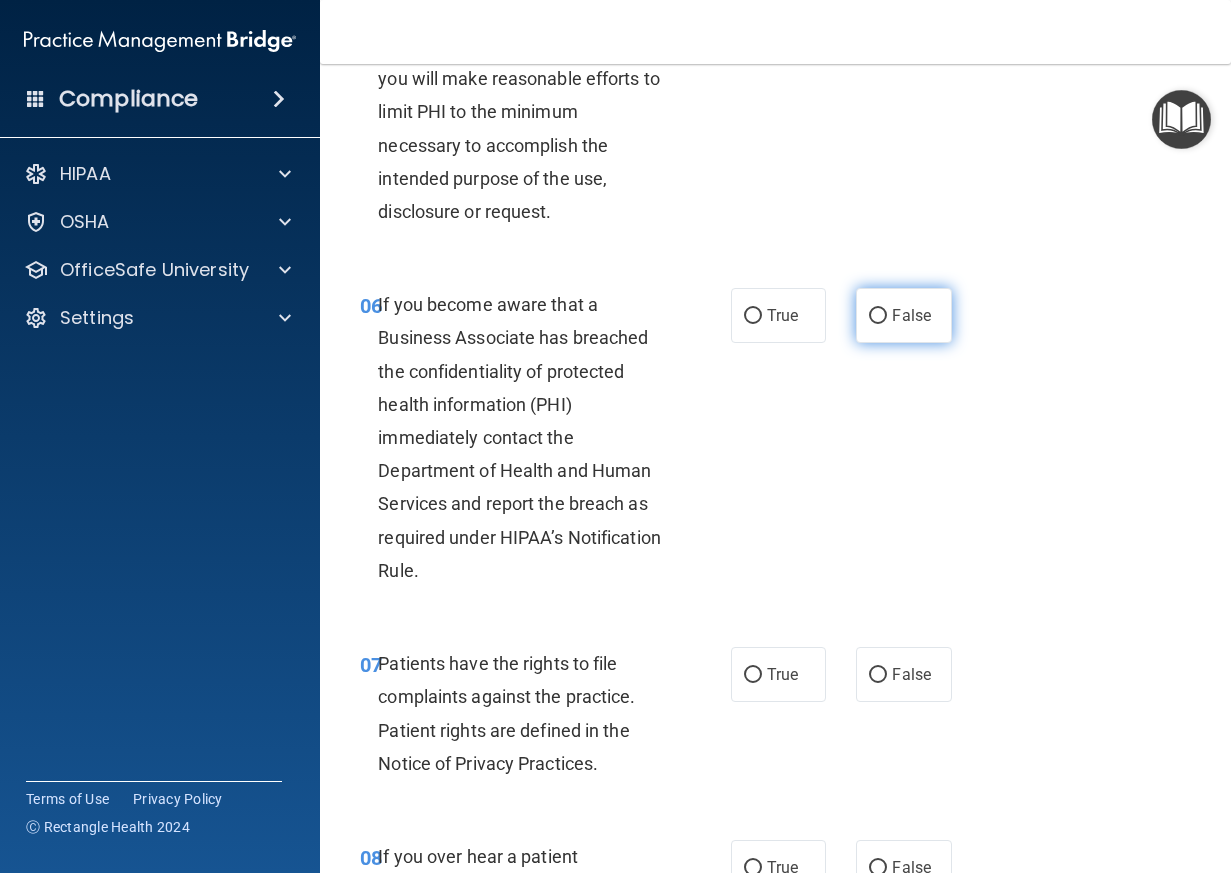 click on "False" at bounding box center [911, 315] 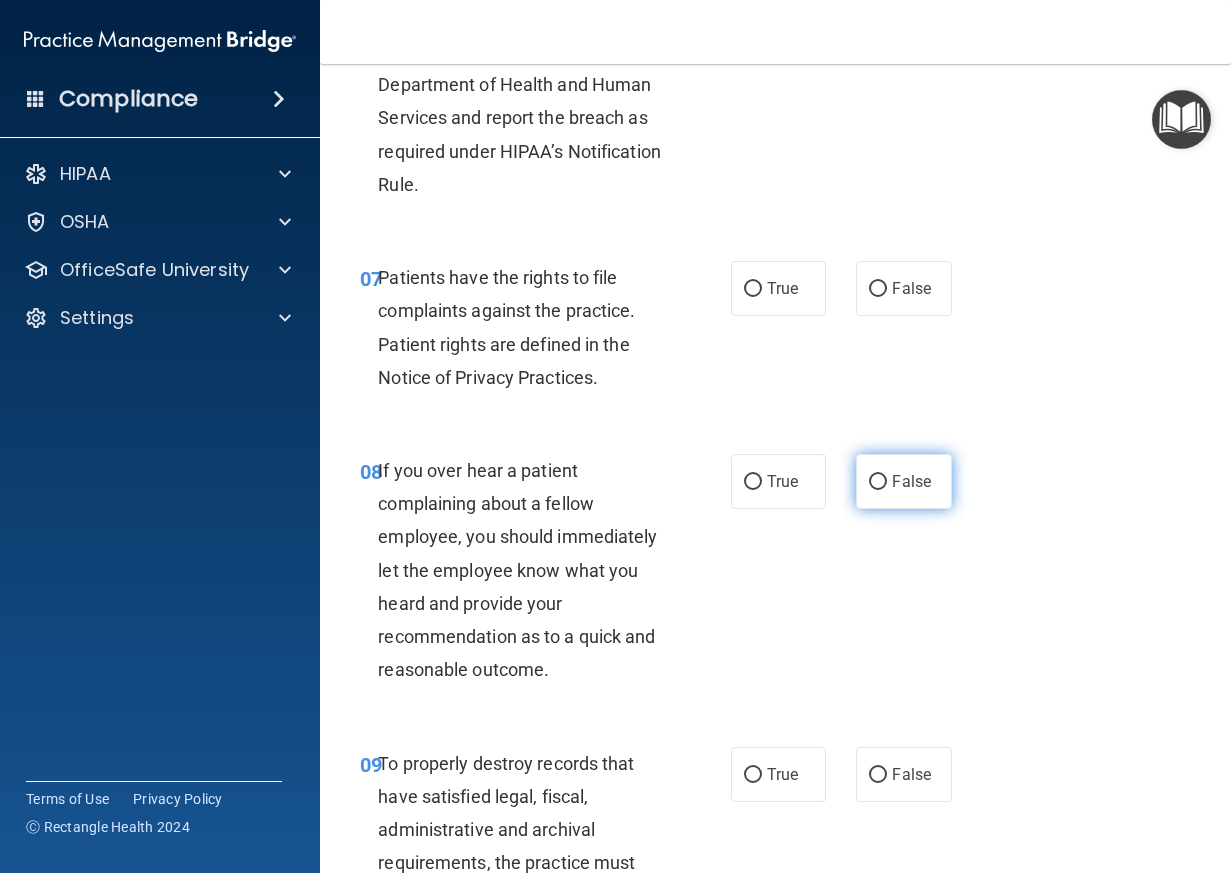 scroll, scrollTop: 1600, scrollLeft: 0, axis: vertical 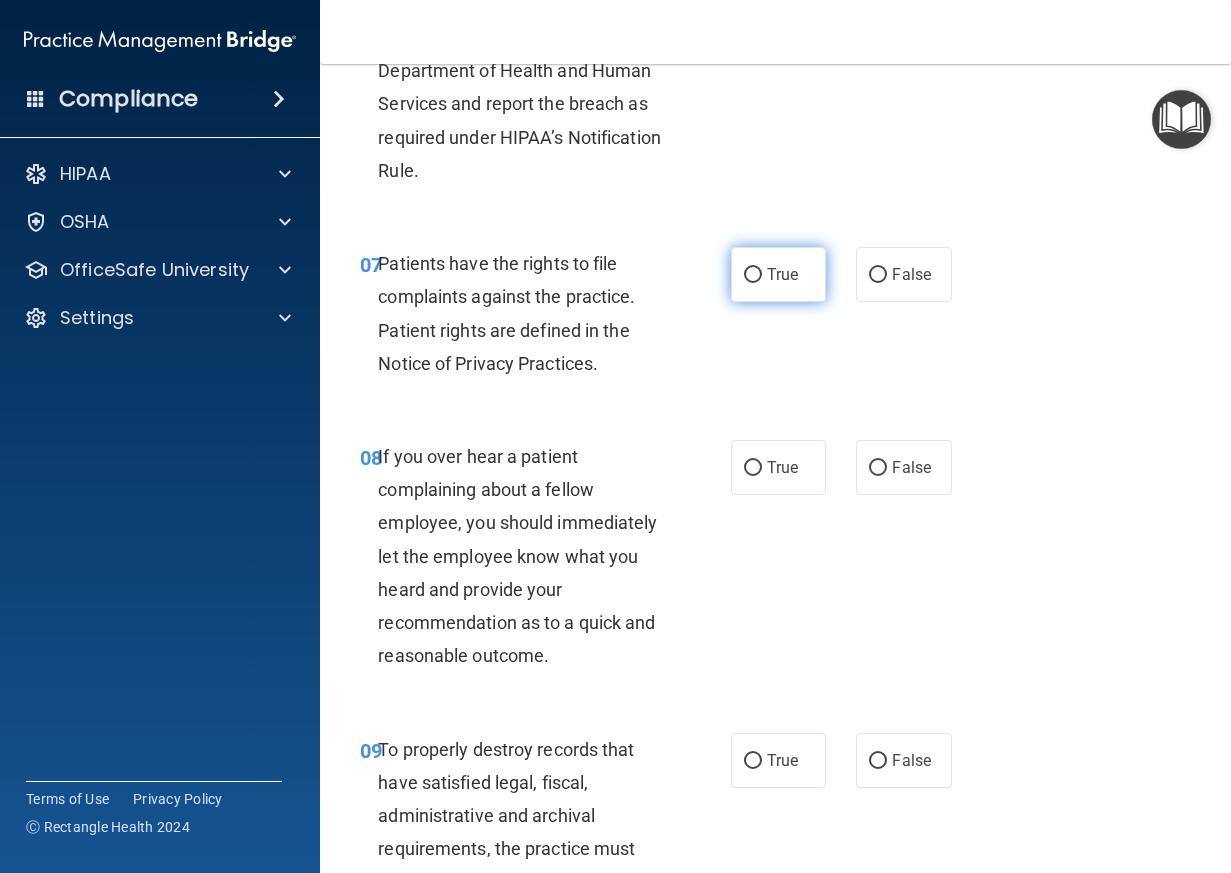click on "True" at bounding box center [779, 274] 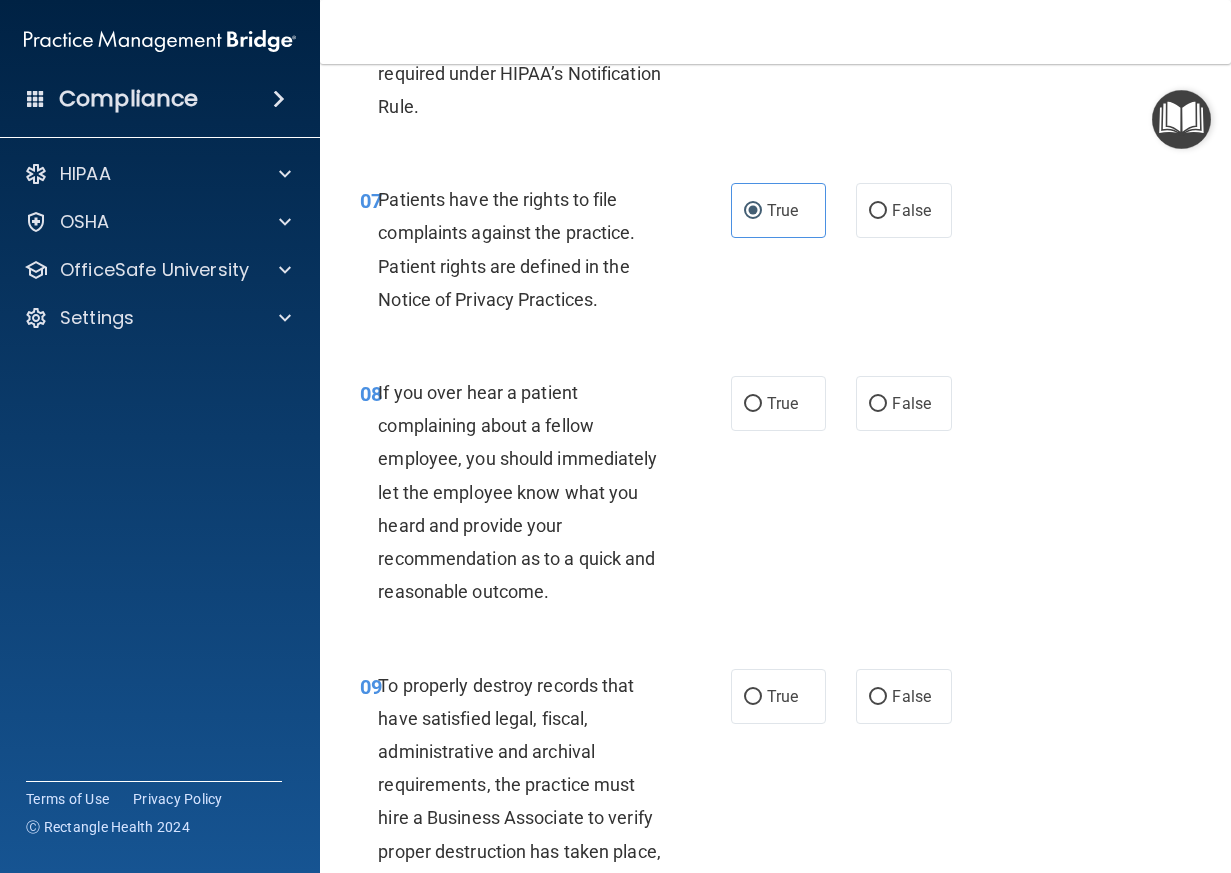 scroll, scrollTop: 1700, scrollLeft: 0, axis: vertical 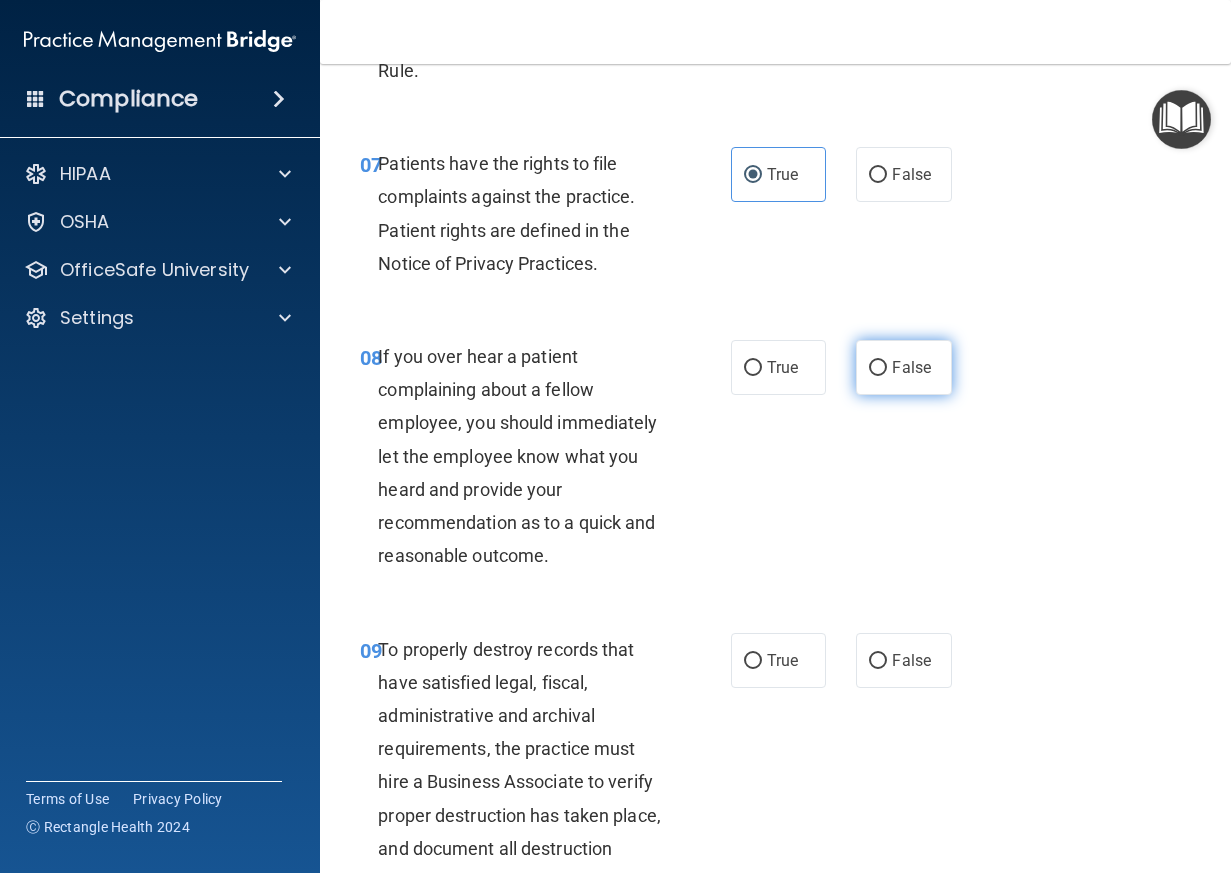 click on "False" at bounding box center [911, 367] 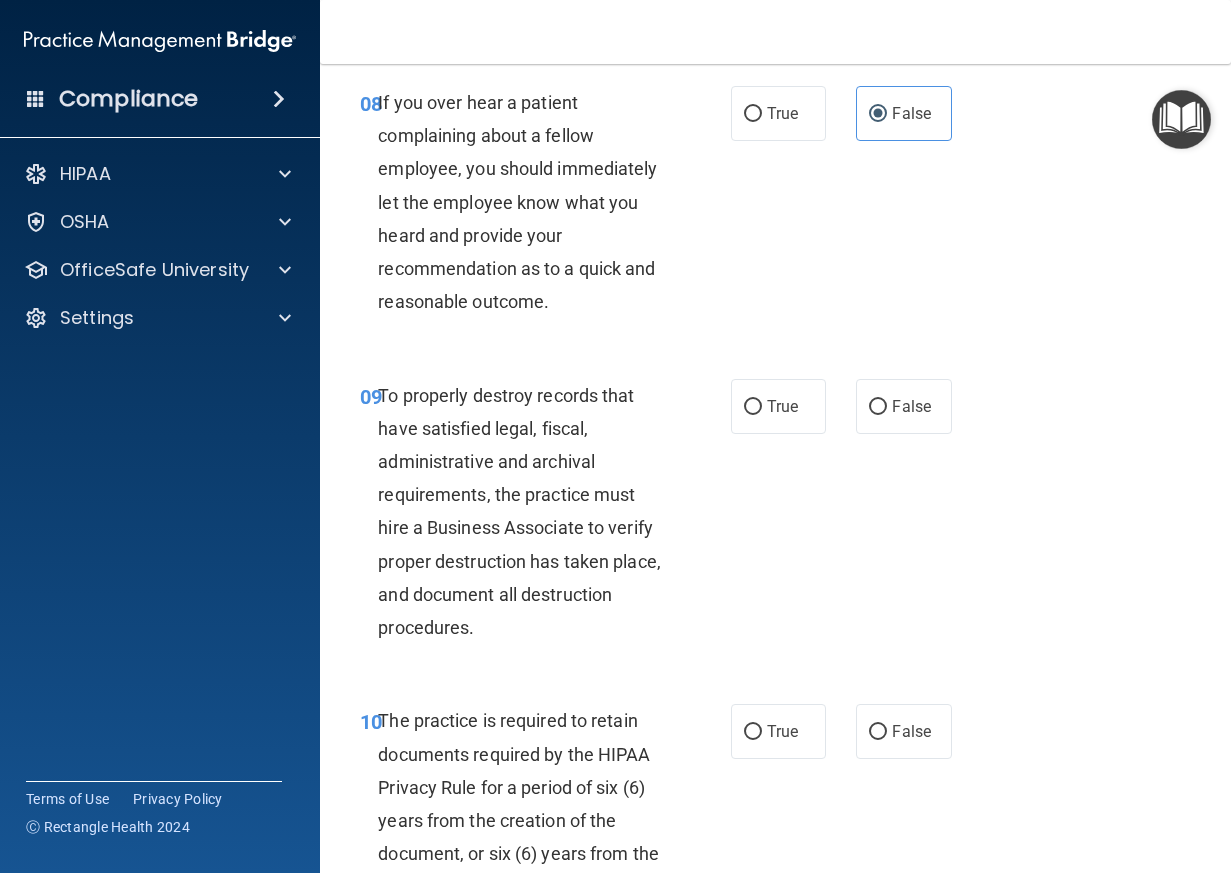scroll, scrollTop: 2100, scrollLeft: 0, axis: vertical 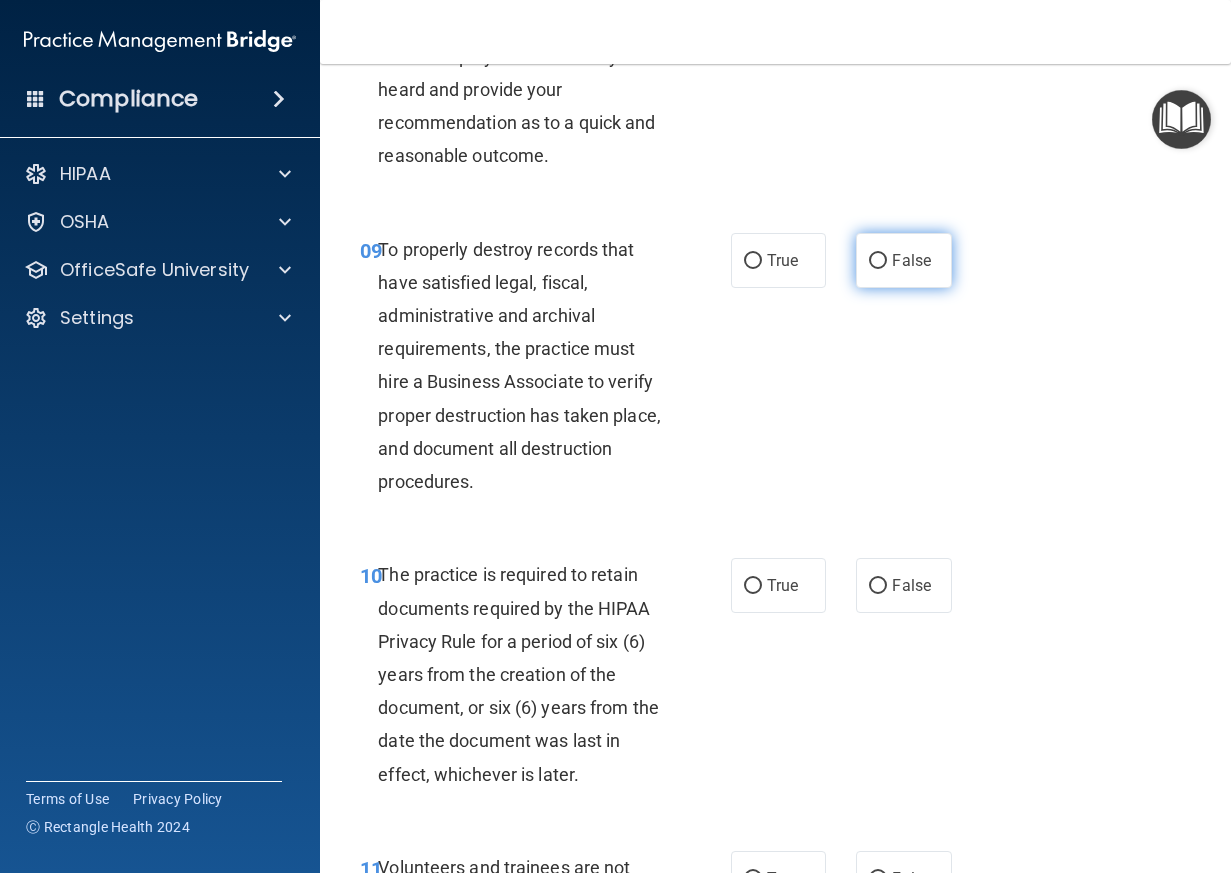 click on "False" at bounding box center [904, 260] 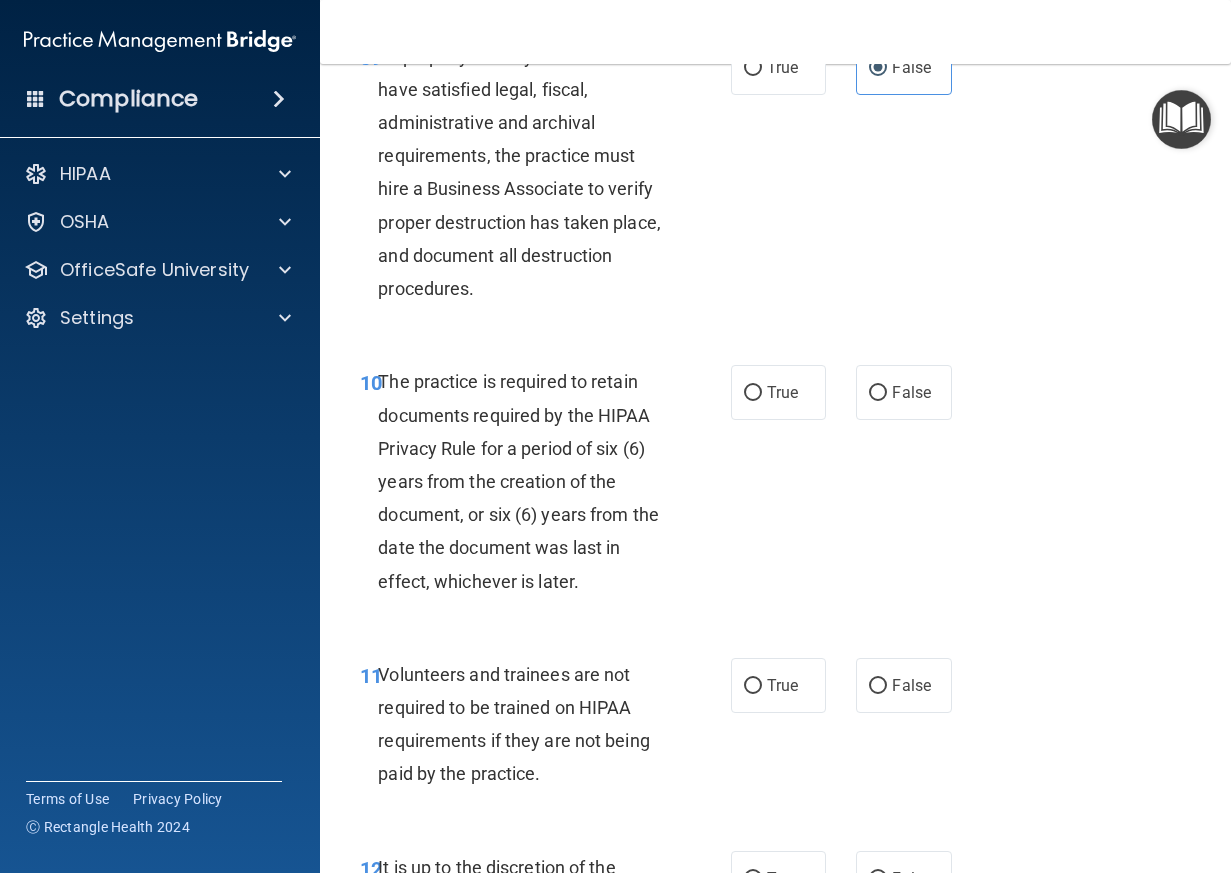 scroll, scrollTop: 2300, scrollLeft: 0, axis: vertical 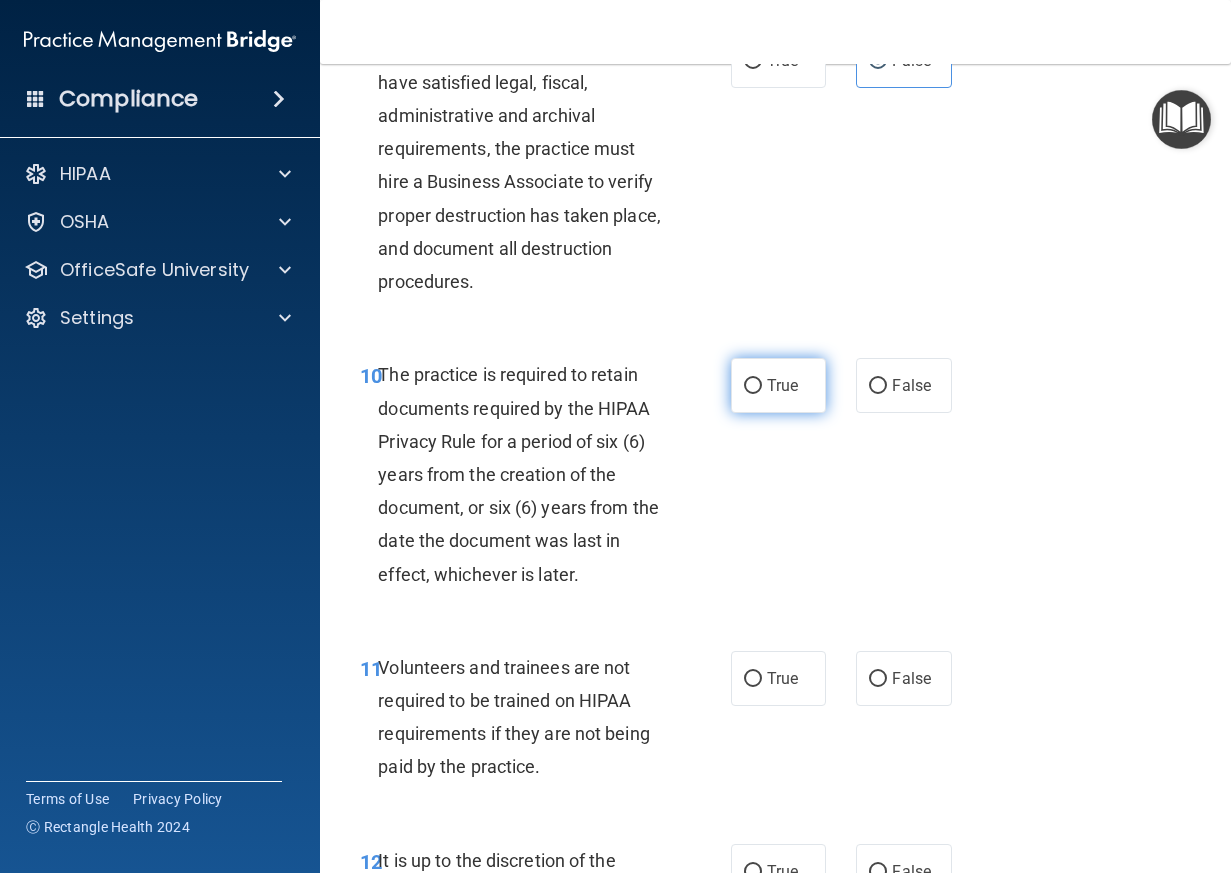 click on "True" at bounding box center (782, 385) 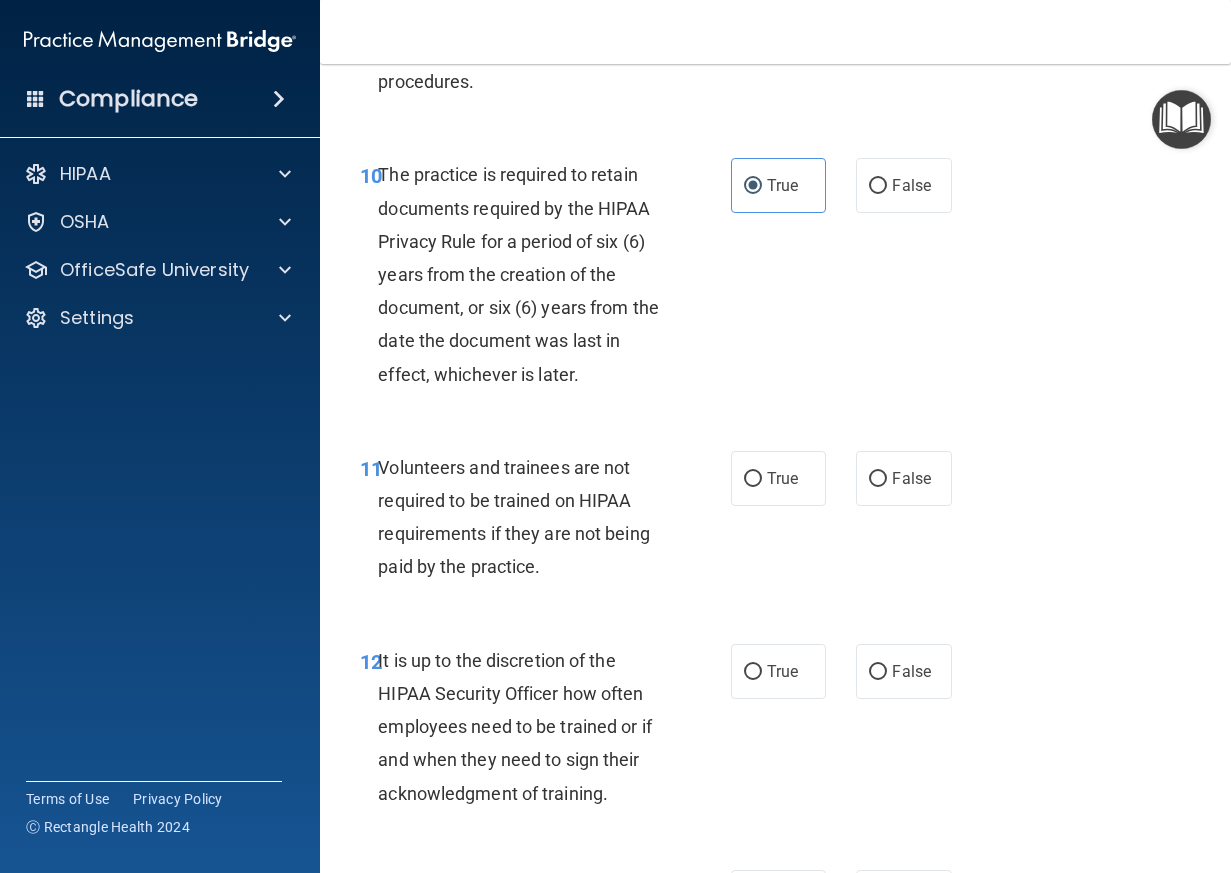 scroll, scrollTop: 2600, scrollLeft: 0, axis: vertical 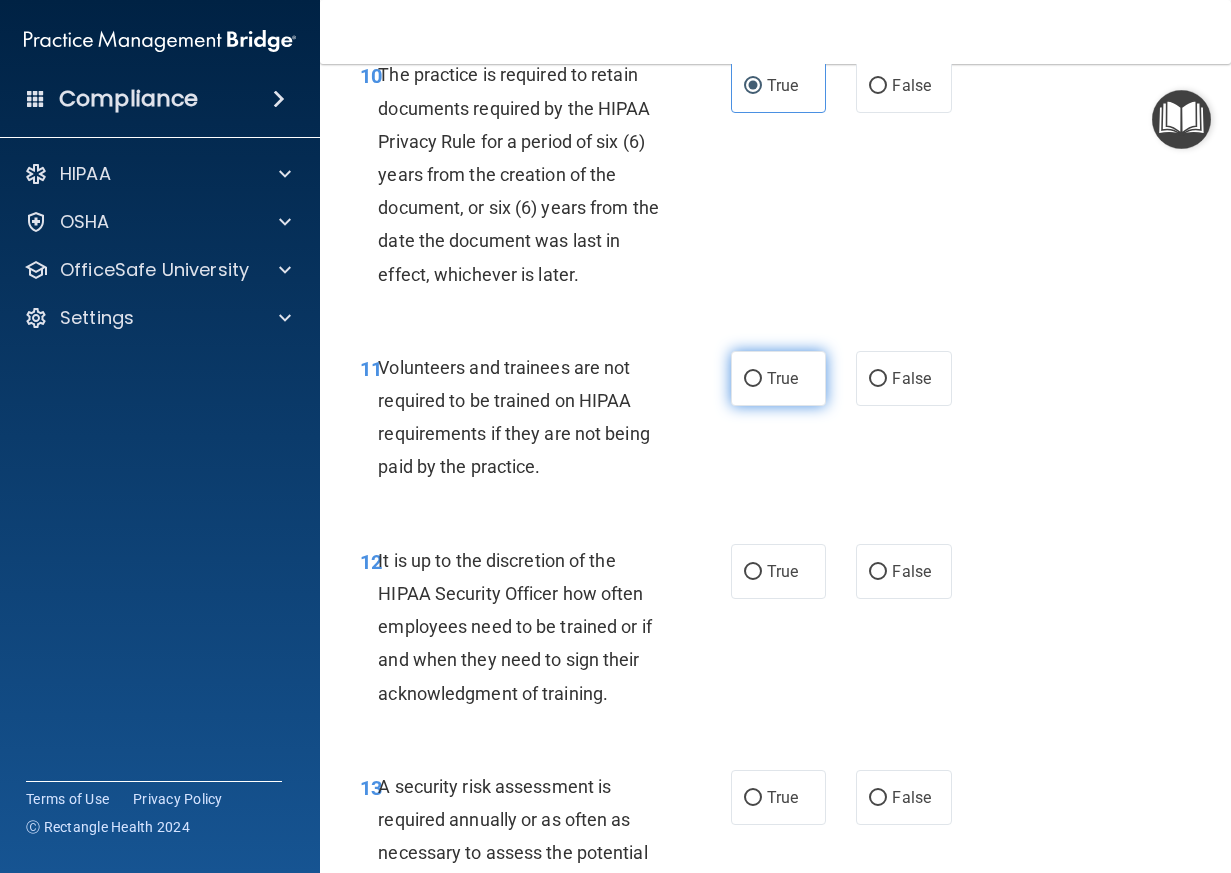 click on "True" at bounding box center (782, 378) 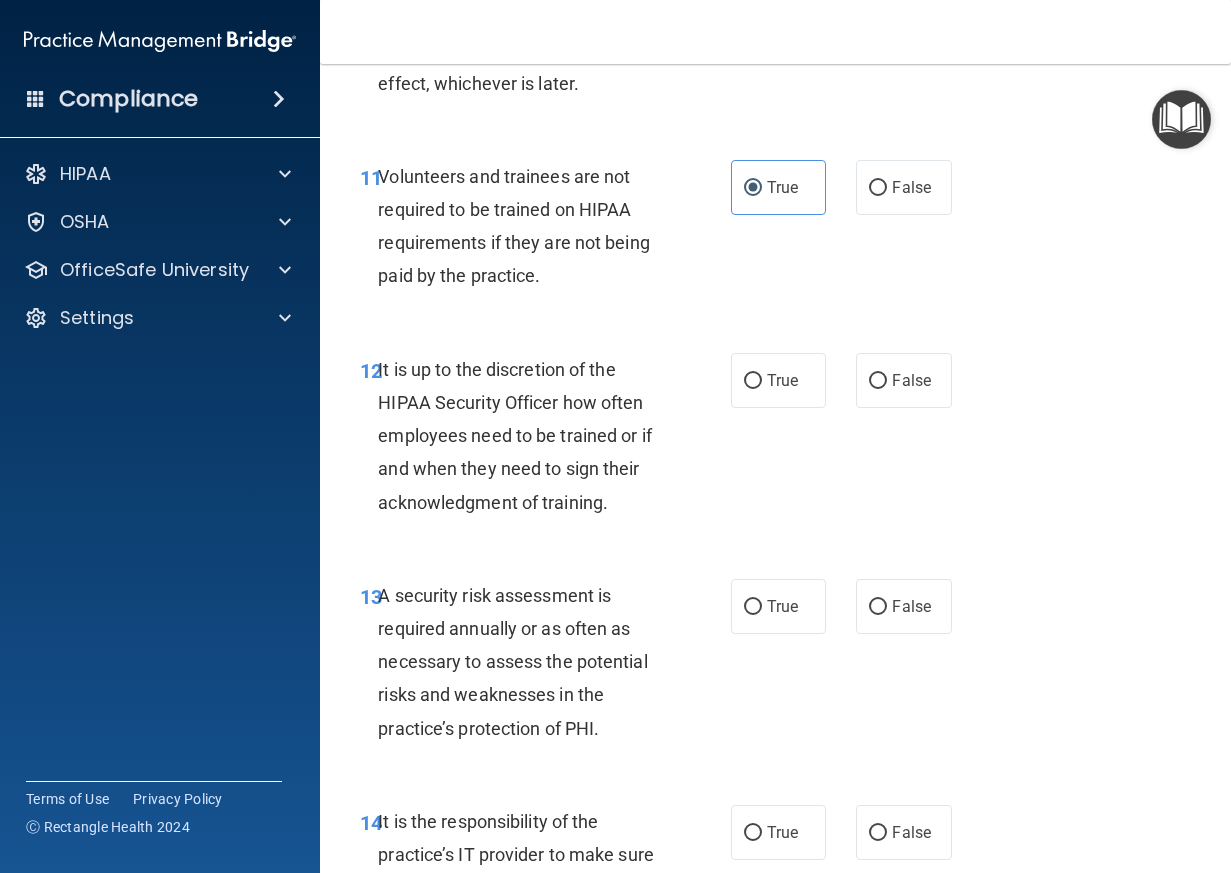 scroll, scrollTop: 2800, scrollLeft: 0, axis: vertical 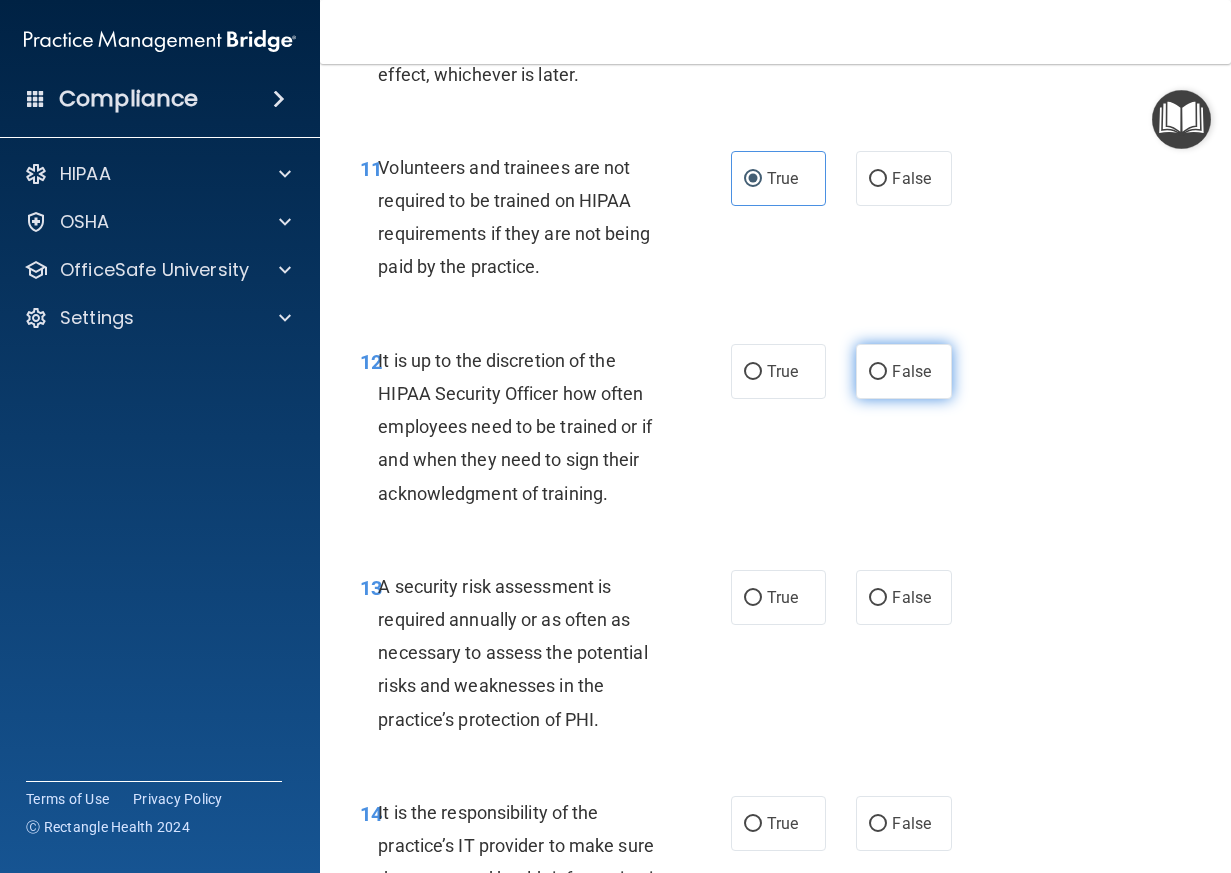 click on "False" at bounding box center (904, 371) 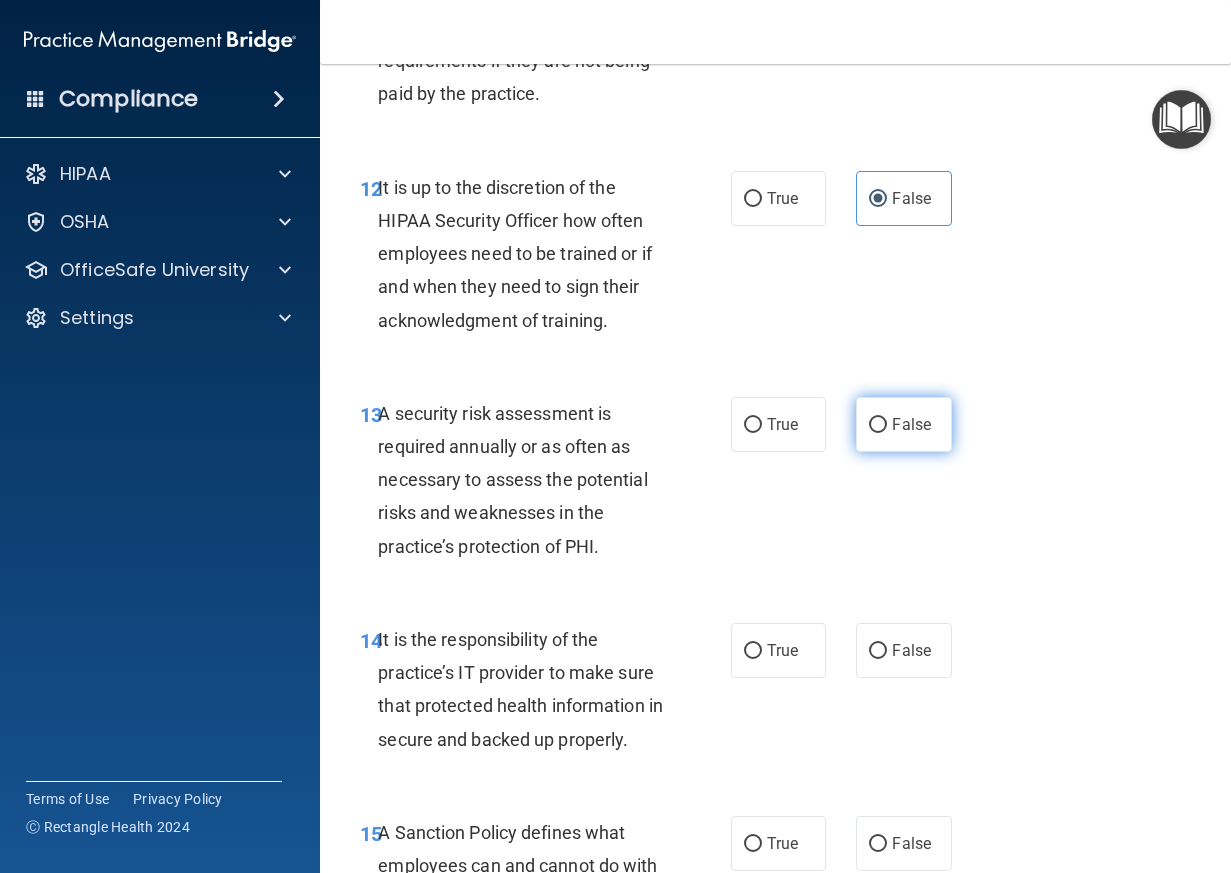 scroll, scrollTop: 3000, scrollLeft: 0, axis: vertical 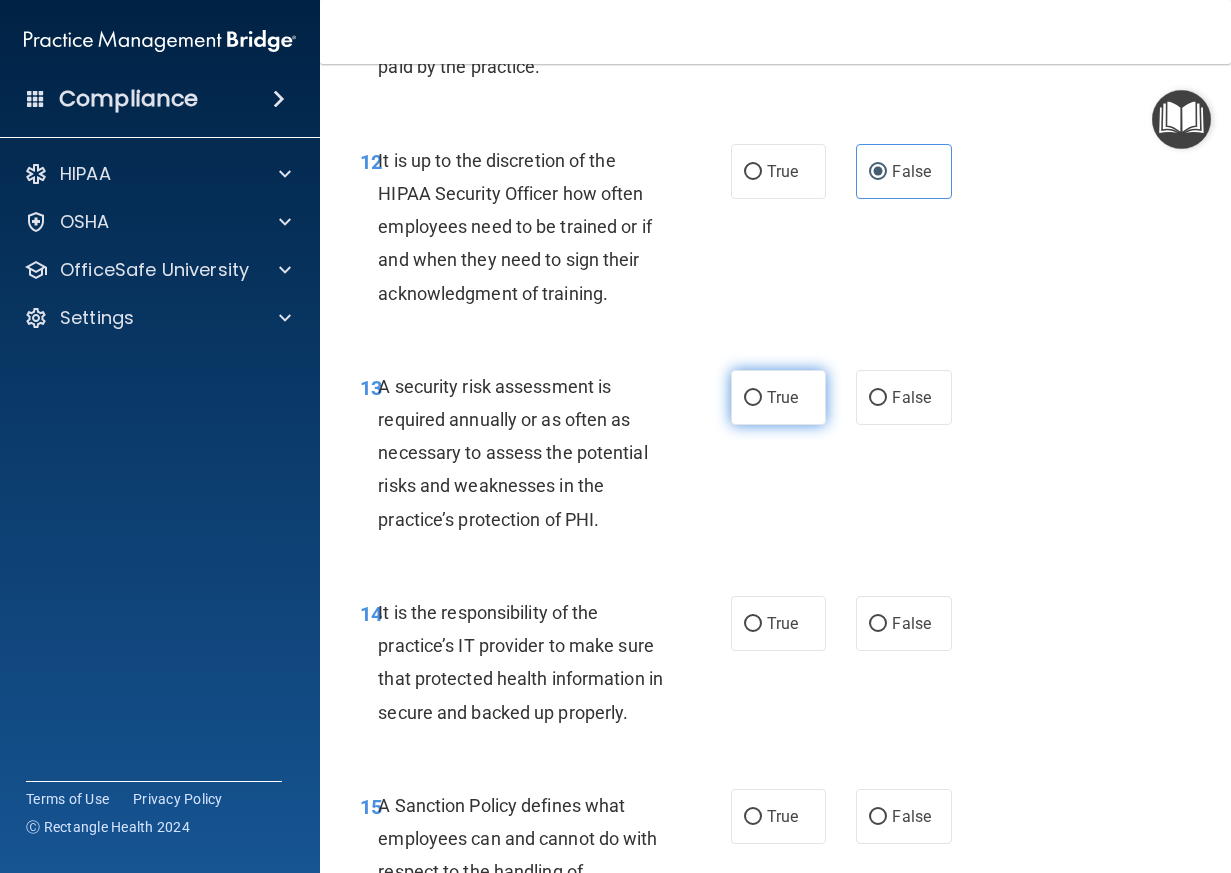 click on "True" at bounding box center (782, 397) 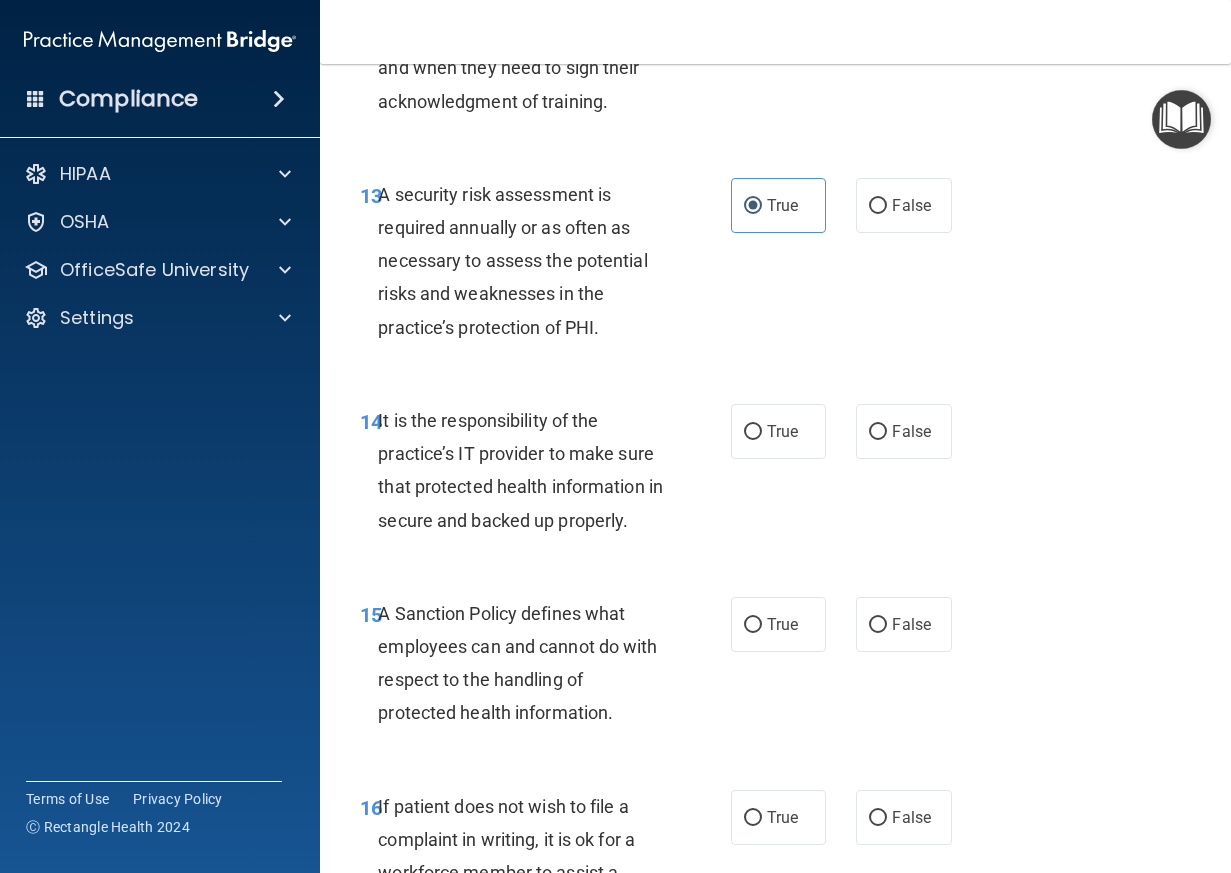 scroll, scrollTop: 3200, scrollLeft: 0, axis: vertical 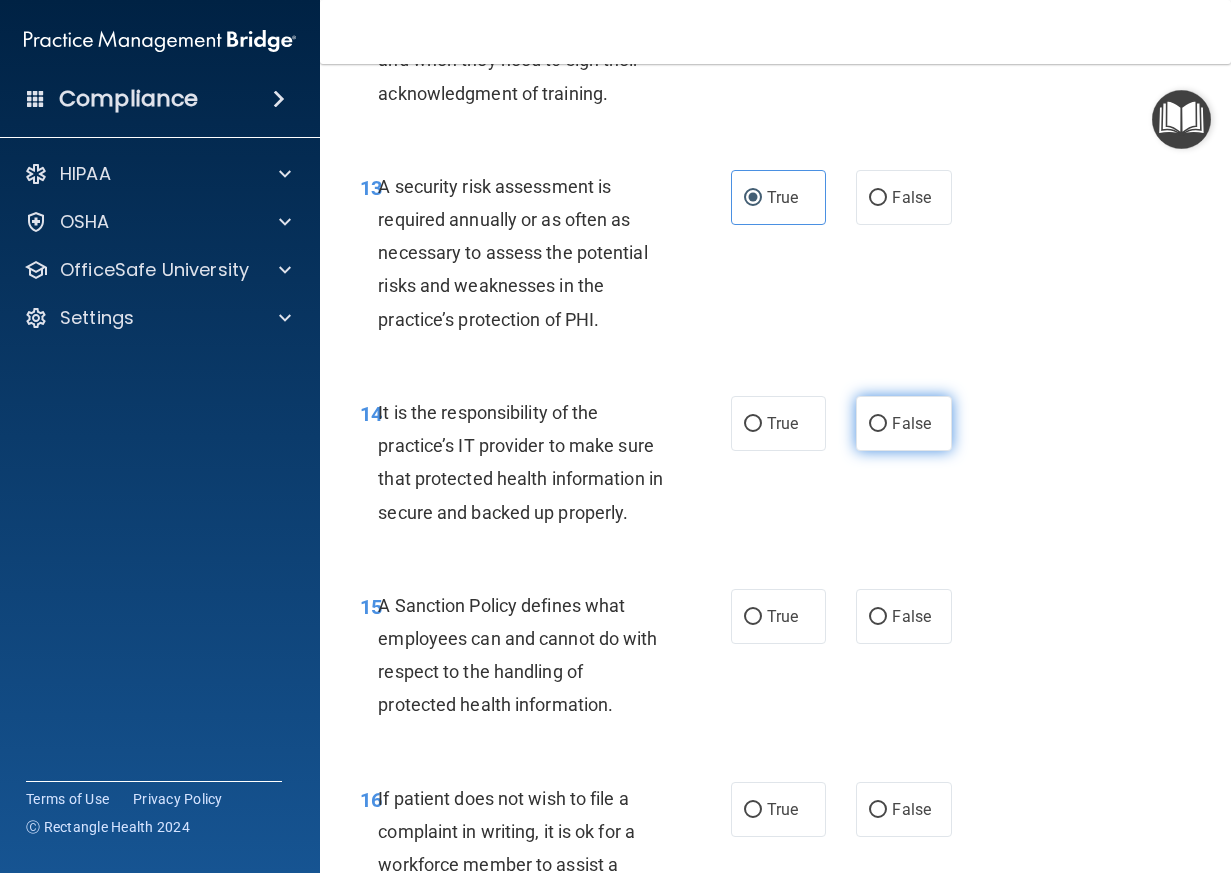 click on "False" at bounding box center (911, 423) 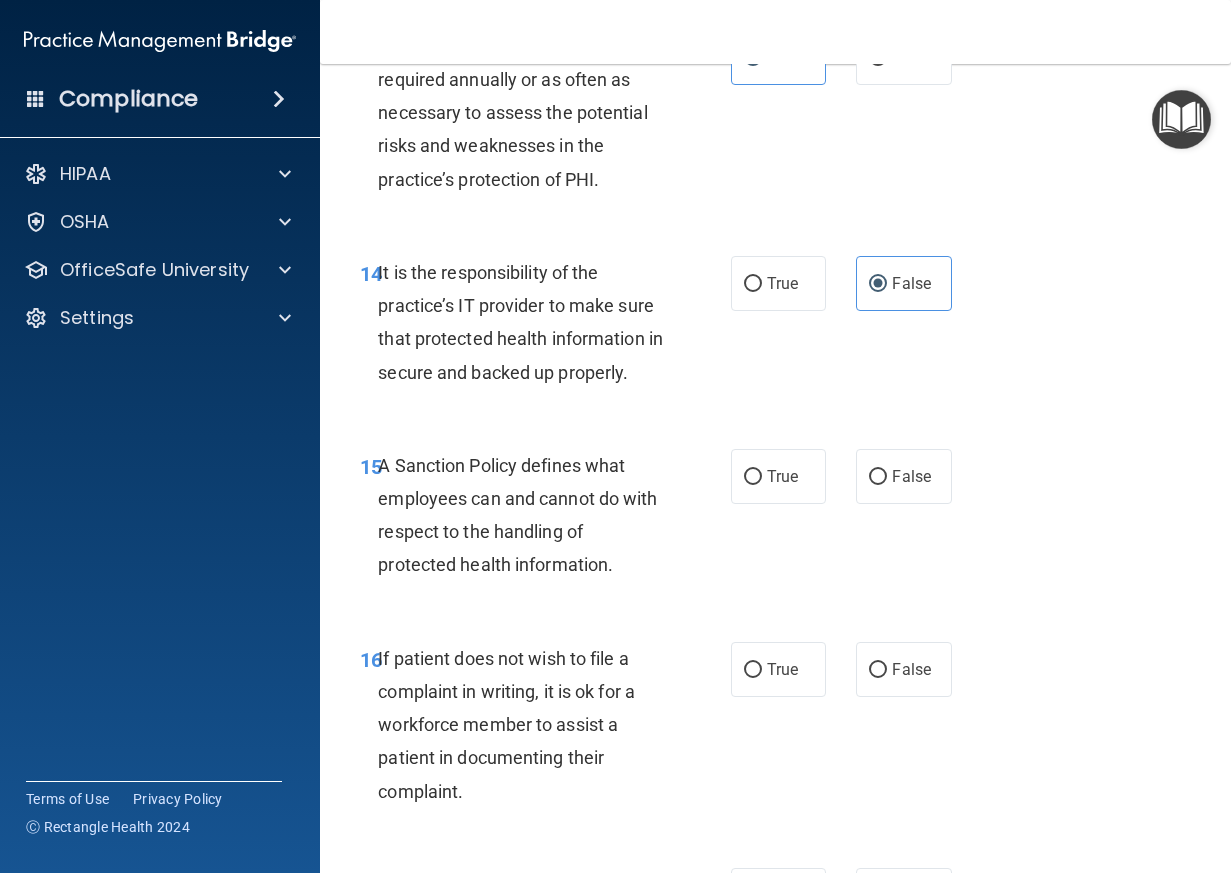 scroll, scrollTop: 3400, scrollLeft: 0, axis: vertical 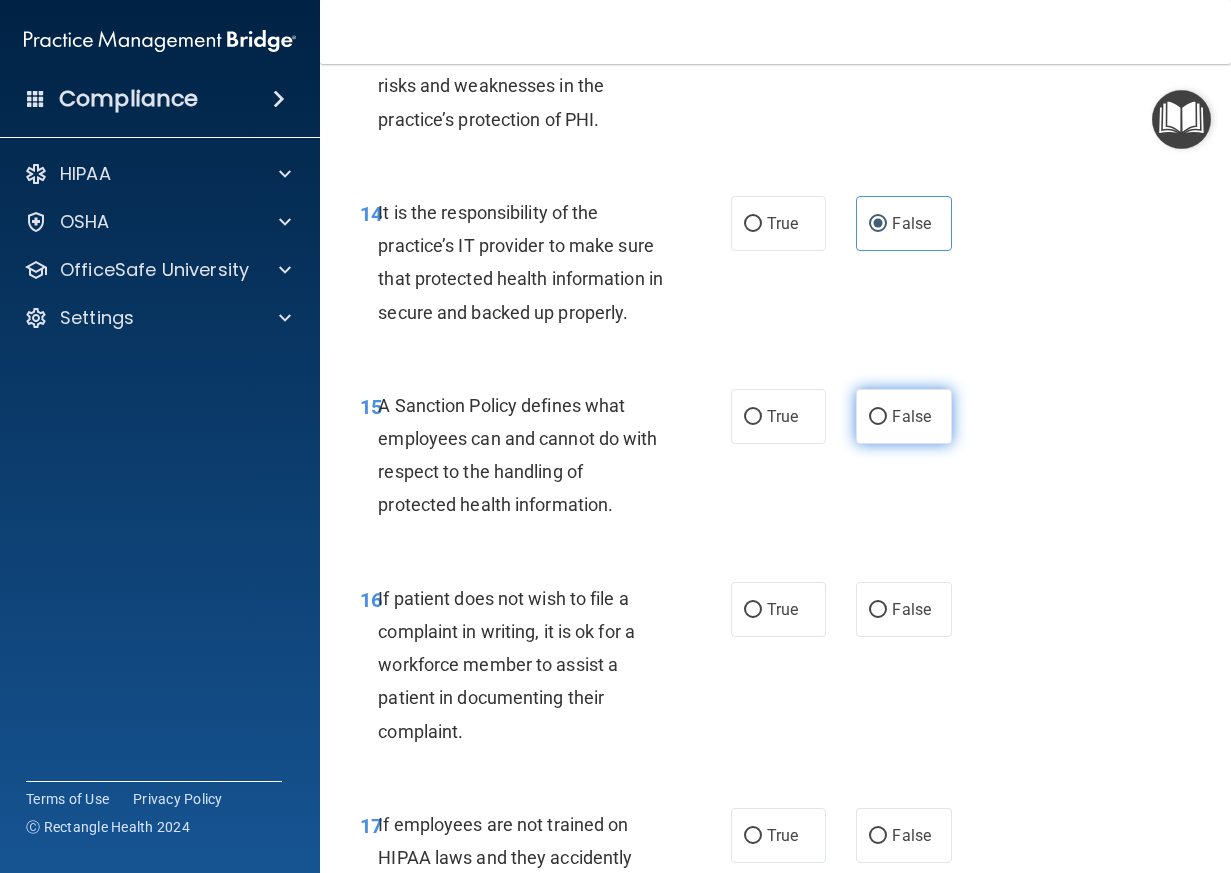 click on "False" at bounding box center (904, 416) 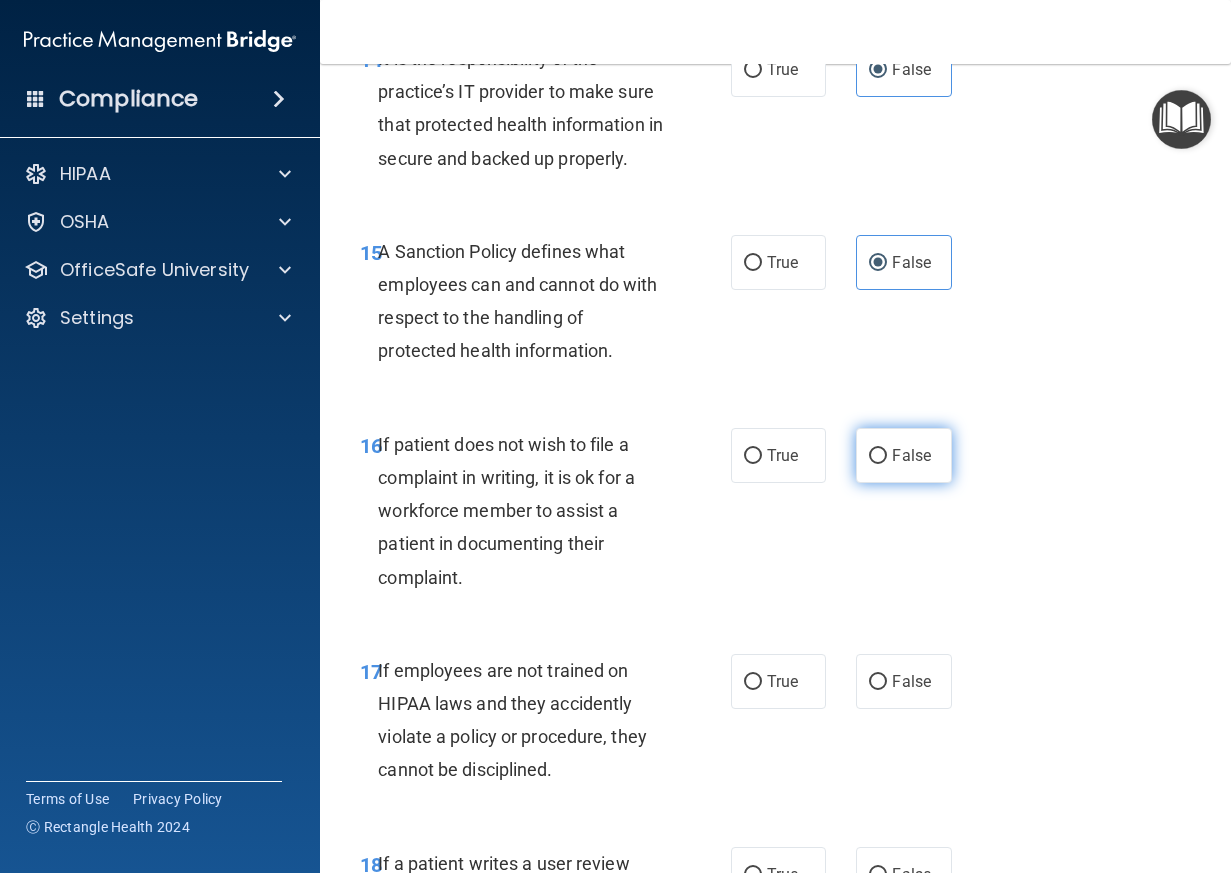 scroll, scrollTop: 3600, scrollLeft: 0, axis: vertical 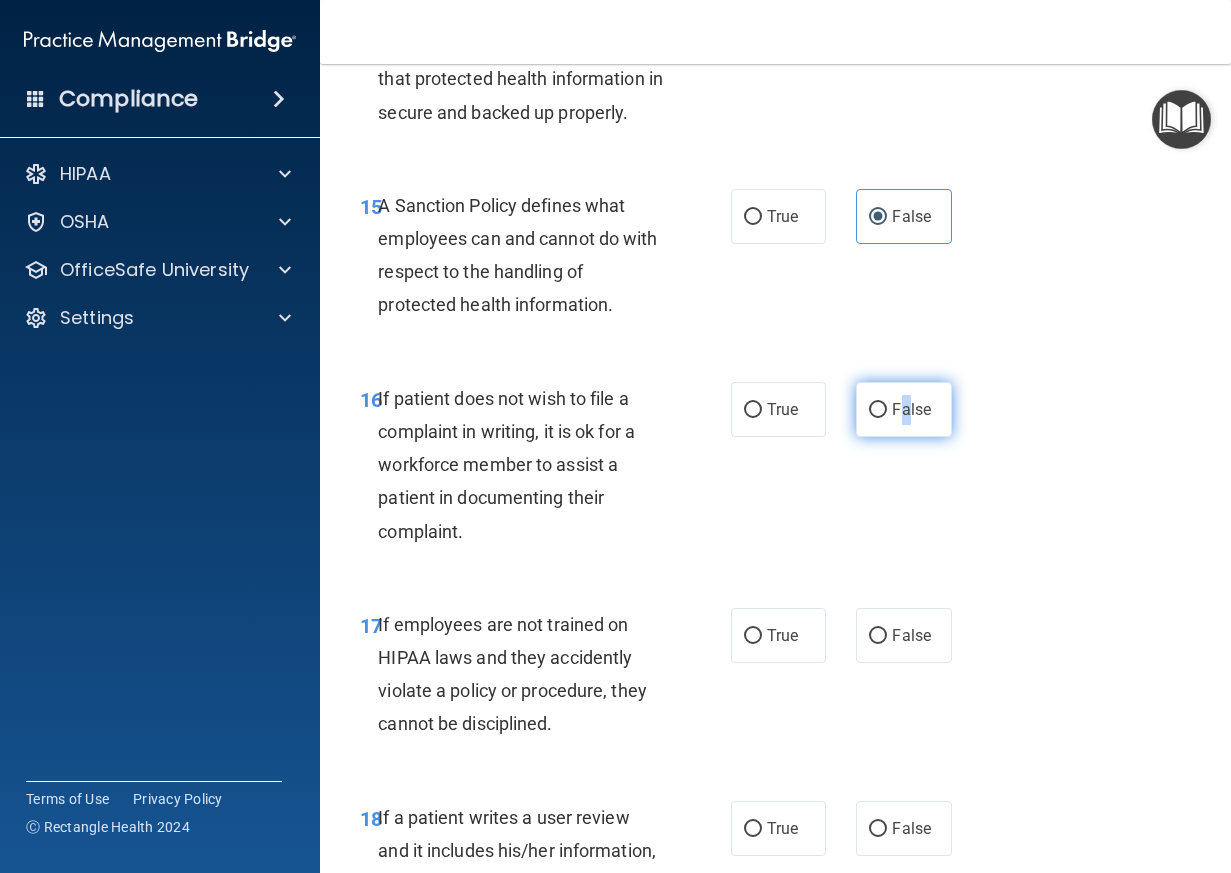 click on "False" at bounding box center [904, 409] 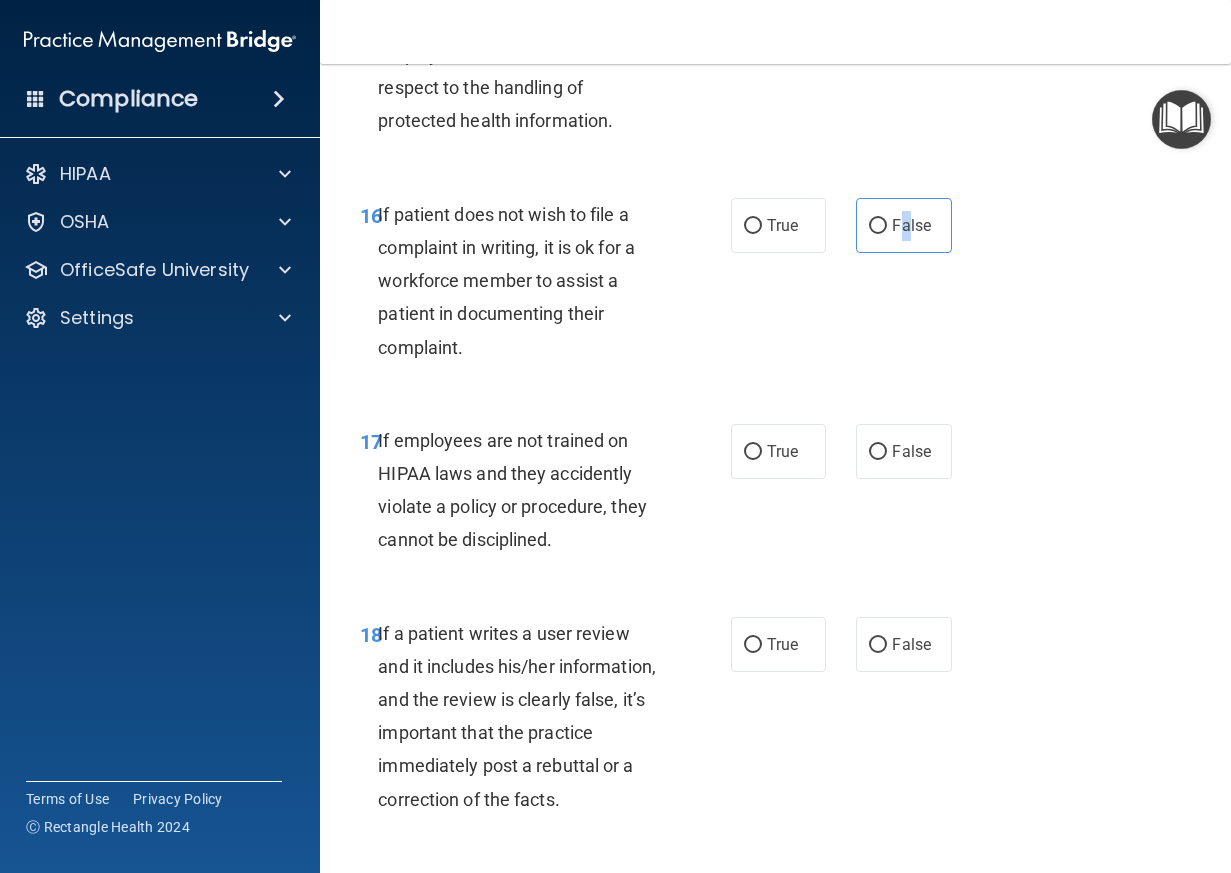 scroll, scrollTop: 3800, scrollLeft: 0, axis: vertical 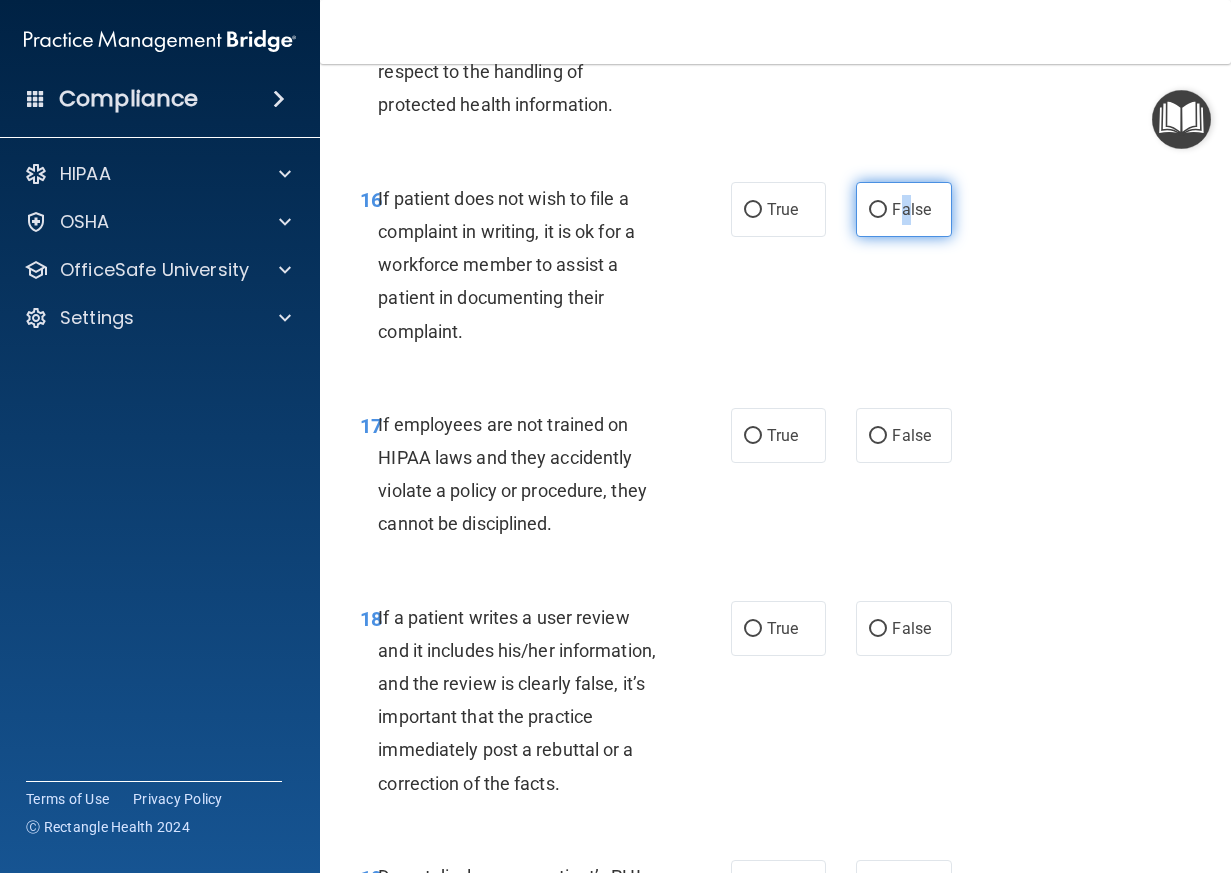 click on "False" at bounding box center (878, 210) 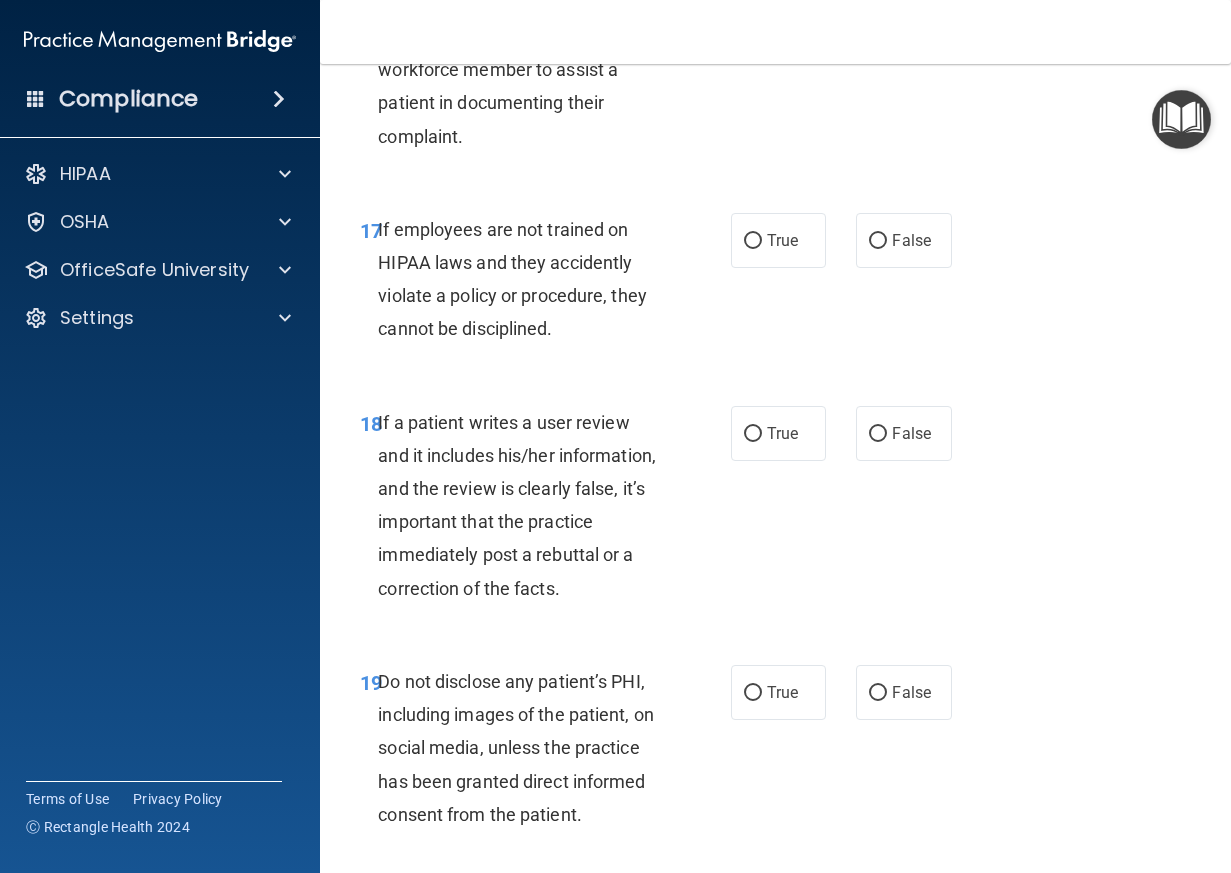 scroll, scrollTop: 4100, scrollLeft: 0, axis: vertical 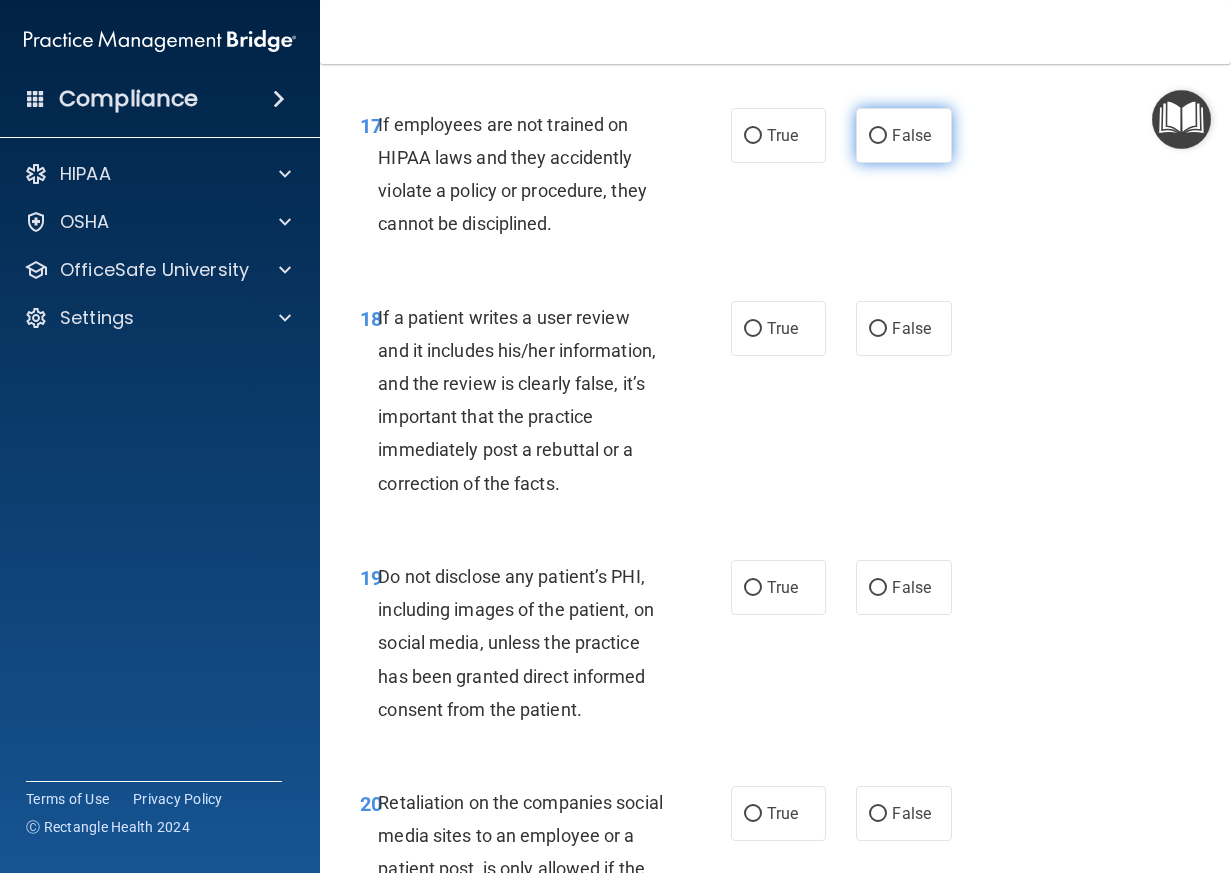 click on "False" at bounding box center [904, 135] 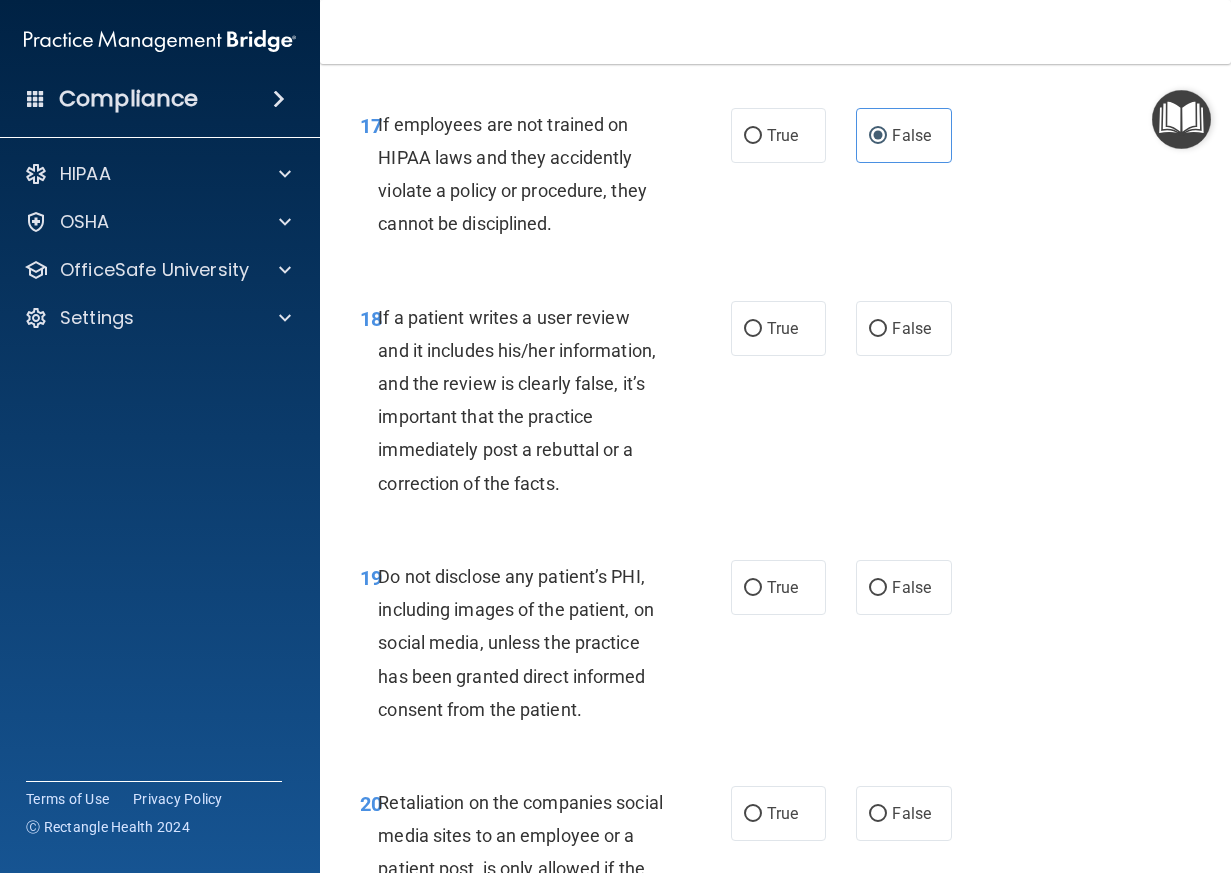 scroll, scrollTop: 4200, scrollLeft: 0, axis: vertical 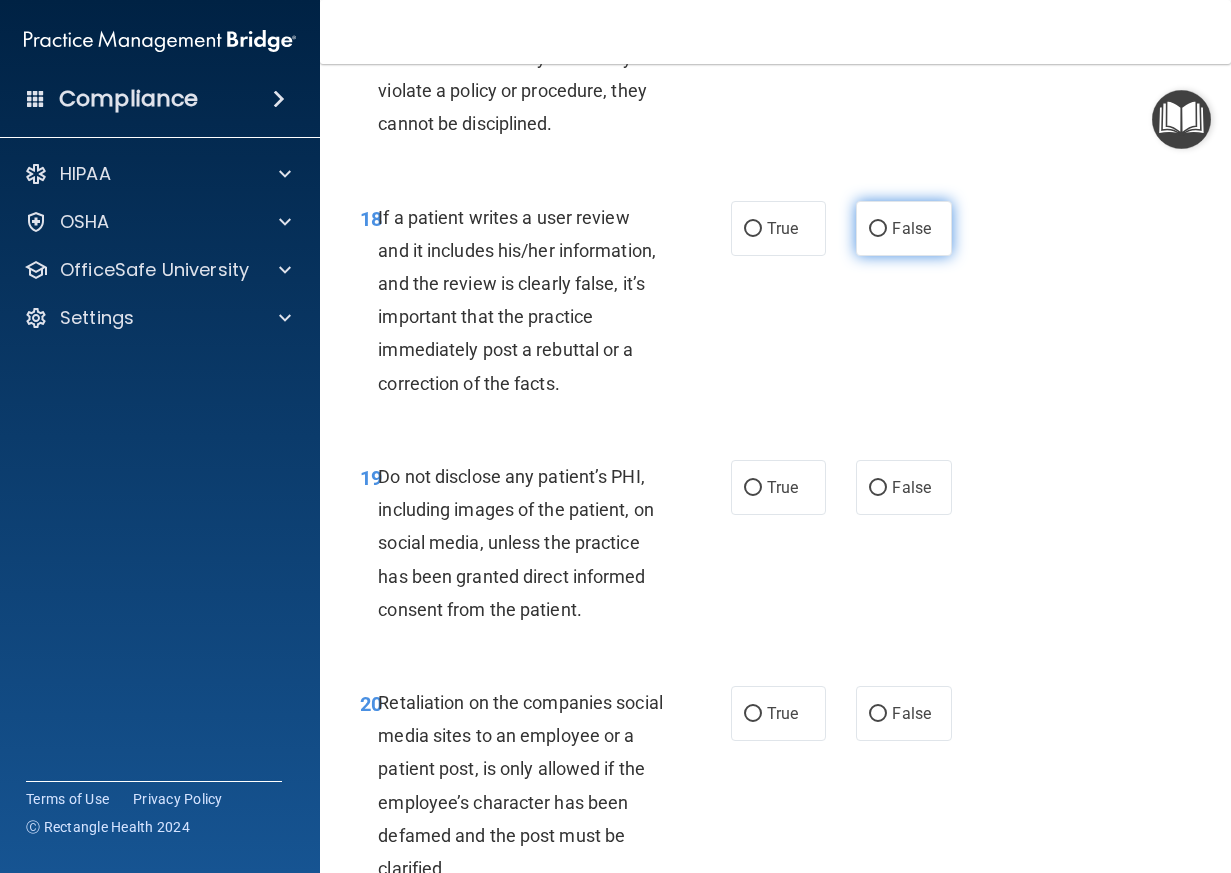 click on "False" at bounding box center [911, 228] 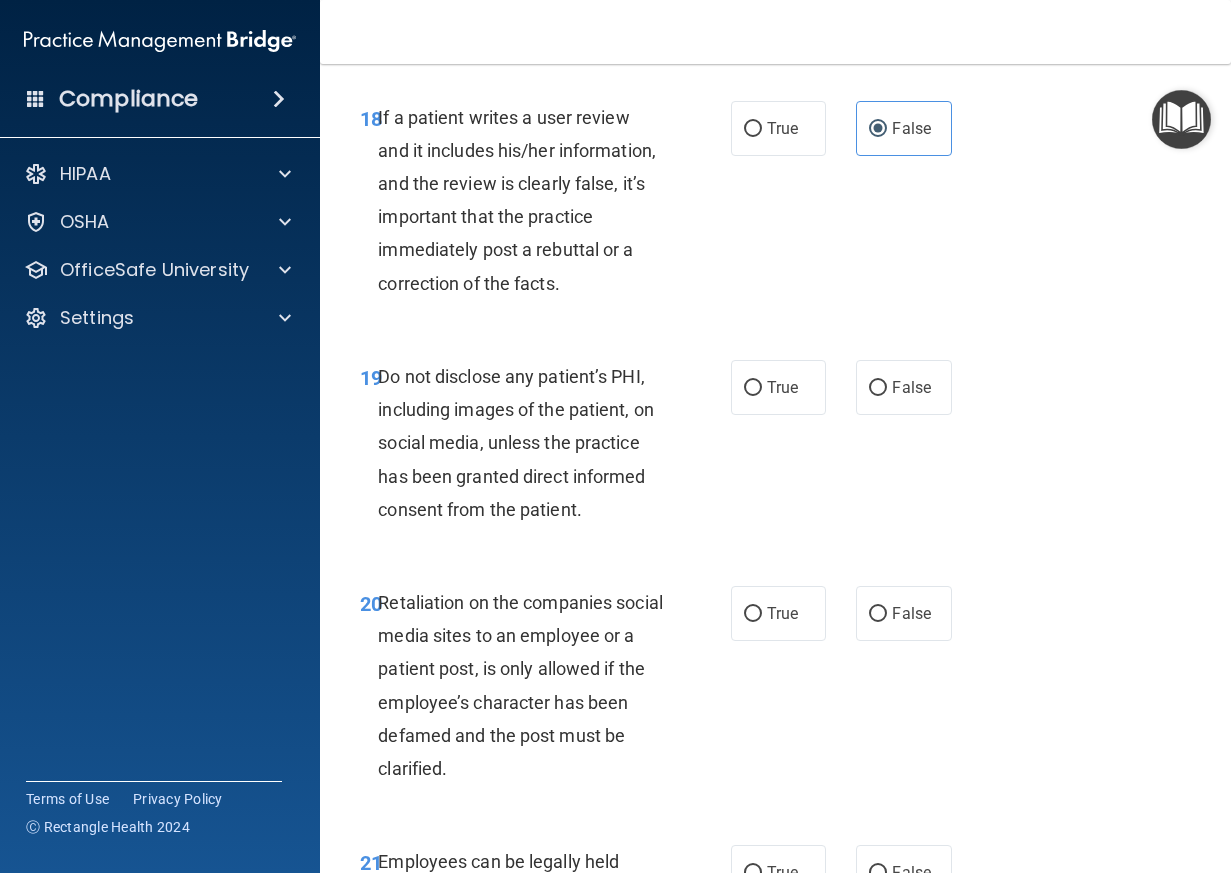scroll, scrollTop: 4400, scrollLeft: 0, axis: vertical 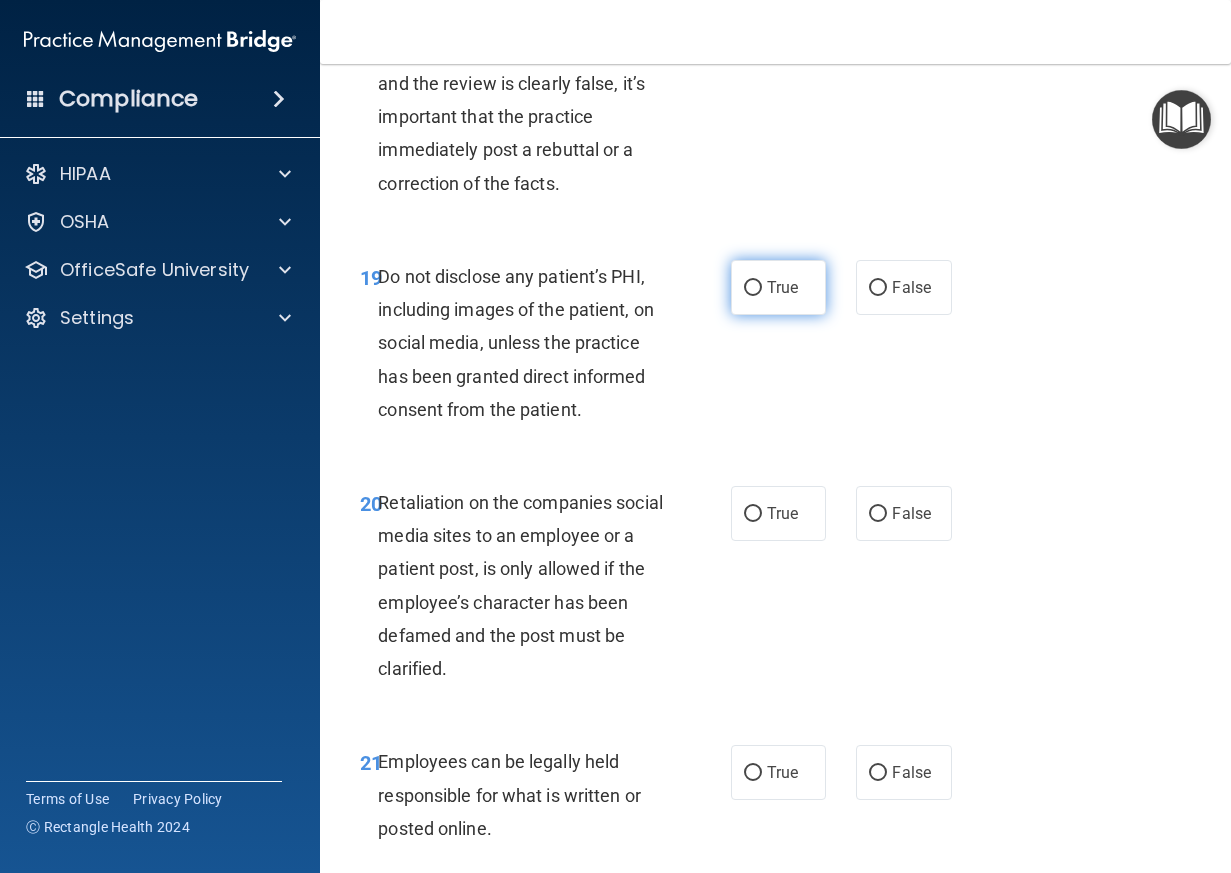 click on "True" at bounding box center [779, 287] 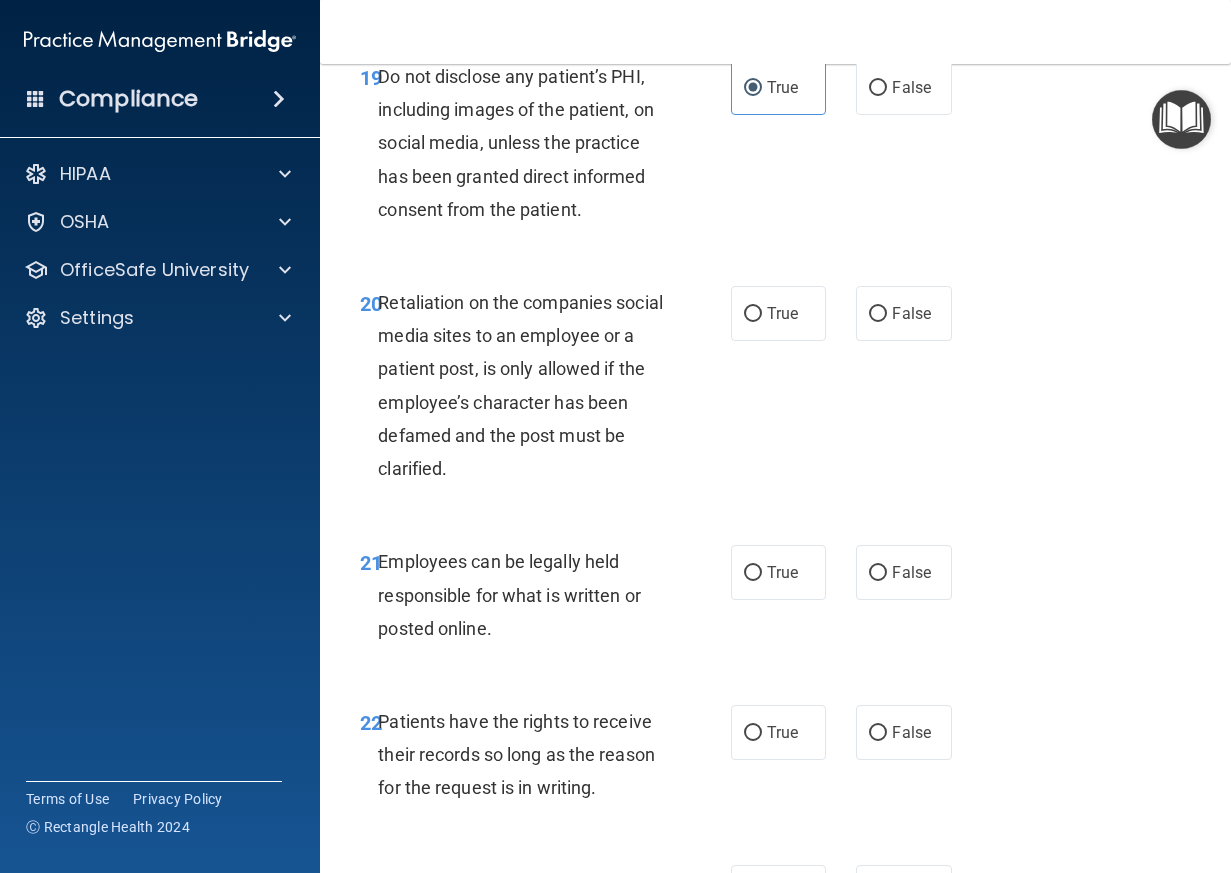 scroll, scrollTop: 4700, scrollLeft: 0, axis: vertical 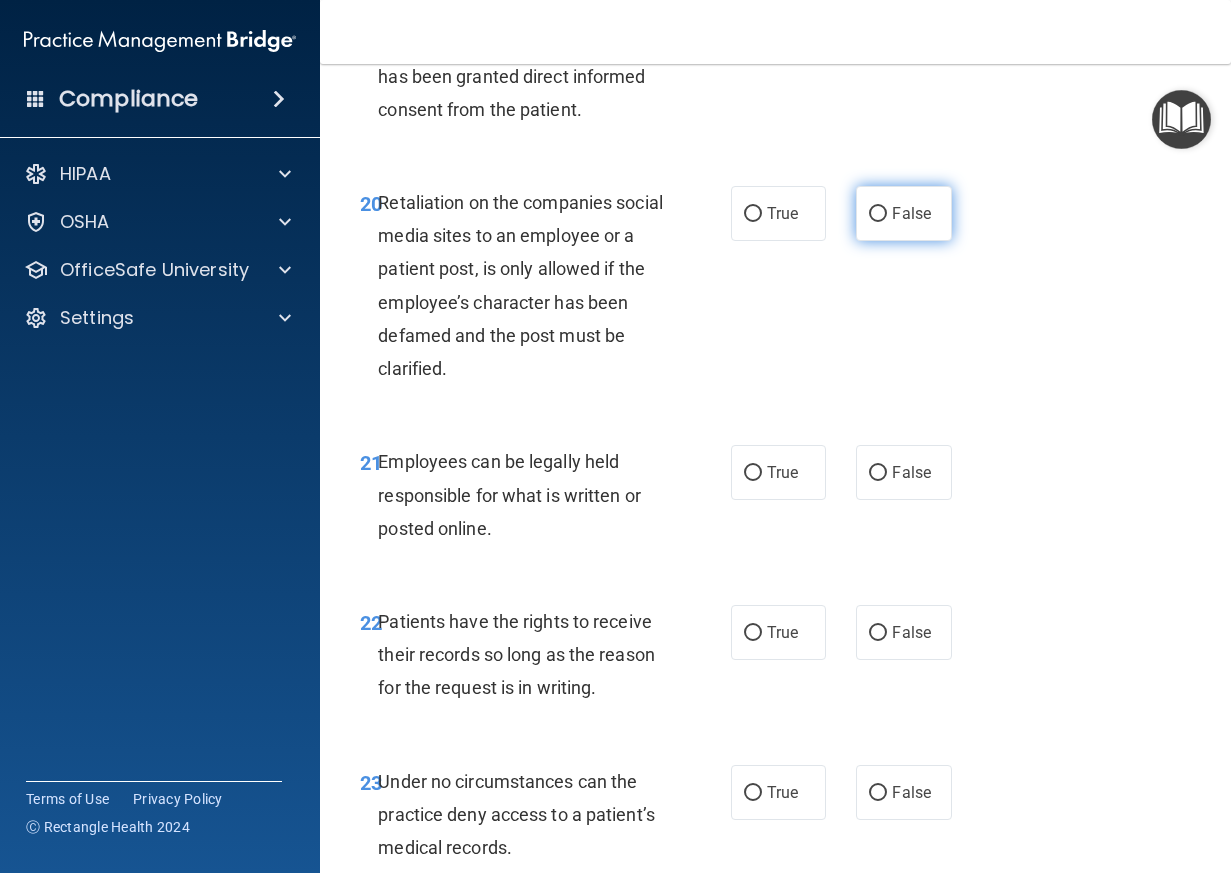click on "False" at bounding box center (904, 213) 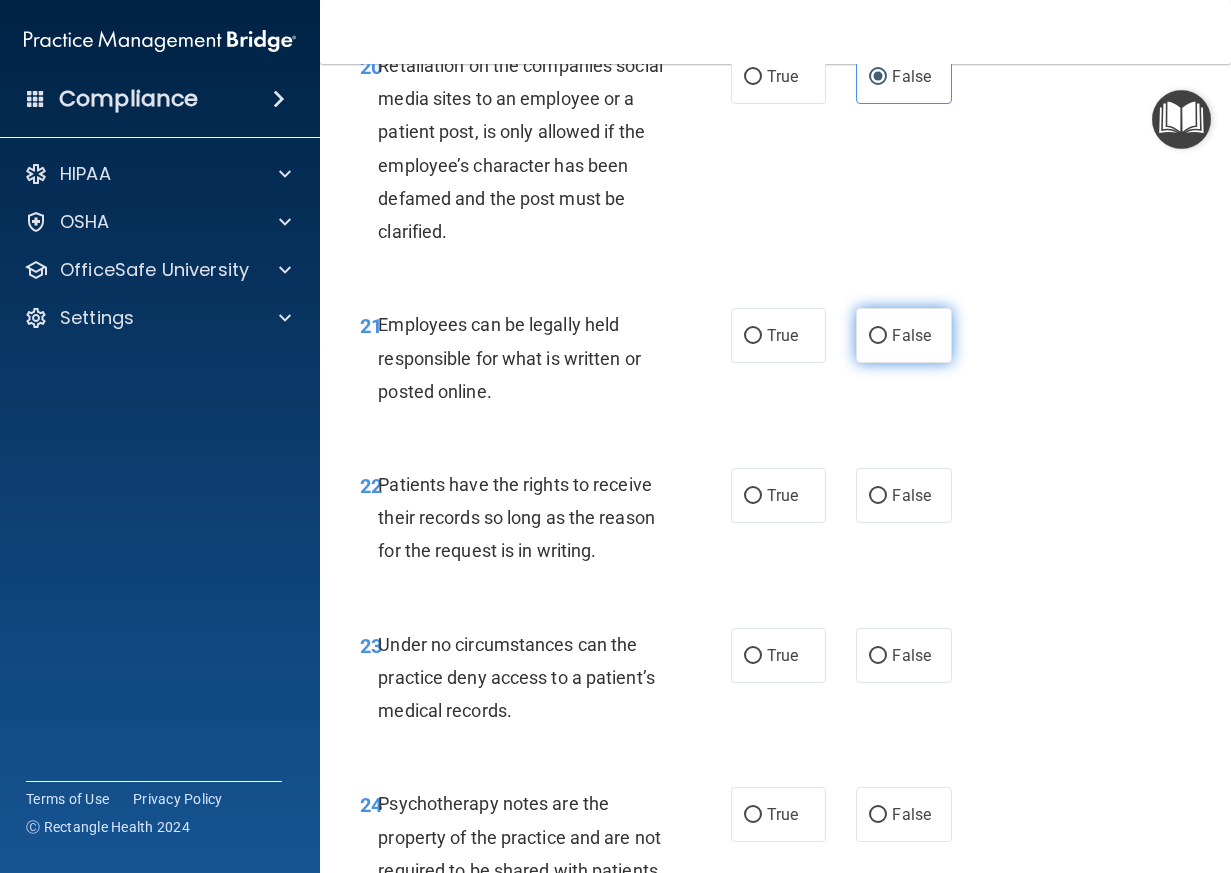 scroll, scrollTop: 4900, scrollLeft: 0, axis: vertical 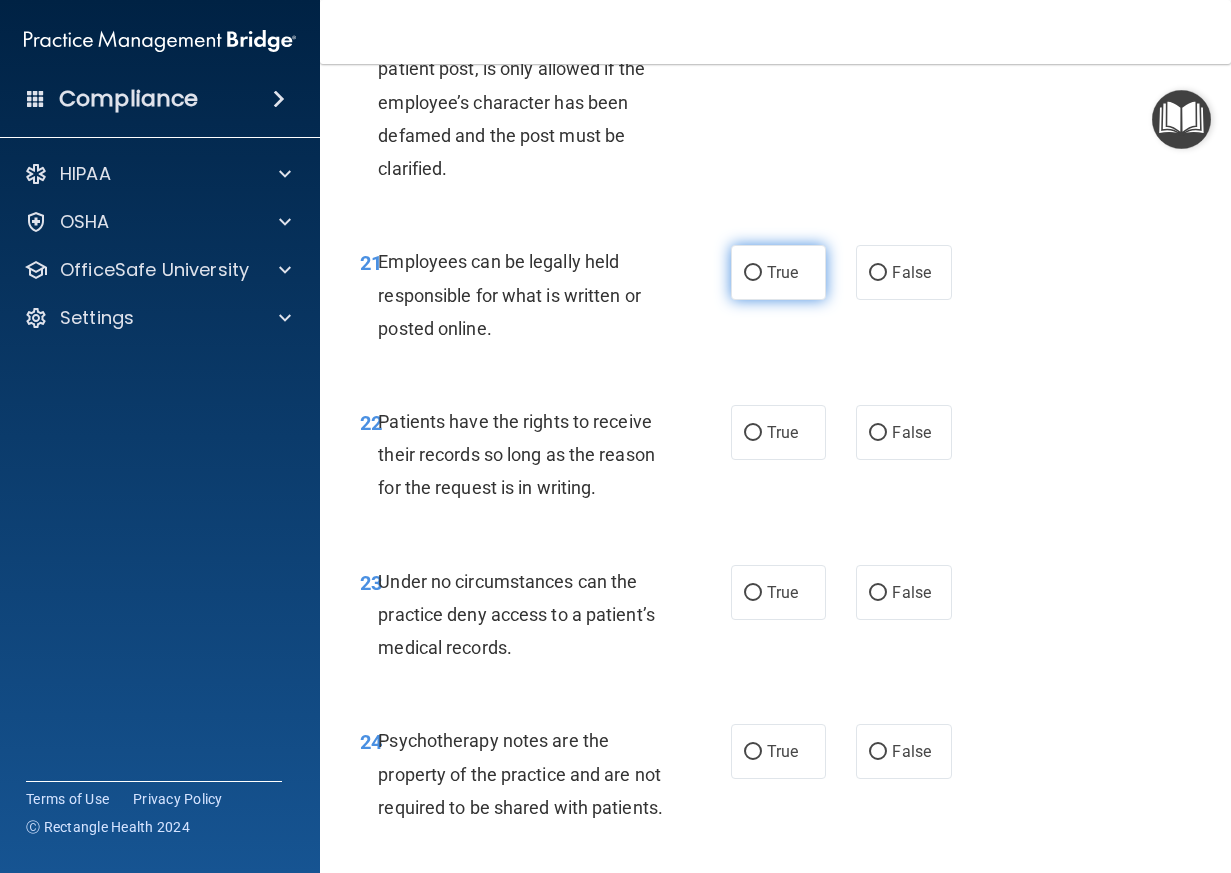 click on "True" at bounding box center [779, 272] 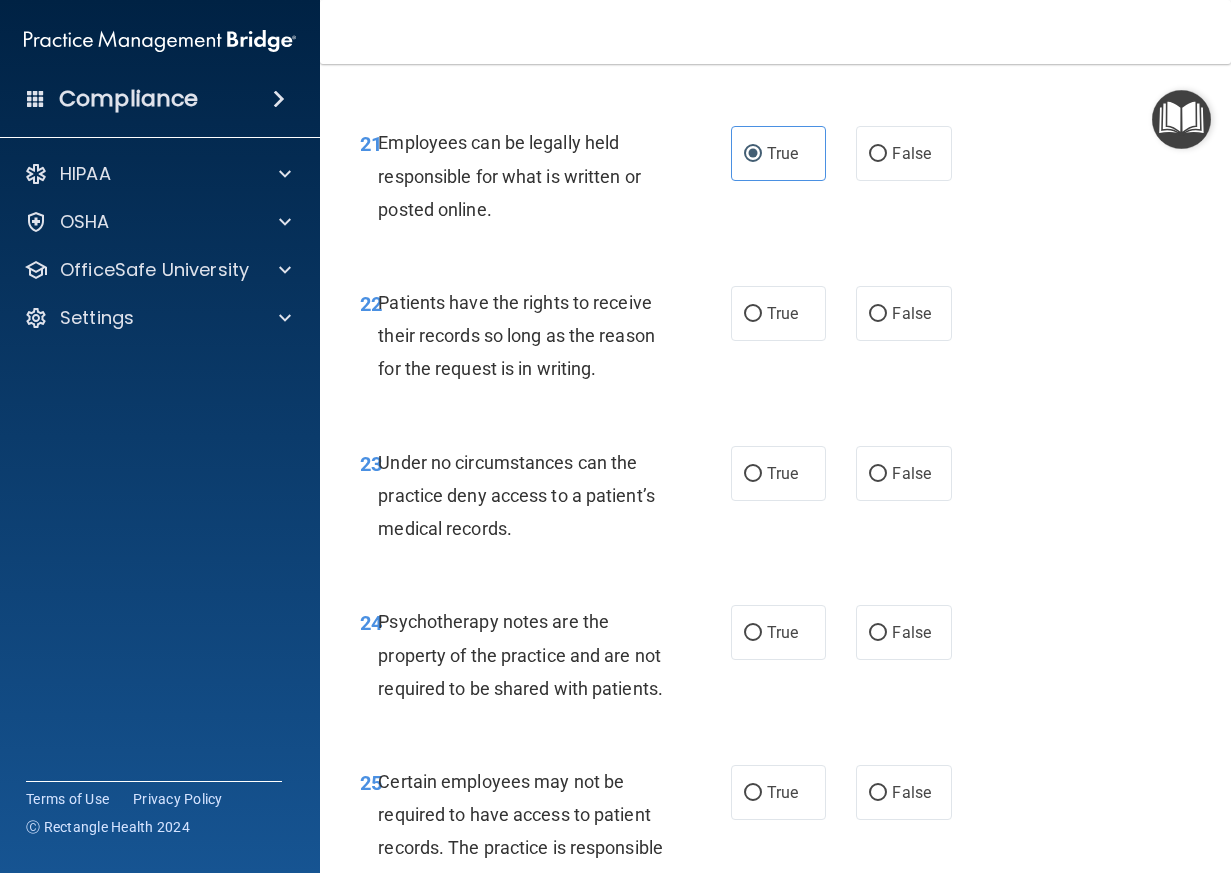 scroll, scrollTop: 5100, scrollLeft: 0, axis: vertical 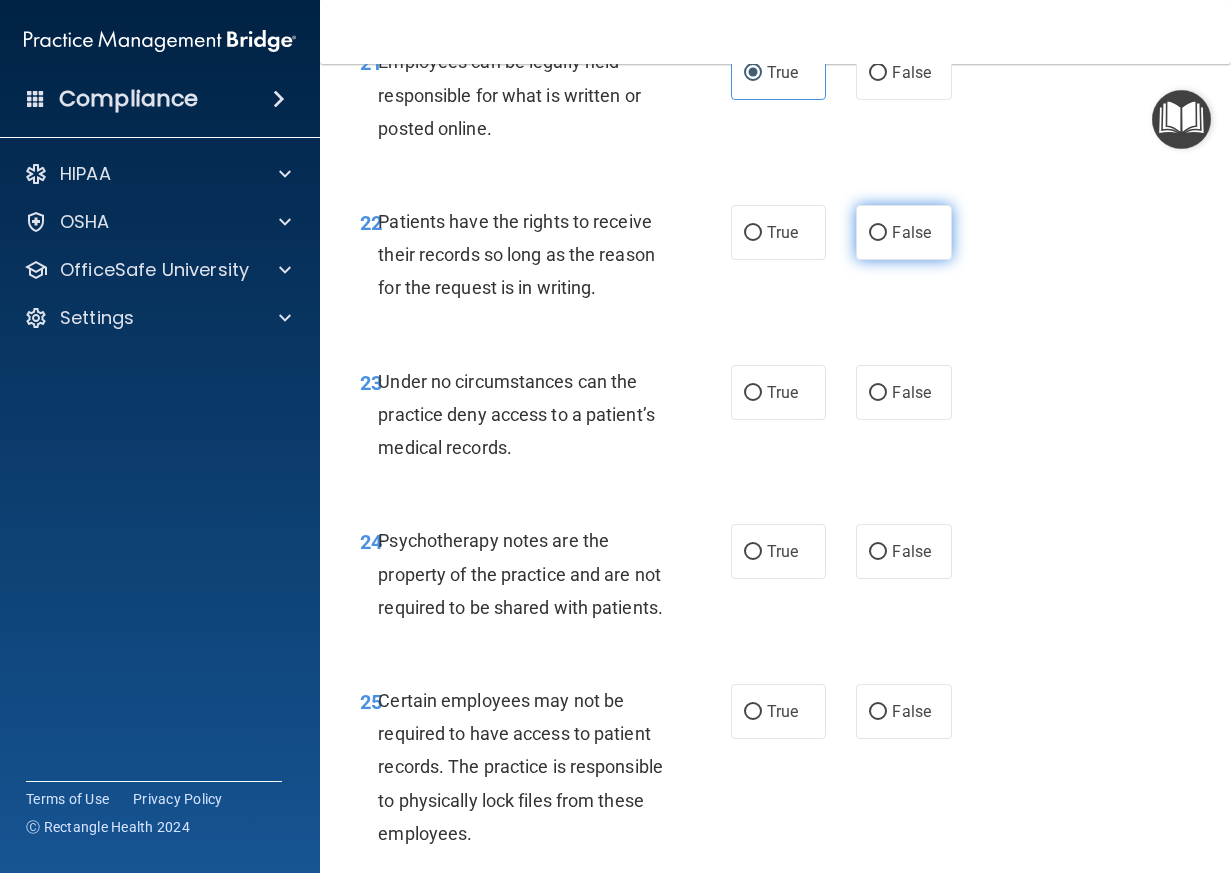 click on "False" at bounding box center [878, 233] 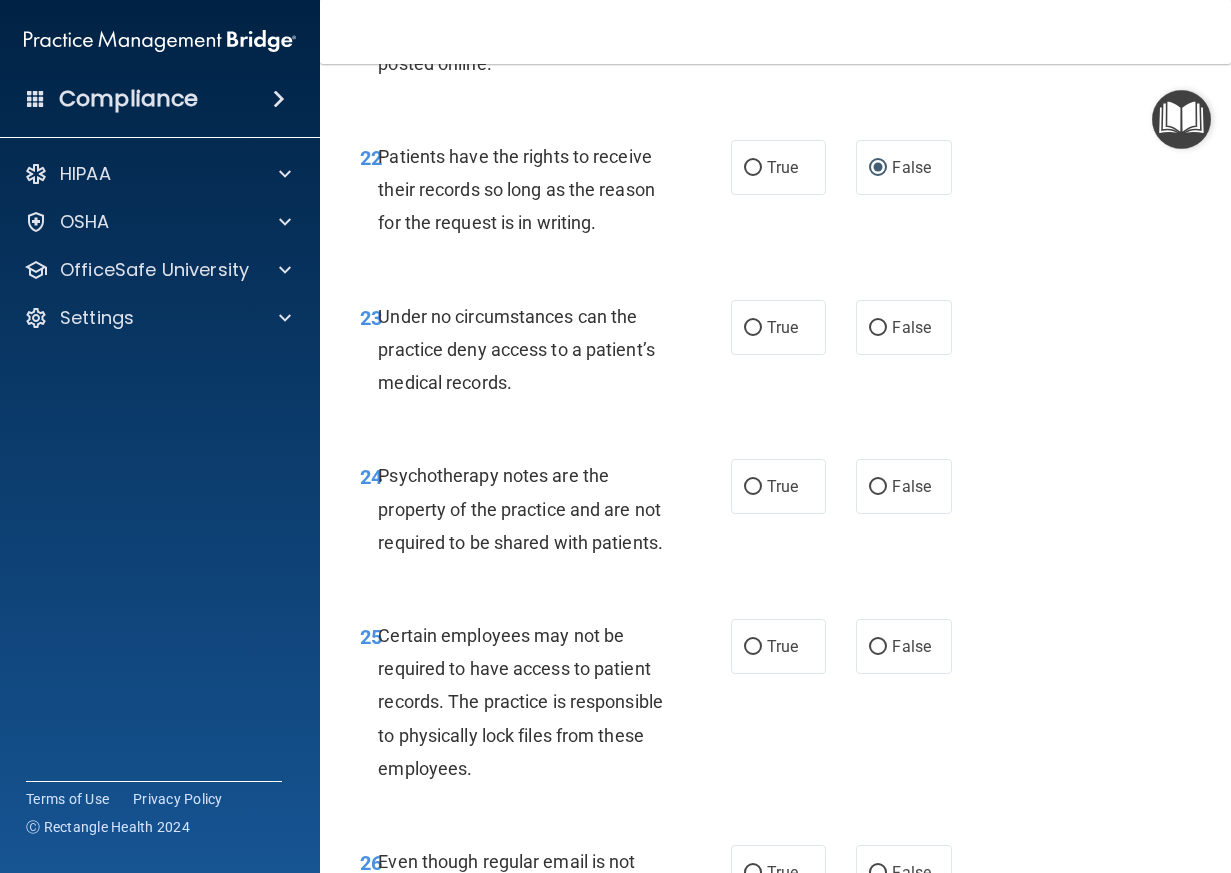 scroll, scrollTop: 5200, scrollLeft: 0, axis: vertical 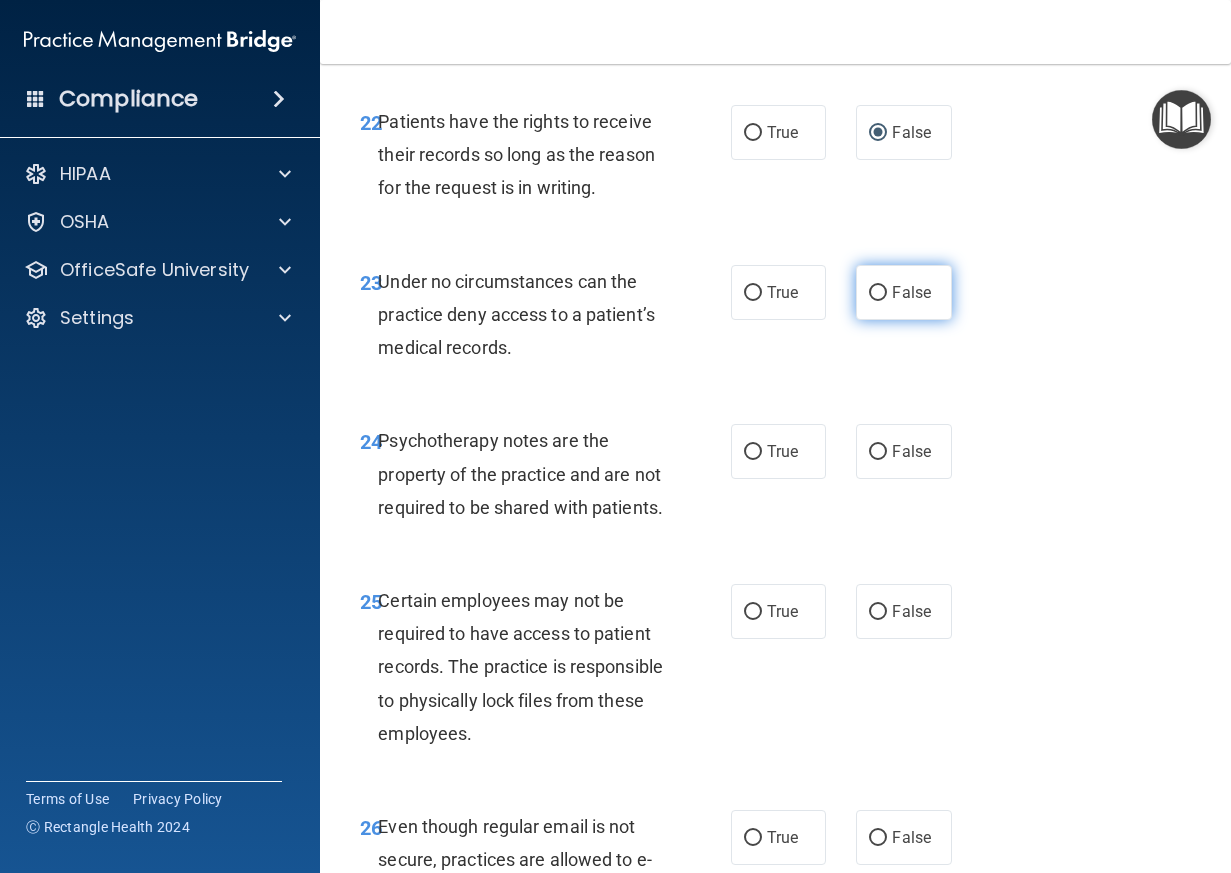 click on "False" at bounding box center (904, 292) 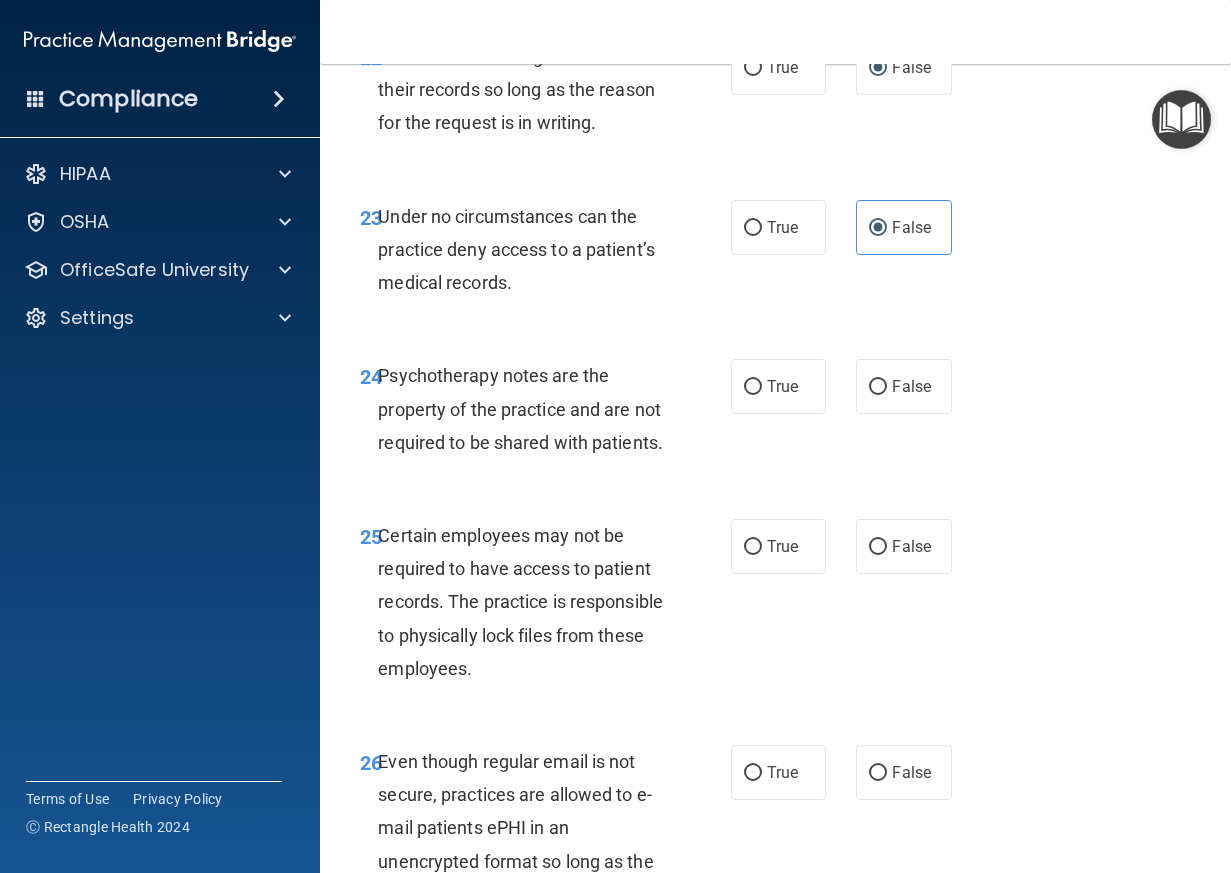 scroll, scrollTop: 5300, scrollLeft: 0, axis: vertical 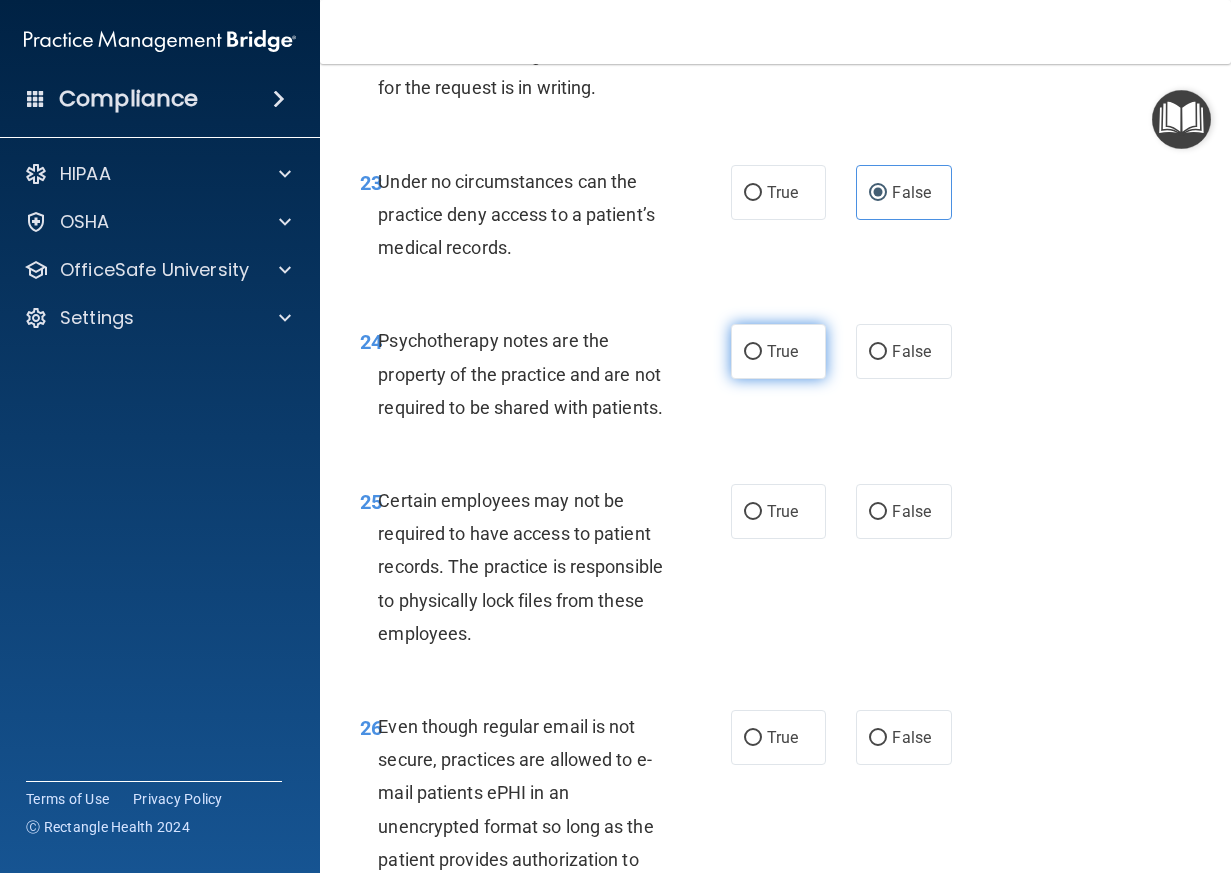 click on "True" at bounding box center (779, 351) 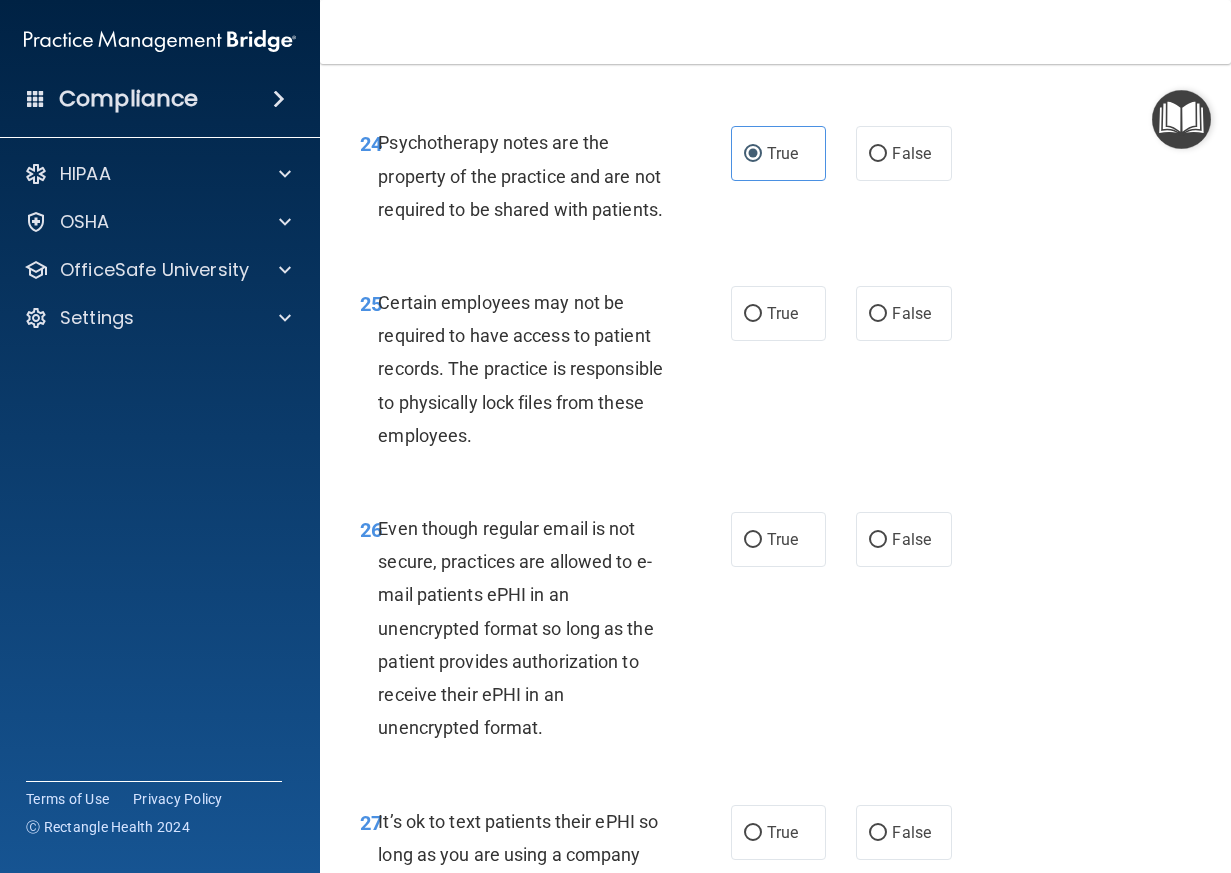 scroll, scrollTop: 5500, scrollLeft: 0, axis: vertical 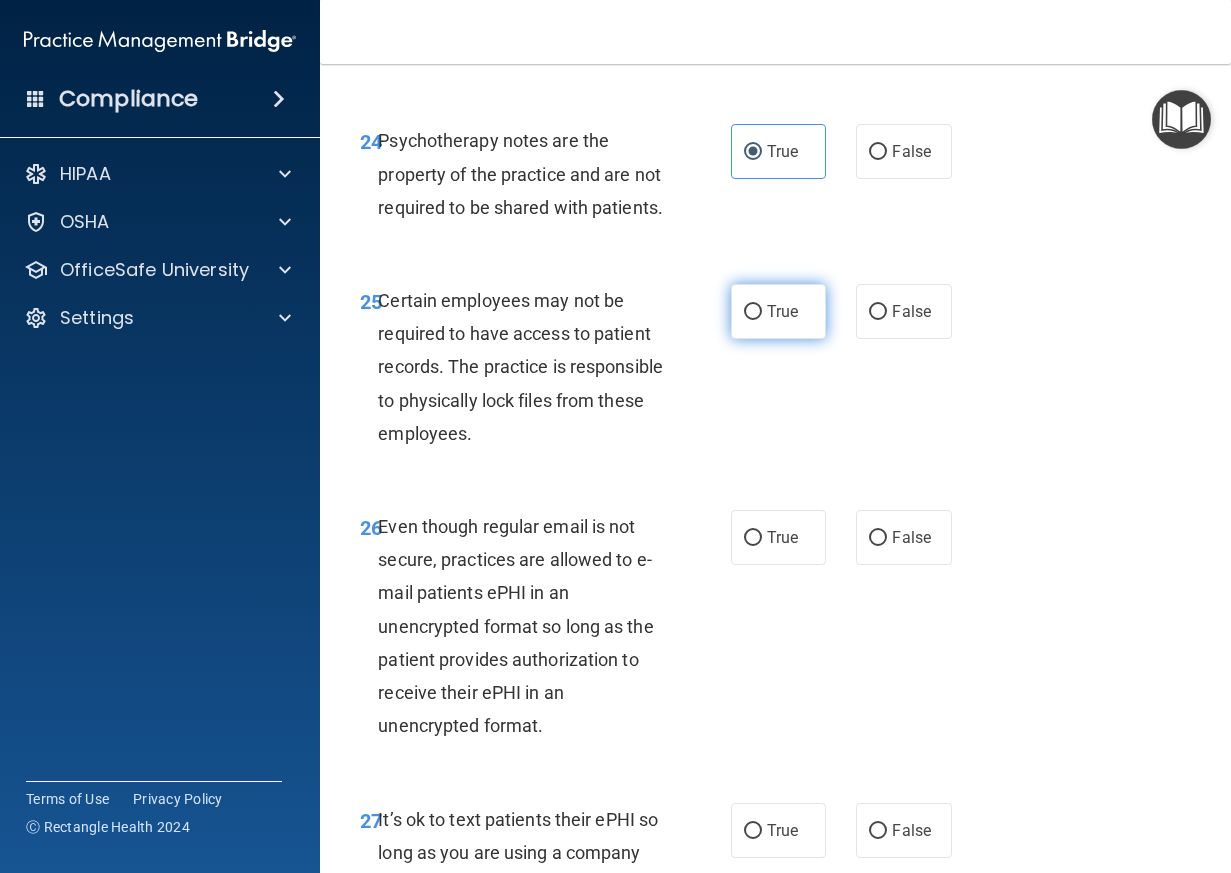 click on "True" at bounding box center (782, 311) 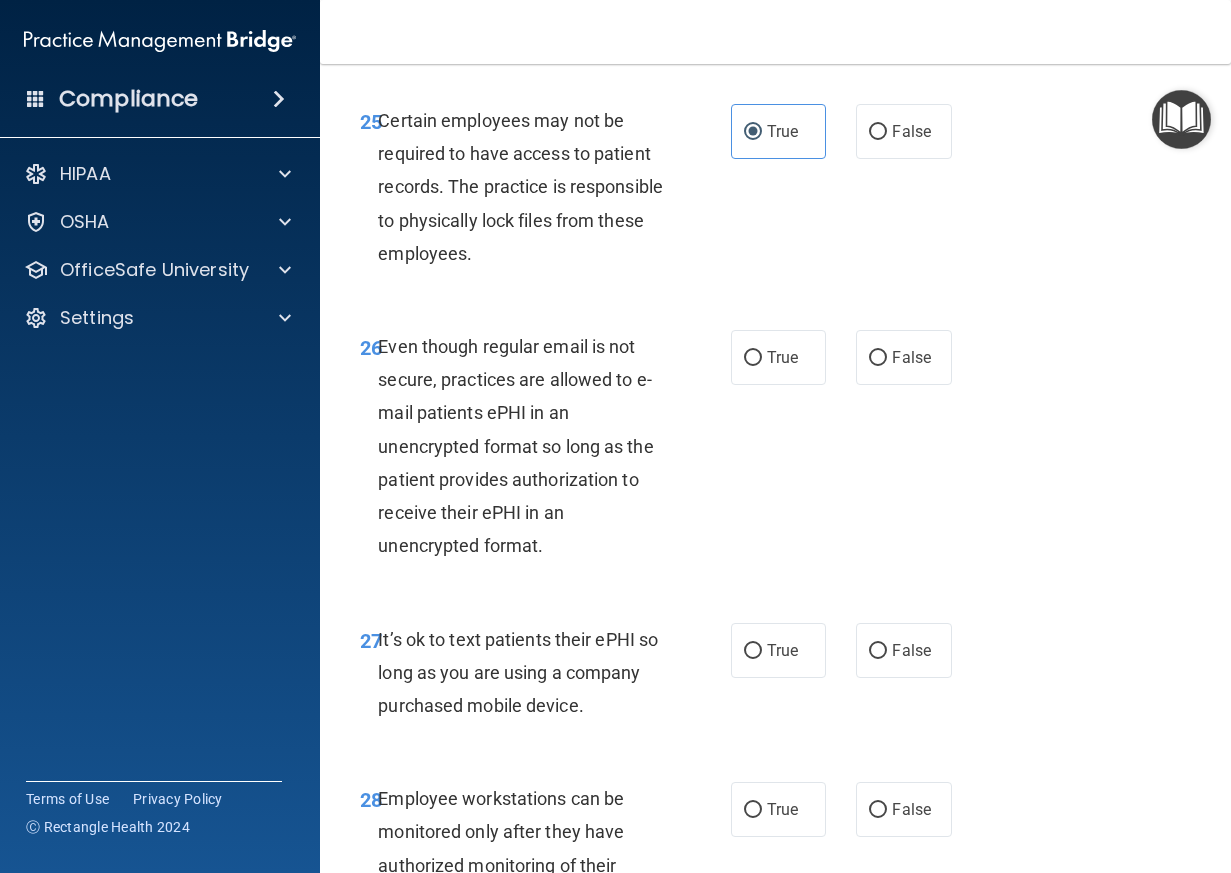 scroll, scrollTop: 5700, scrollLeft: 0, axis: vertical 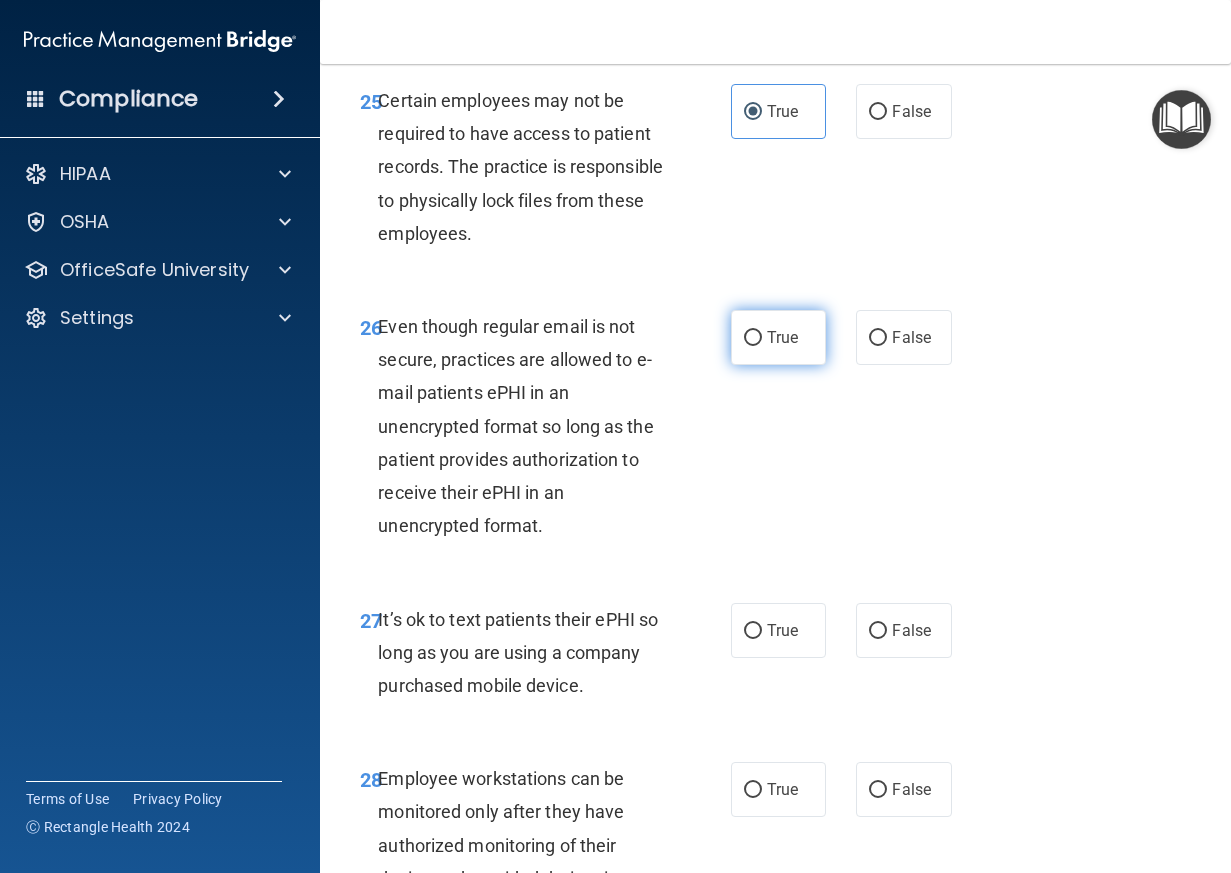 click on "True" at bounding box center [782, 337] 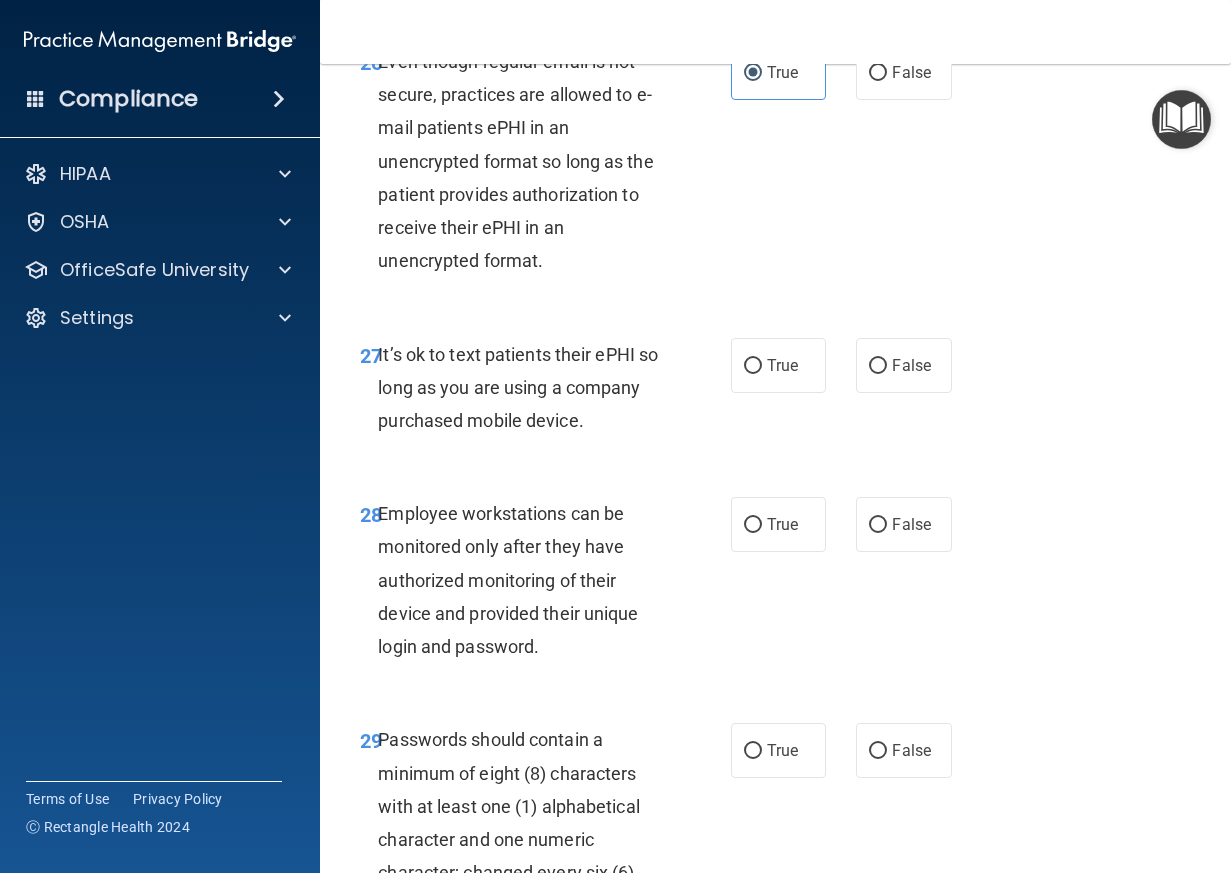 scroll, scrollTop: 6000, scrollLeft: 0, axis: vertical 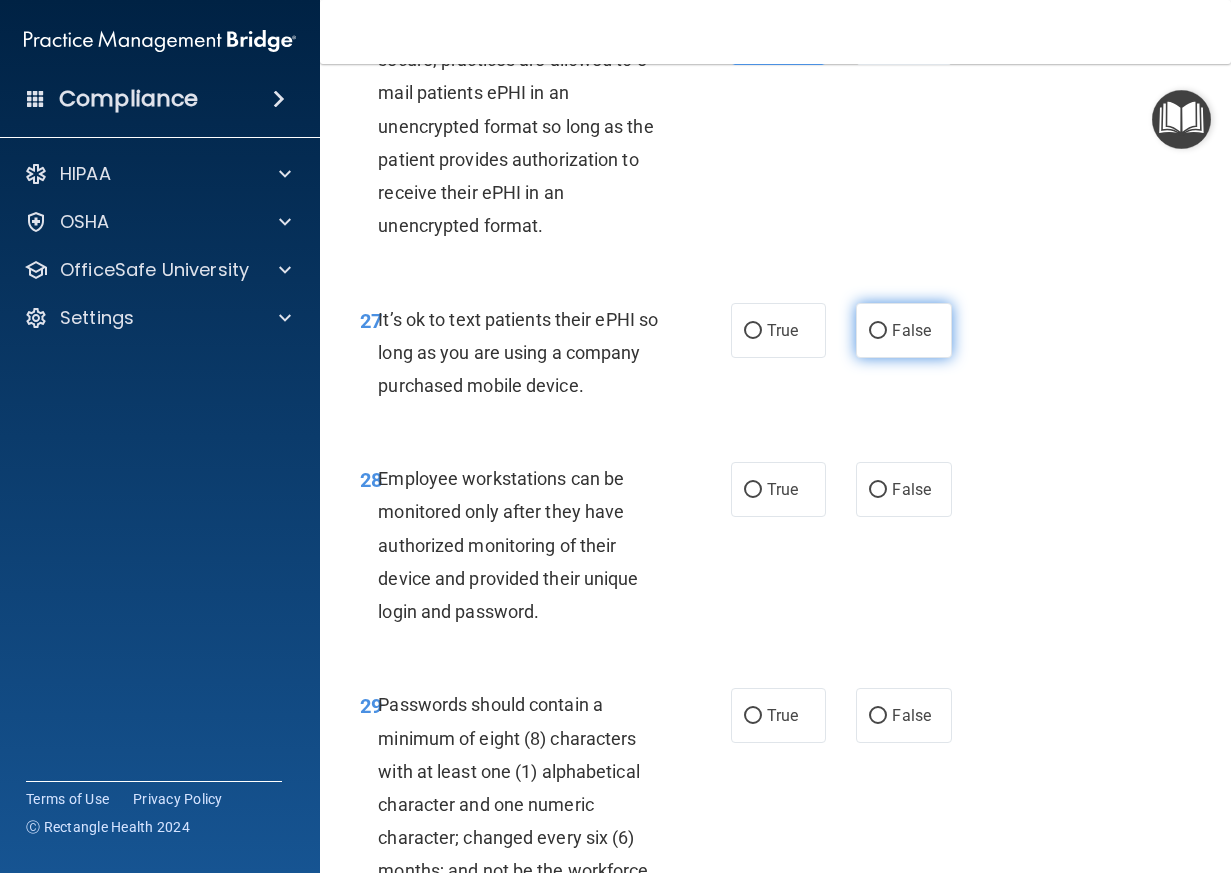 click on "False" at bounding box center [911, 330] 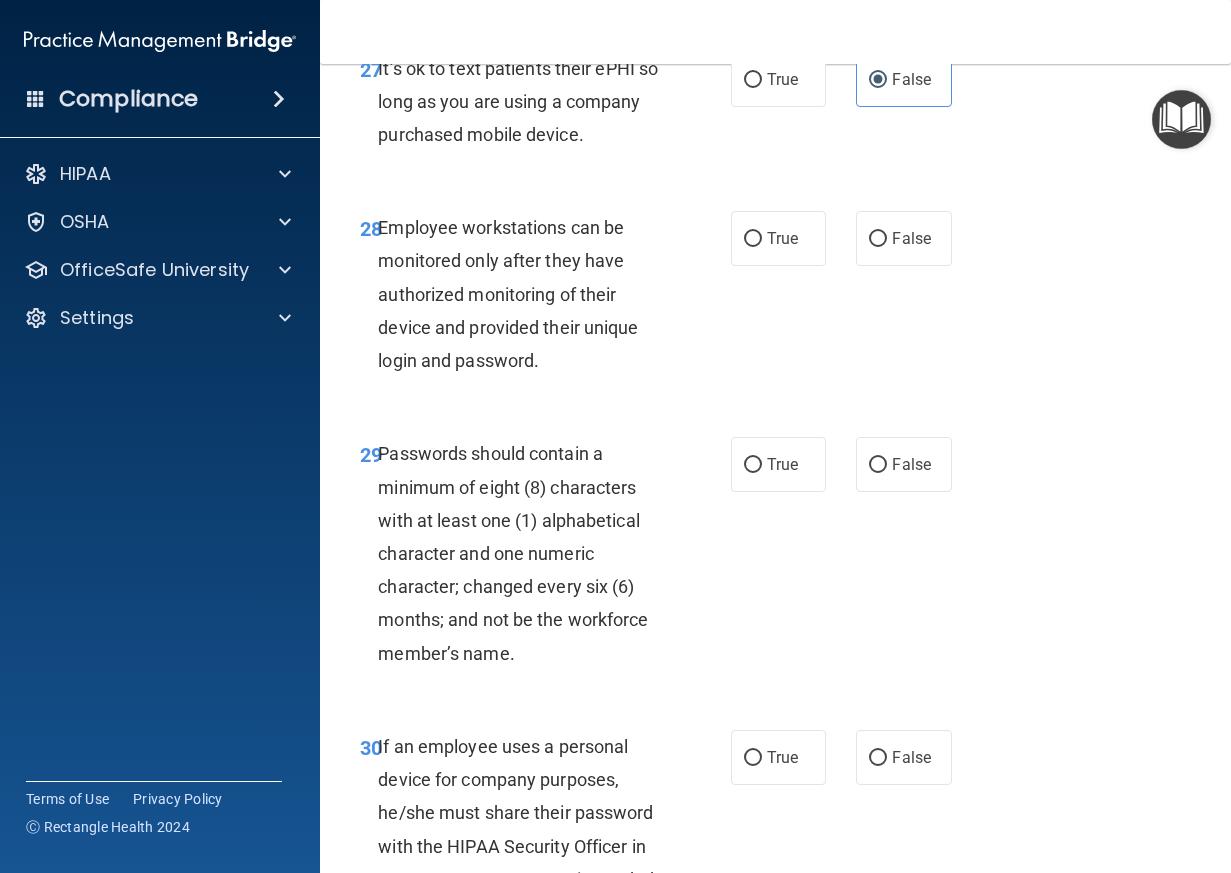 scroll, scrollTop: 6300, scrollLeft: 0, axis: vertical 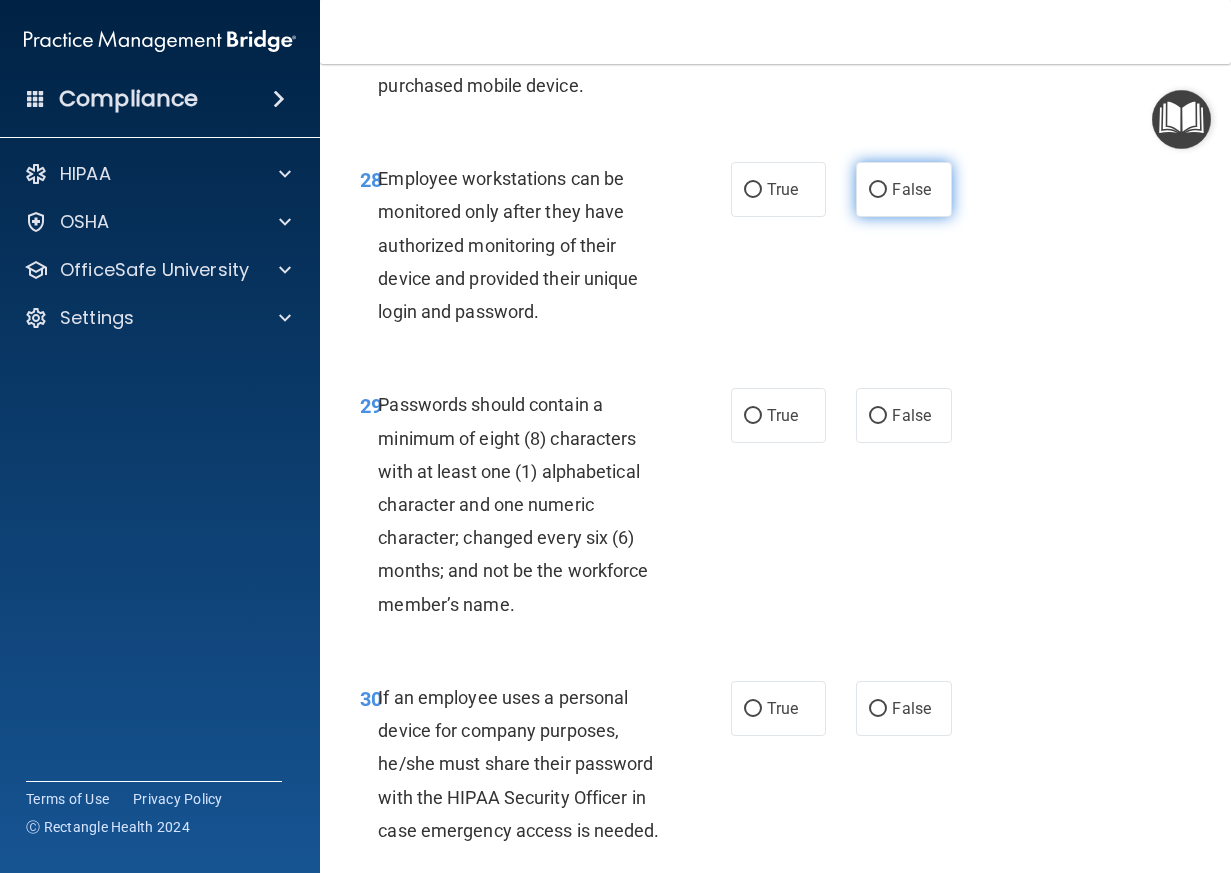 click on "False" at bounding box center (878, 190) 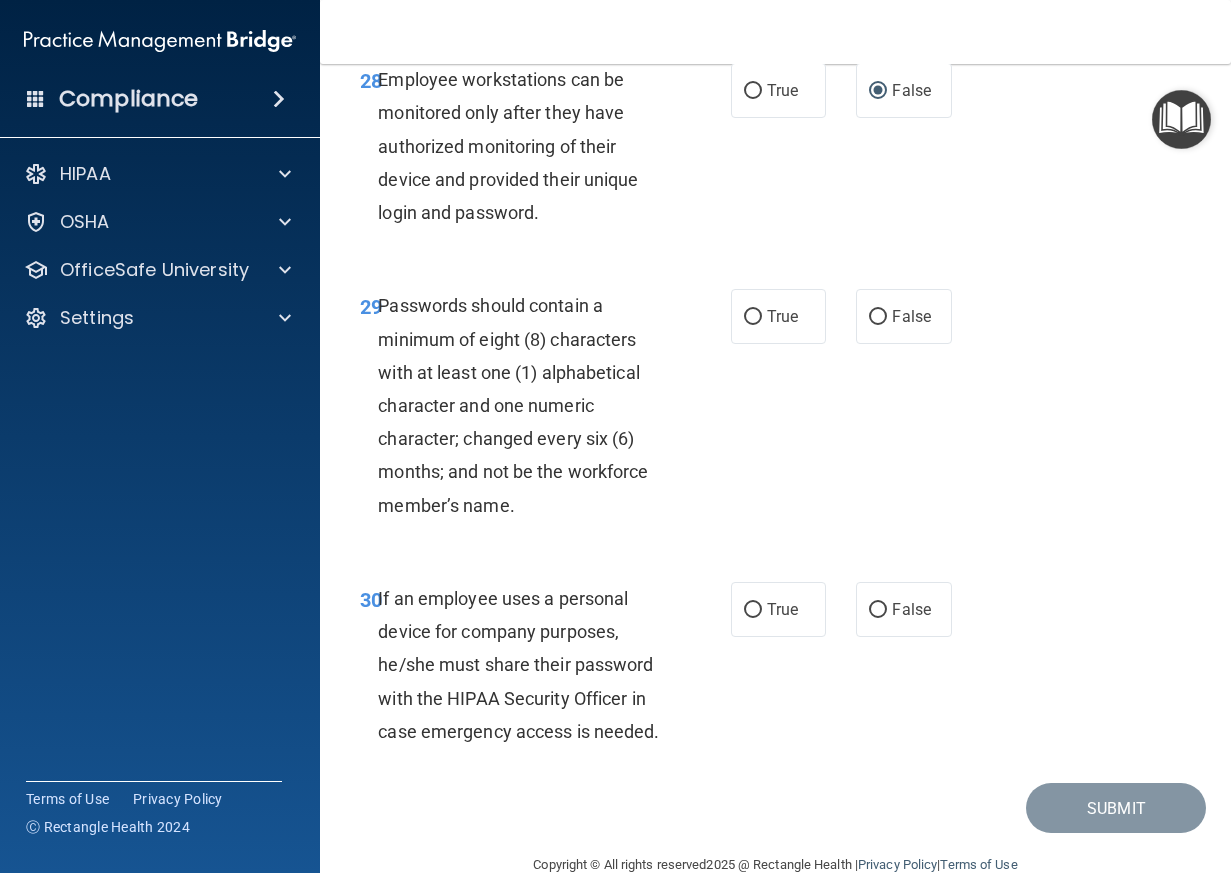 scroll, scrollTop: 6400, scrollLeft: 0, axis: vertical 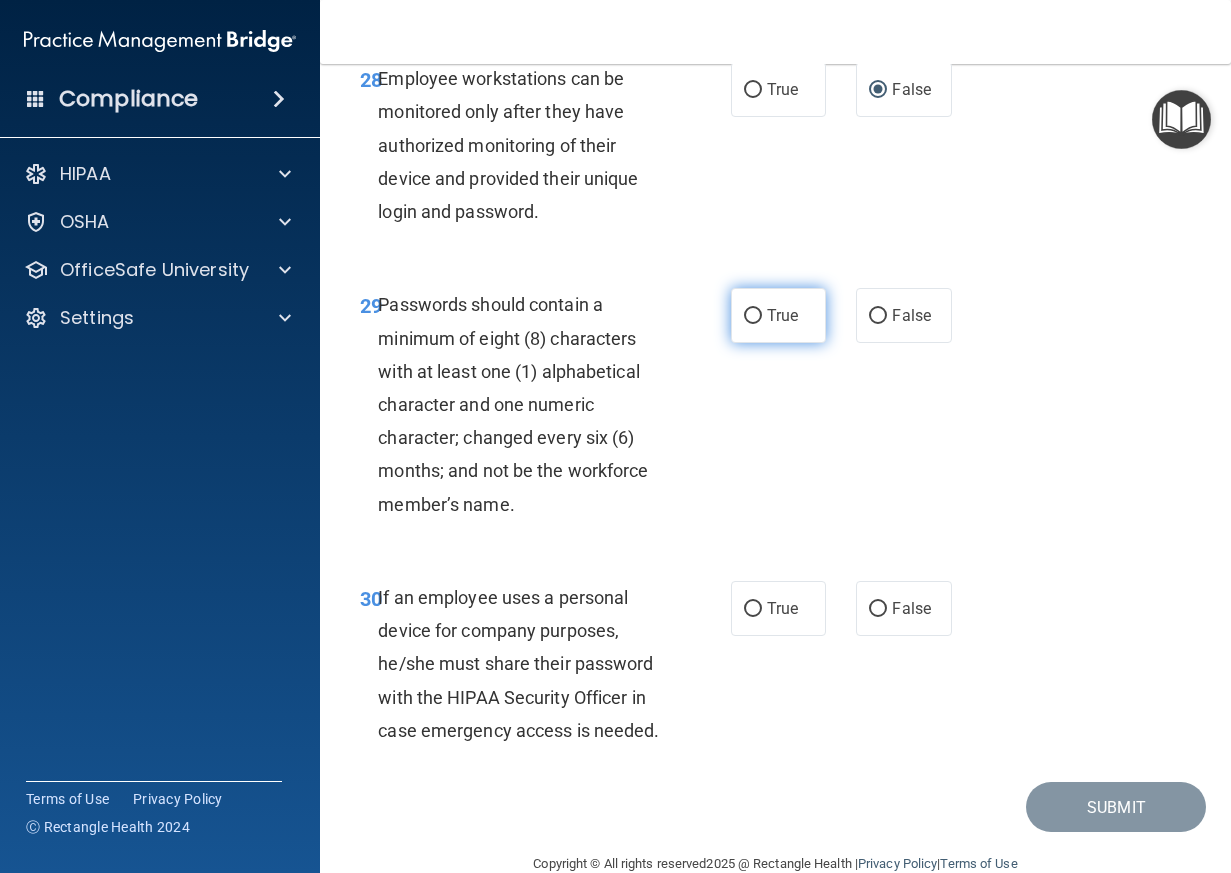 click on "True" at bounding box center [779, 315] 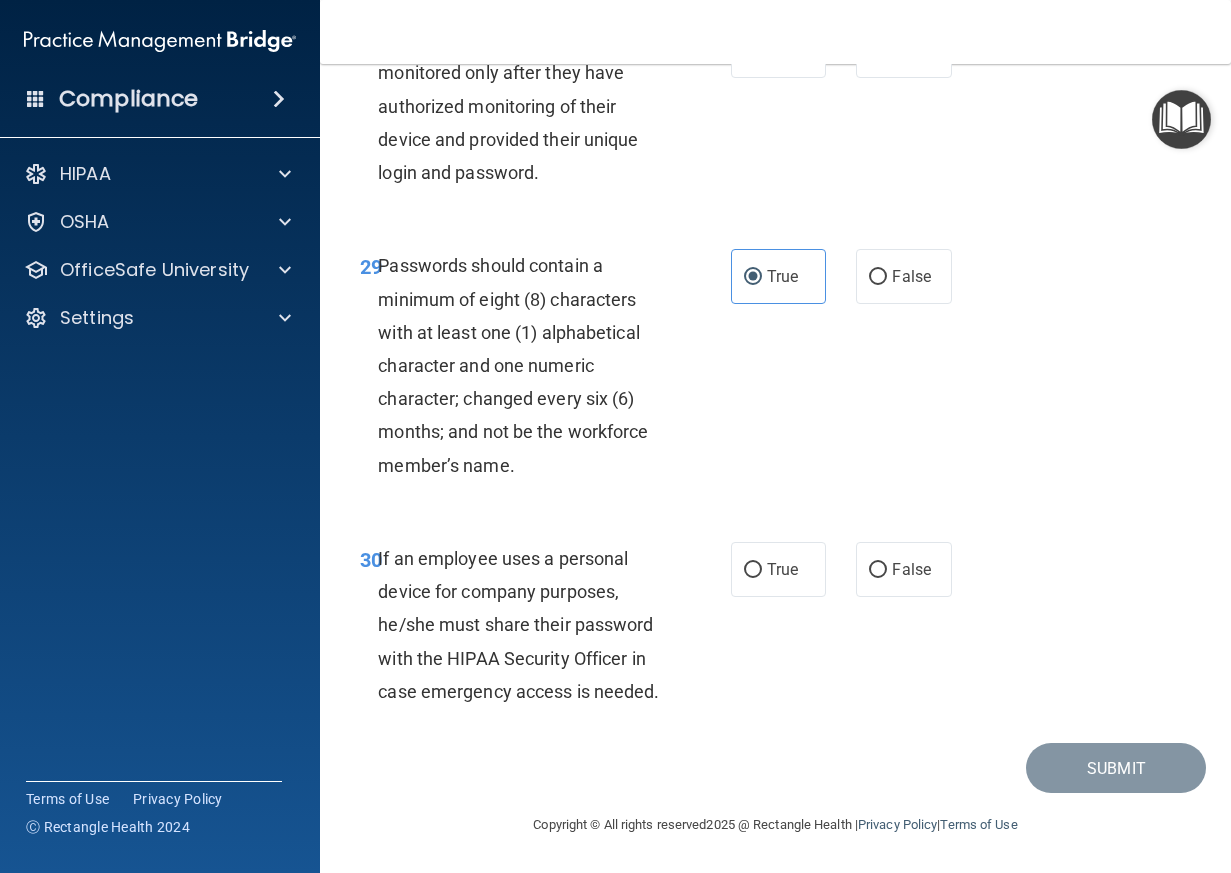 scroll, scrollTop: 6639, scrollLeft: 0, axis: vertical 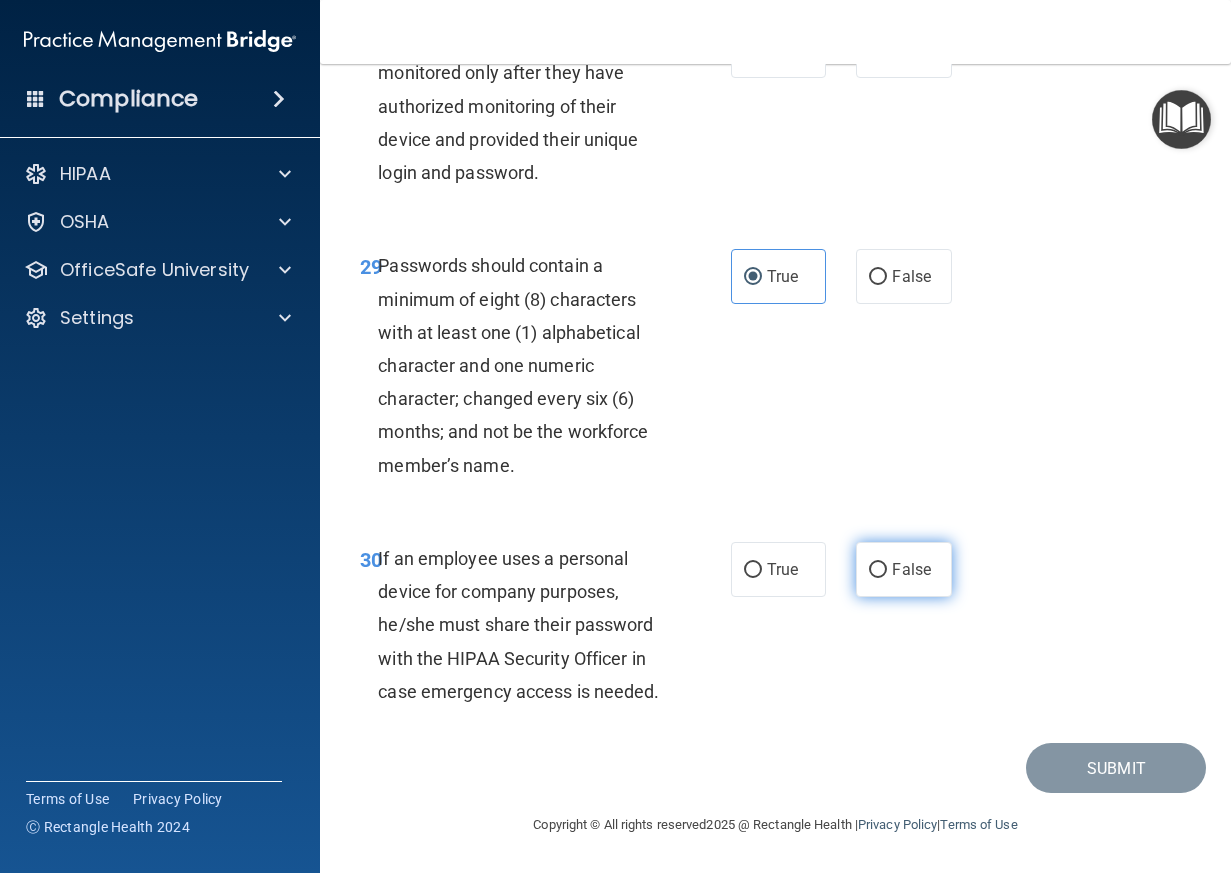 click on "False" at bounding box center [878, 570] 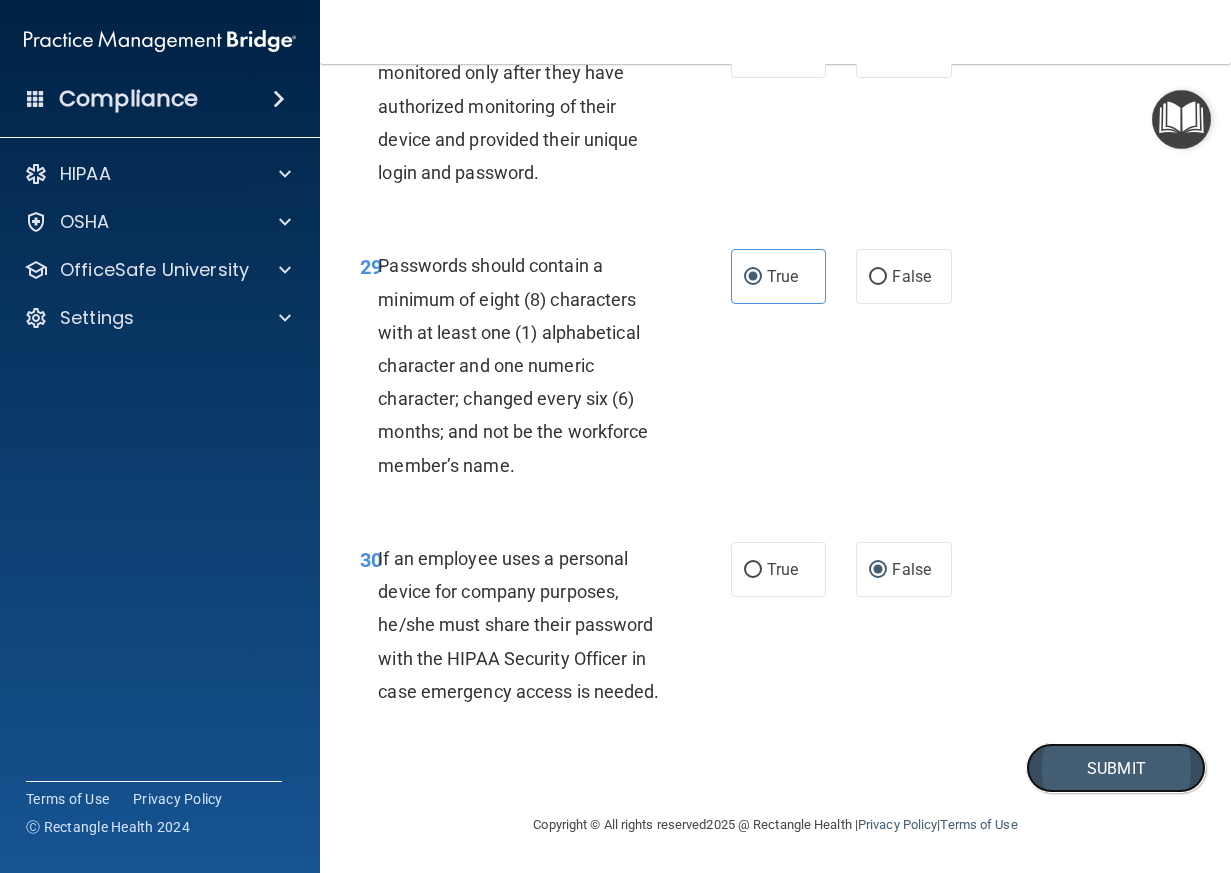 click on "Submit" at bounding box center [1116, 768] 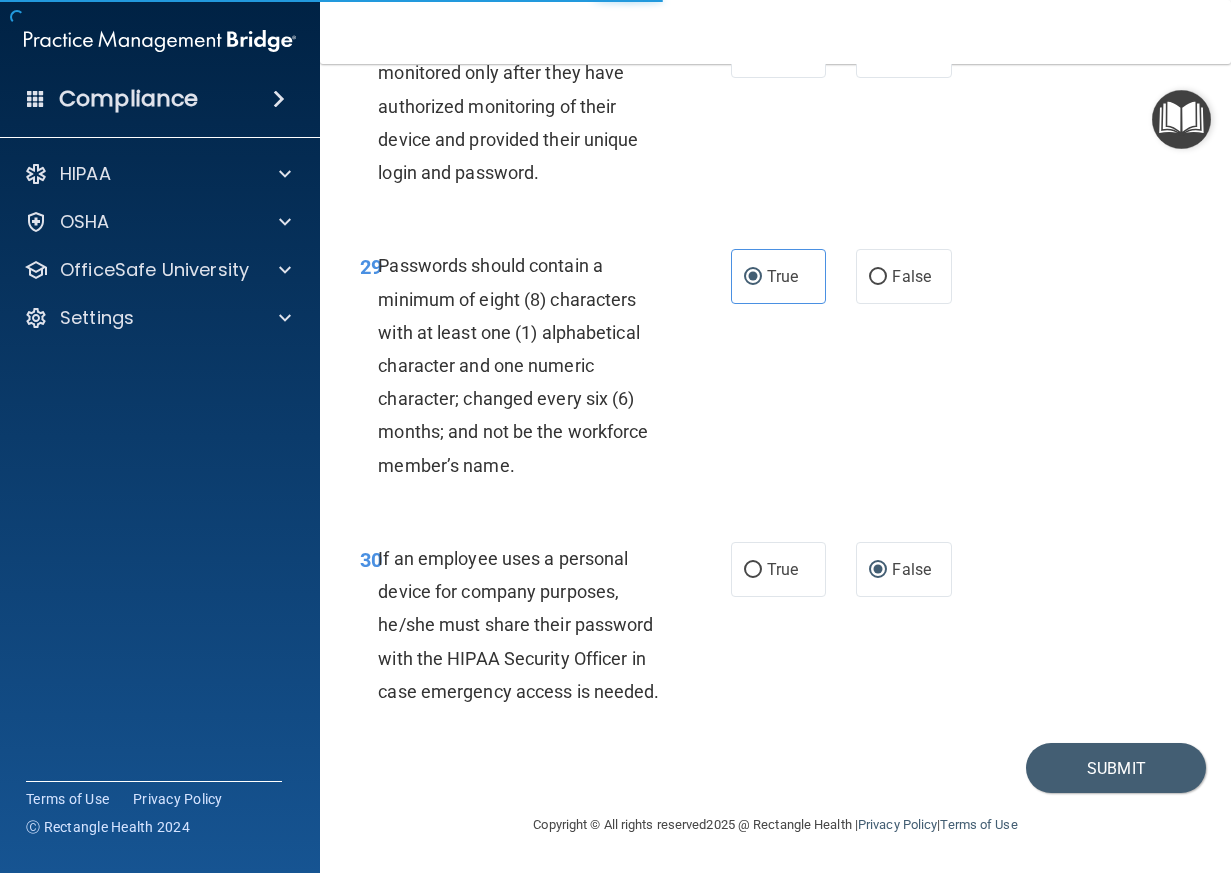 scroll, scrollTop: 0, scrollLeft: 0, axis: both 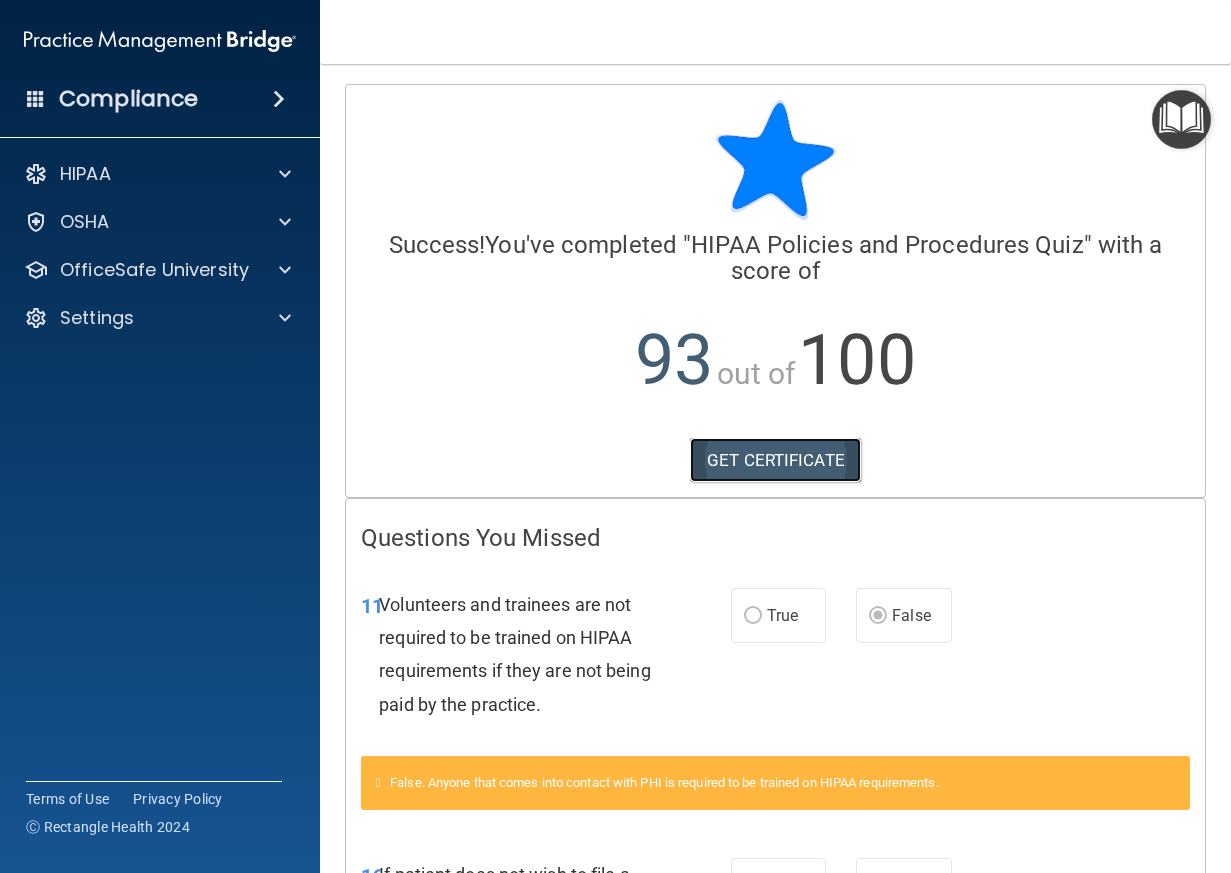 click on "GET CERTIFICATE" at bounding box center (775, 460) 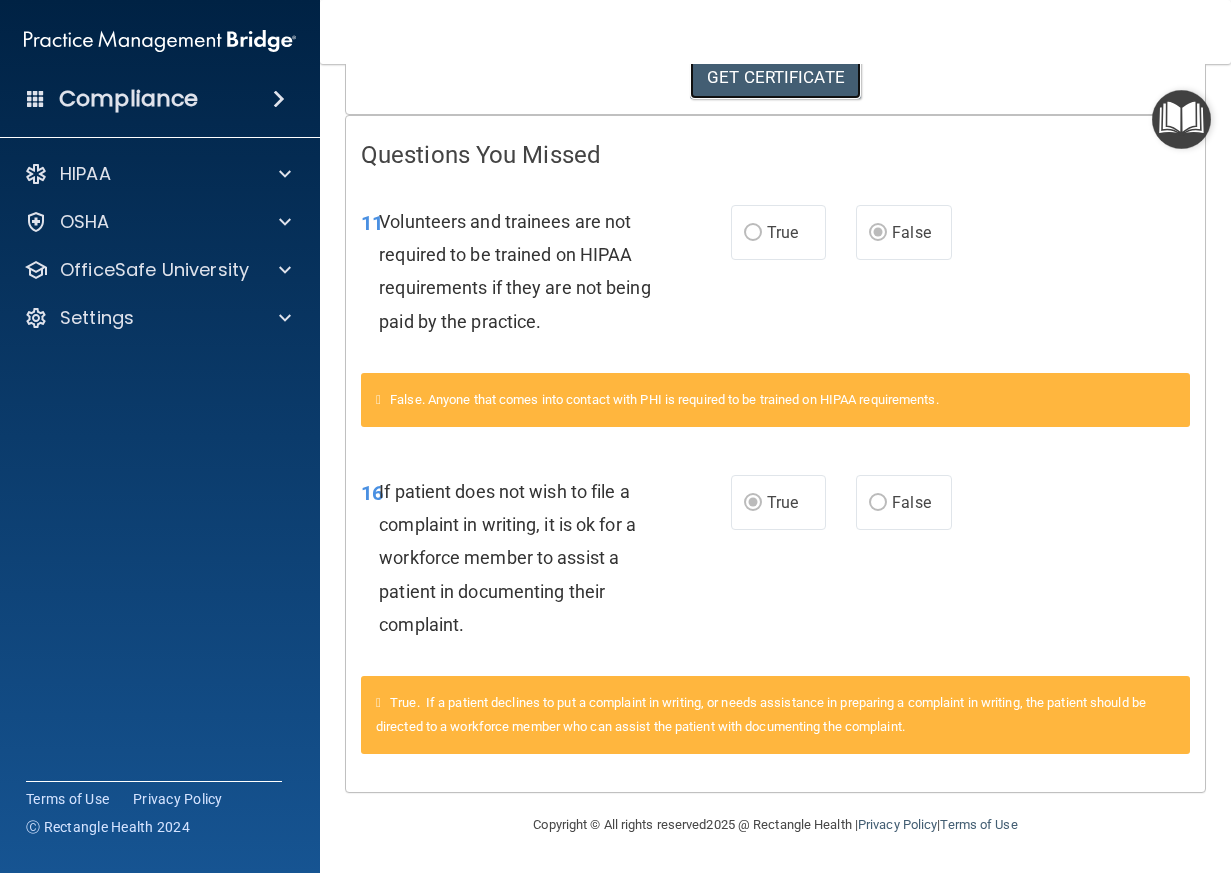 scroll, scrollTop: 0, scrollLeft: 0, axis: both 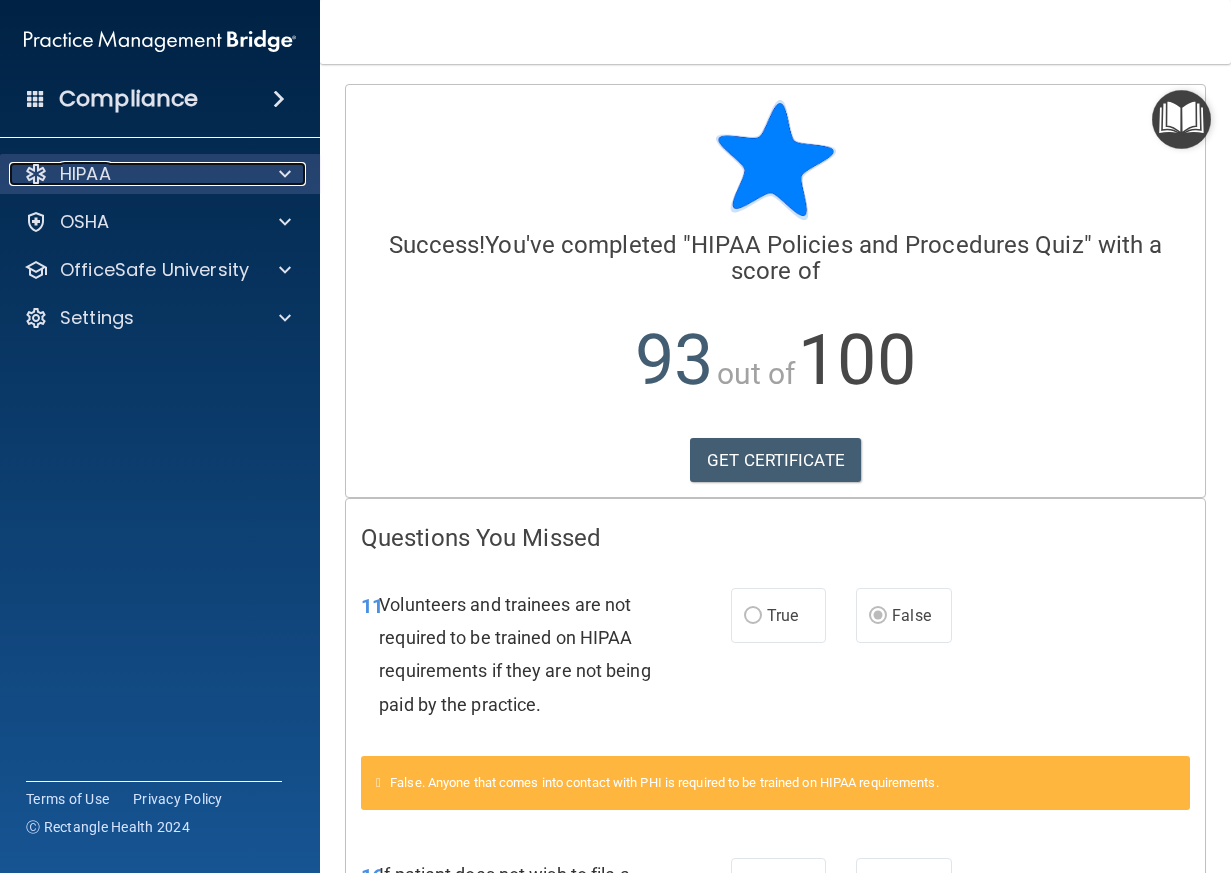 click on "HIPAA" at bounding box center [133, 174] 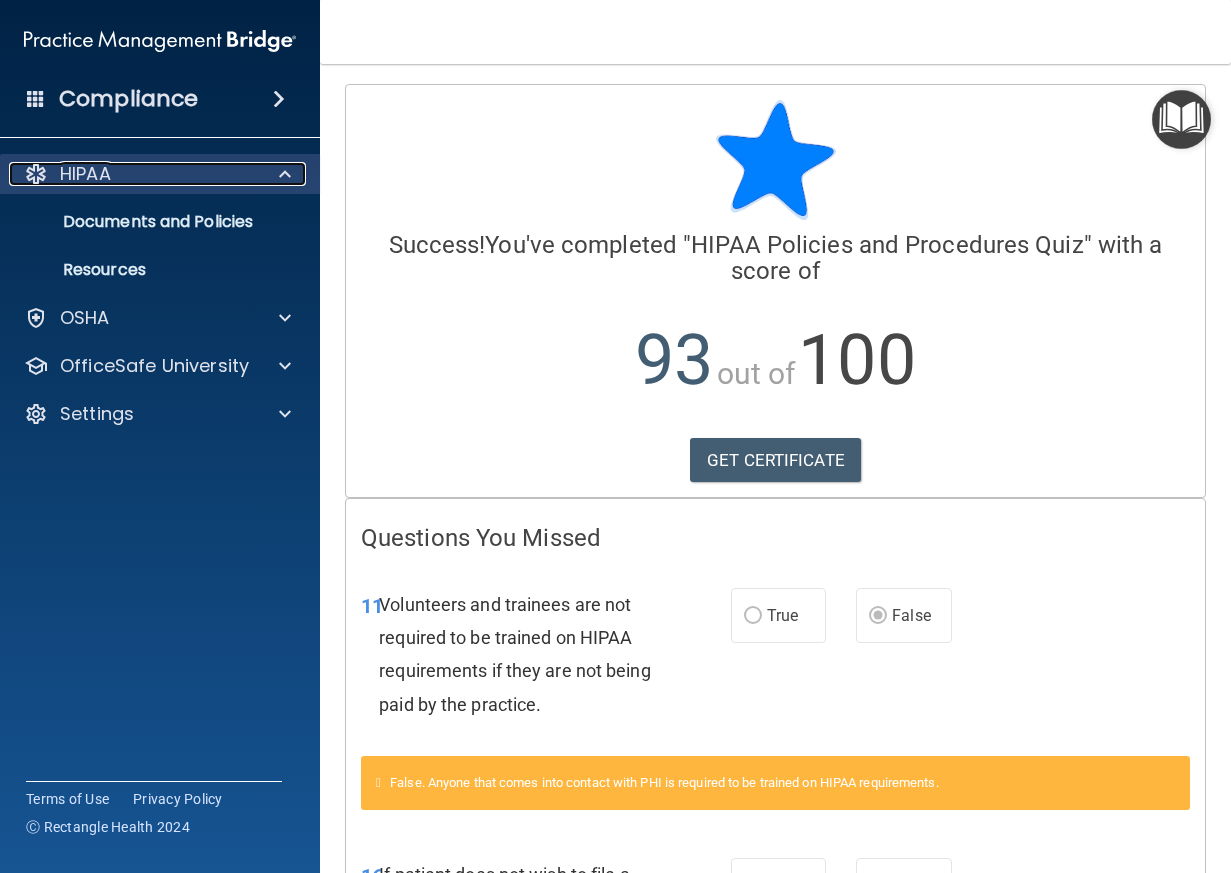click on "HIPAA" at bounding box center [133, 174] 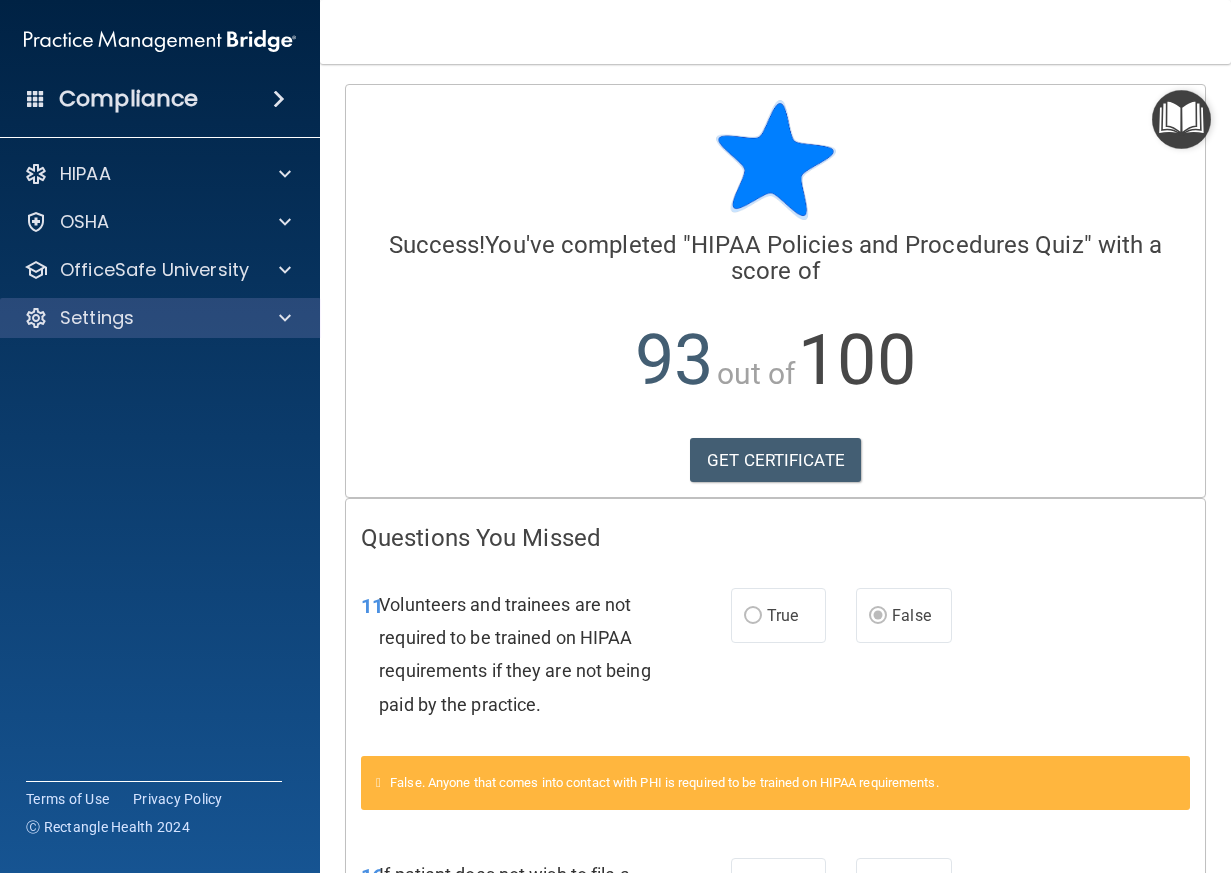 click on "Settings" at bounding box center [160, 318] 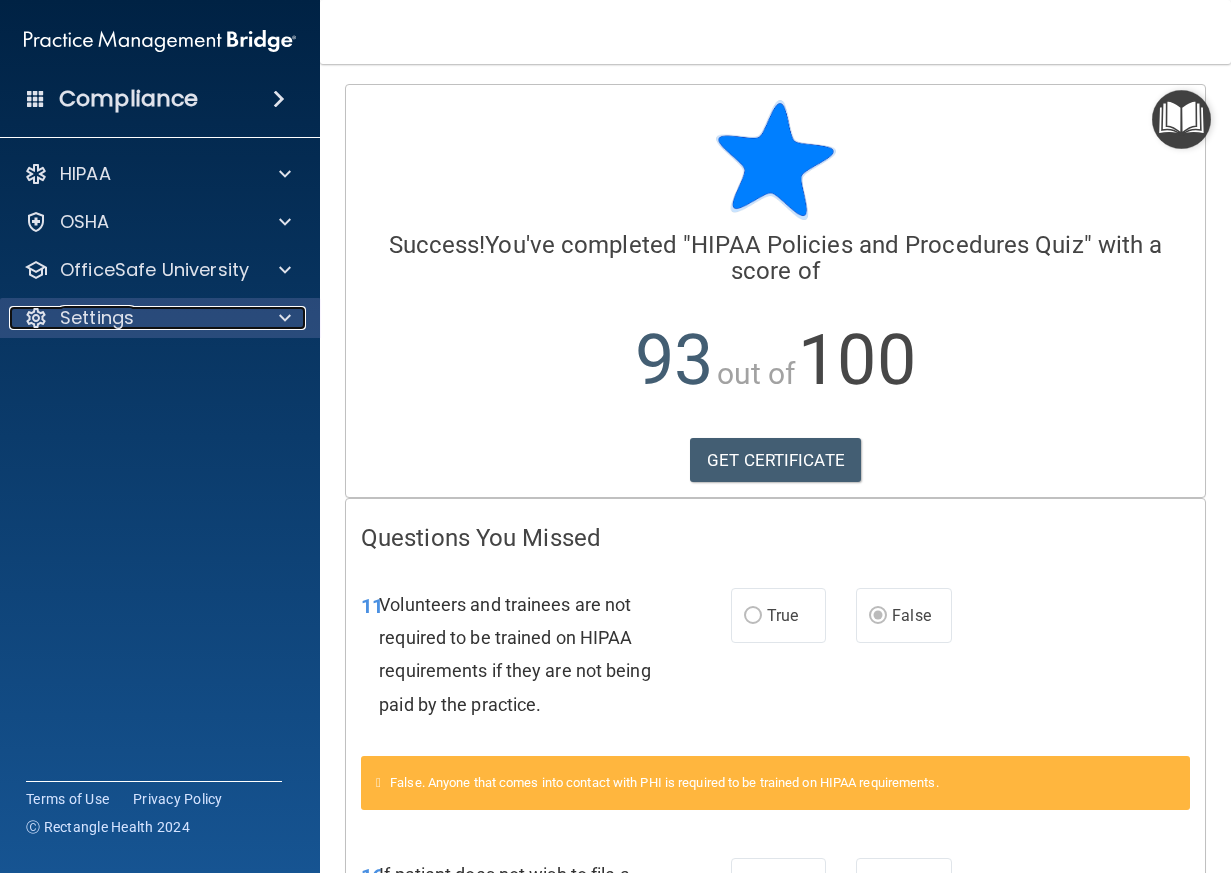 click on "Settings" at bounding box center (133, 318) 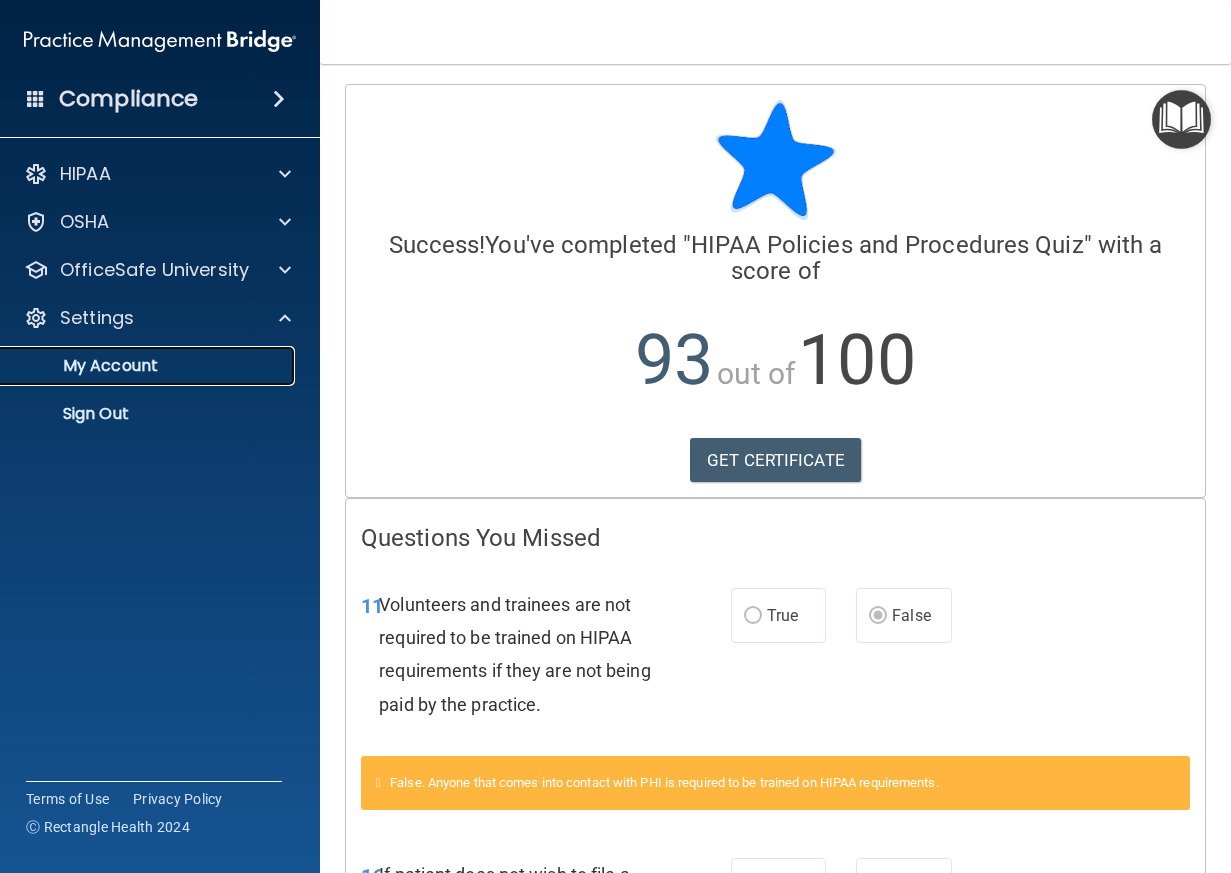 click on "My Account" at bounding box center [149, 366] 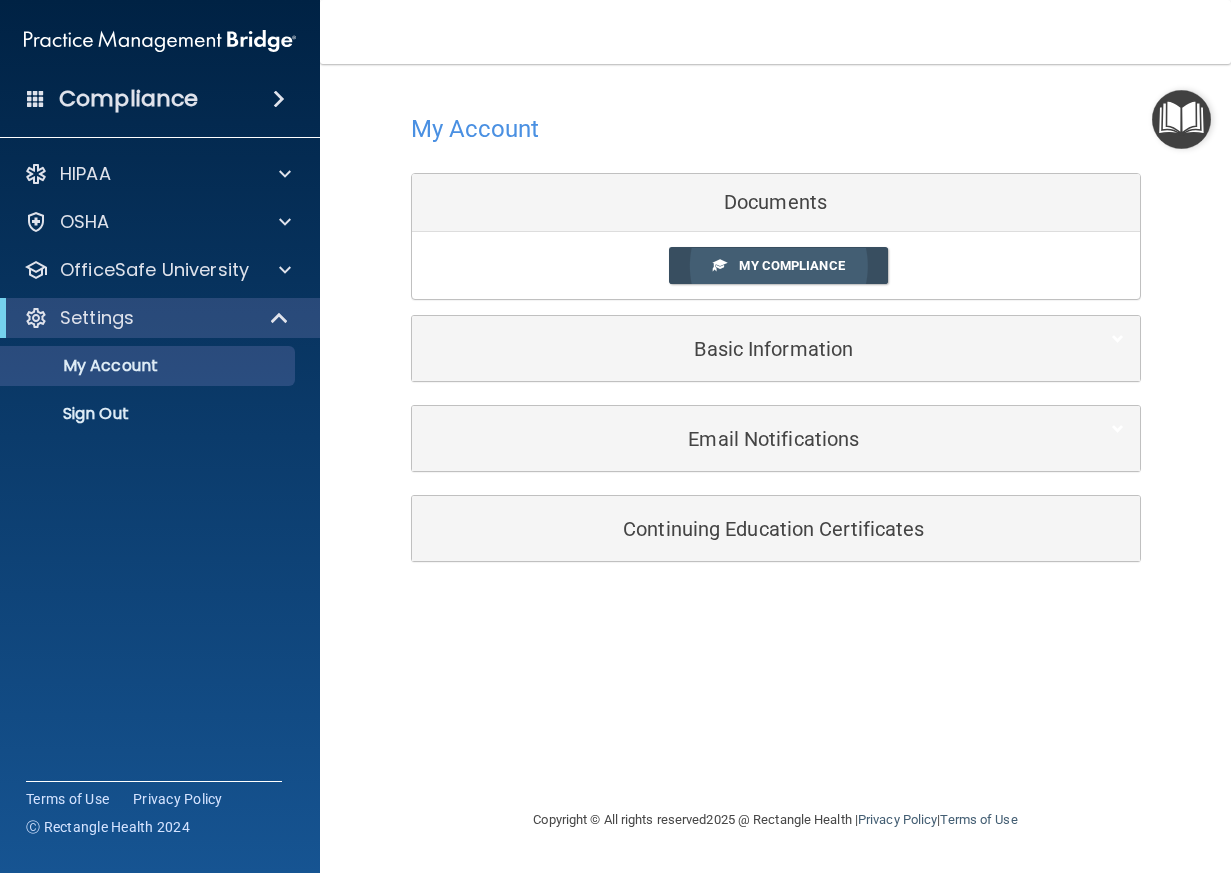 click on "My Compliance" at bounding box center (791, 265) 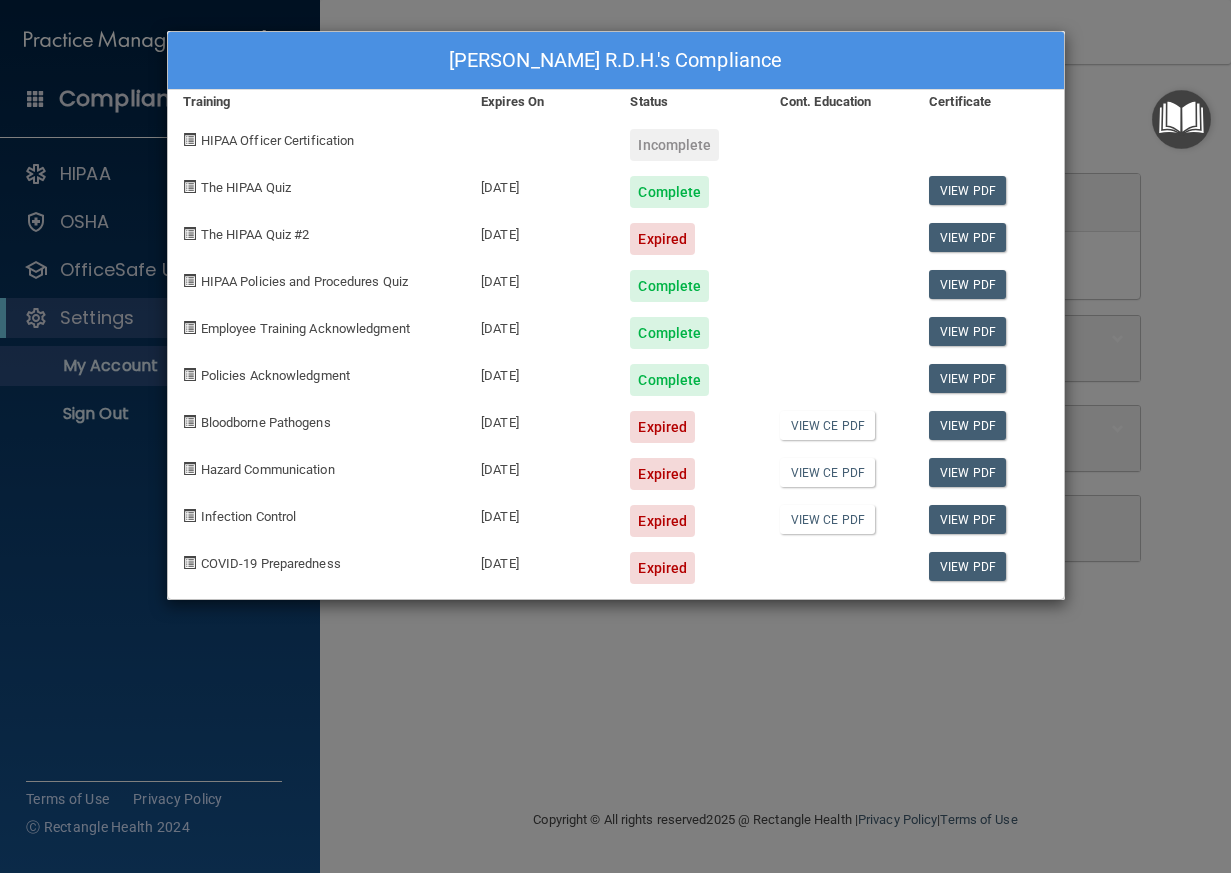 click on "[PERSON_NAME] R.D.H.'s Compliance      Training   Expires On   Status   Cont. Education   Certificate         HIPAA Officer Certification             Incomplete                      The HIPAA Quiz      [DATE]       Complete              View PDF         The HIPAA Quiz #2      [DATE]       Expired              View PDF         HIPAA Policies and Procedures Quiz      [DATE]       Complete              View PDF         Employee Training Acknowledgment      [DATE]       Complete              View PDF         Policies Acknowledgment      [DATE]       Complete              View PDF         Bloodborne Pathogens      [DATE]       Expired        View CE PDF       View PDF         Hazard Communication      [DATE]       Expired        View CE PDF       View PDF         Infection Control      [DATE]       Expired        View CE PDF       View PDF         COVID-19 Preparedness      [DATE]       Expired              View PDF" at bounding box center (615, 436) 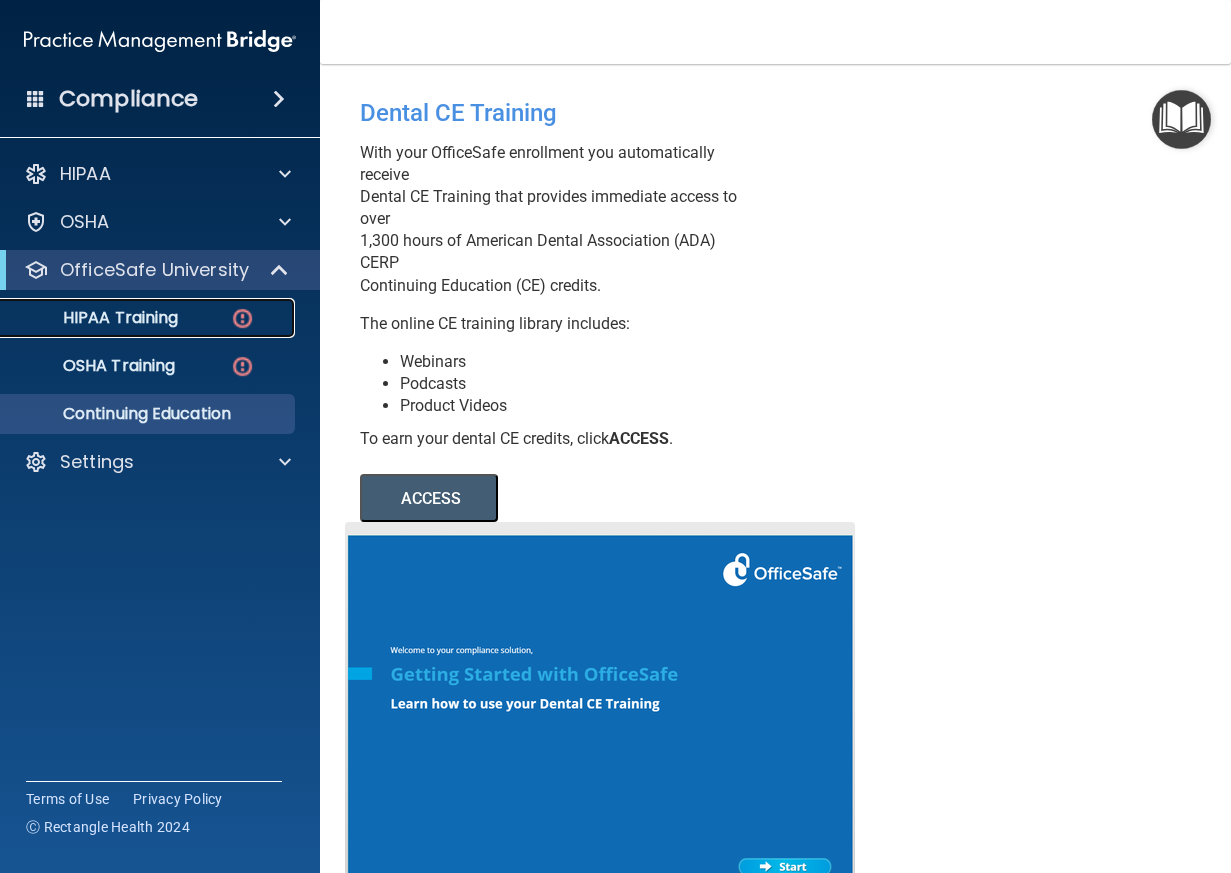click on "HIPAA Training" at bounding box center [95, 318] 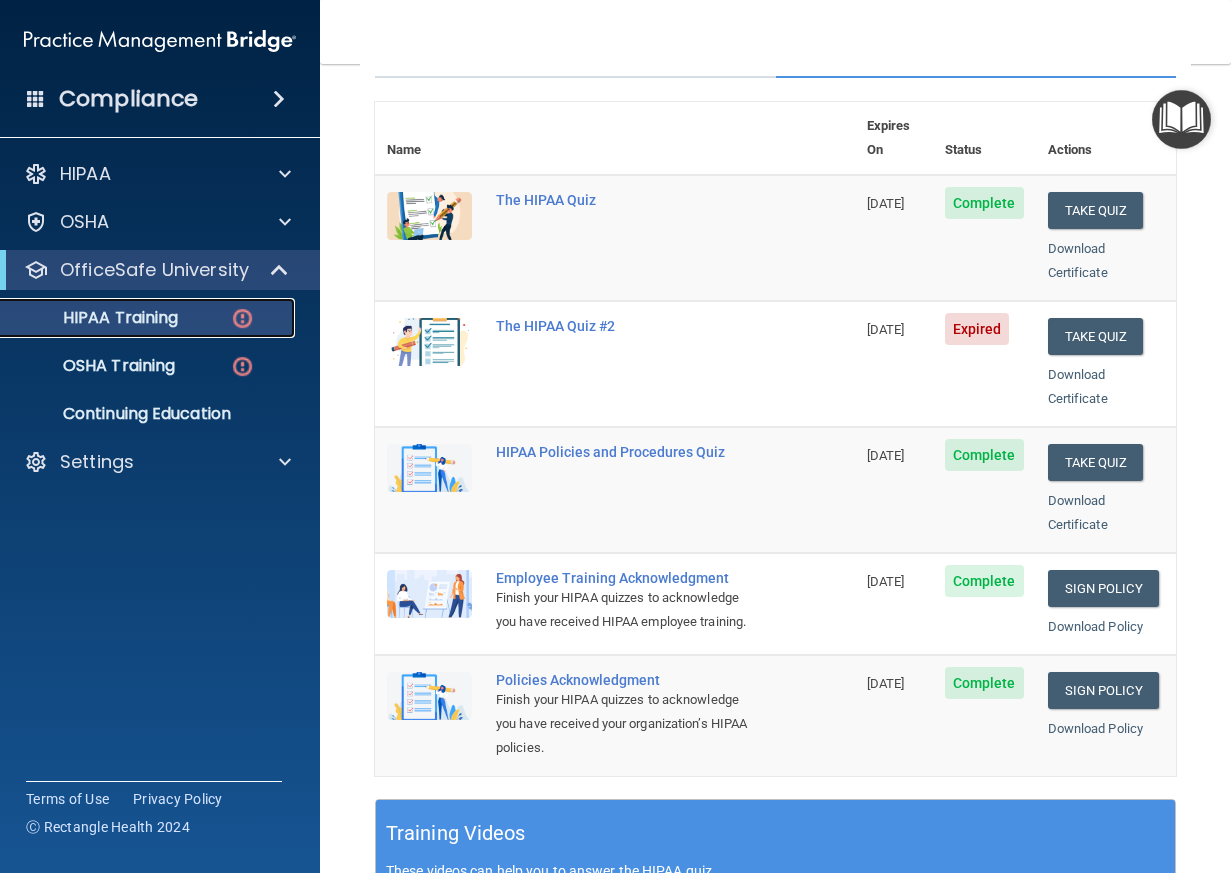 scroll, scrollTop: 200, scrollLeft: 0, axis: vertical 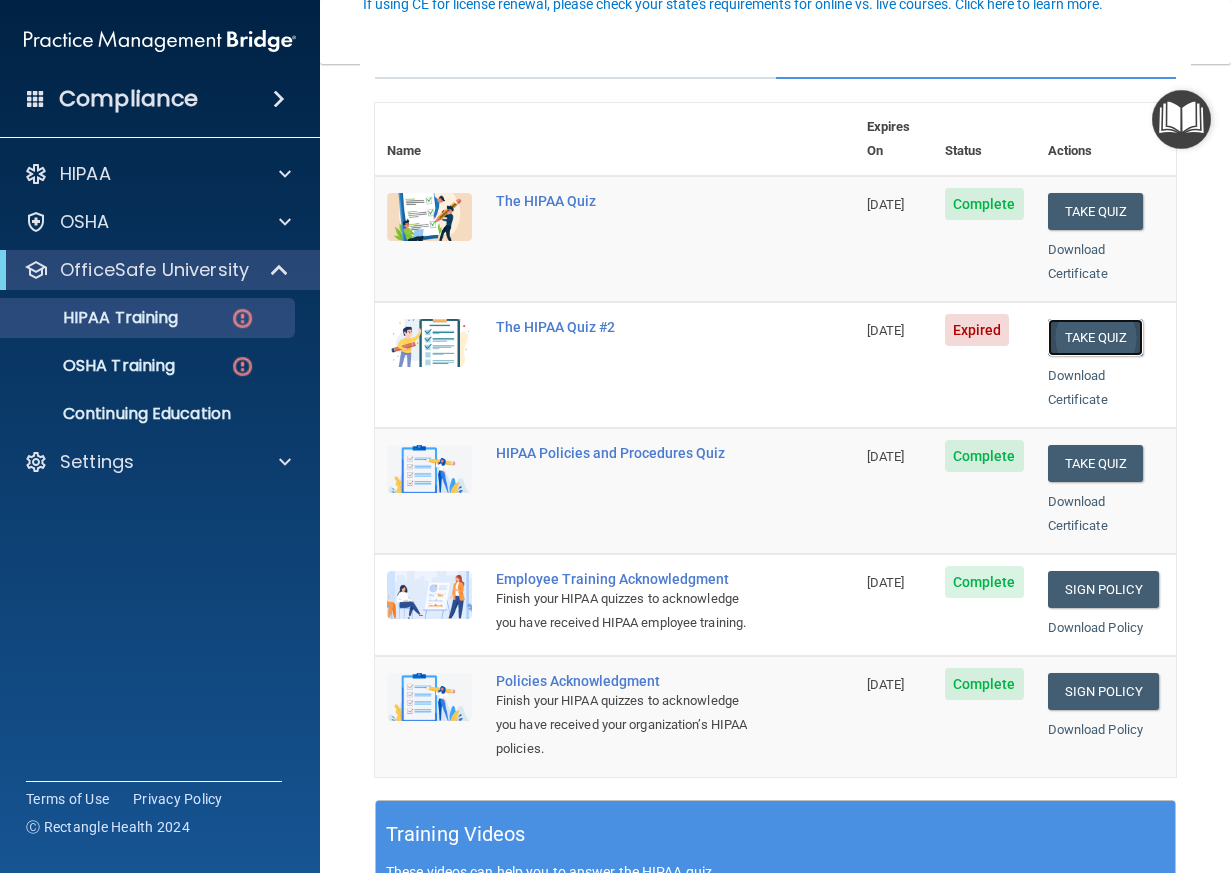 click on "Take Quiz" at bounding box center (1096, 337) 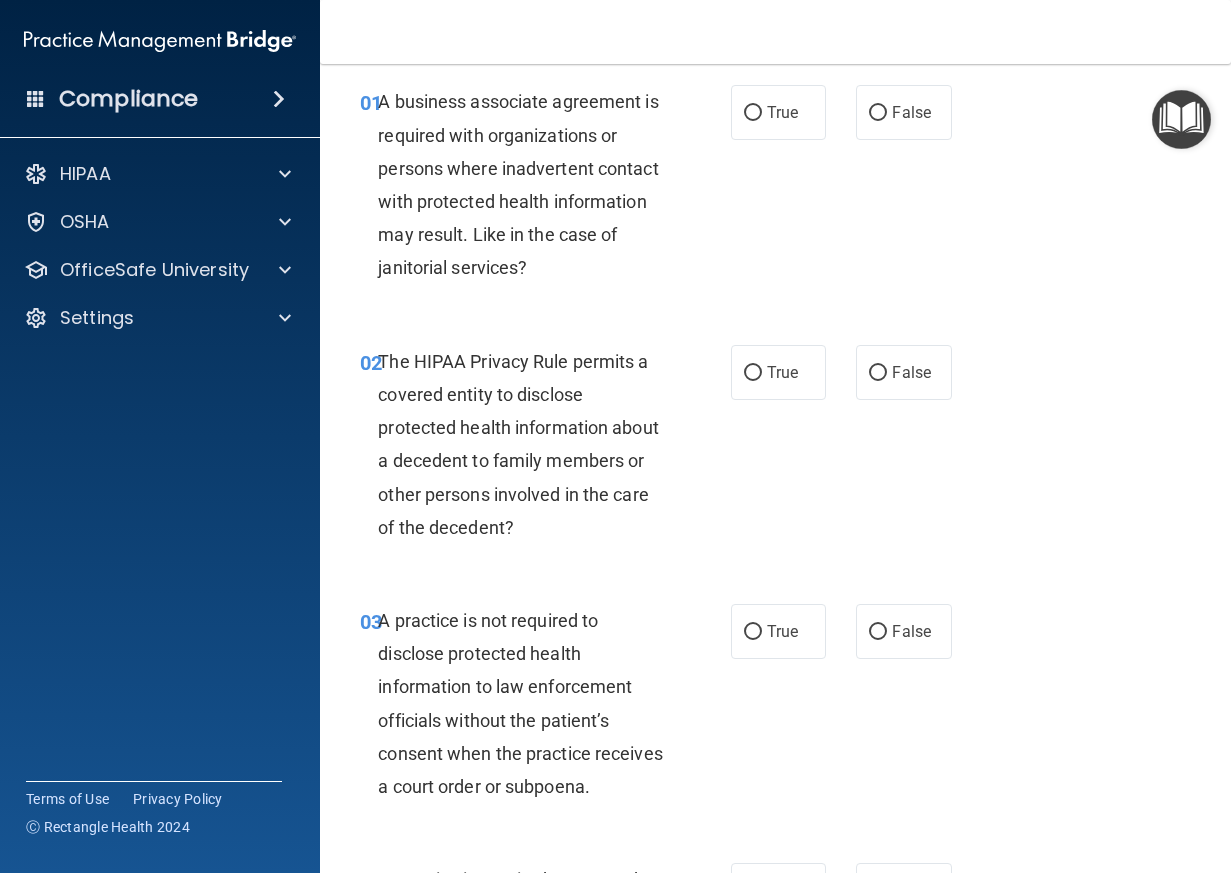 scroll, scrollTop: 0, scrollLeft: 0, axis: both 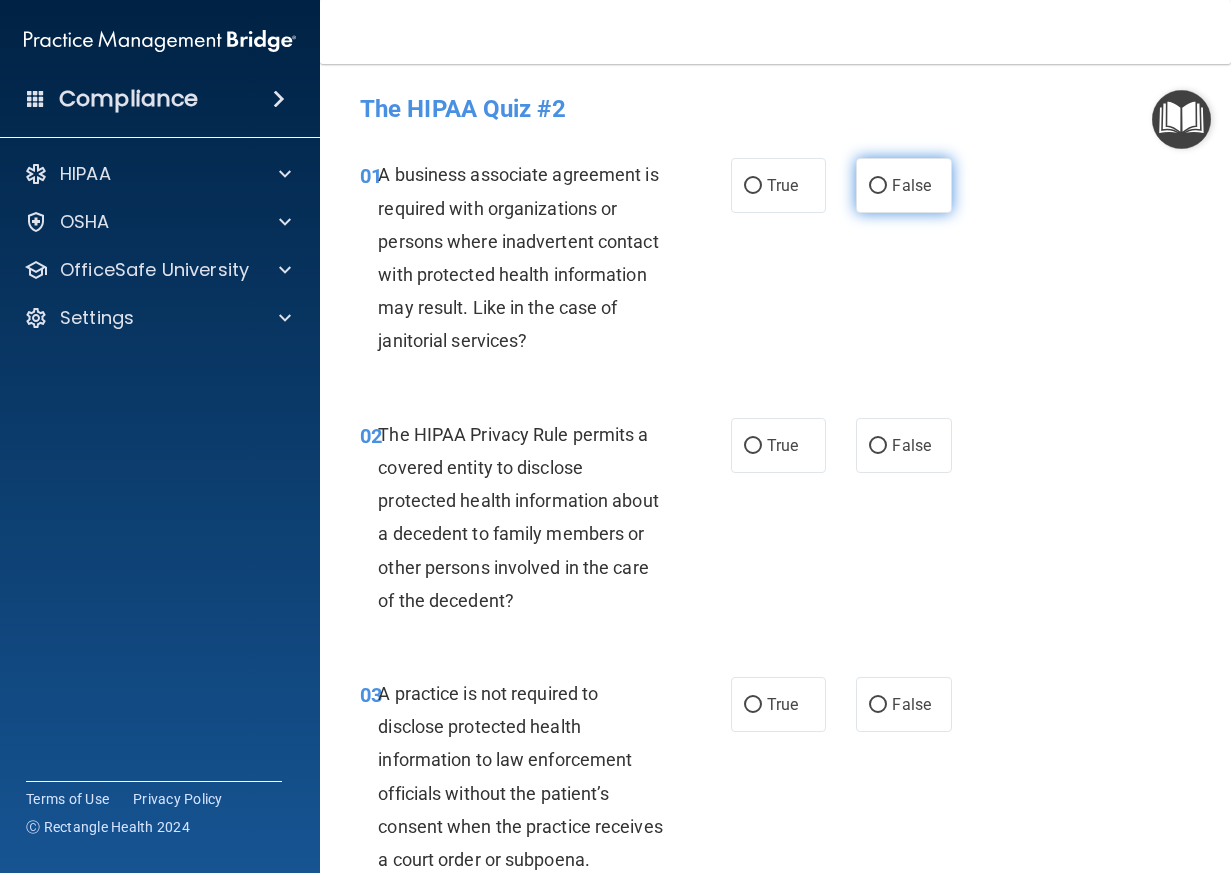 click on "False" at bounding box center (911, 185) 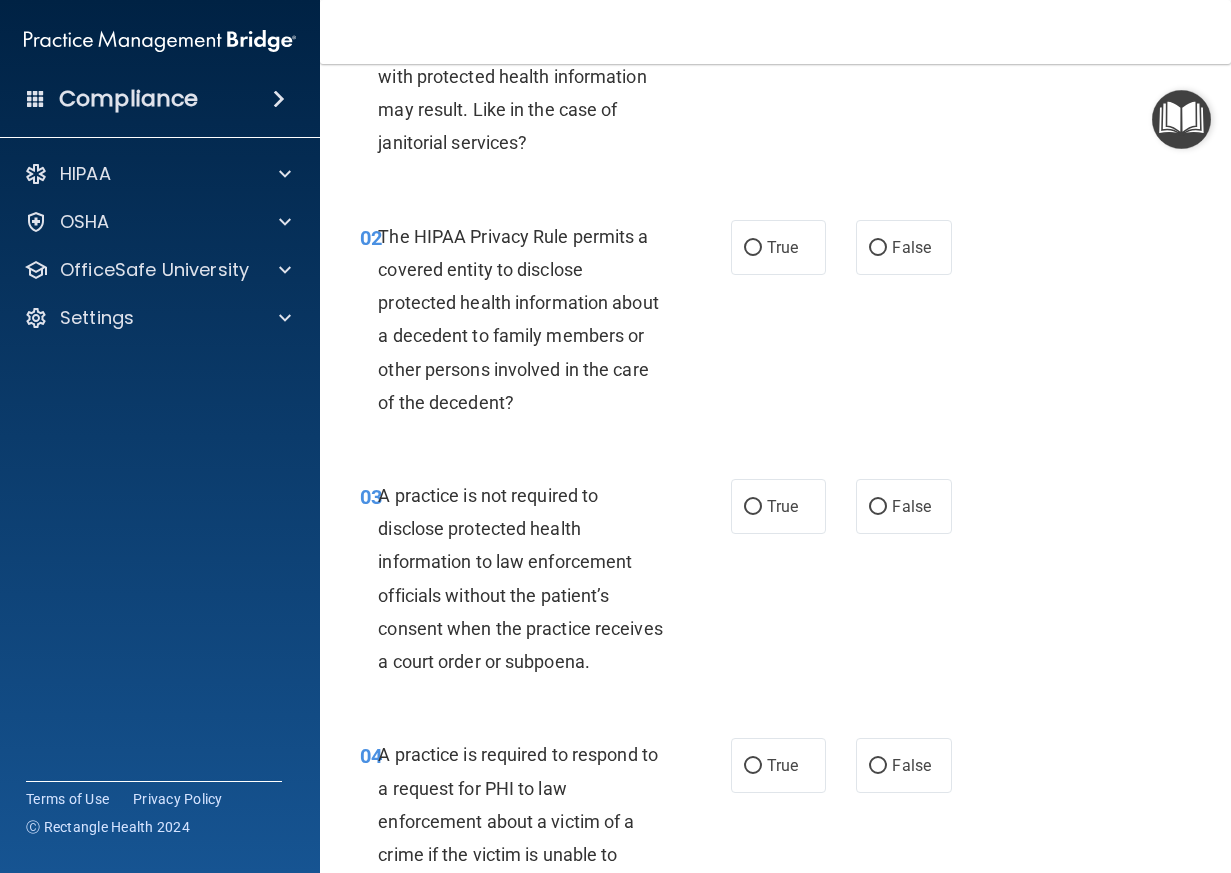 scroll, scrollTop: 200, scrollLeft: 0, axis: vertical 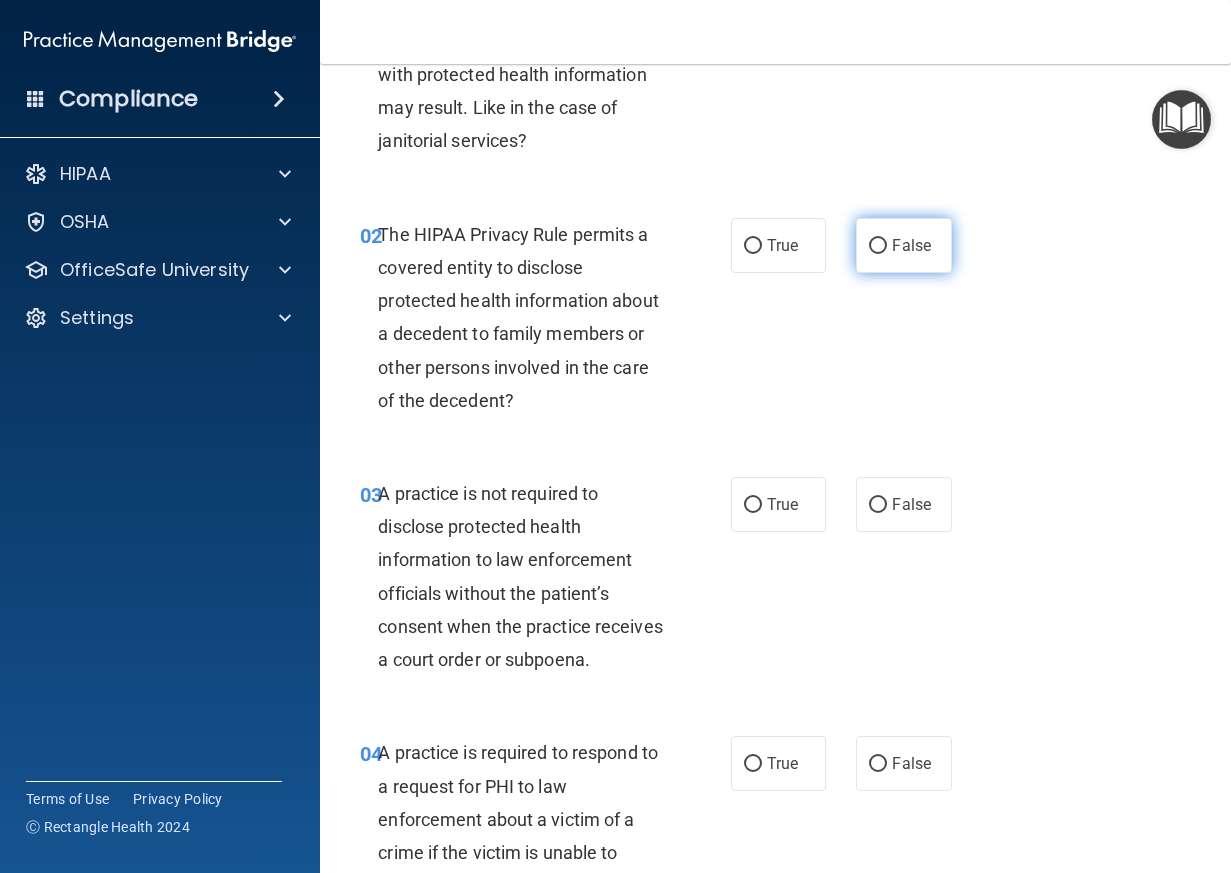 click on "False" at bounding box center [904, 245] 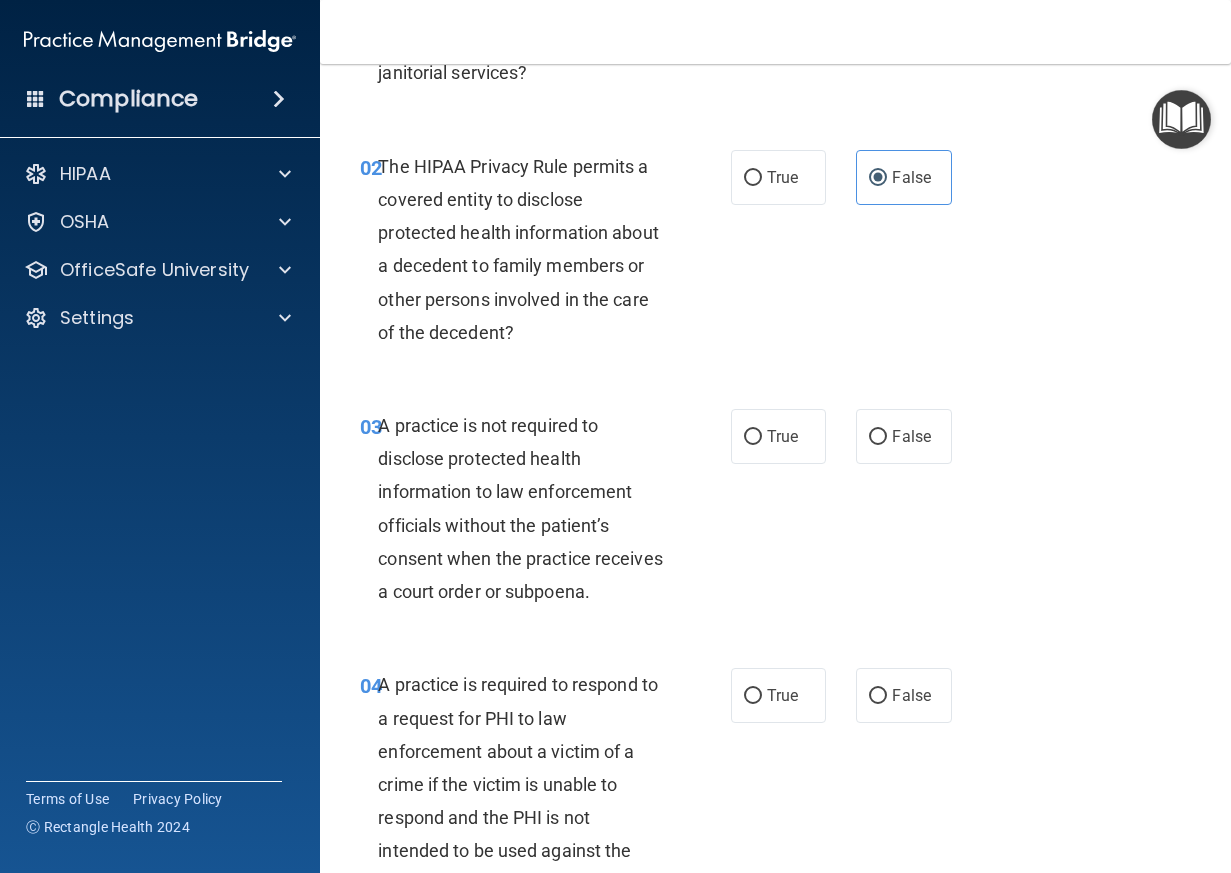 scroll, scrollTop: 500, scrollLeft: 0, axis: vertical 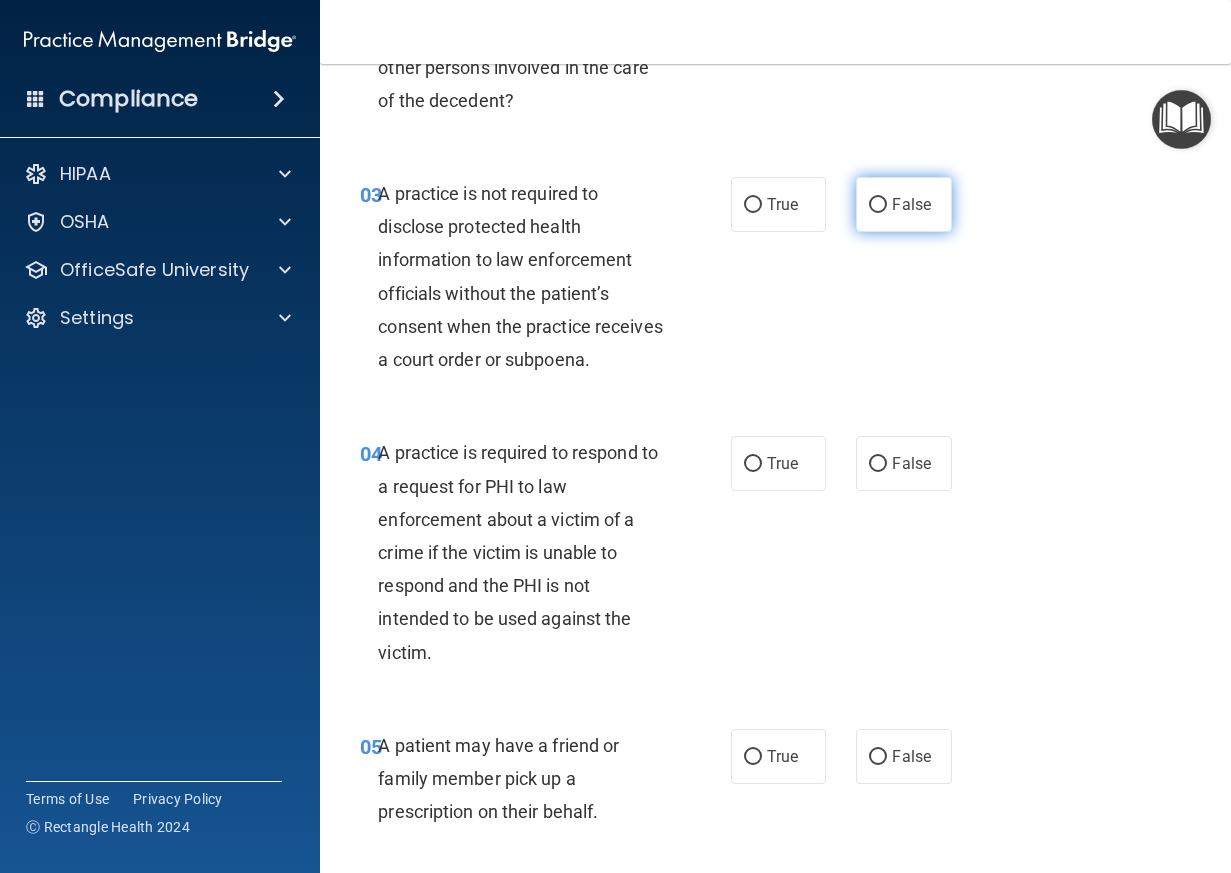 drag, startPoint x: 875, startPoint y: 235, endPoint x: 872, endPoint y: 264, distance: 29.15476 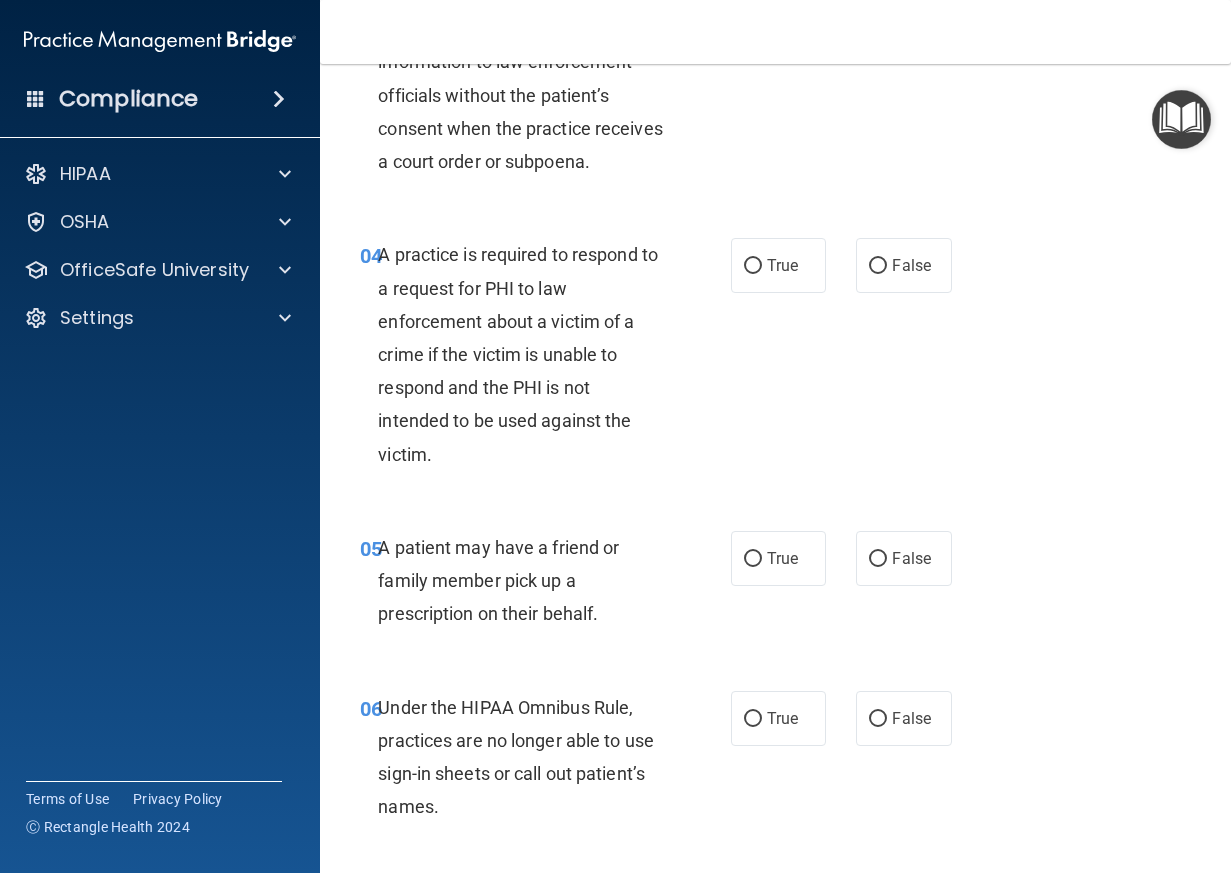 scroll, scrollTop: 700, scrollLeft: 0, axis: vertical 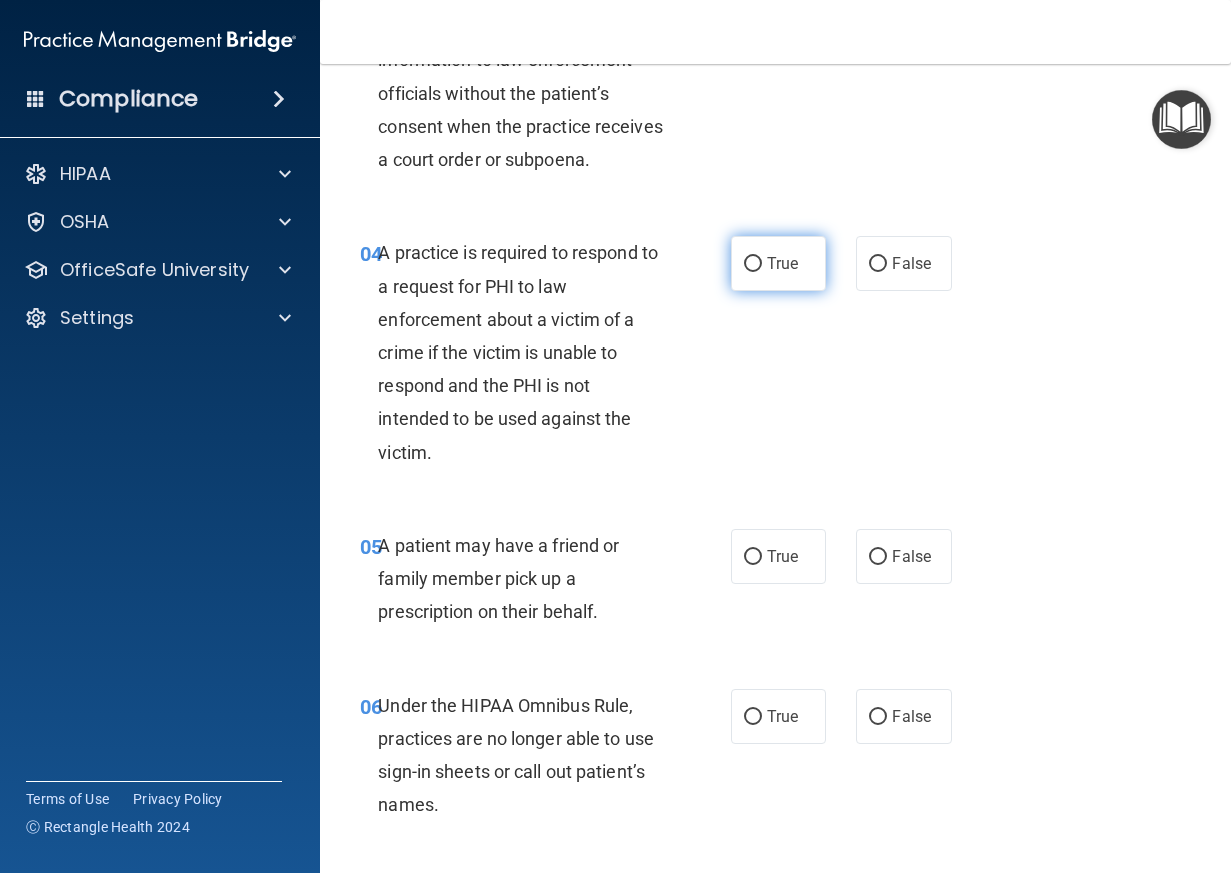 click on "True" at bounding box center (779, 263) 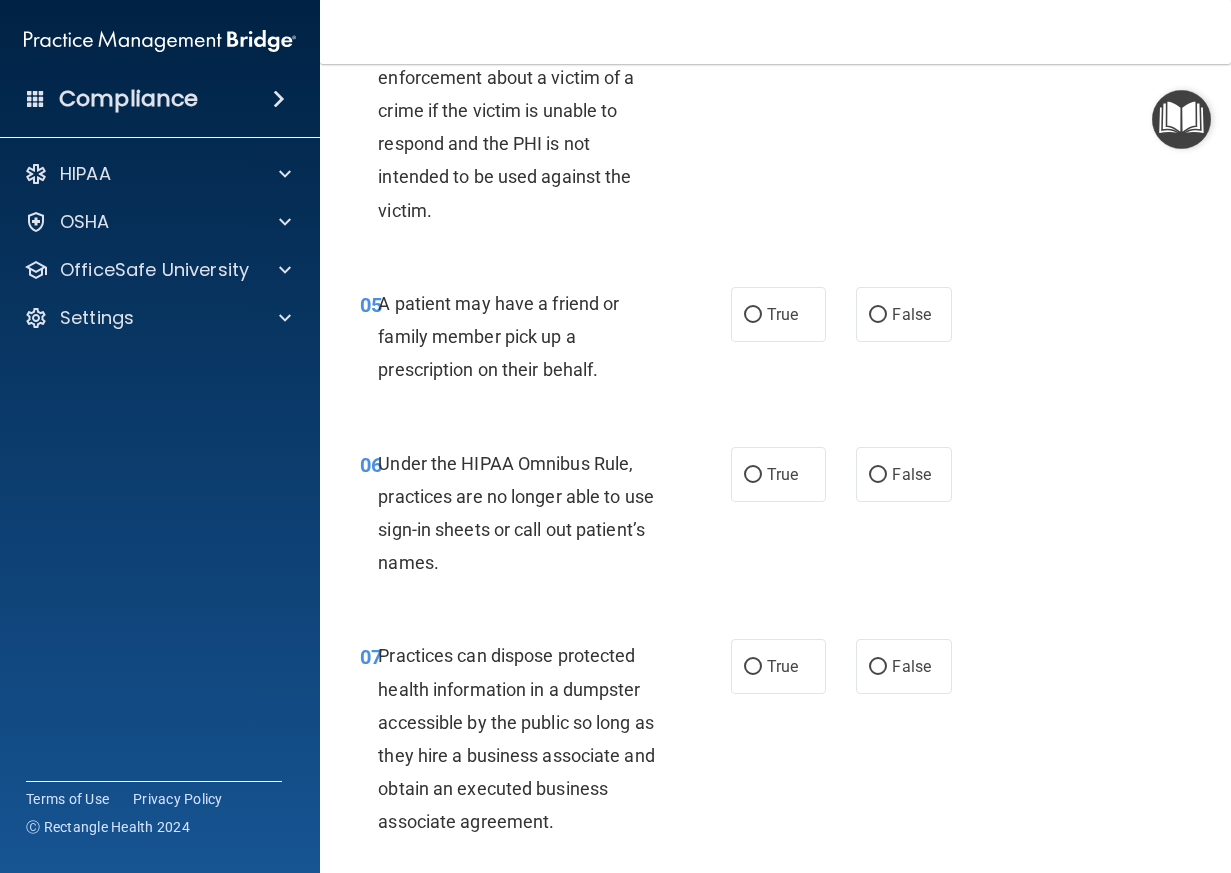 scroll, scrollTop: 1000, scrollLeft: 0, axis: vertical 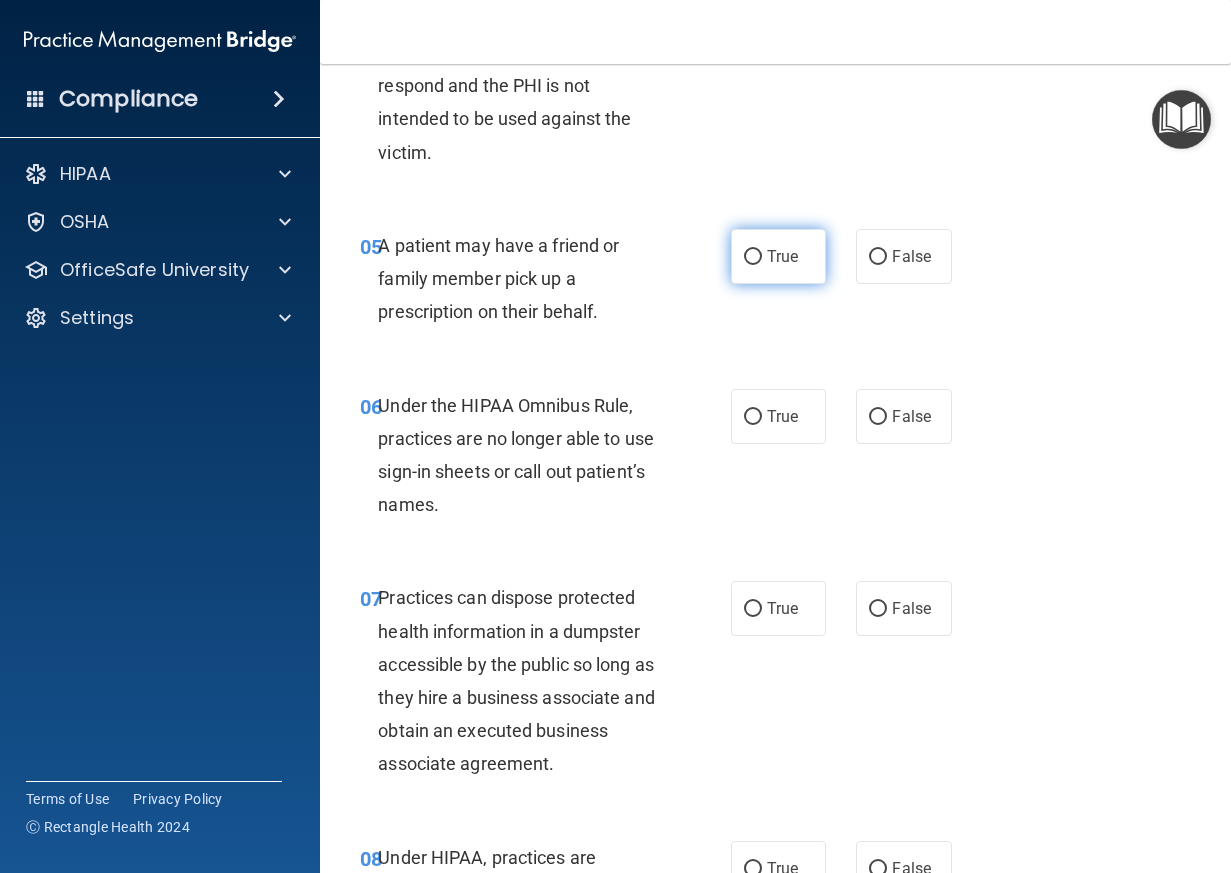 click on "True" at bounding box center [779, 256] 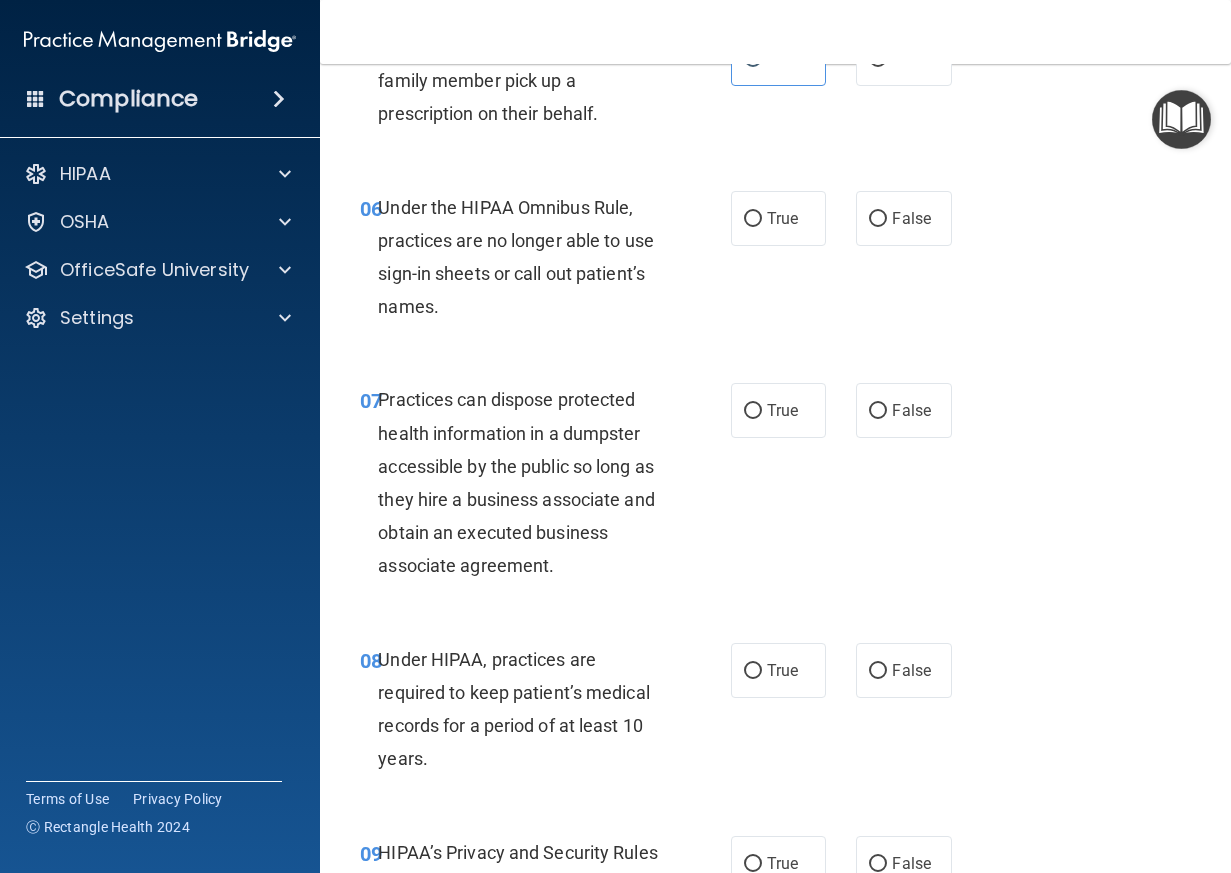 scroll, scrollTop: 1200, scrollLeft: 0, axis: vertical 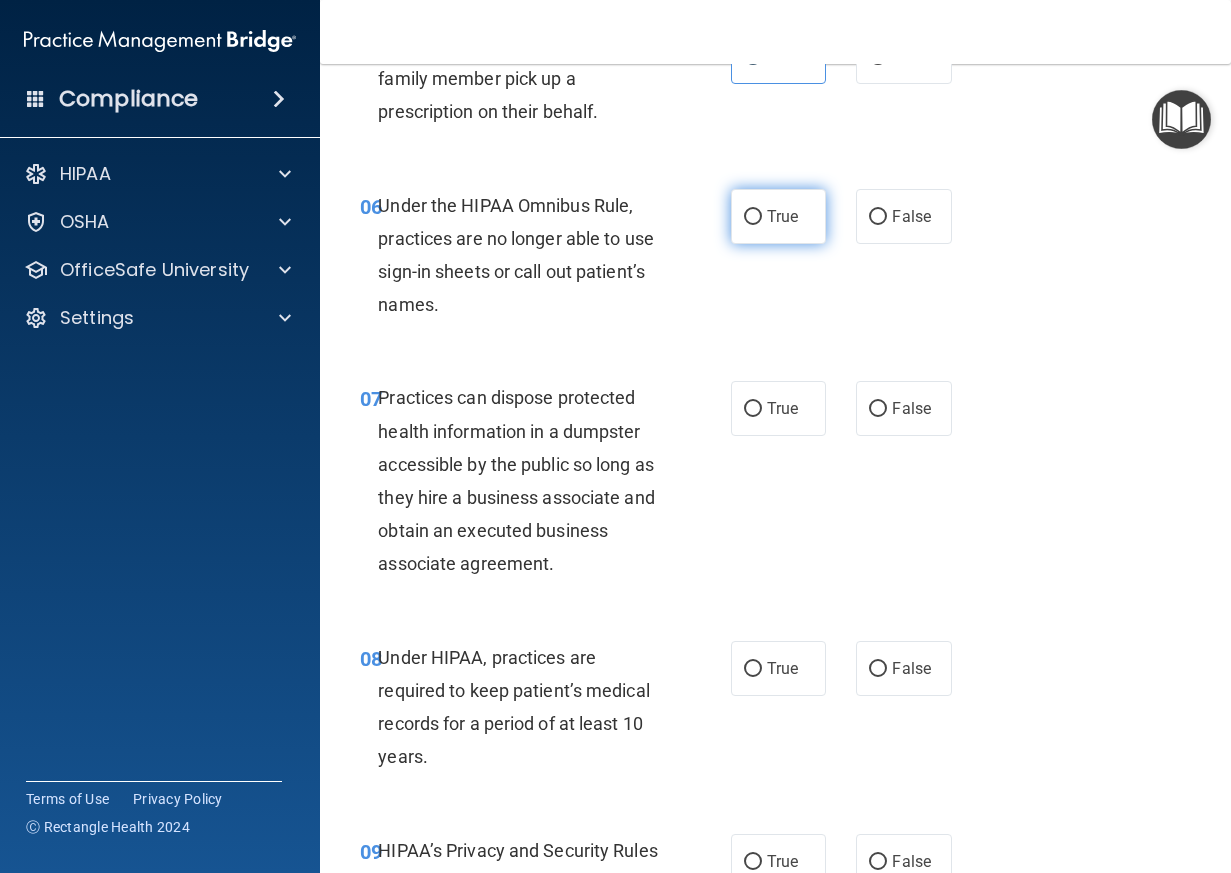 click on "True" at bounding box center [779, 216] 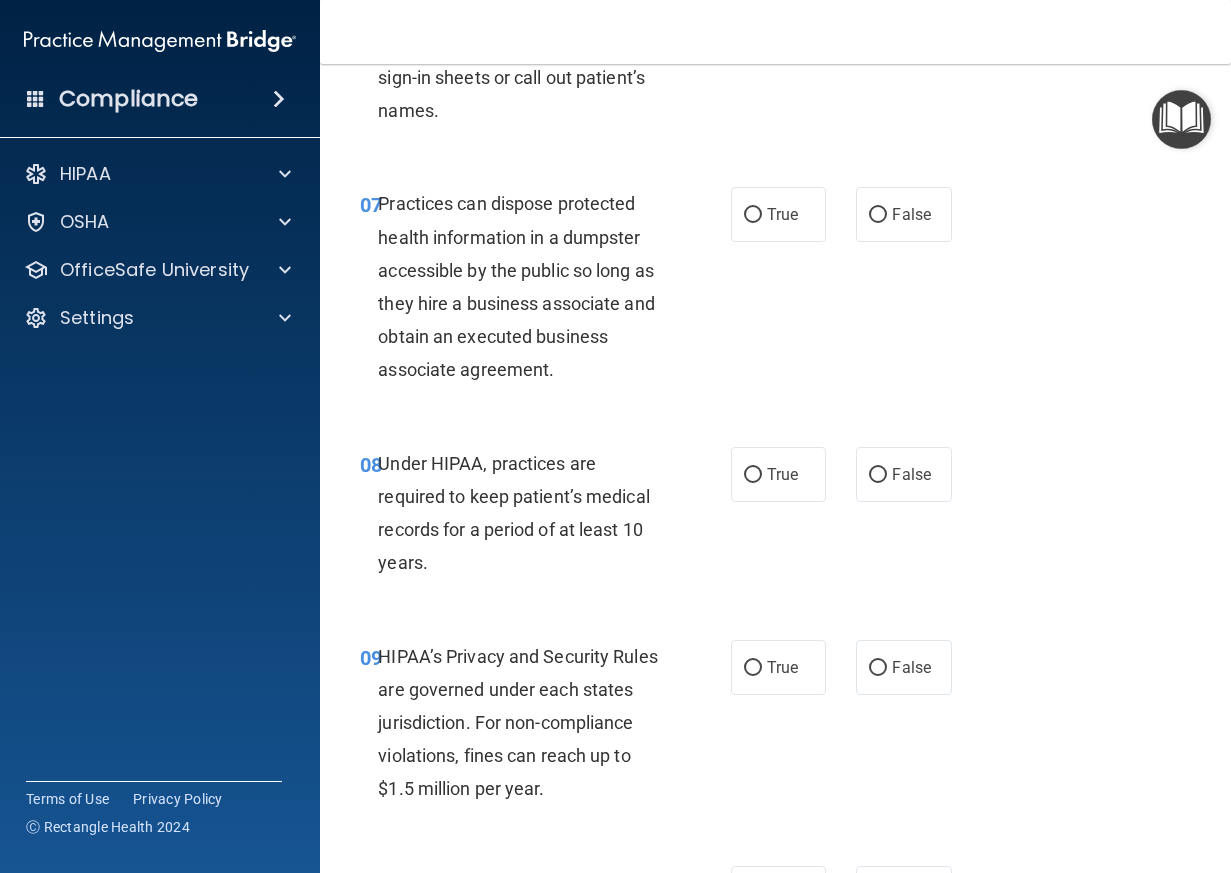 scroll, scrollTop: 1400, scrollLeft: 0, axis: vertical 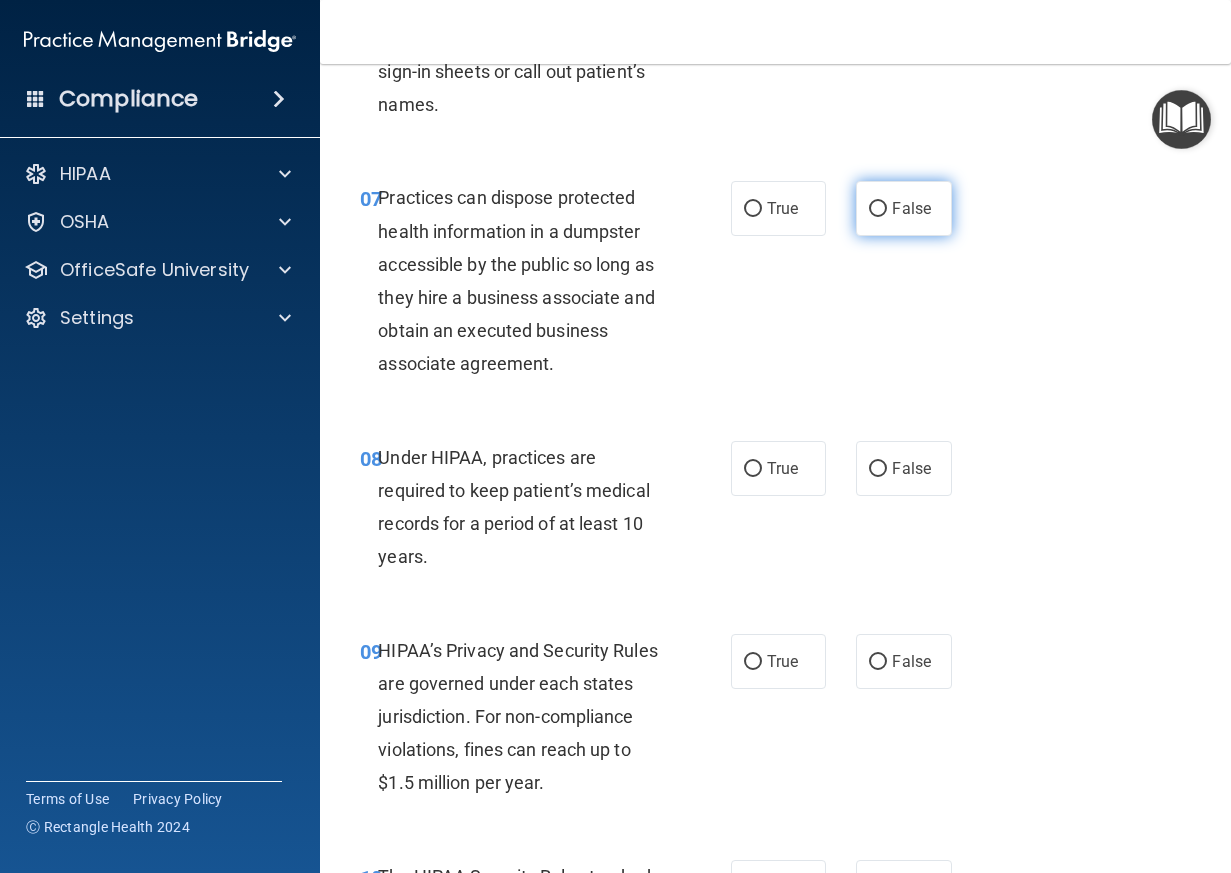click on "False" at bounding box center (878, 209) 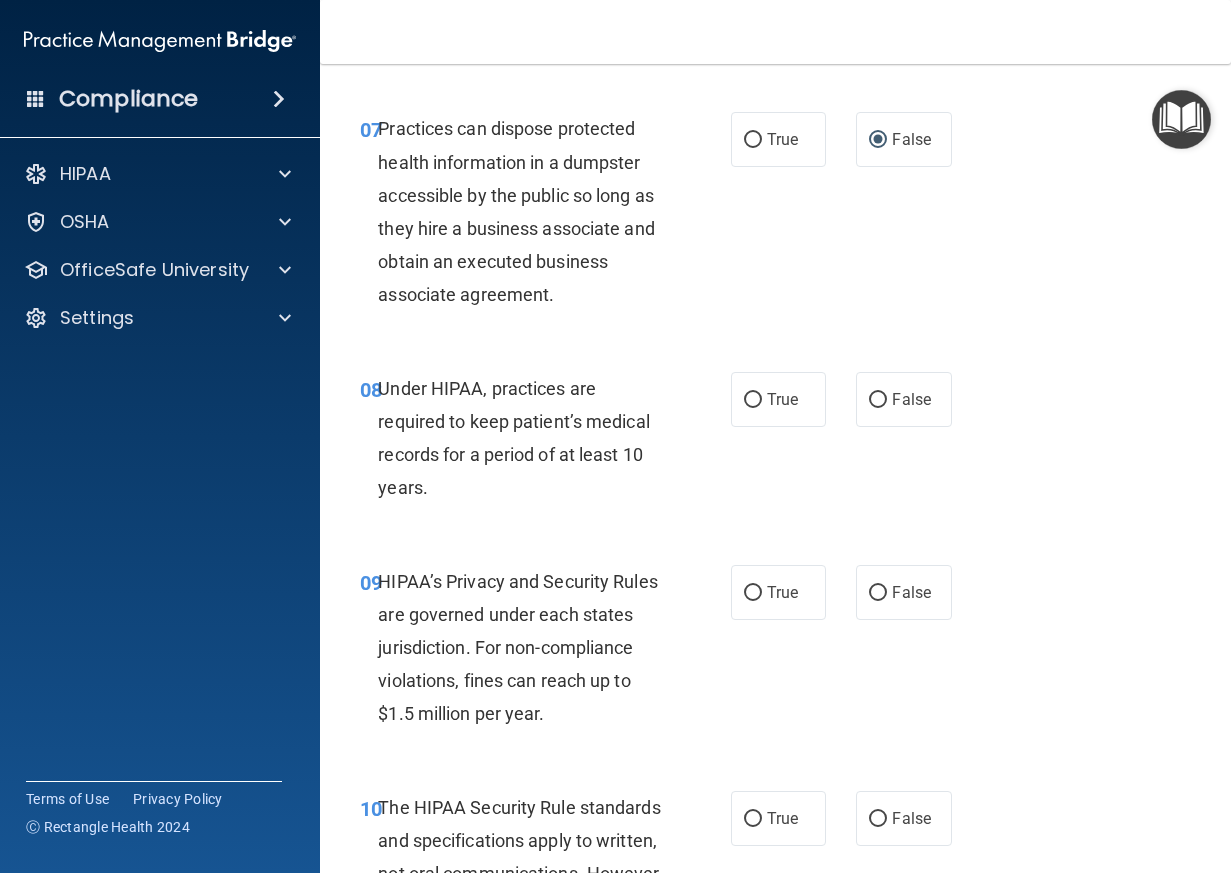 scroll, scrollTop: 1600, scrollLeft: 0, axis: vertical 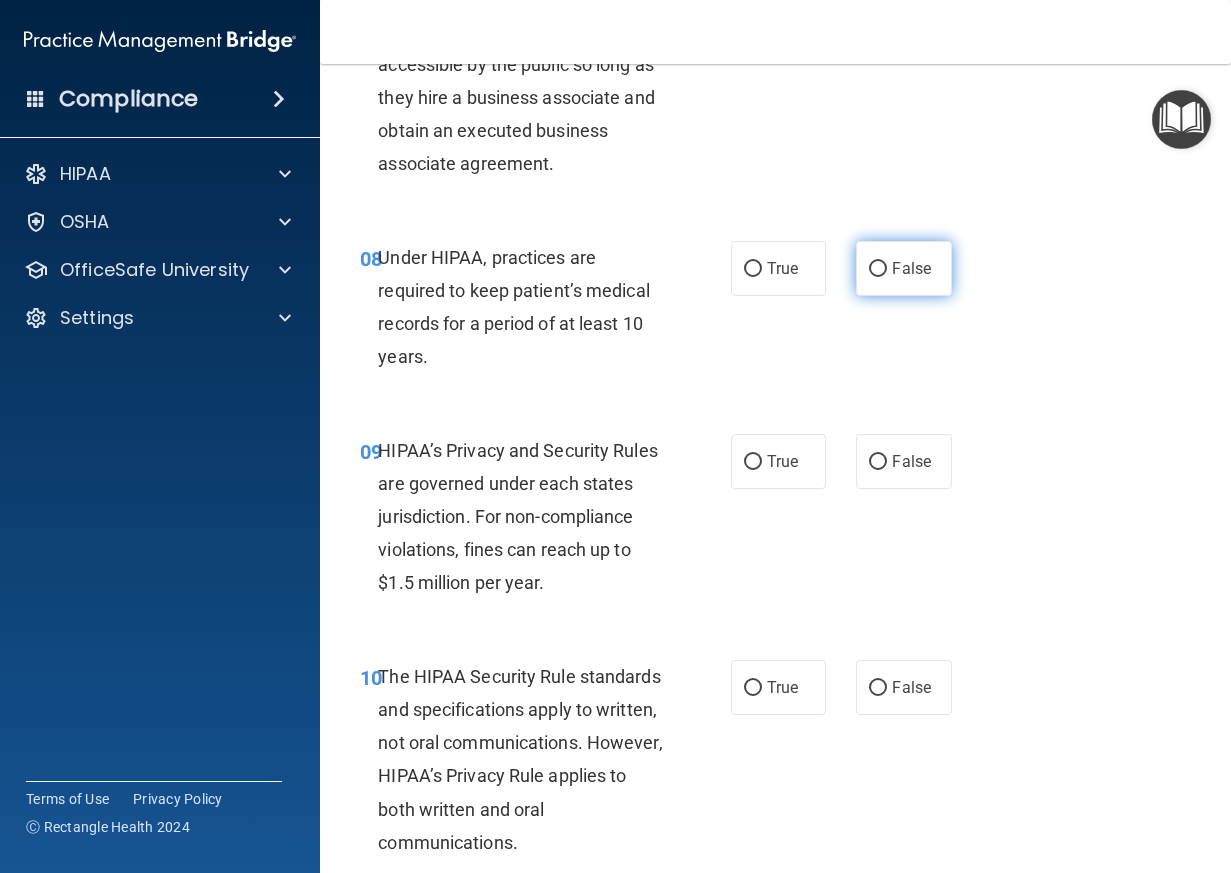 click on "False" at bounding box center (878, 269) 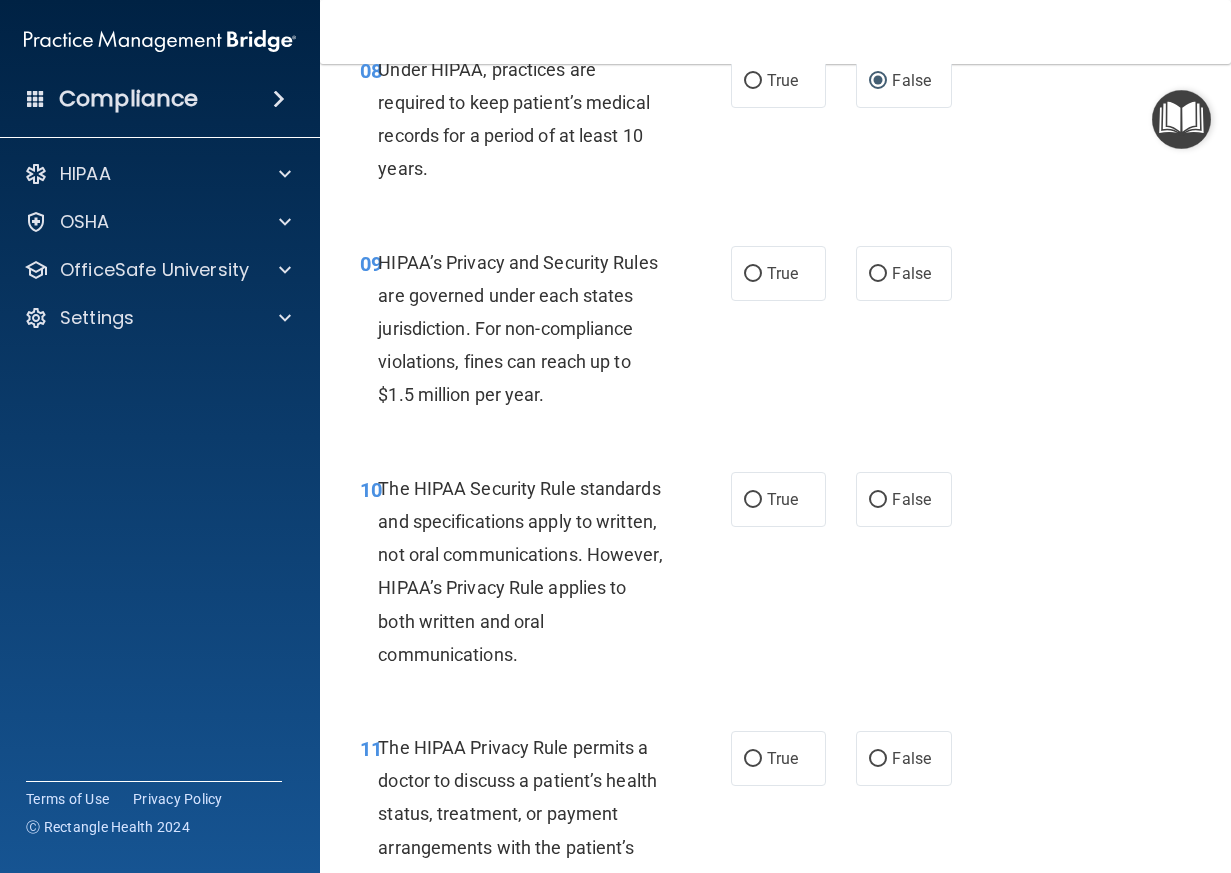 scroll, scrollTop: 1800, scrollLeft: 0, axis: vertical 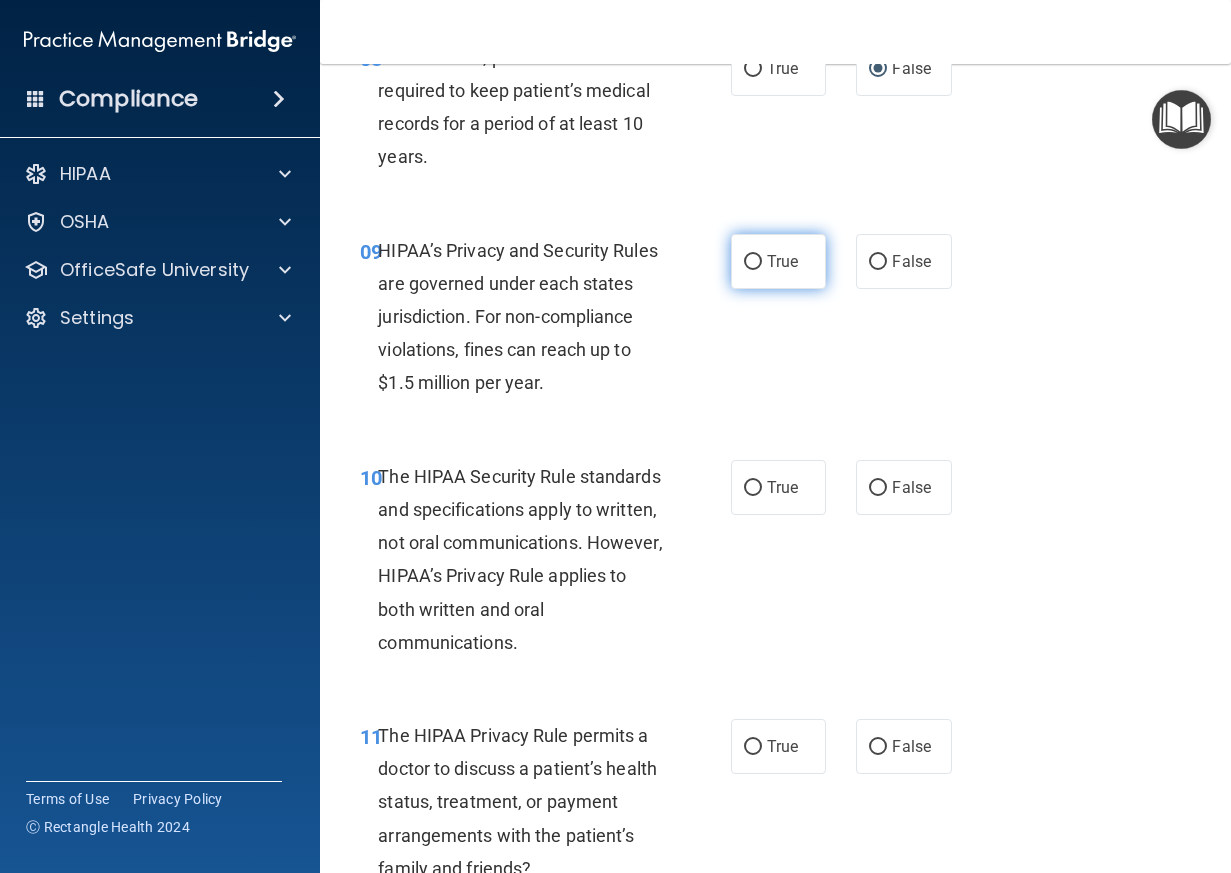 click on "True" at bounding box center [779, 261] 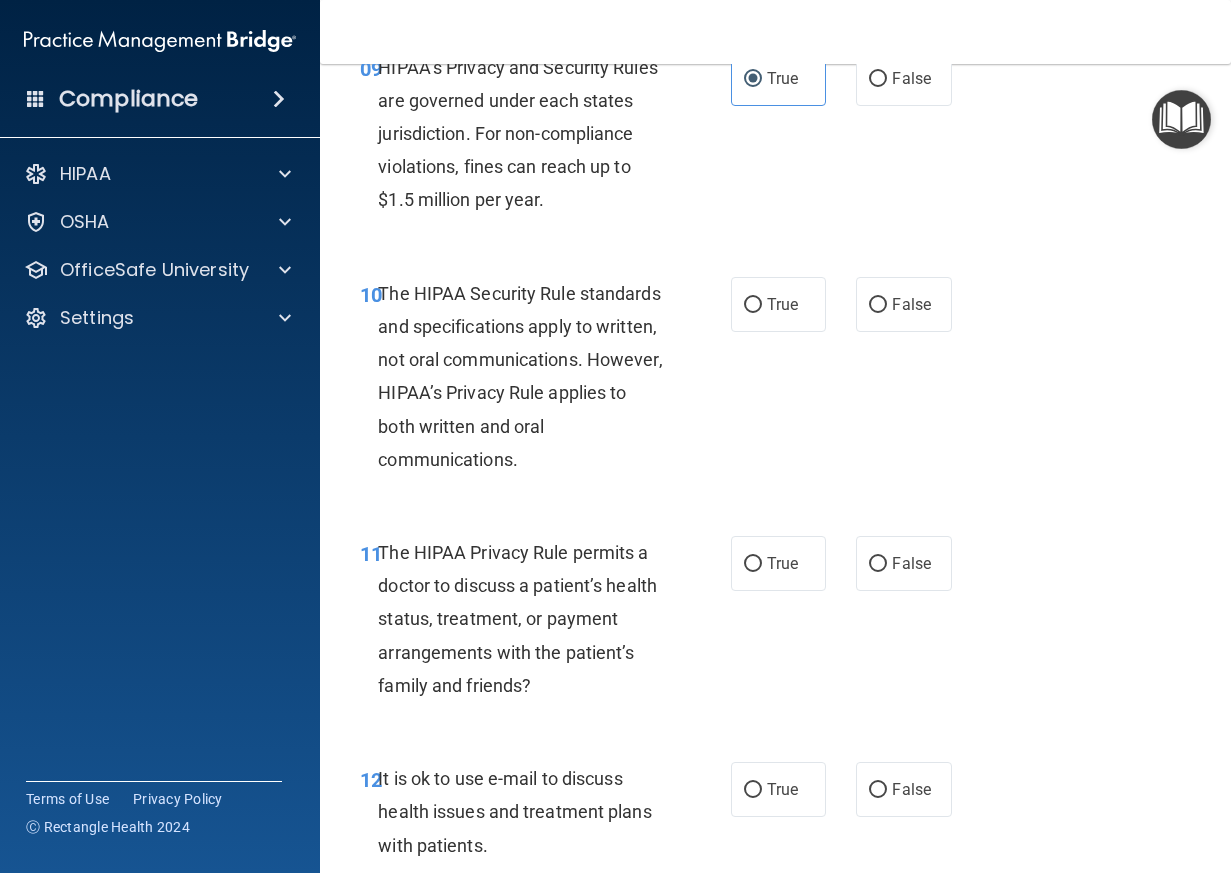 scroll, scrollTop: 2000, scrollLeft: 0, axis: vertical 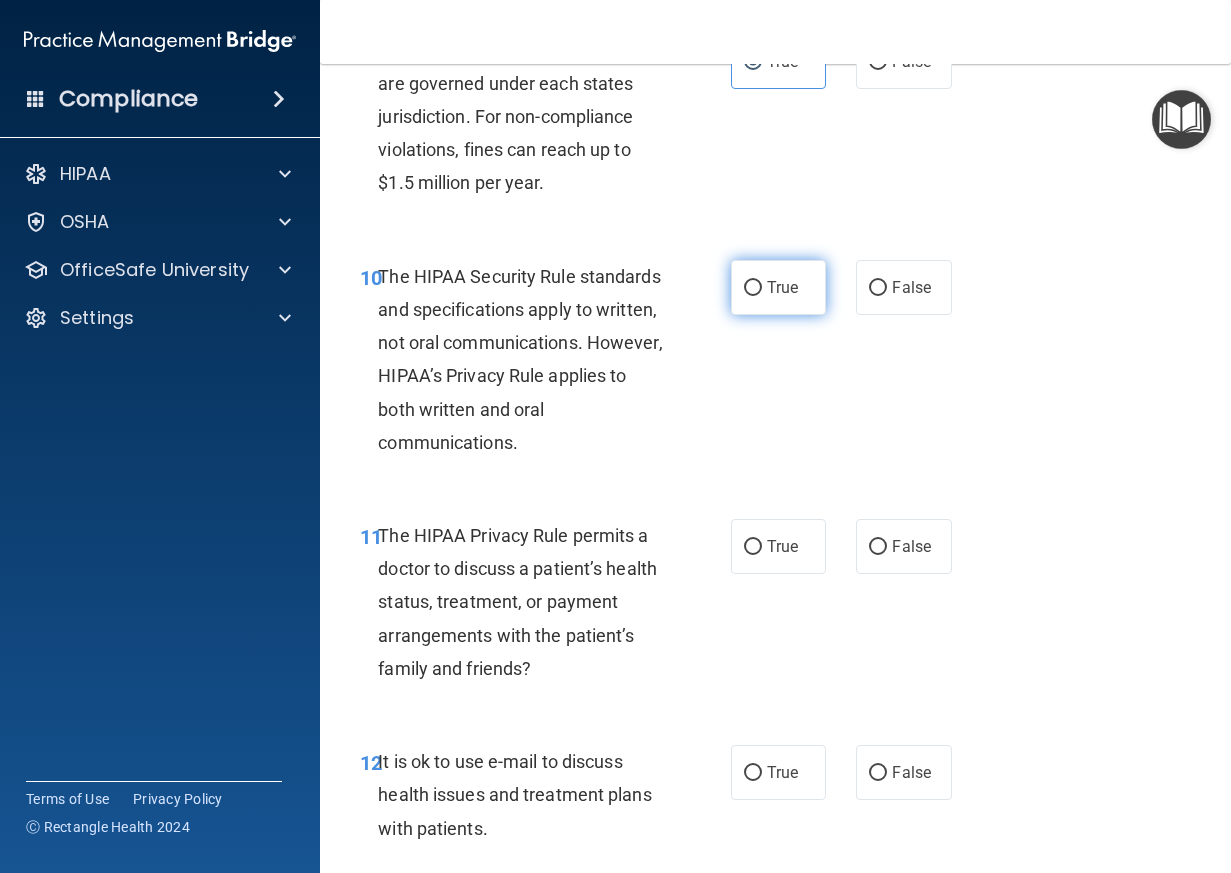 click on "True" at bounding box center (782, 287) 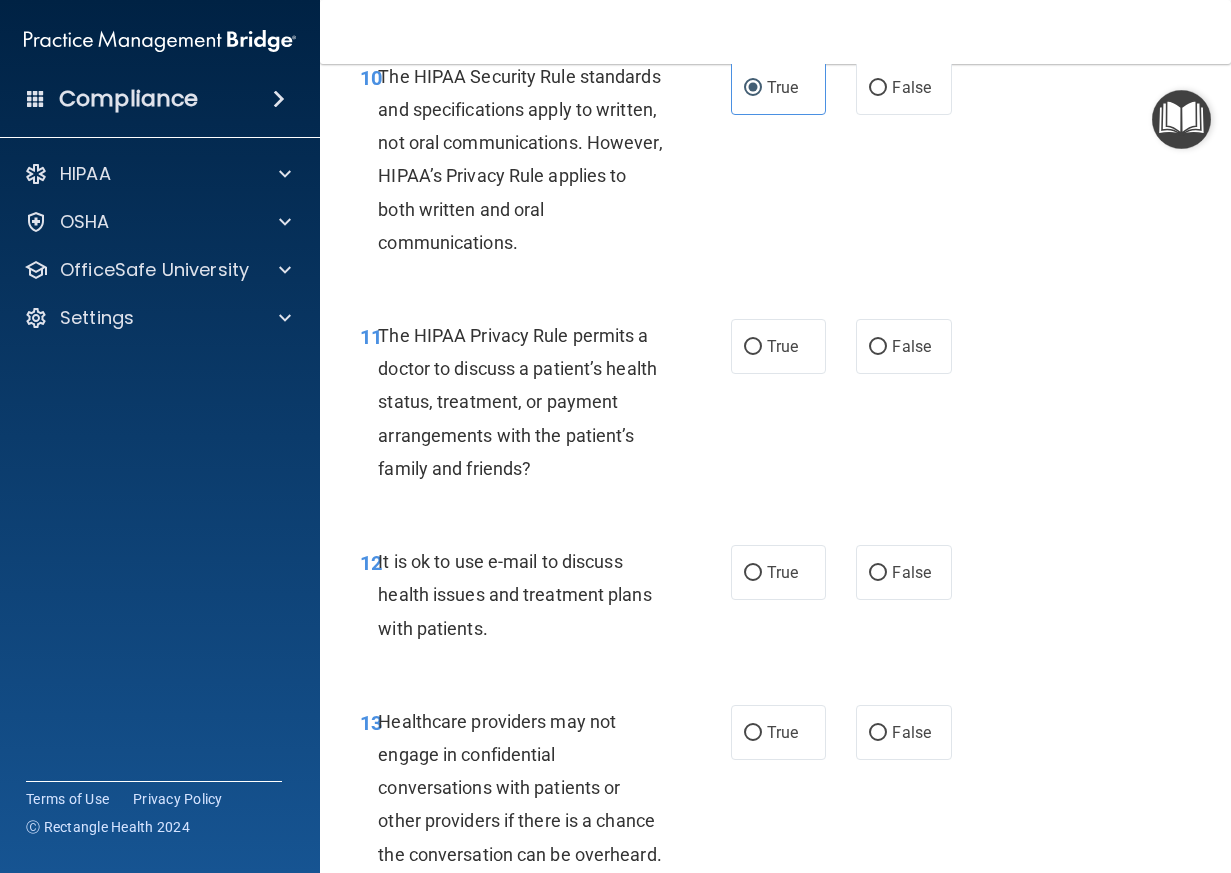 scroll, scrollTop: 2300, scrollLeft: 0, axis: vertical 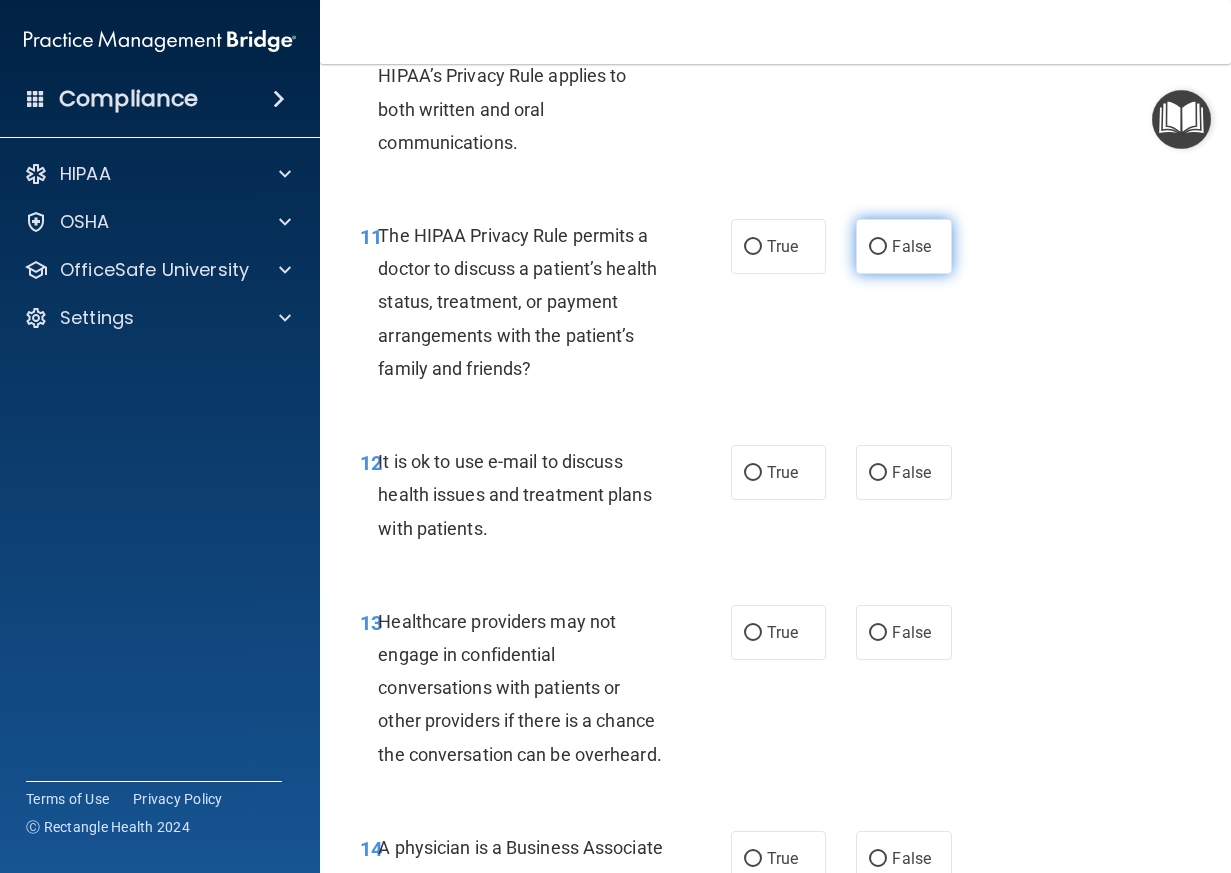 click on "False" at bounding box center [878, 247] 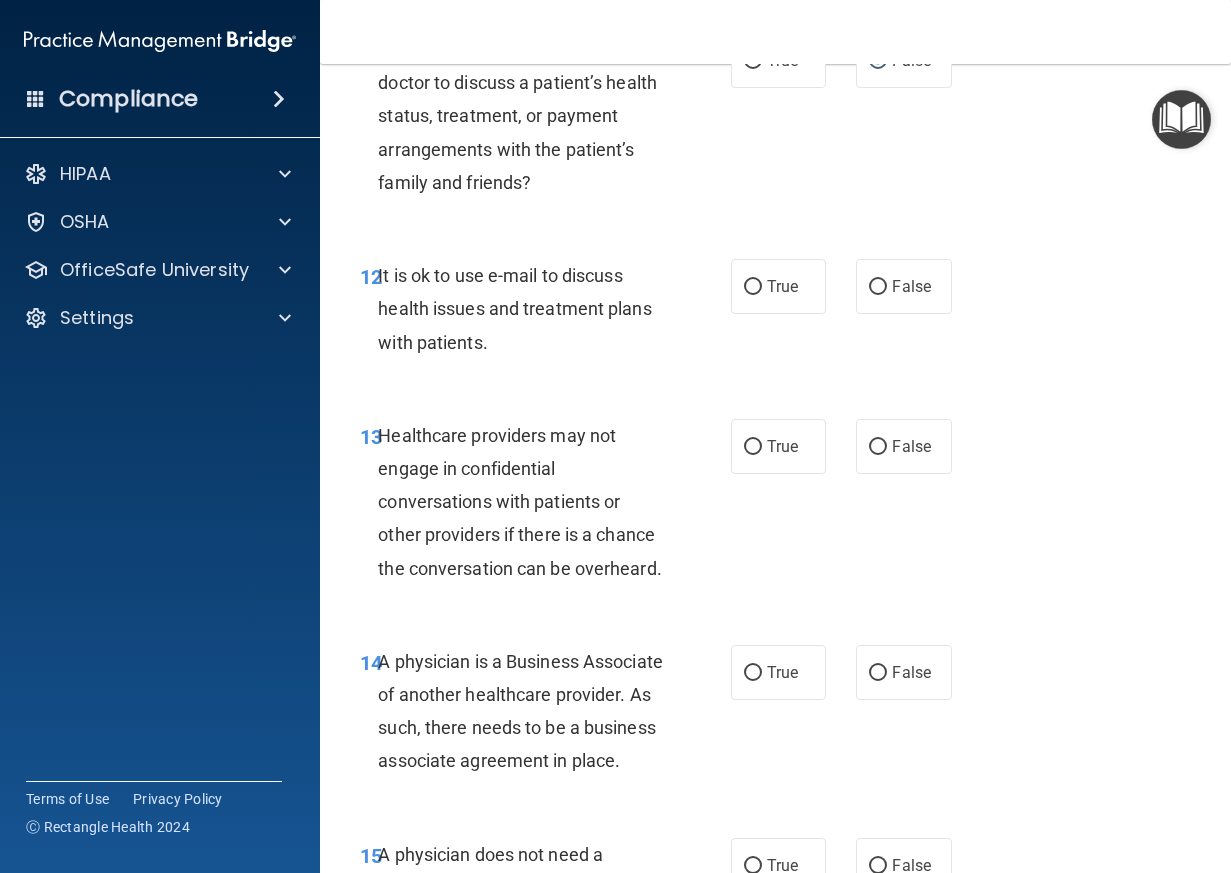 scroll, scrollTop: 2500, scrollLeft: 0, axis: vertical 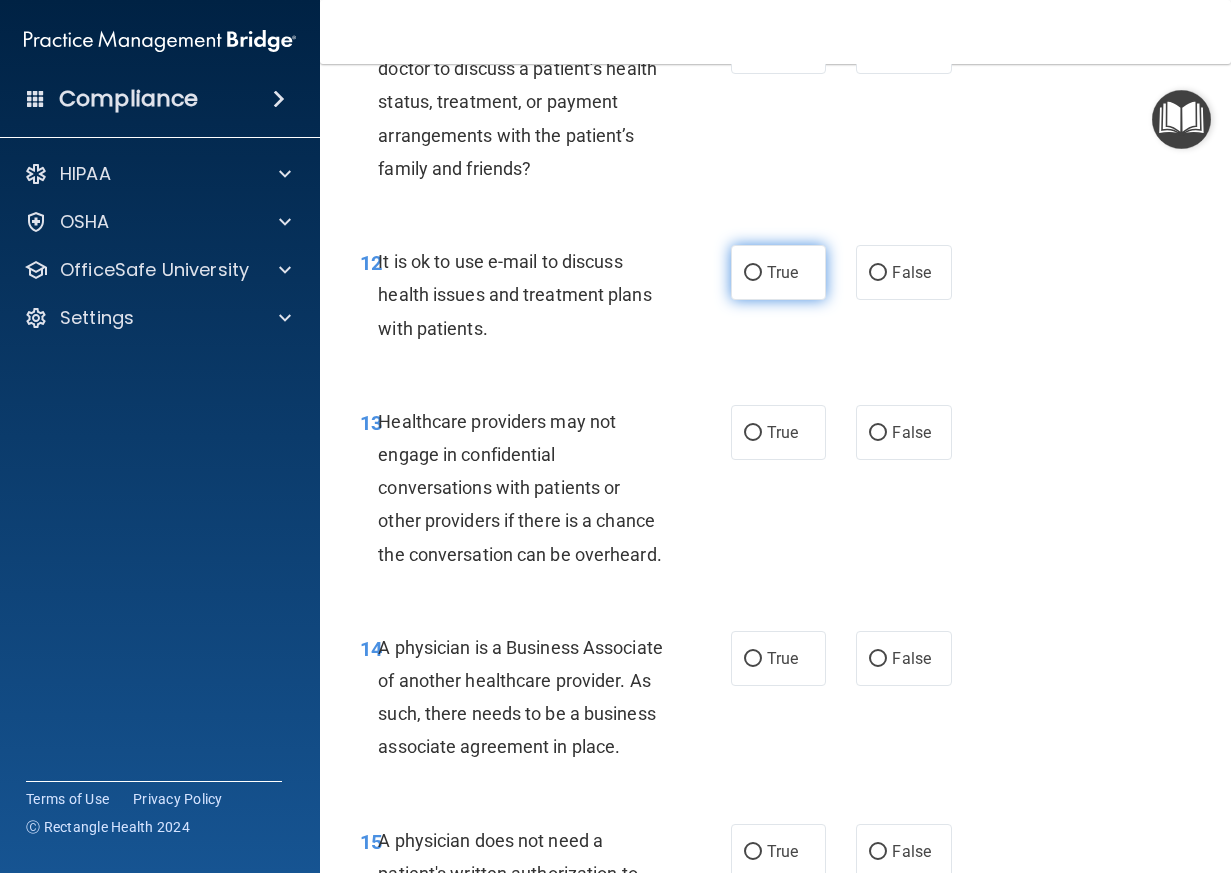 click on "True" at bounding box center [782, 272] 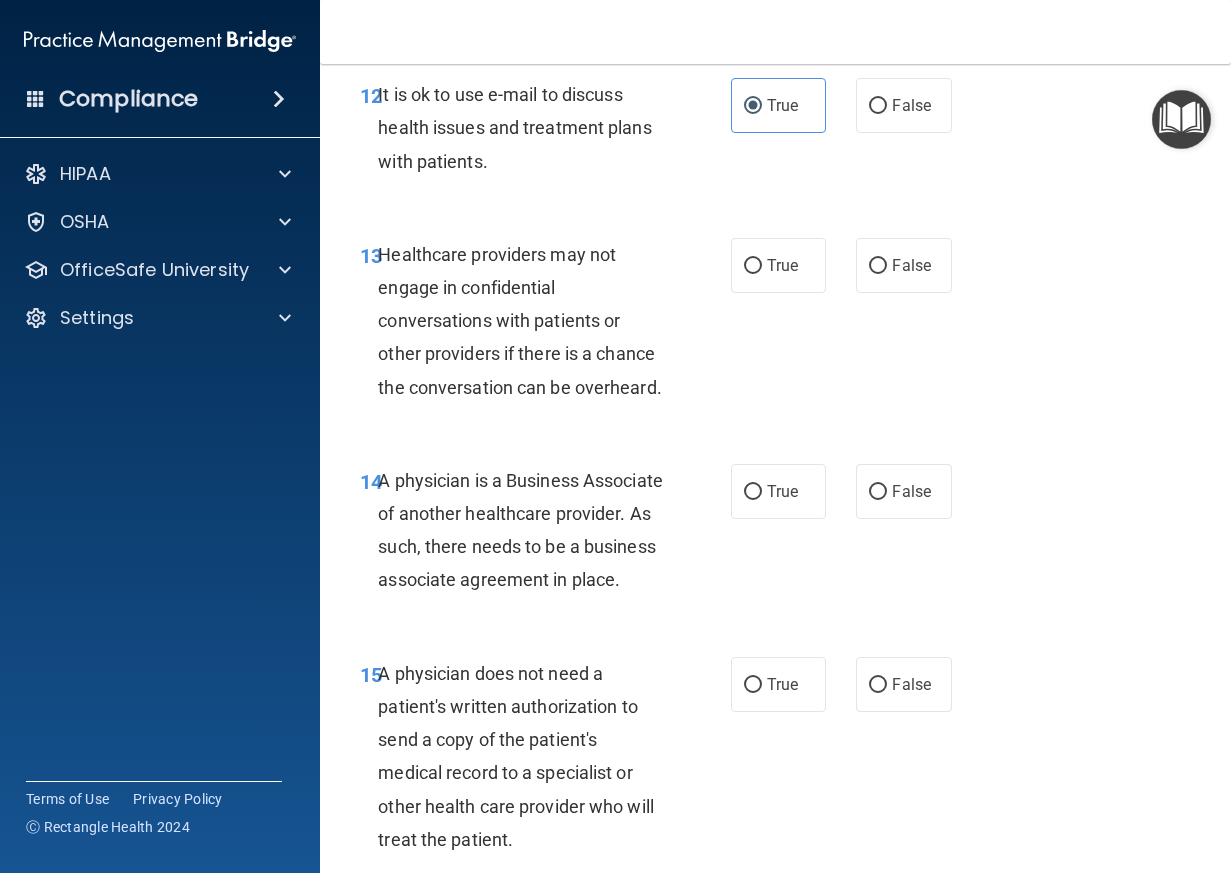 scroll, scrollTop: 2800, scrollLeft: 0, axis: vertical 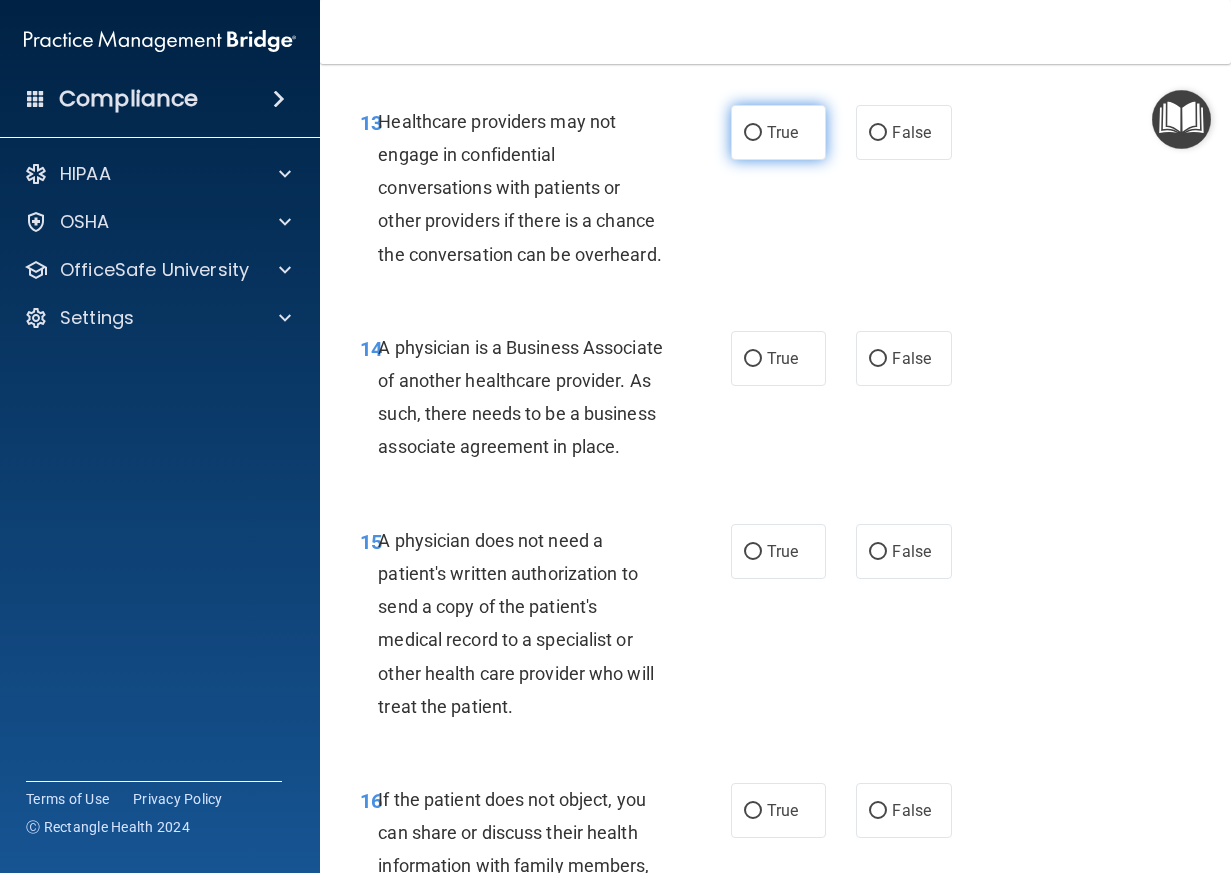 click on "True" at bounding box center [779, 132] 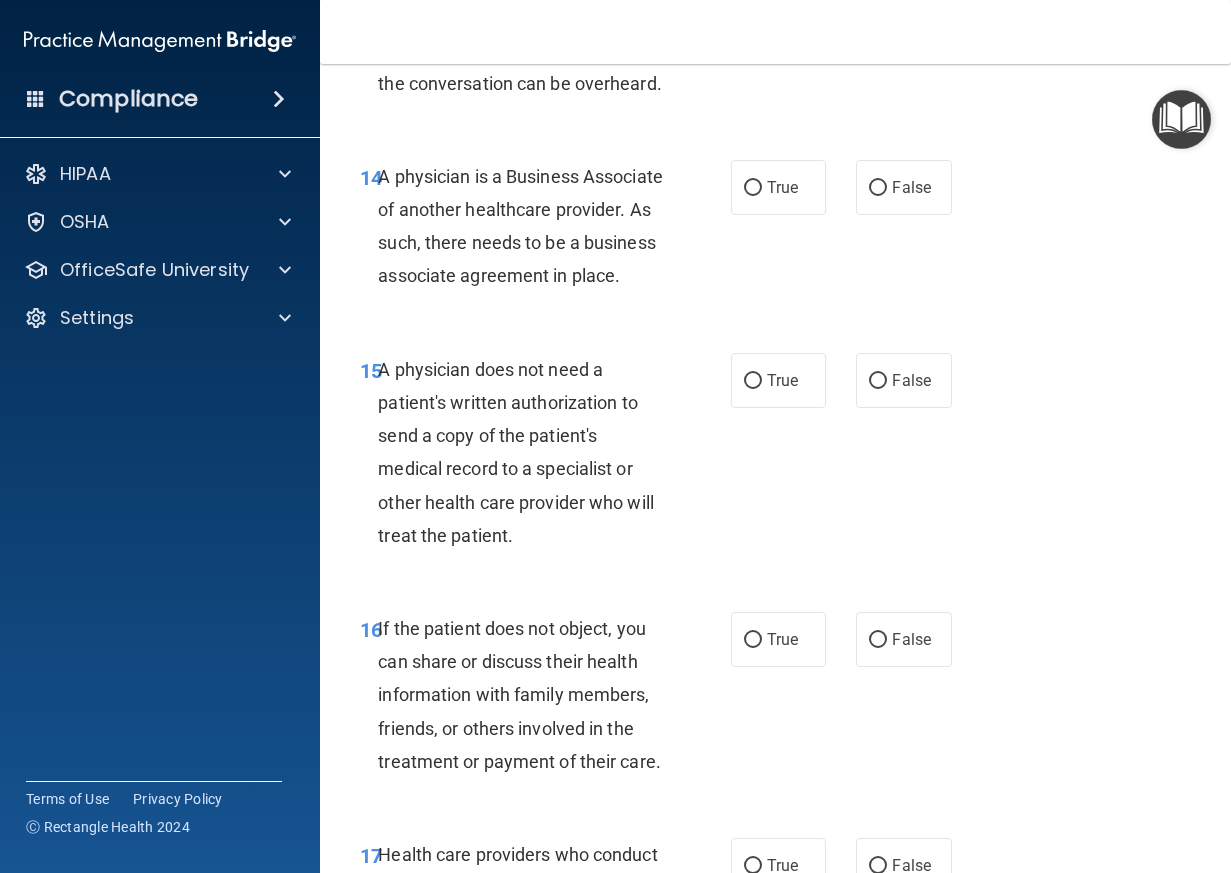 scroll, scrollTop: 3000, scrollLeft: 0, axis: vertical 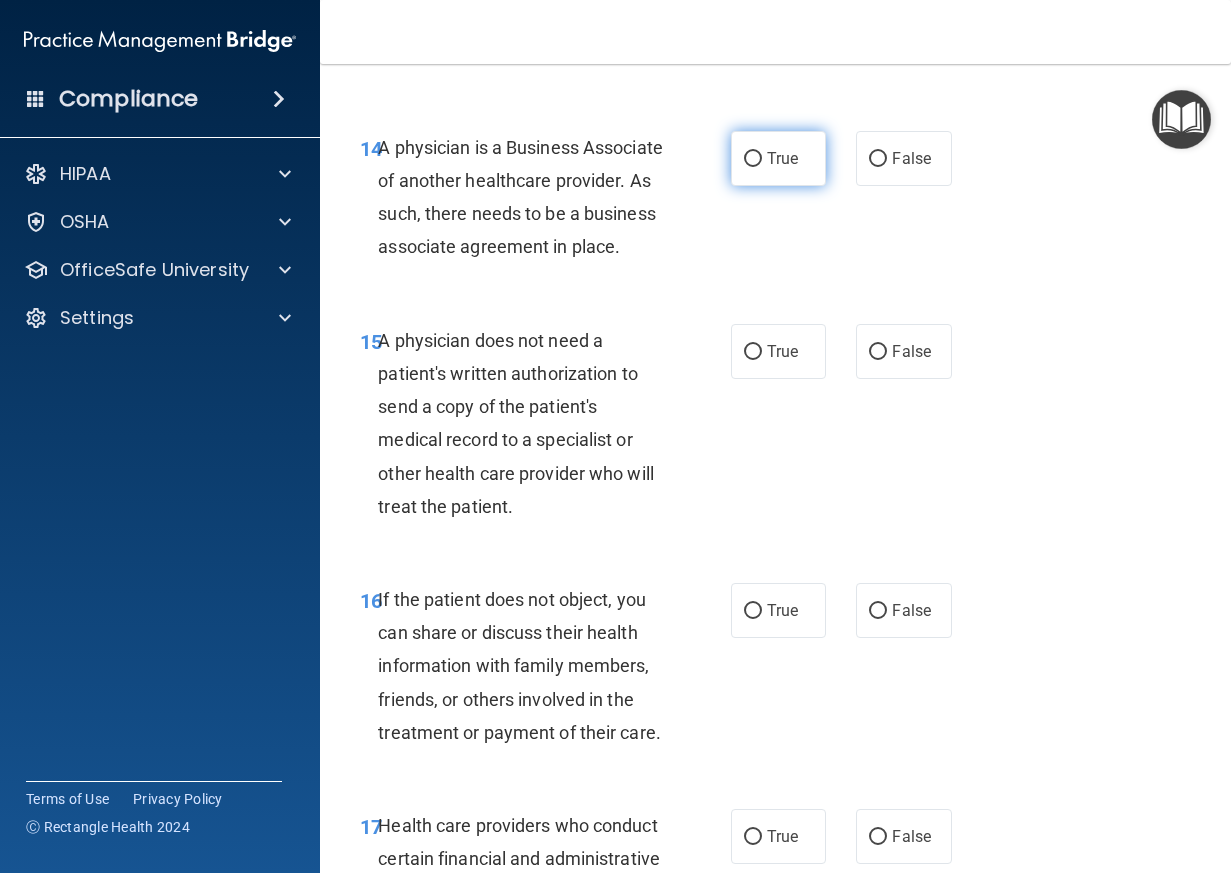 click on "True" at bounding box center (782, 158) 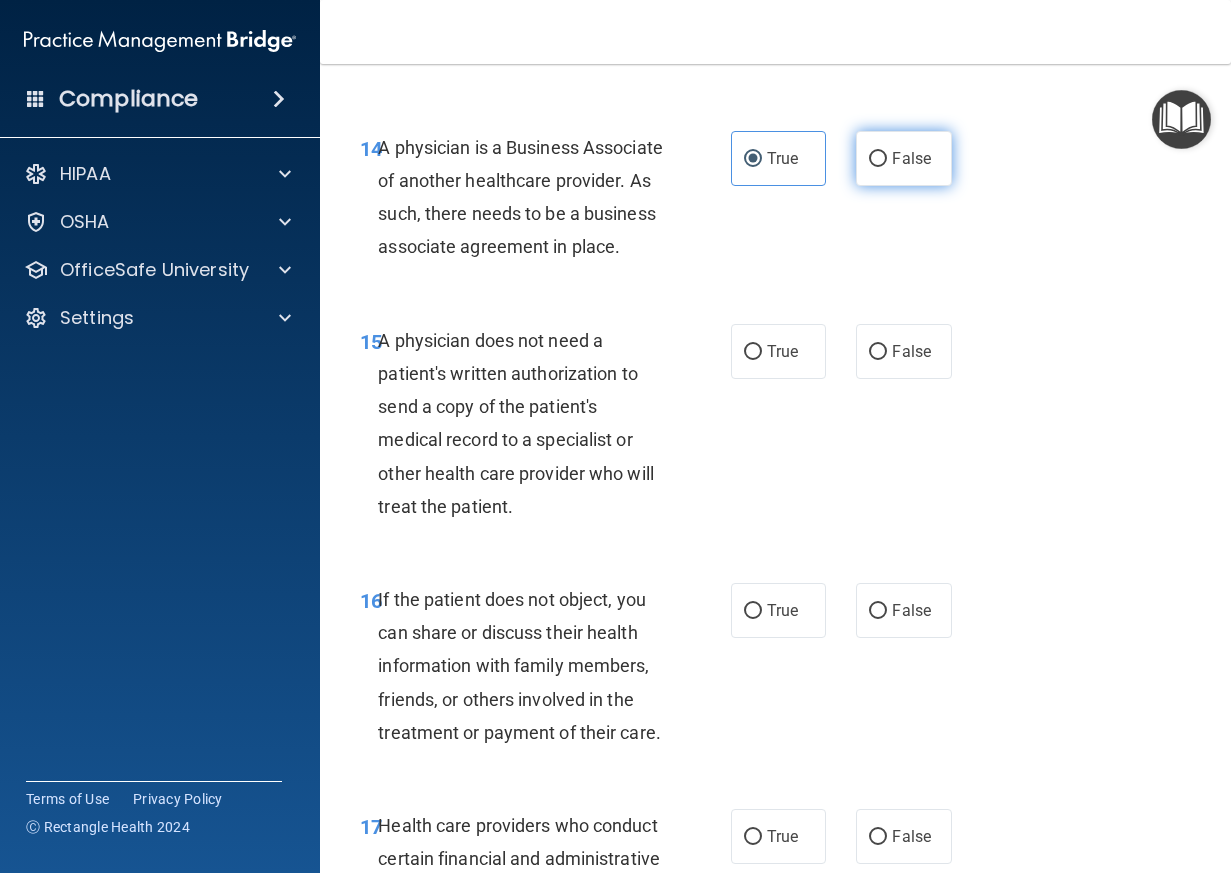 click on "False" at bounding box center (911, 158) 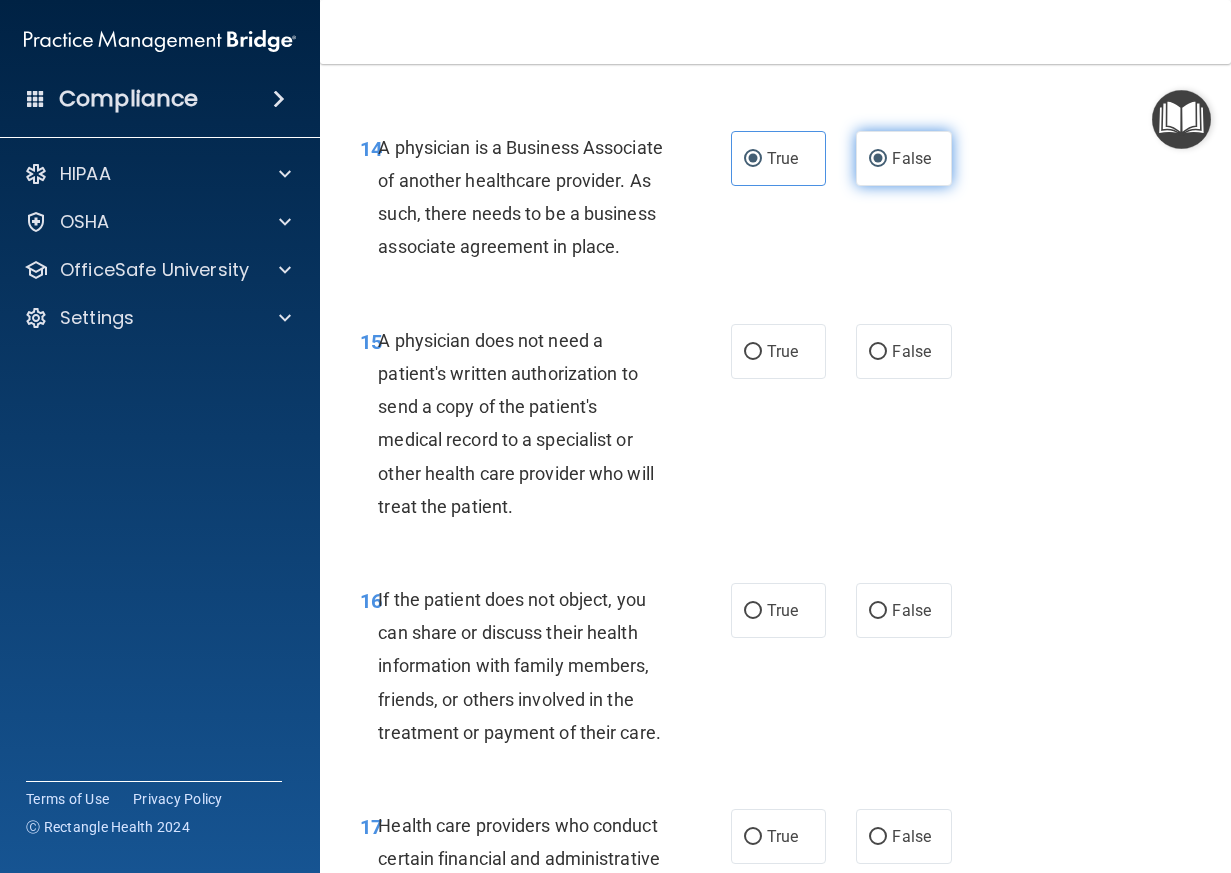 radio on "false" 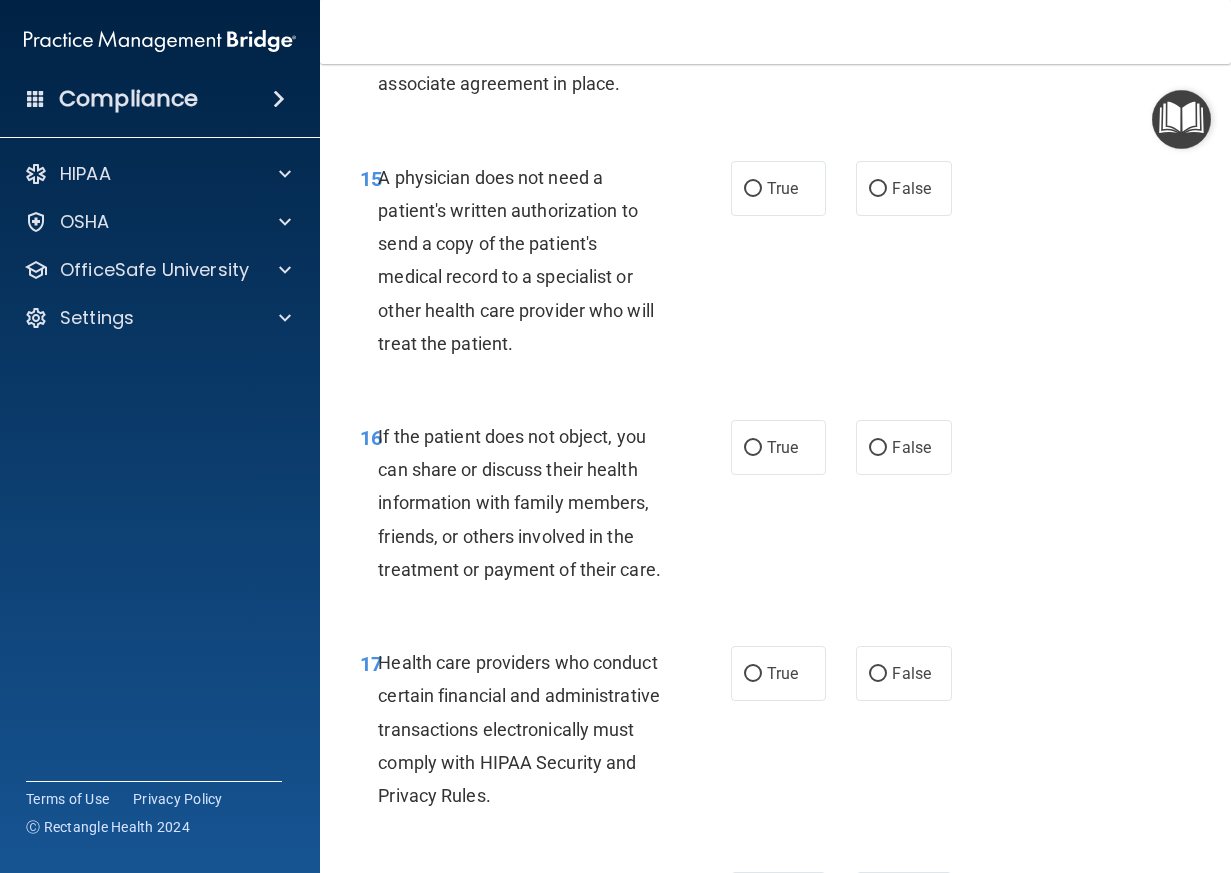 scroll, scrollTop: 3300, scrollLeft: 0, axis: vertical 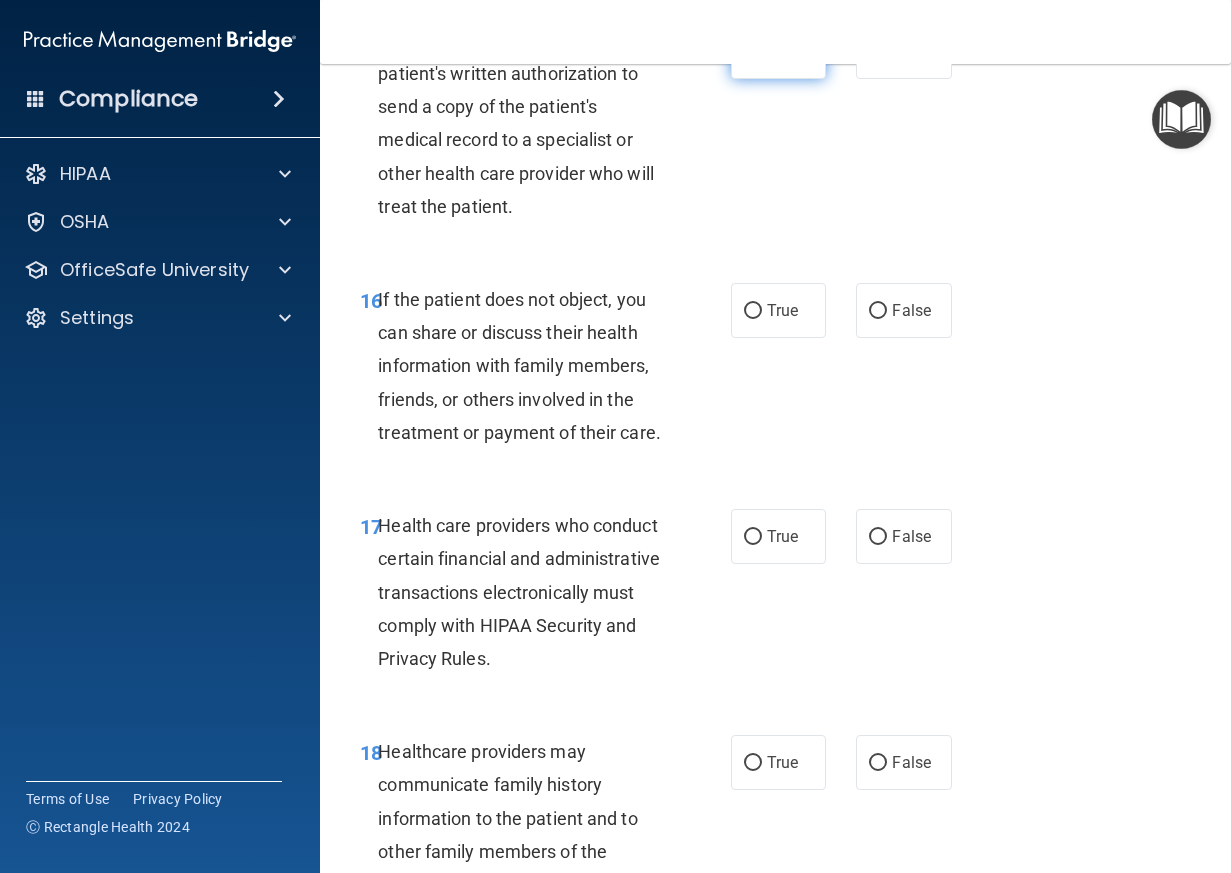 click on "True" at bounding box center [782, 51] 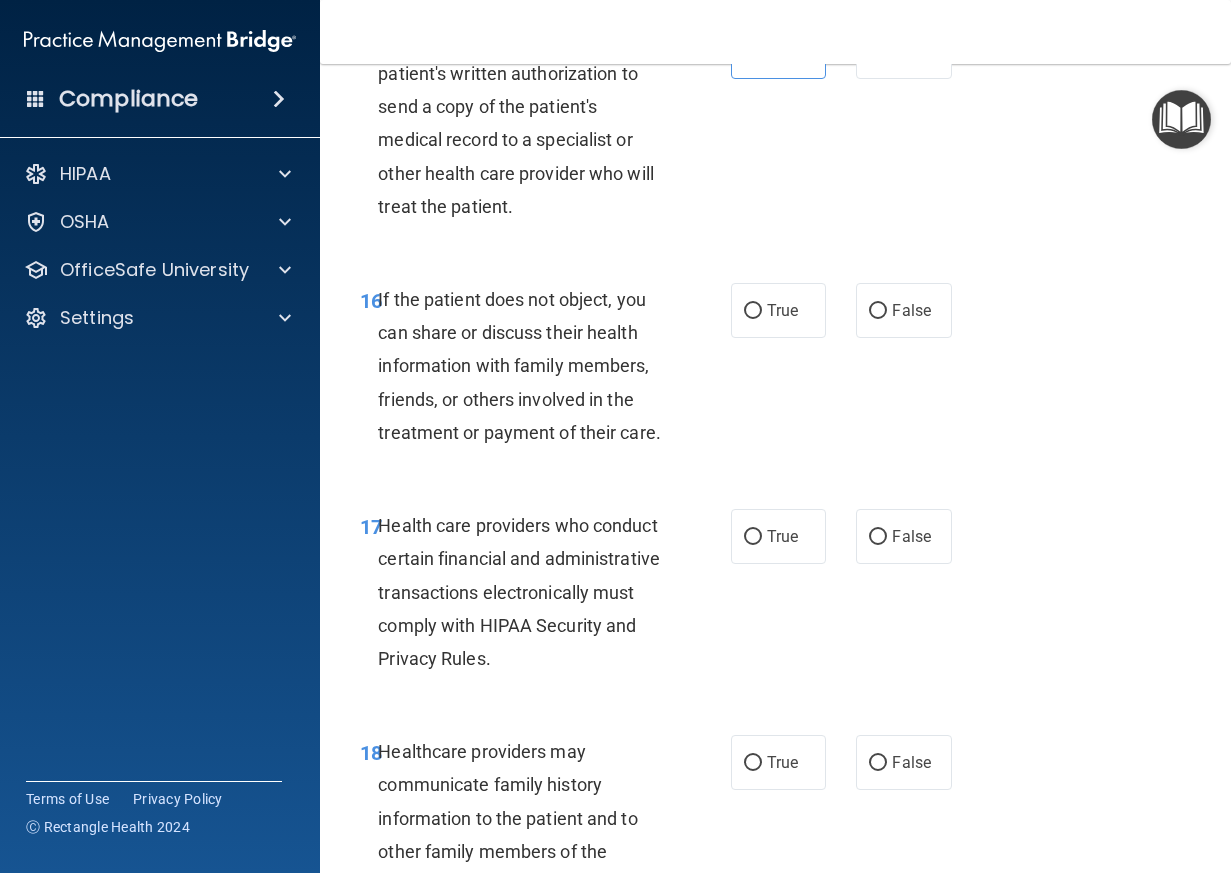 scroll, scrollTop: 3400, scrollLeft: 0, axis: vertical 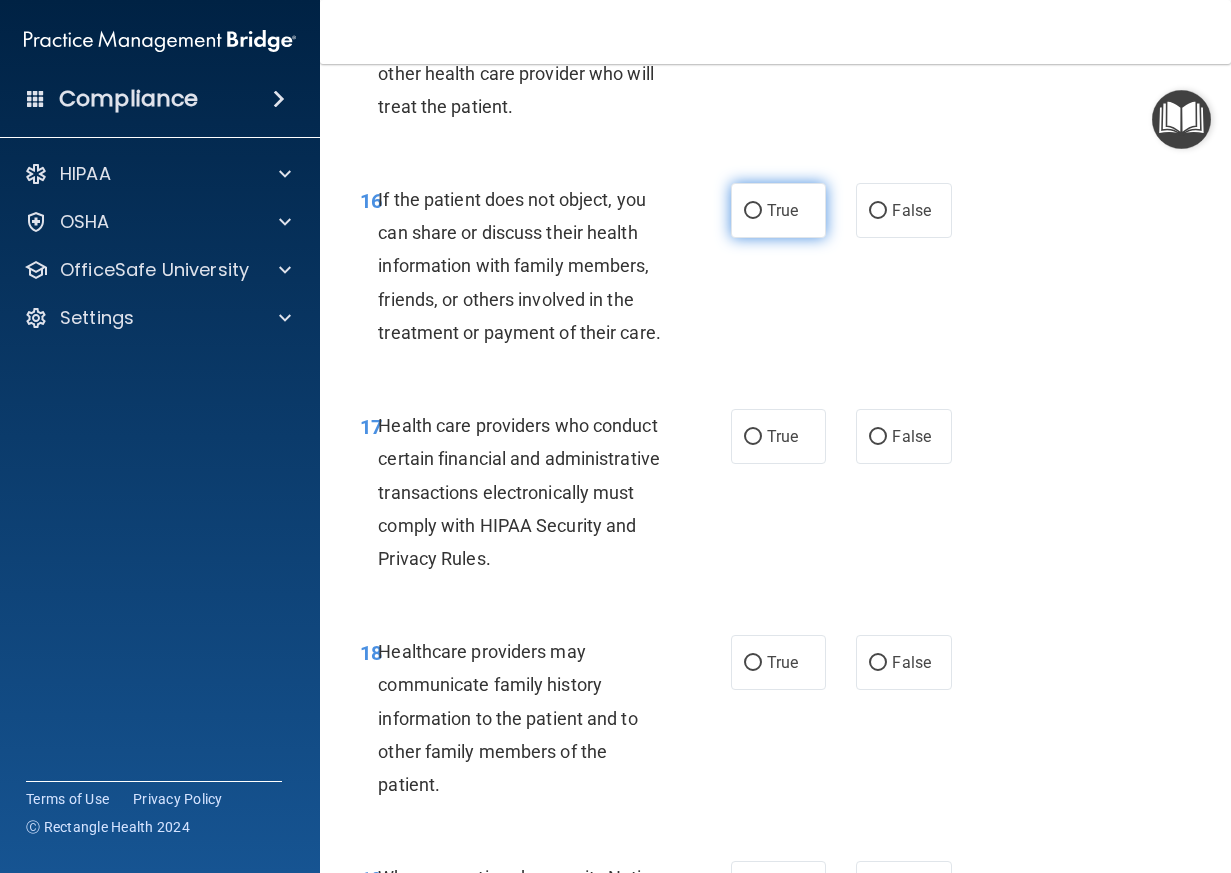 click on "True" at bounding box center [782, 210] 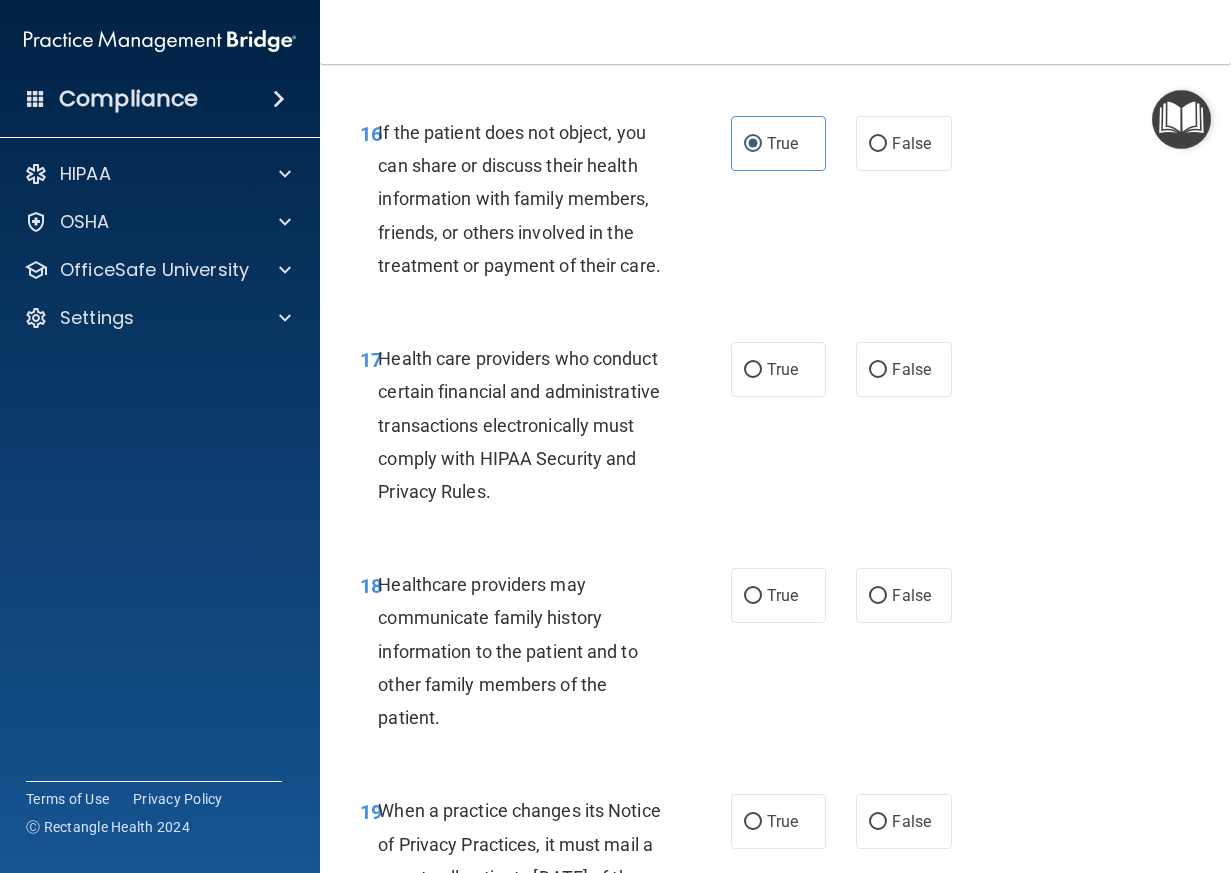 scroll, scrollTop: 3700, scrollLeft: 0, axis: vertical 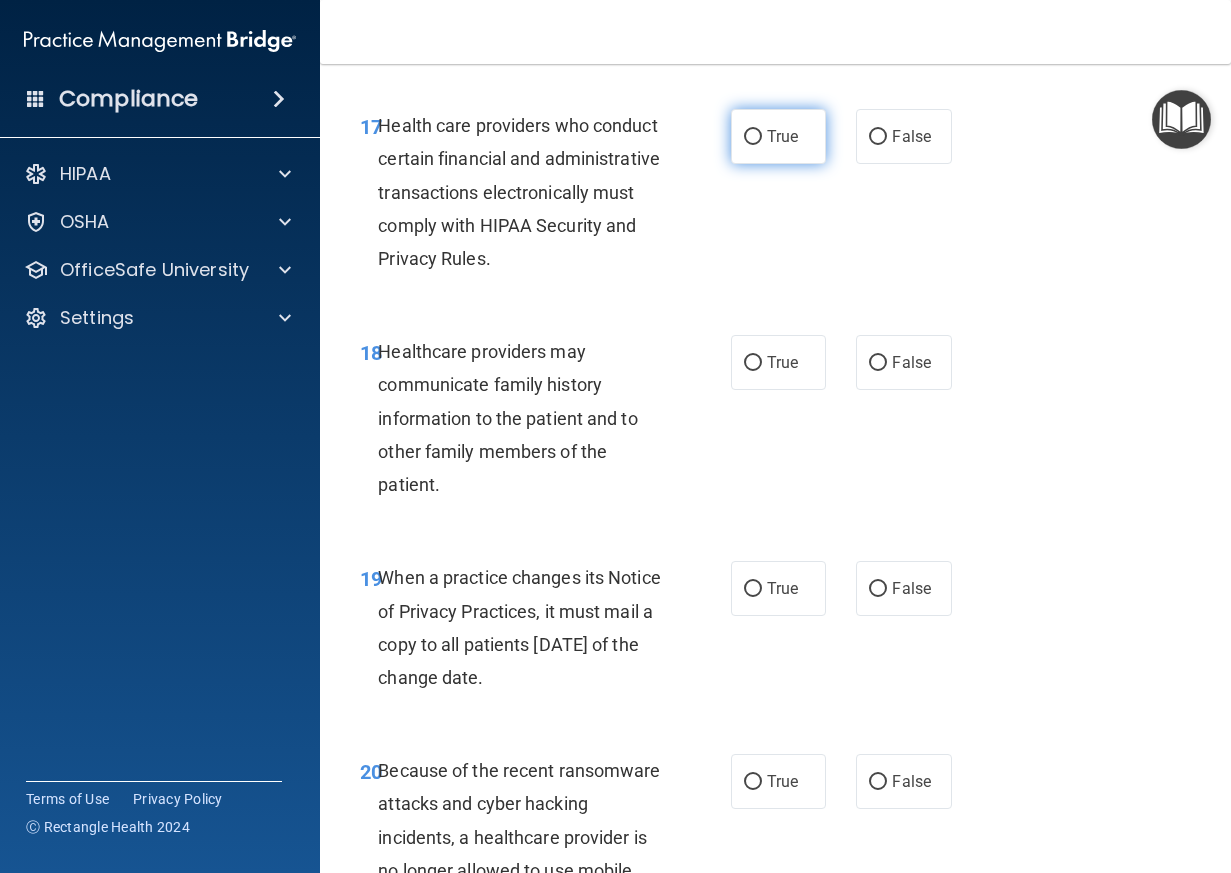 click on "True" at bounding box center (779, 136) 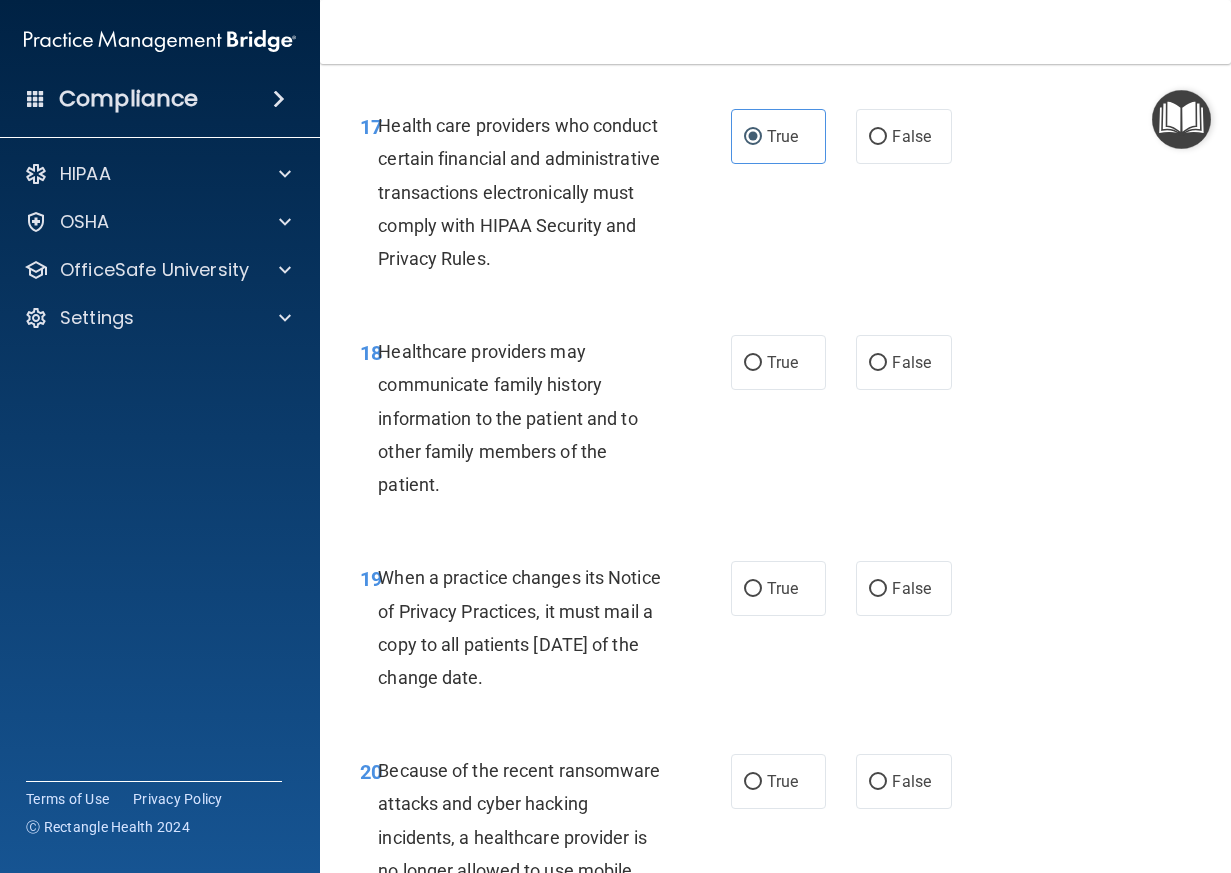 scroll, scrollTop: 4000, scrollLeft: 0, axis: vertical 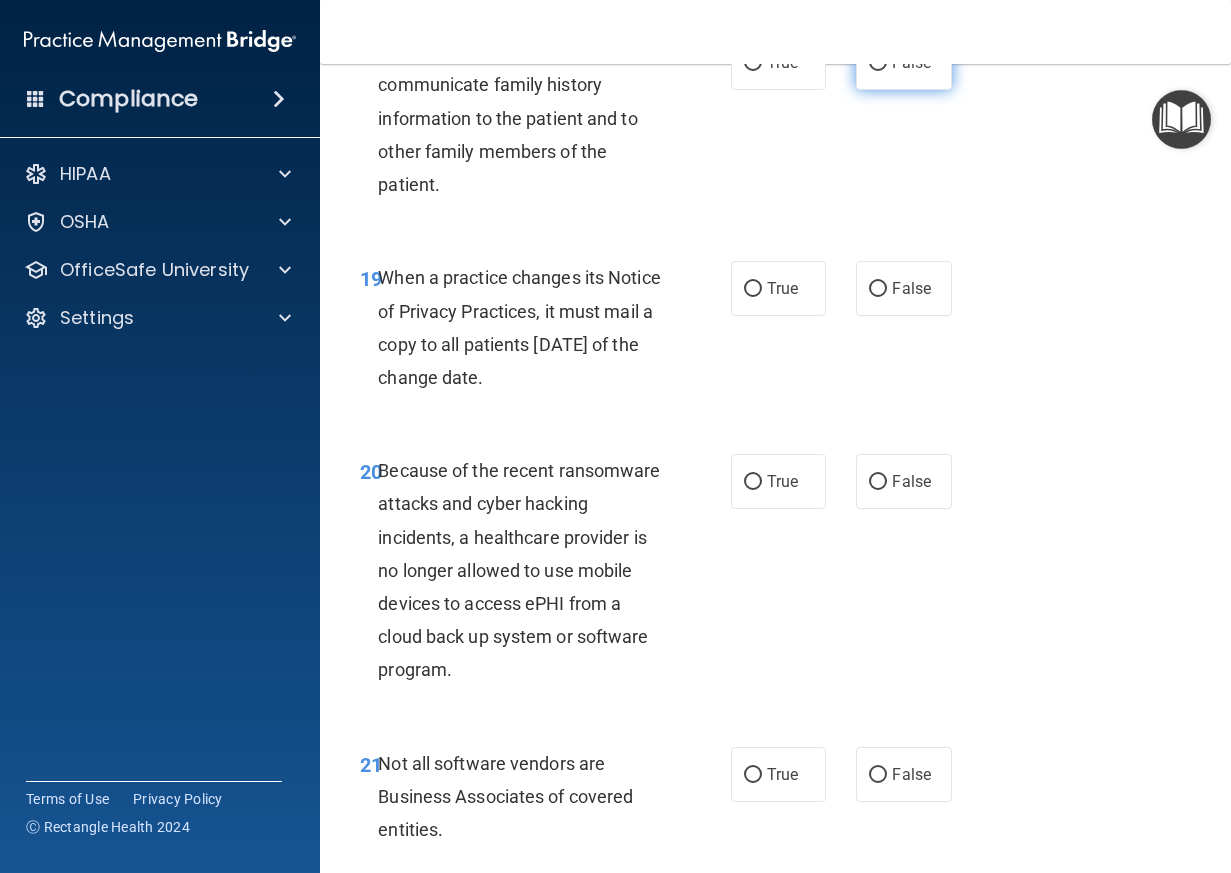 click on "False" at bounding box center [911, 62] 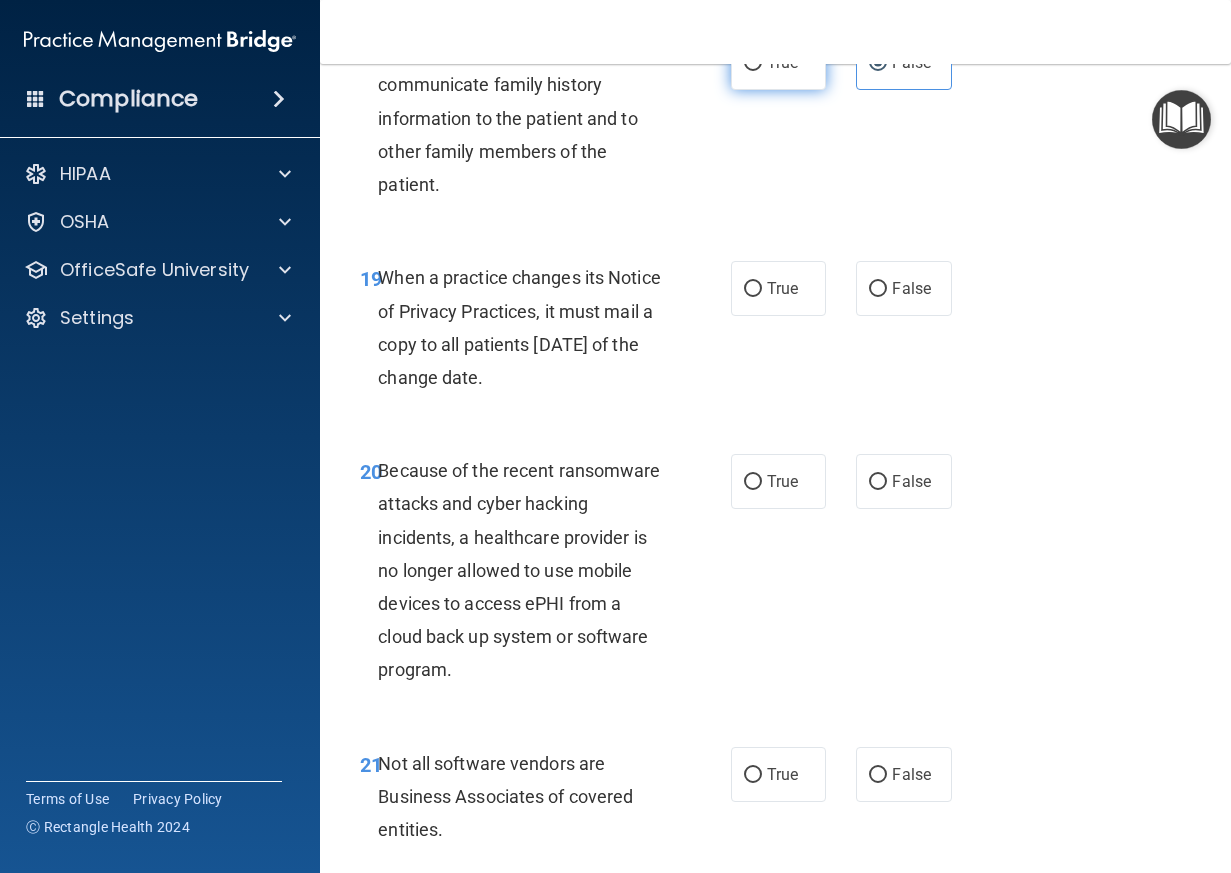 click on "True" at bounding box center [779, 62] 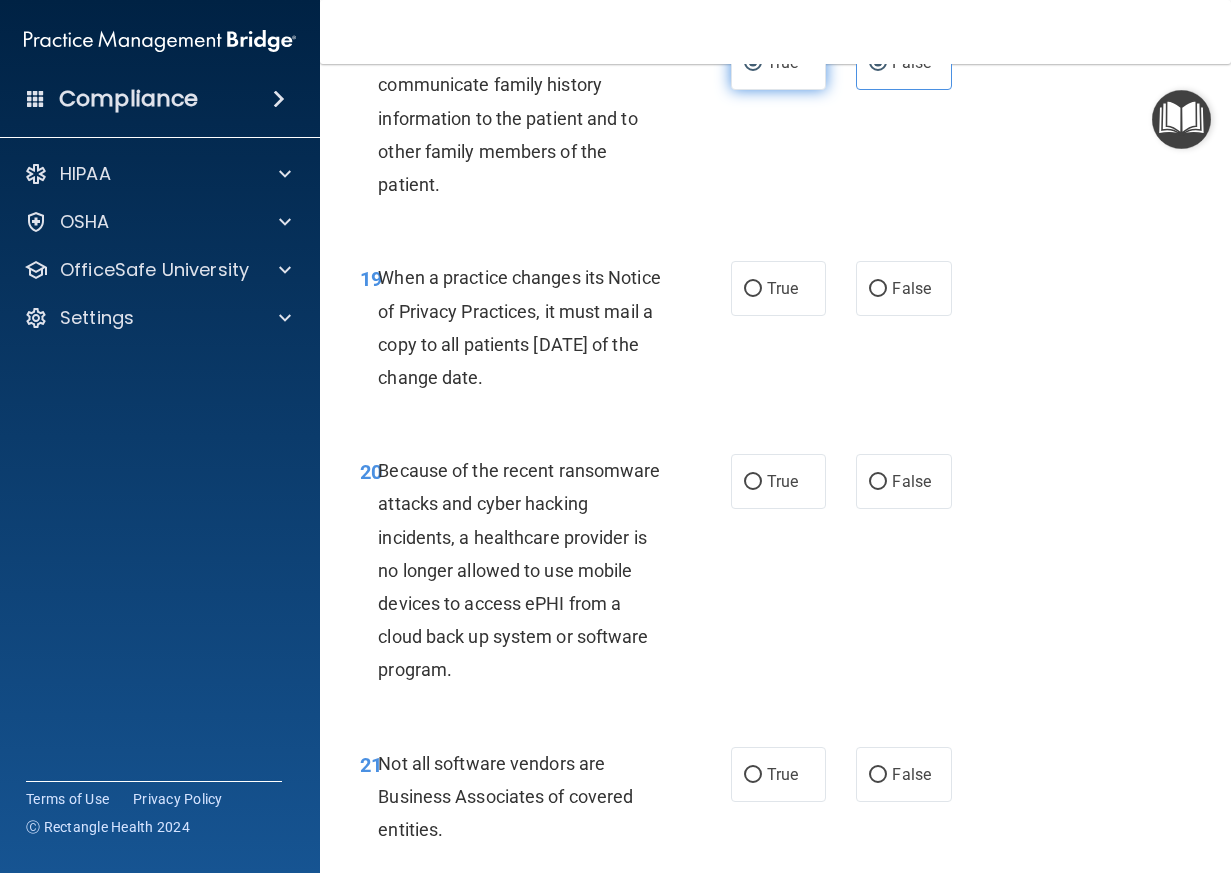 radio on "false" 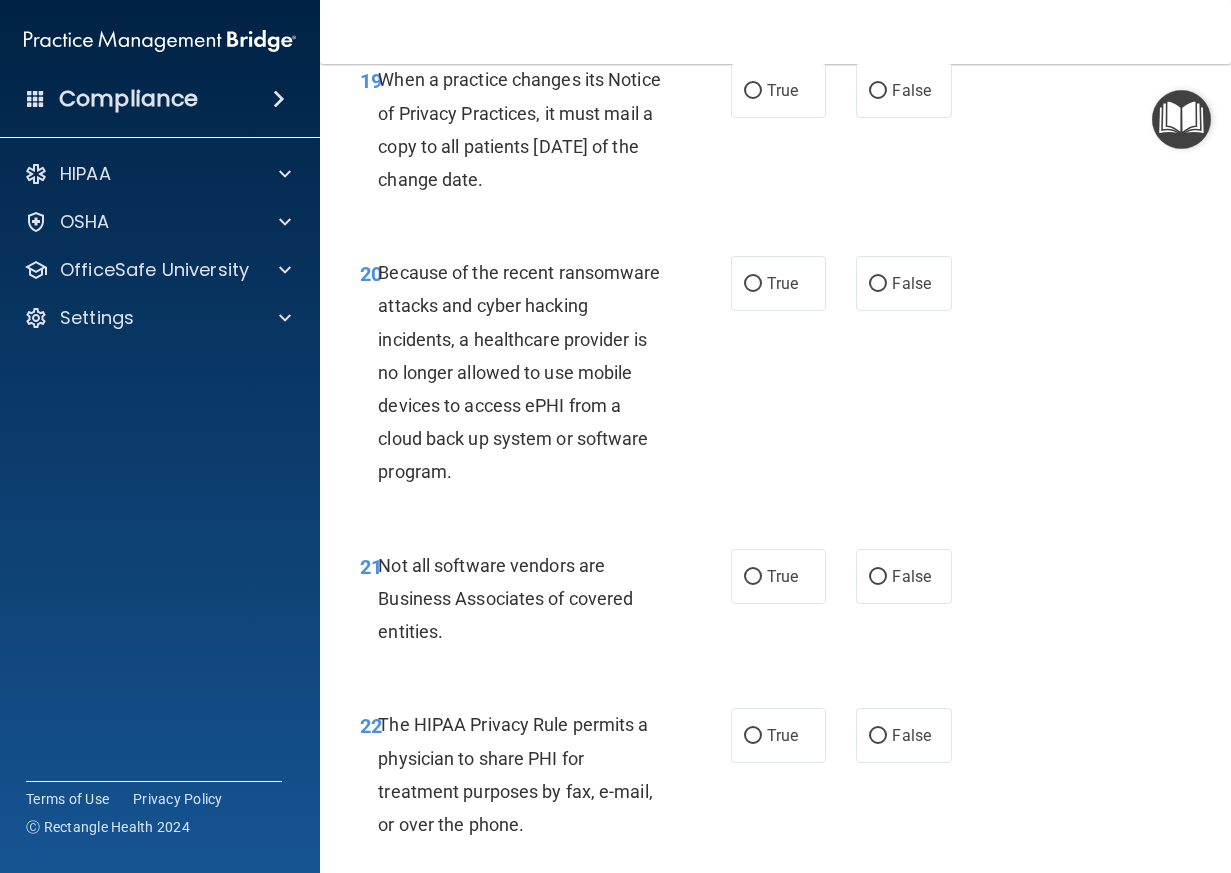 scroll, scrollTop: 4200, scrollLeft: 0, axis: vertical 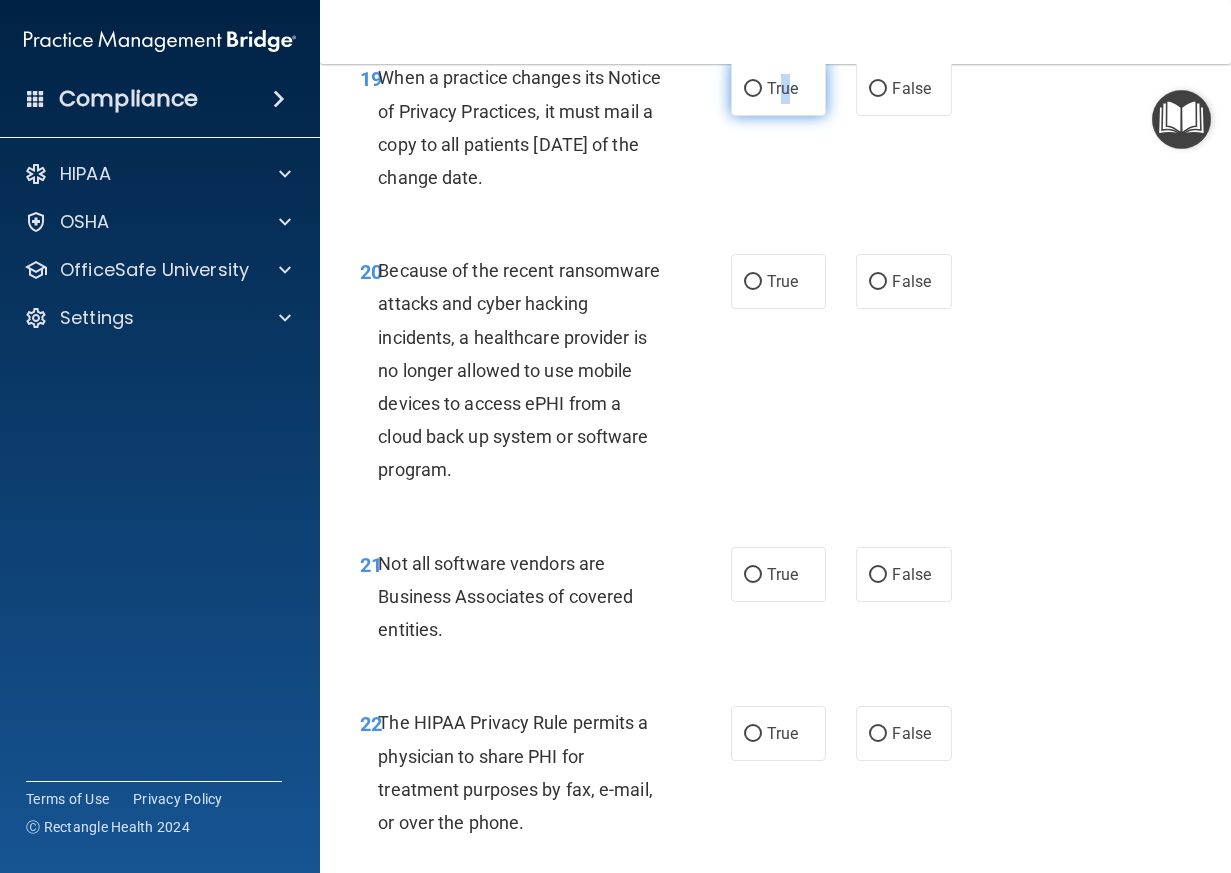 click on "True" at bounding box center (782, 88) 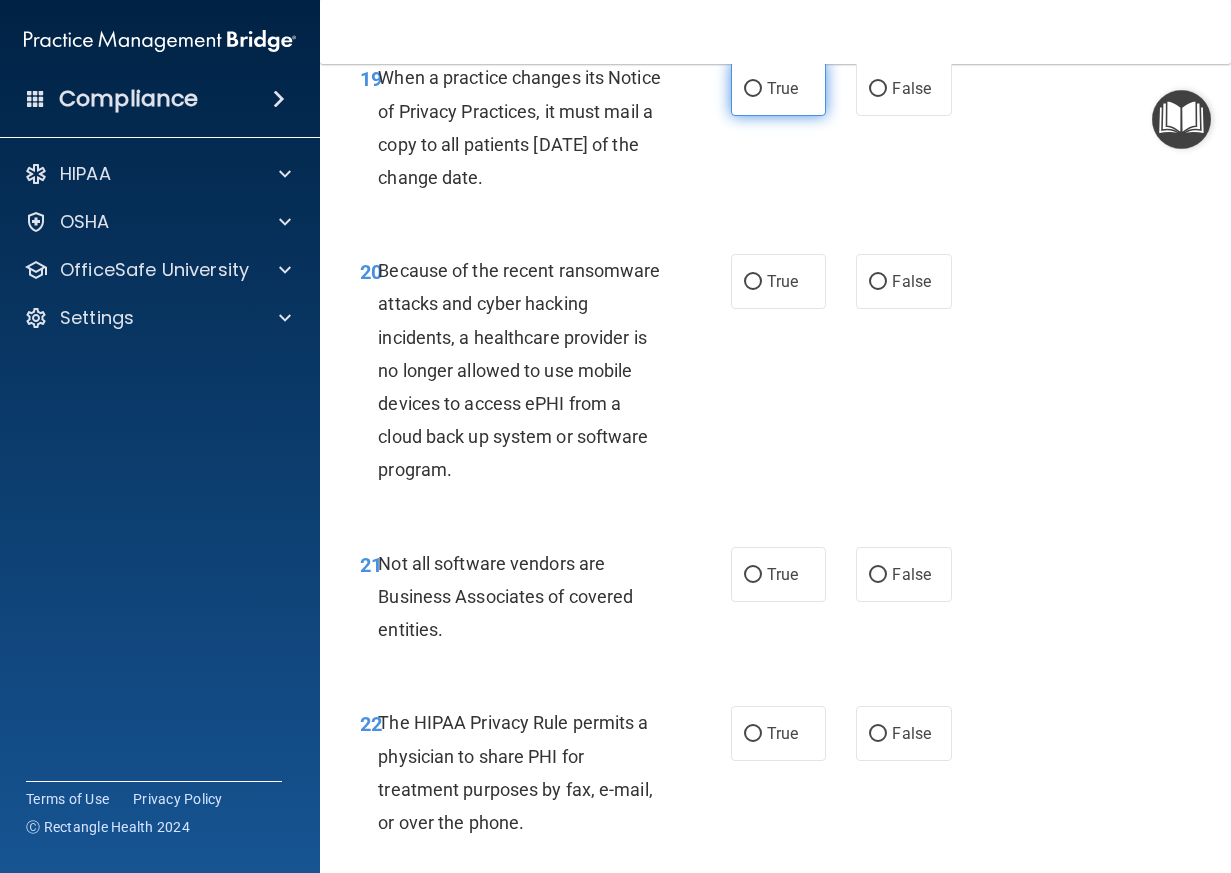 click on "True" at bounding box center (779, 88) 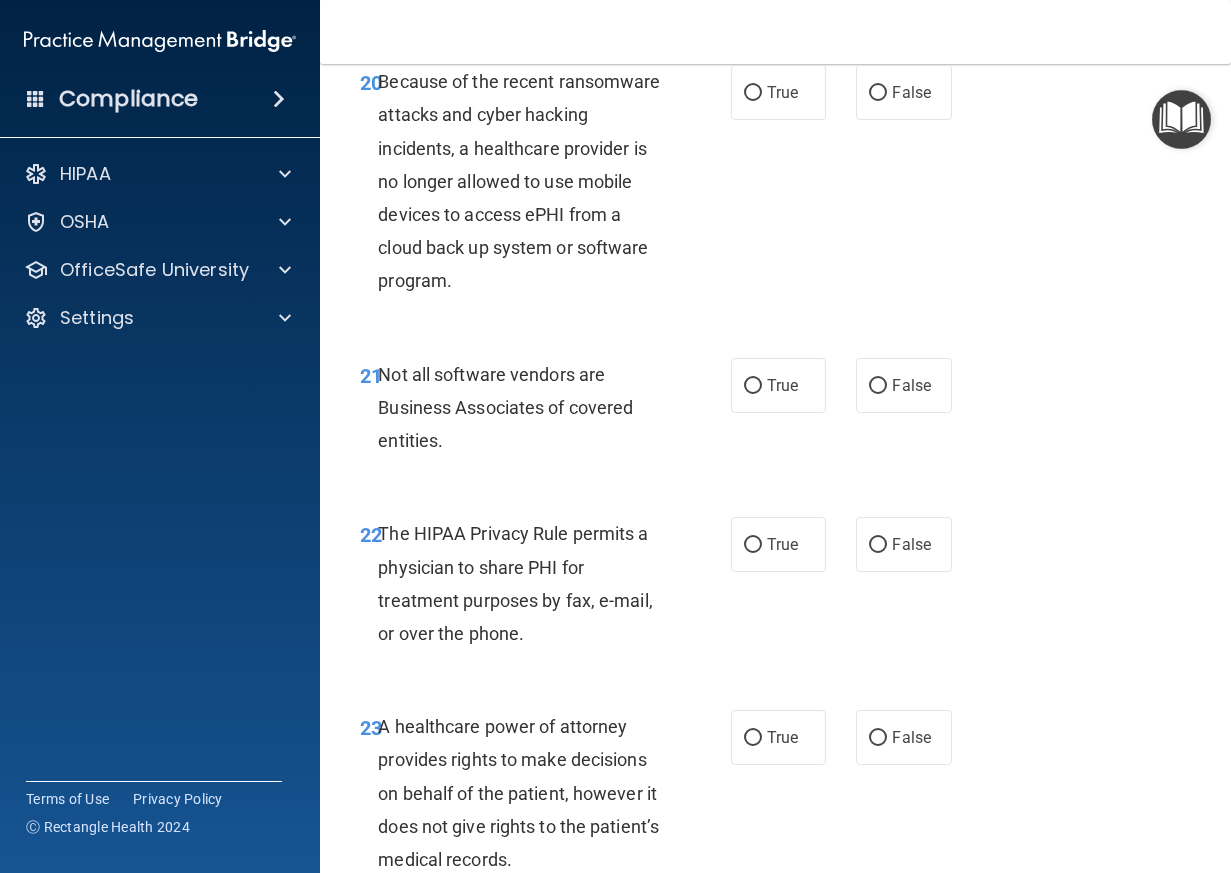 scroll, scrollTop: 4400, scrollLeft: 0, axis: vertical 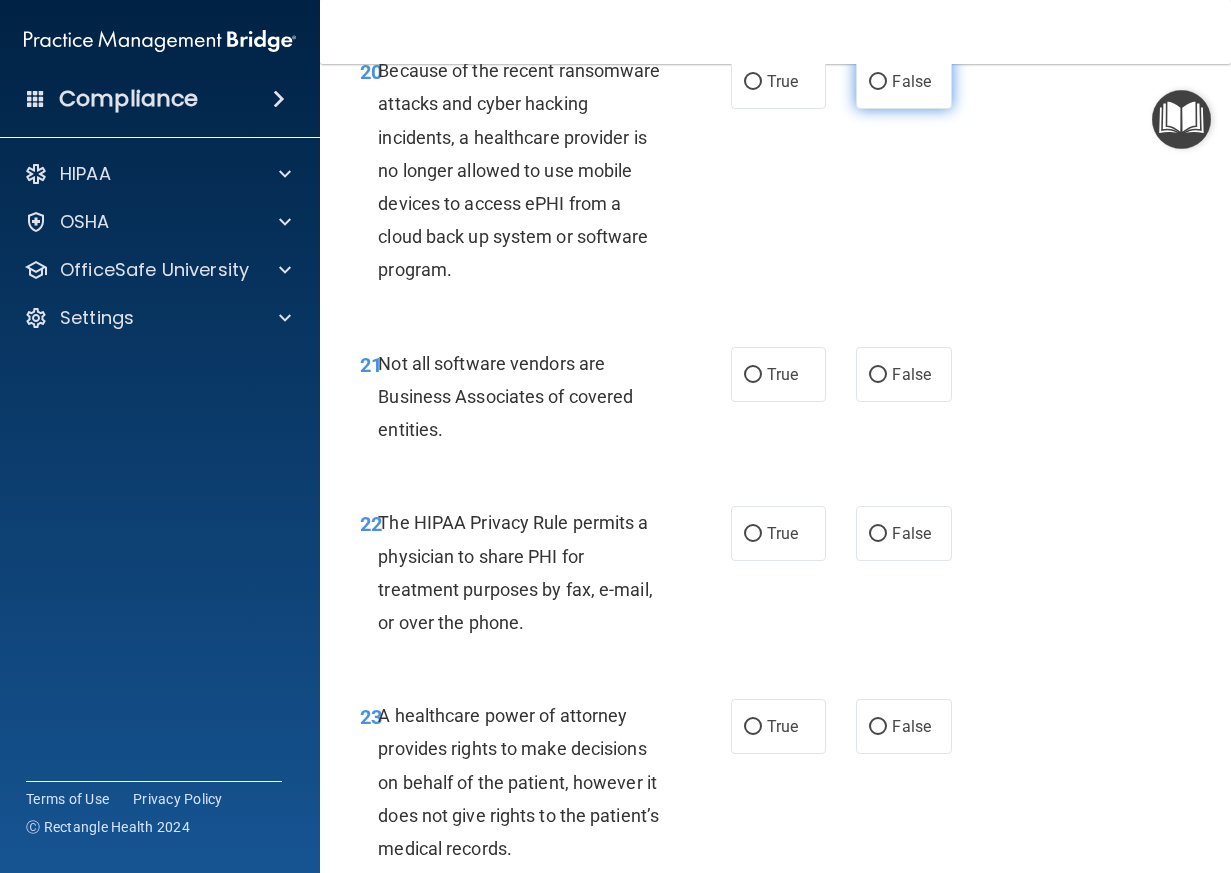 click on "False" at bounding box center [878, 82] 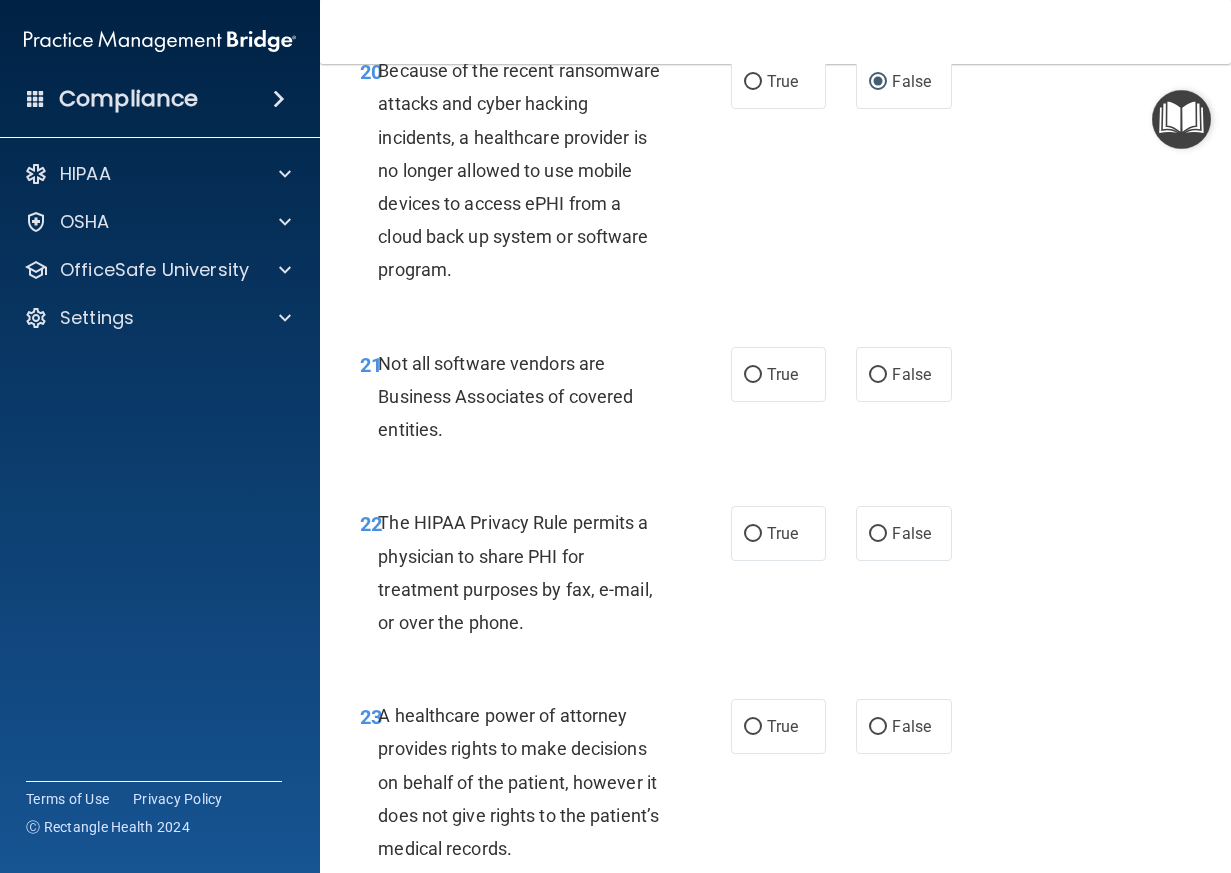 scroll, scrollTop: 4600, scrollLeft: 0, axis: vertical 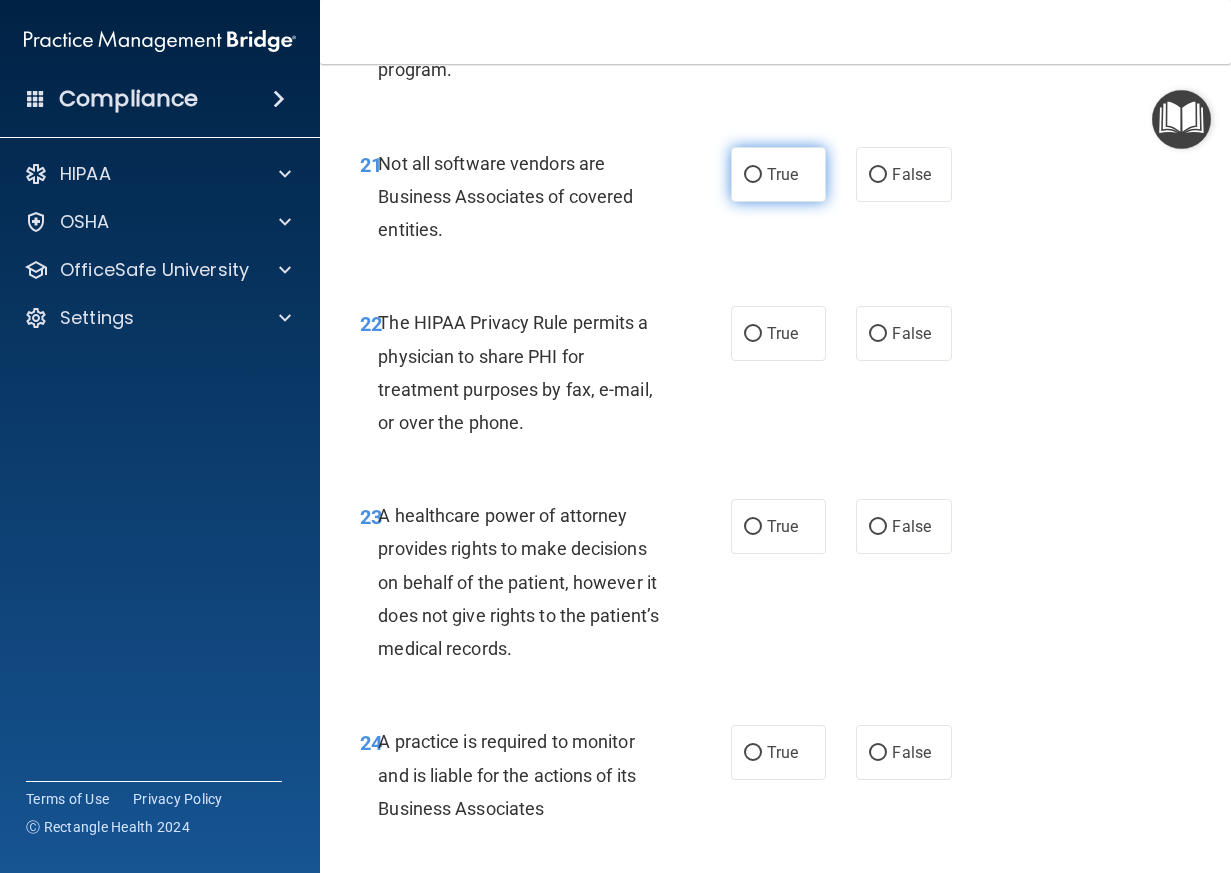 click on "True" at bounding box center (782, 174) 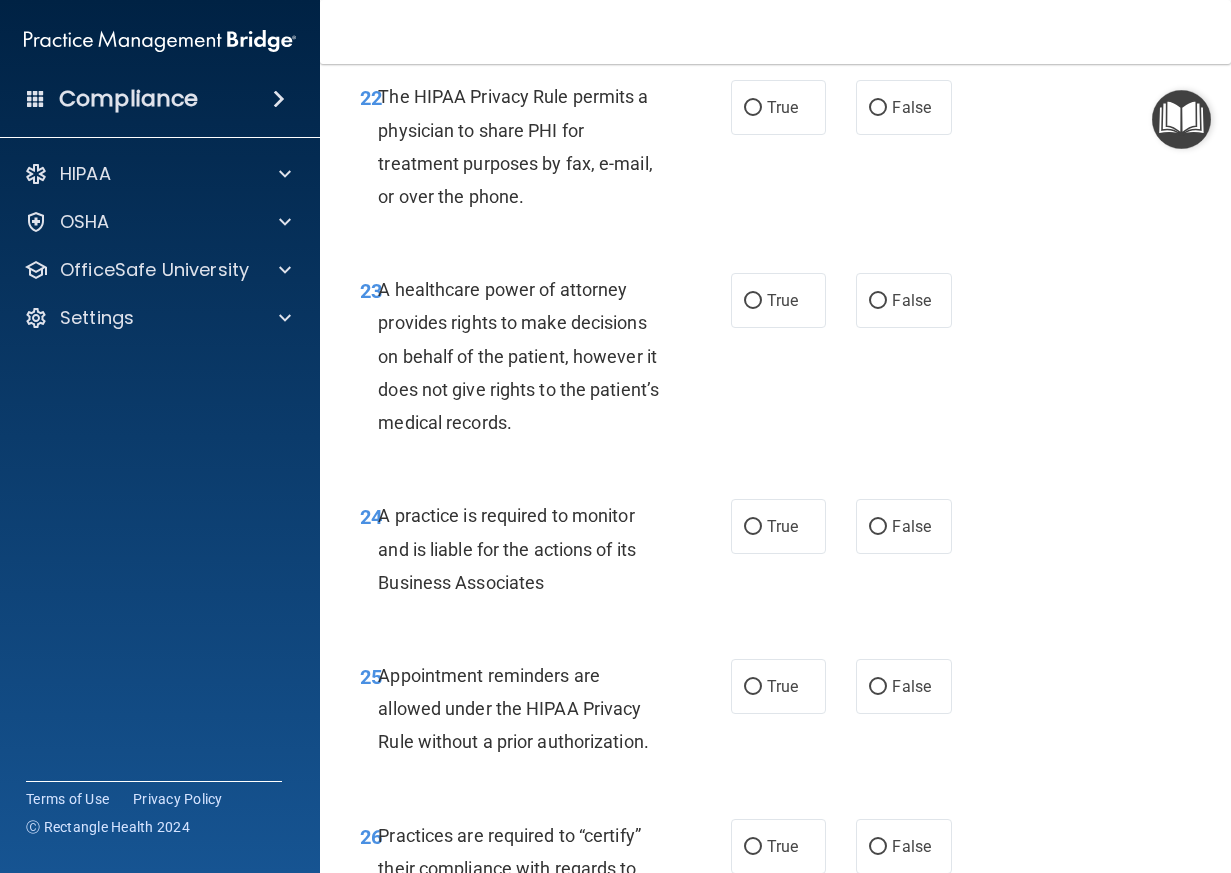 scroll, scrollTop: 4900, scrollLeft: 0, axis: vertical 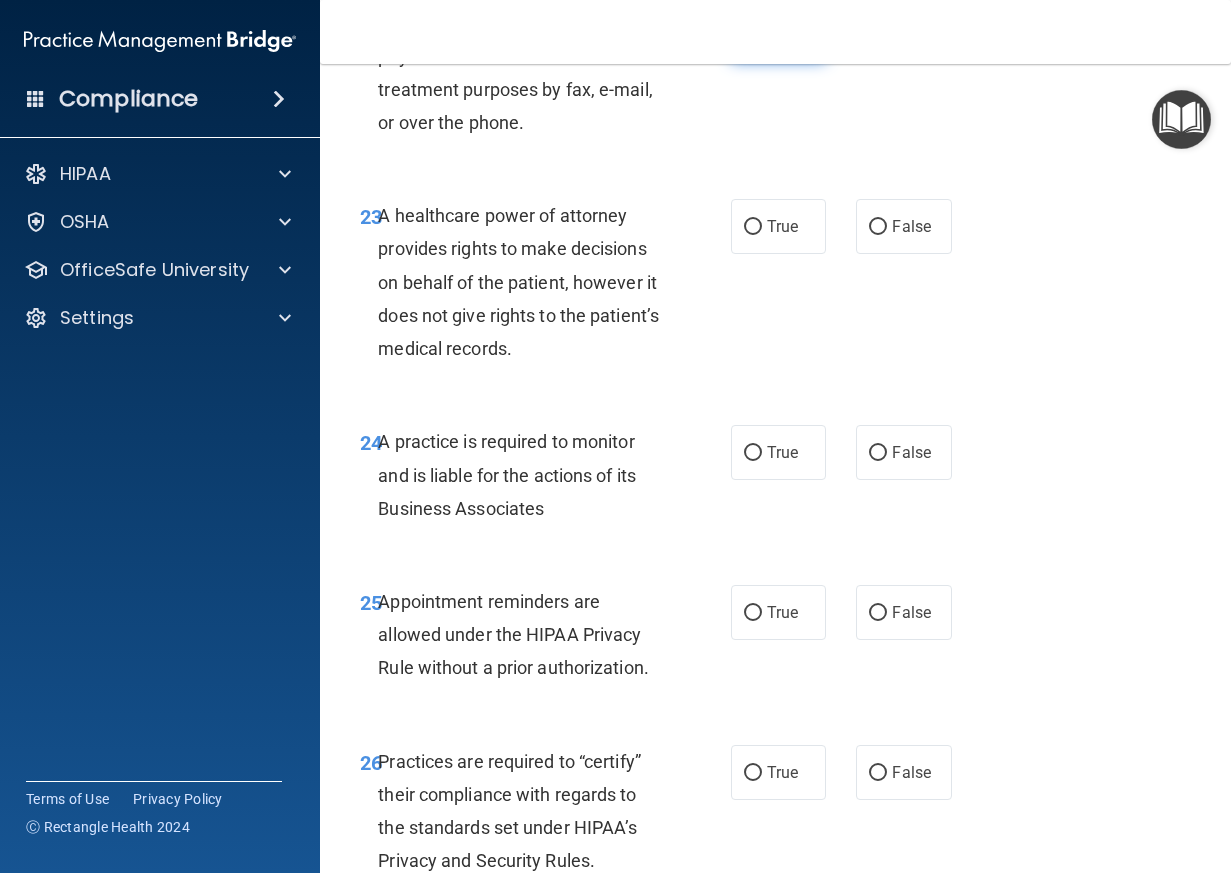 click on "True" at bounding box center (779, 33) 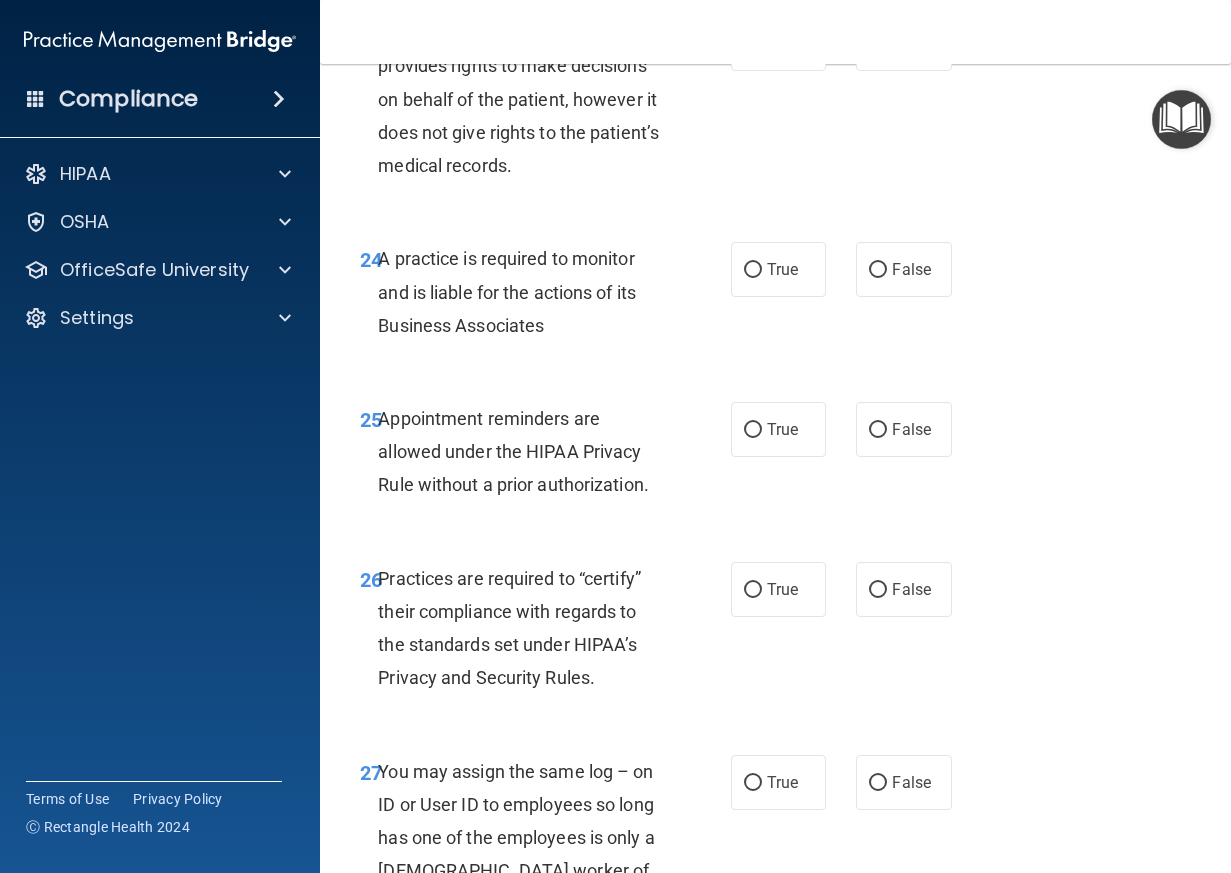 scroll, scrollTop: 5100, scrollLeft: 0, axis: vertical 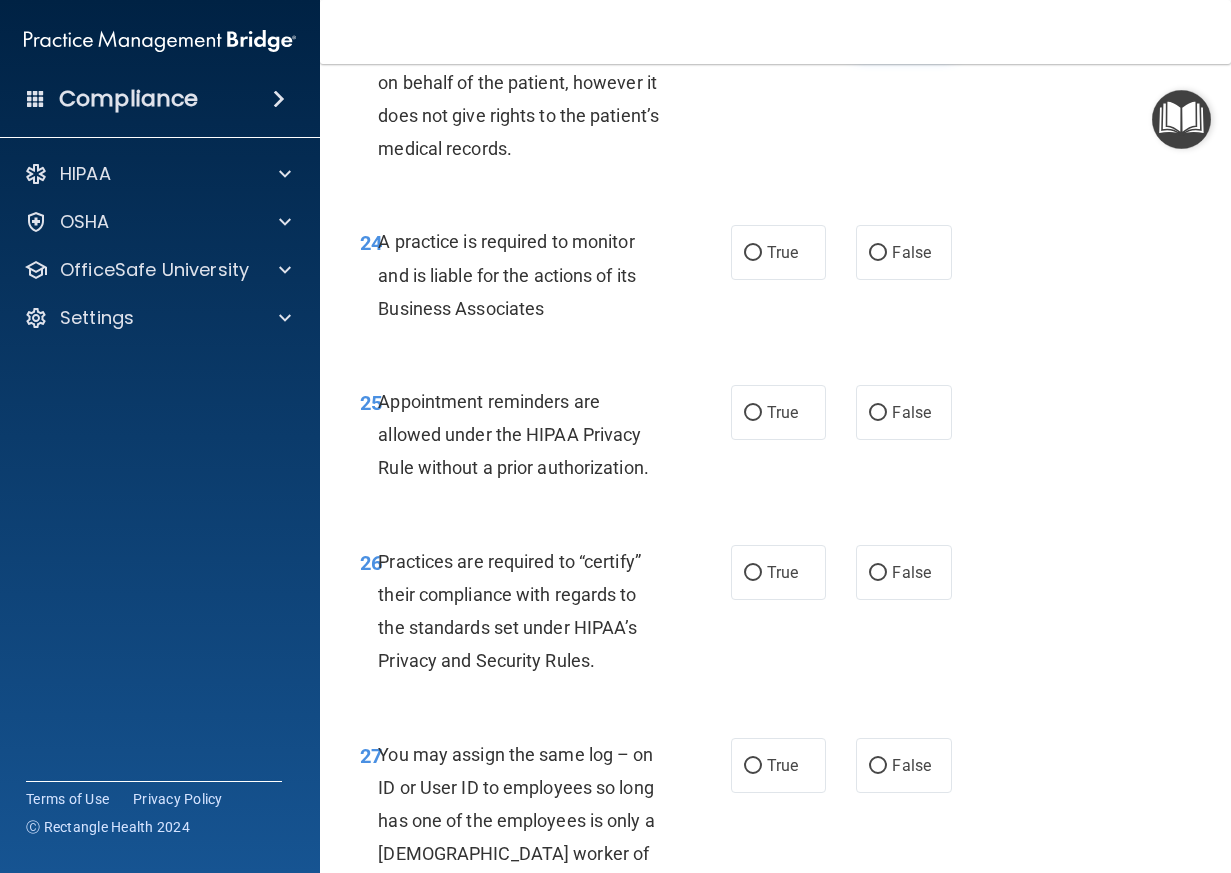 click on "False" at bounding box center [878, 27] 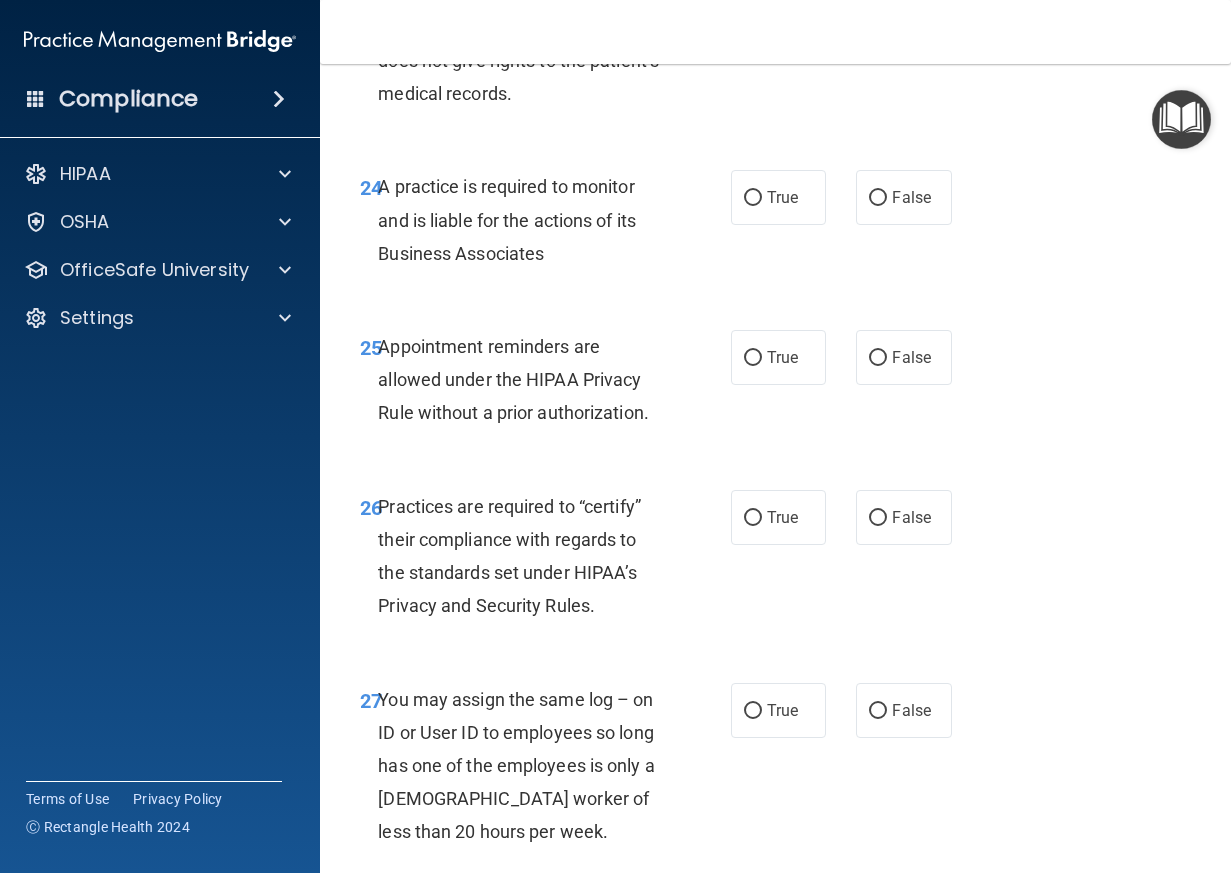 scroll, scrollTop: 5300, scrollLeft: 0, axis: vertical 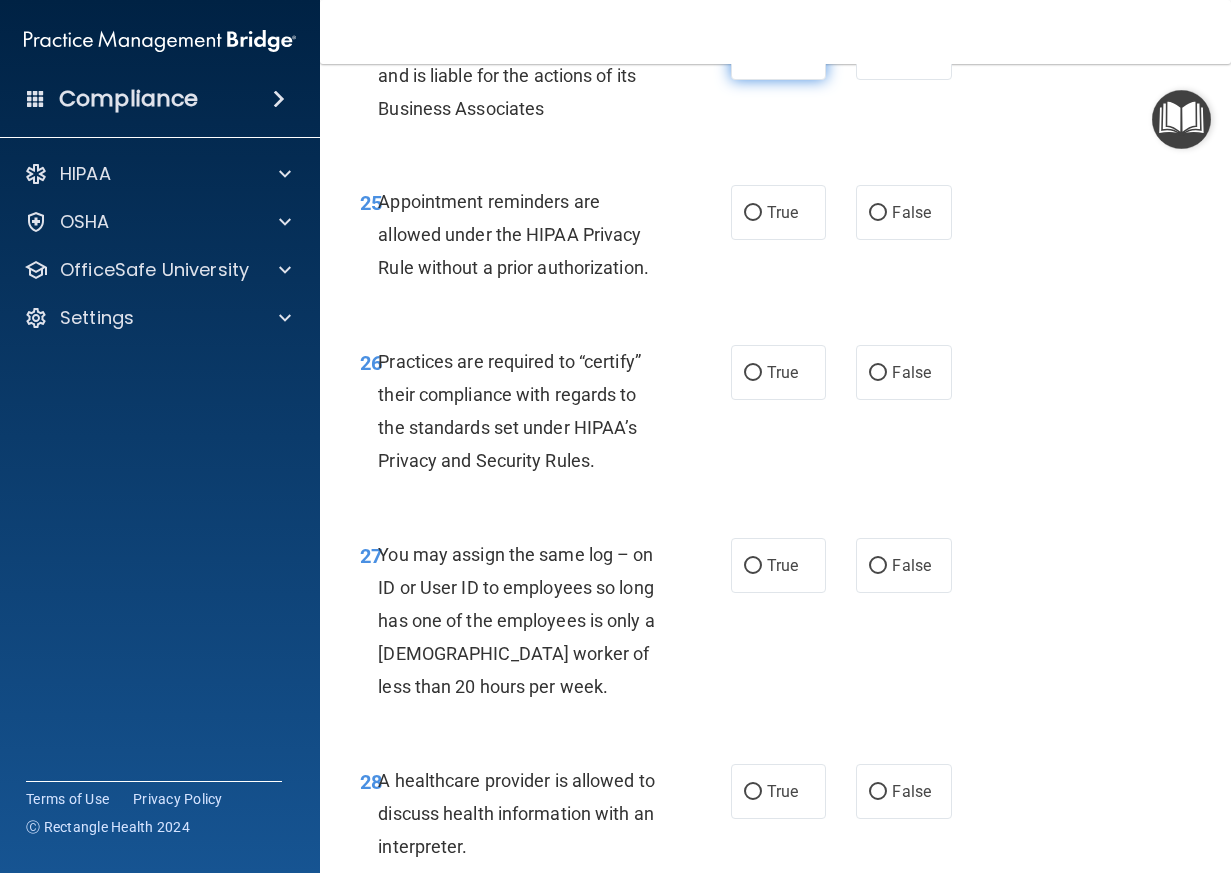 click on "True" at bounding box center [779, 52] 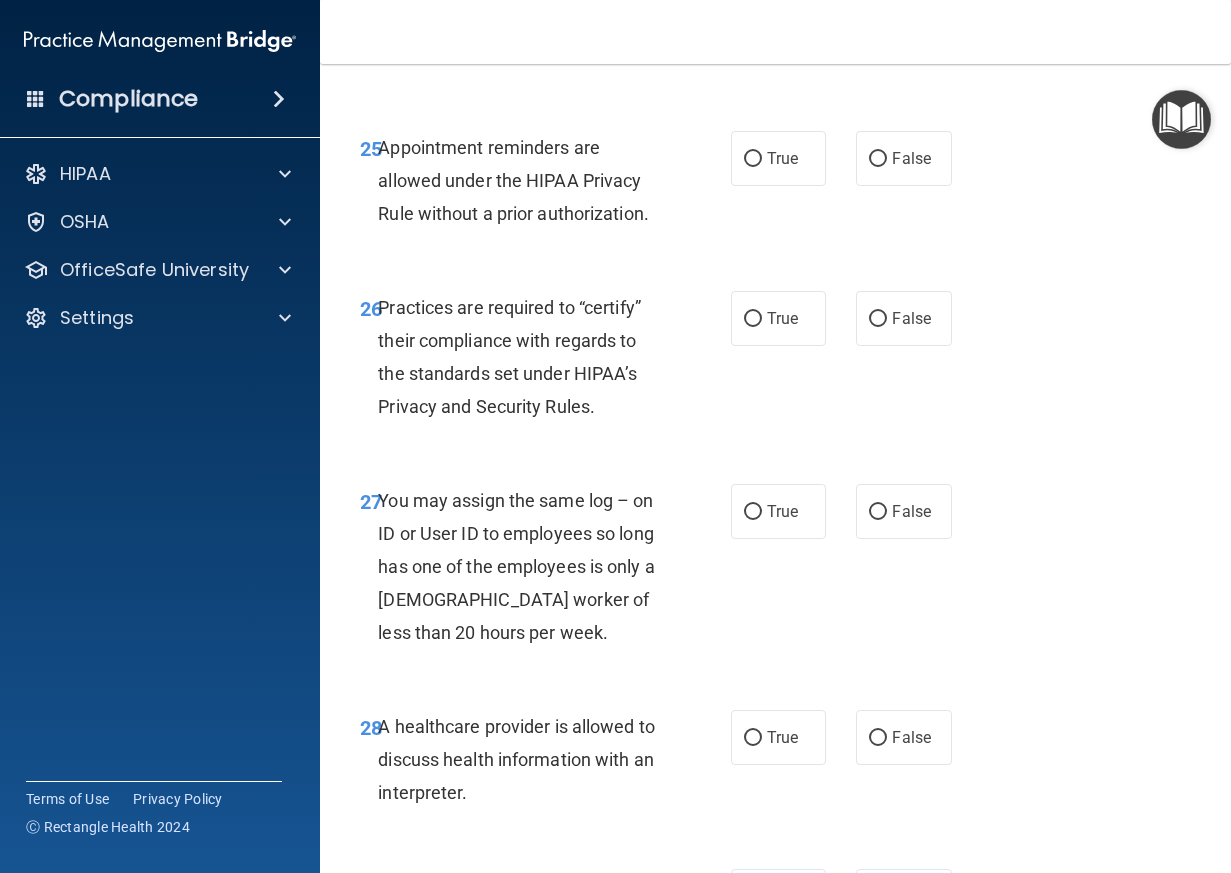scroll, scrollTop: 5400, scrollLeft: 0, axis: vertical 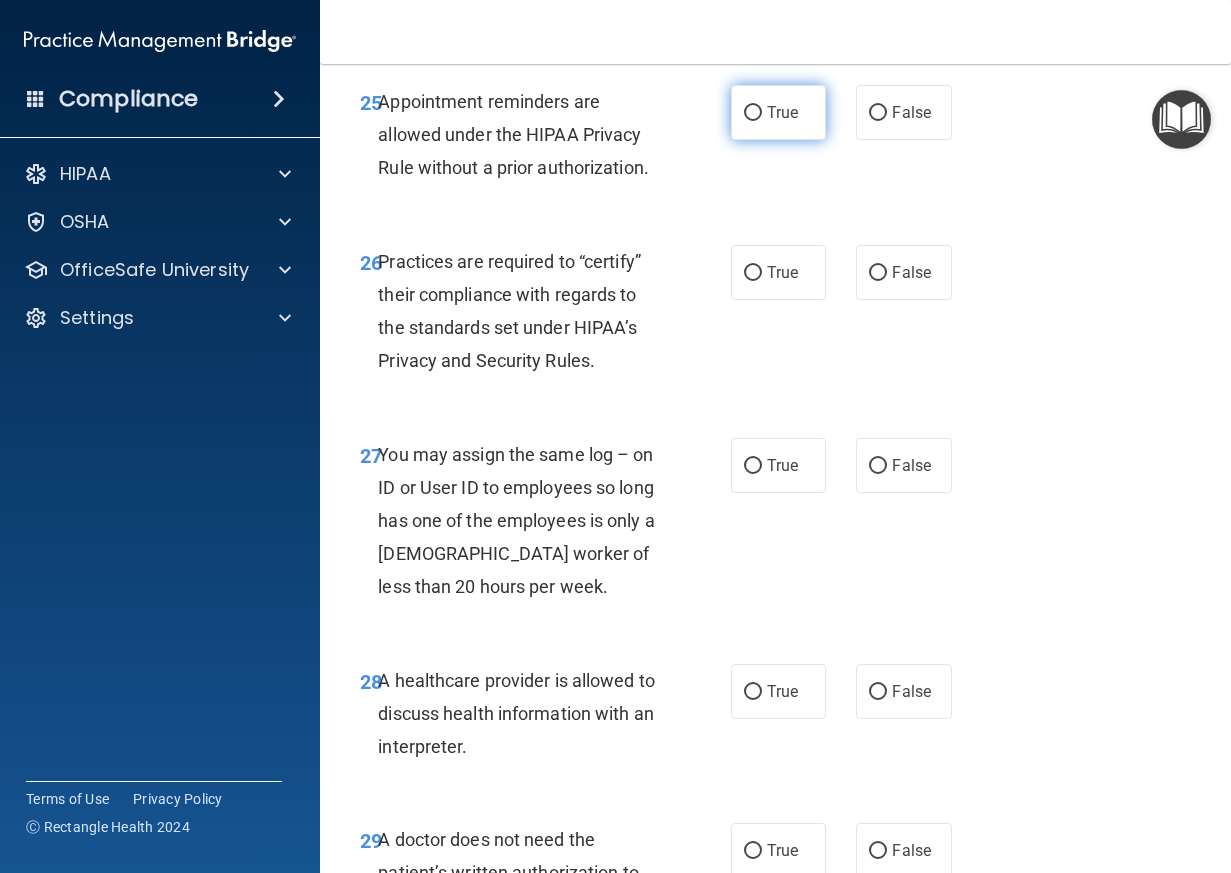 click on "True" at bounding box center (782, 112) 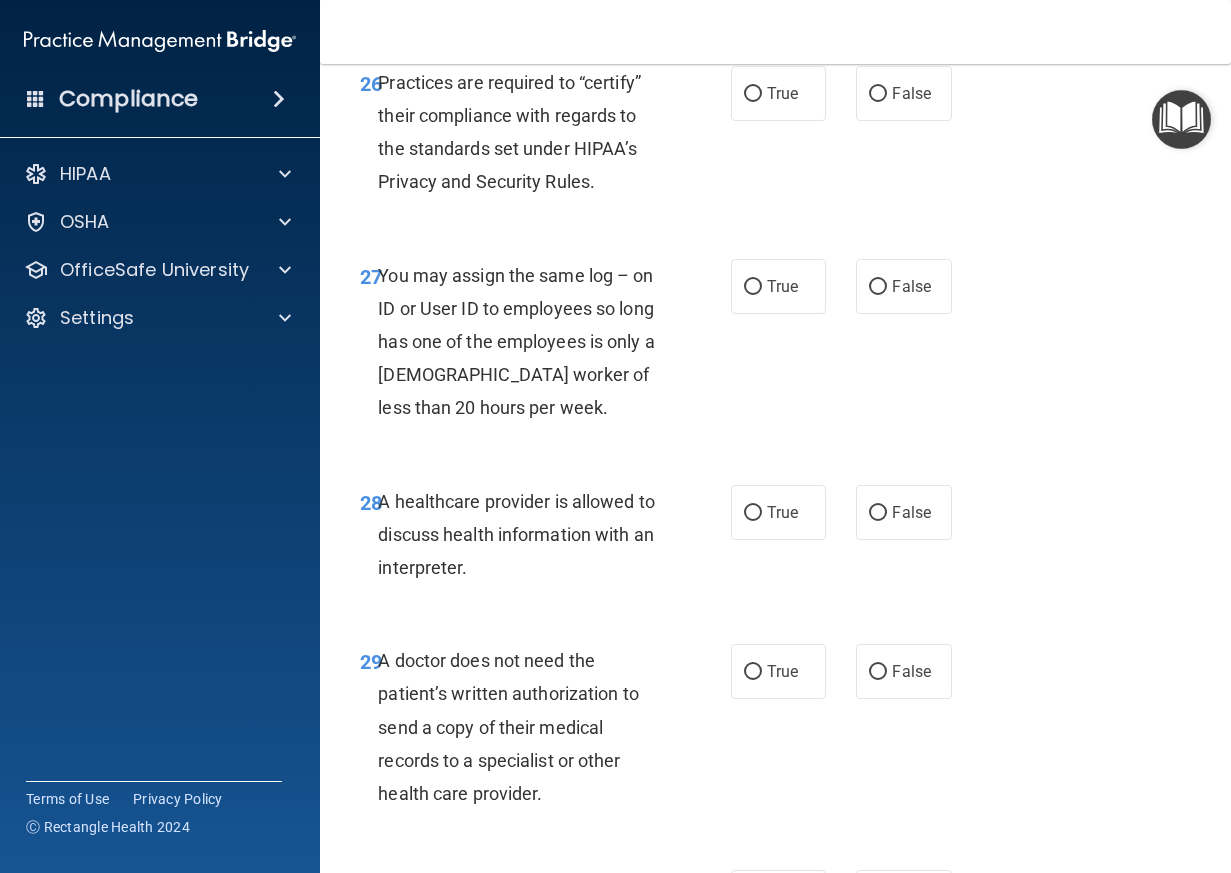 scroll, scrollTop: 5600, scrollLeft: 0, axis: vertical 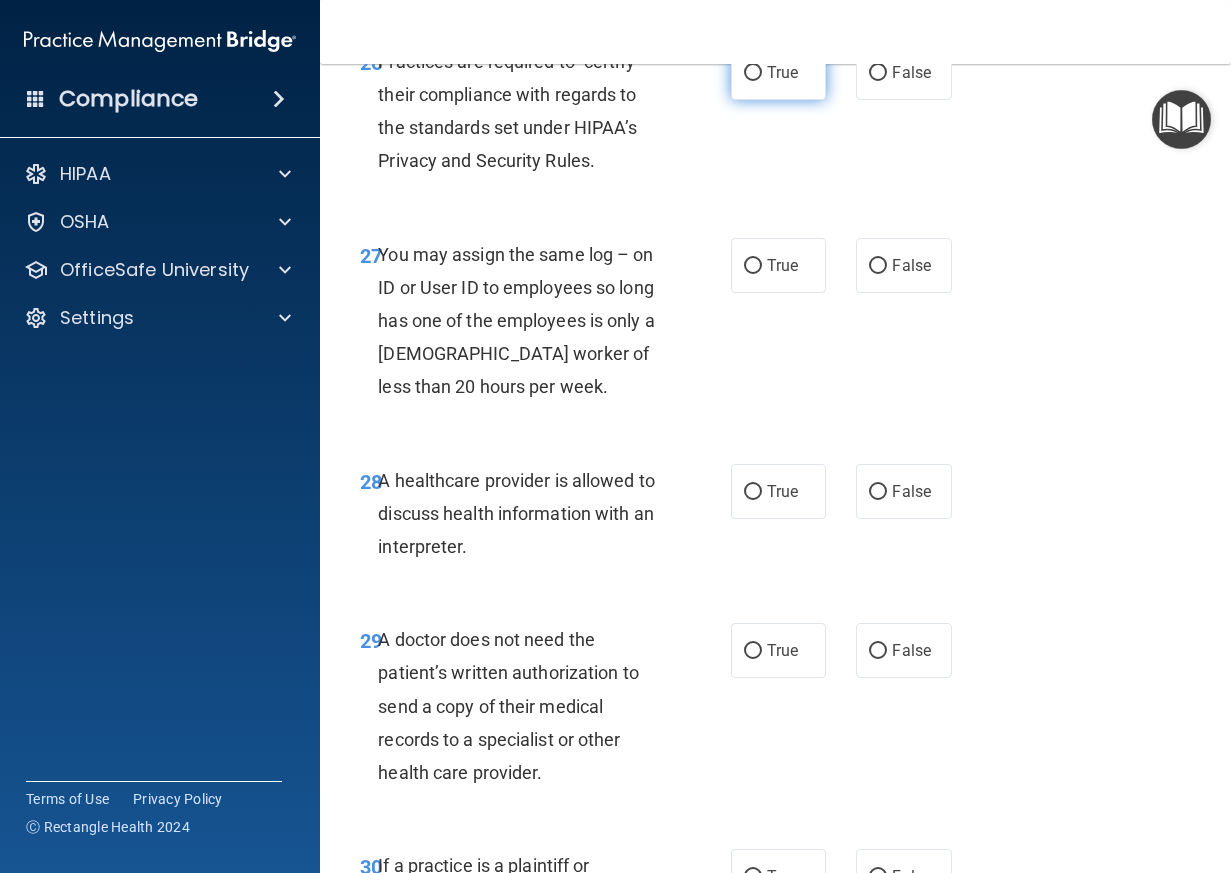click on "True" at bounding box center [779, 72] 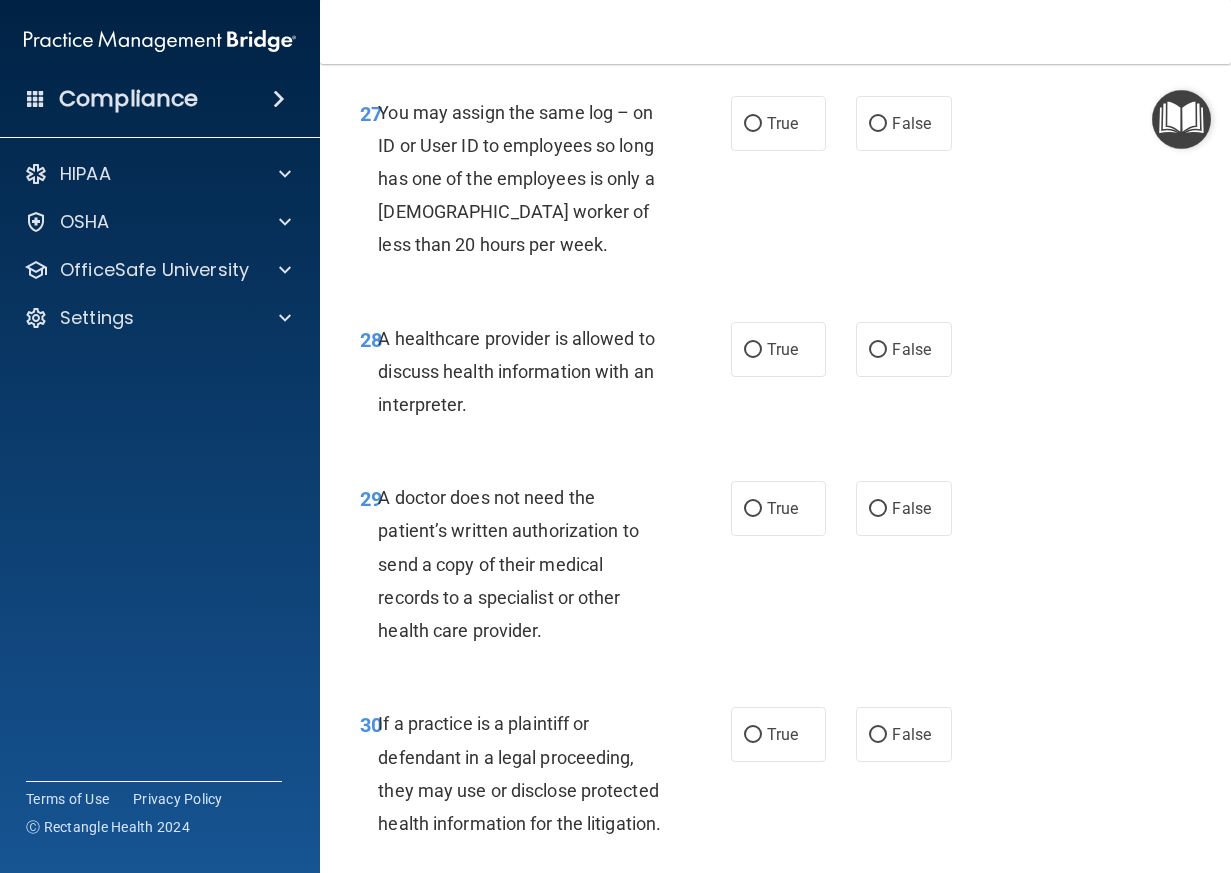scroll, scrollTop: 5800, scrollLeft: 0, axis: vertical 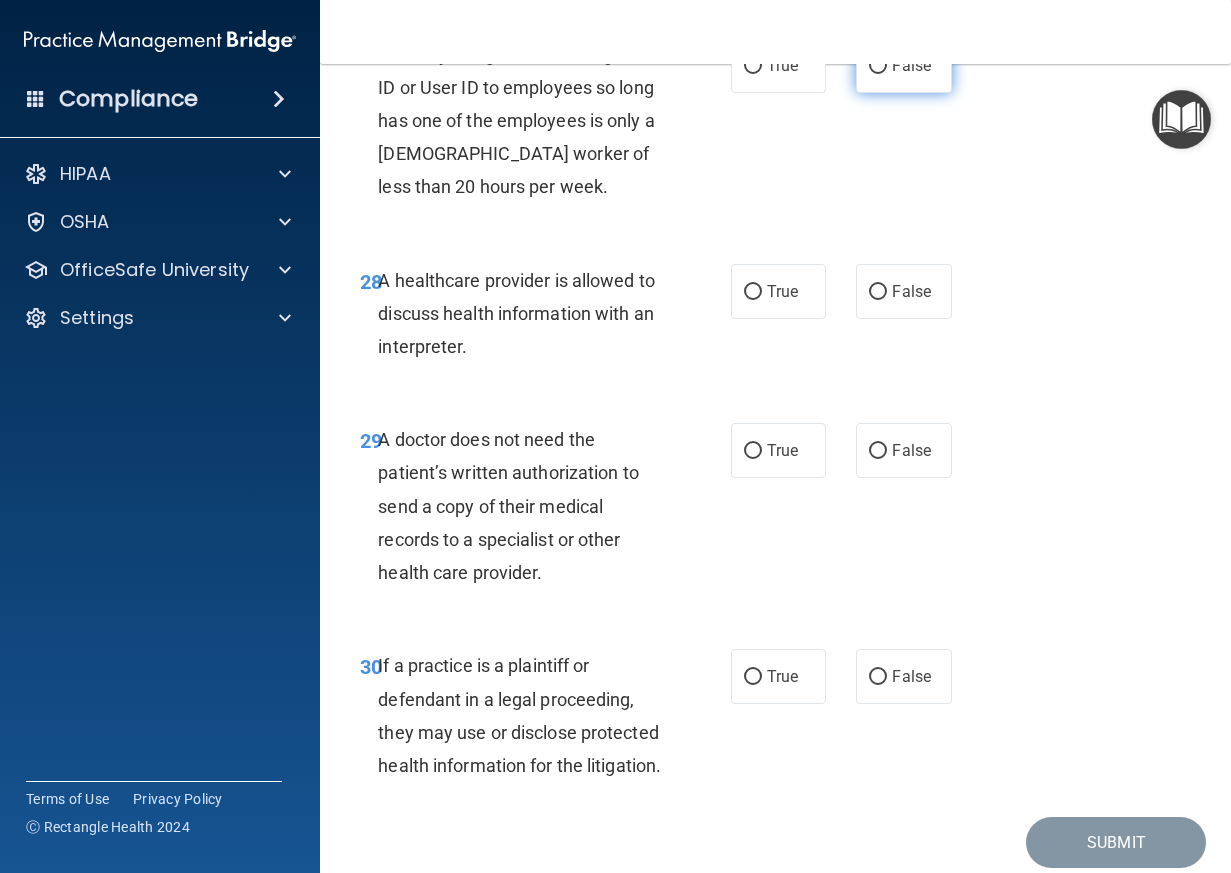 click on "False" at bounding box center [911, 65] 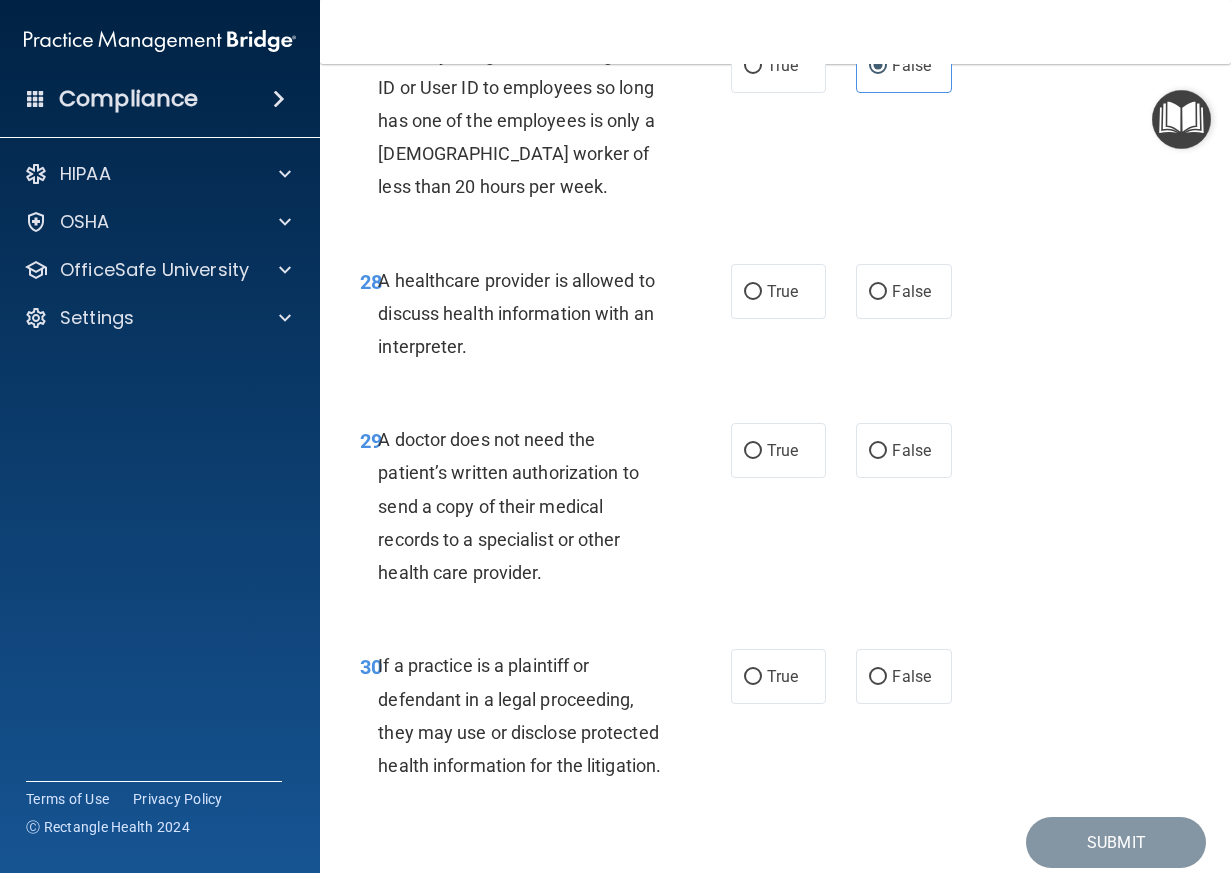 scroll, scrollTop: 5900, scrollLeft: 0, axis: vertical 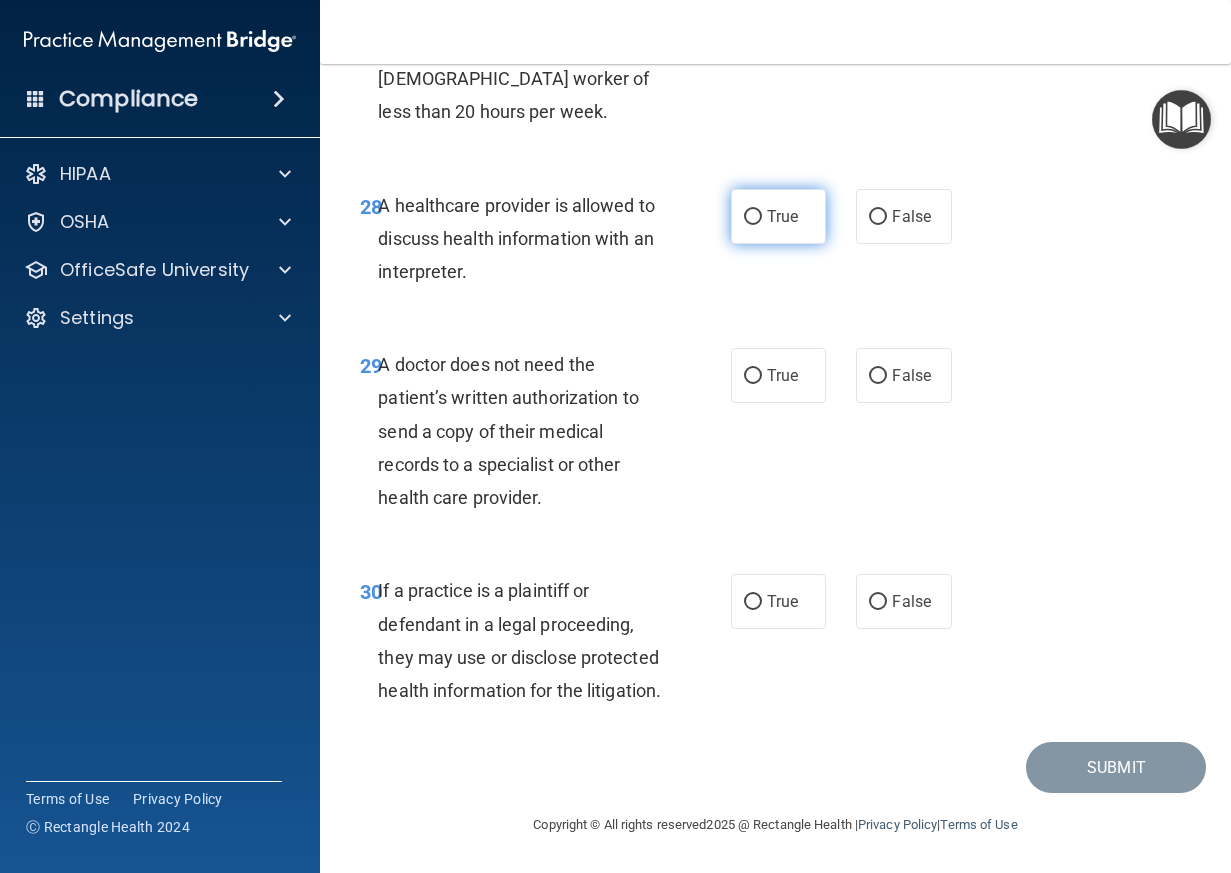 click on "True" at bounding box center (782, 216) 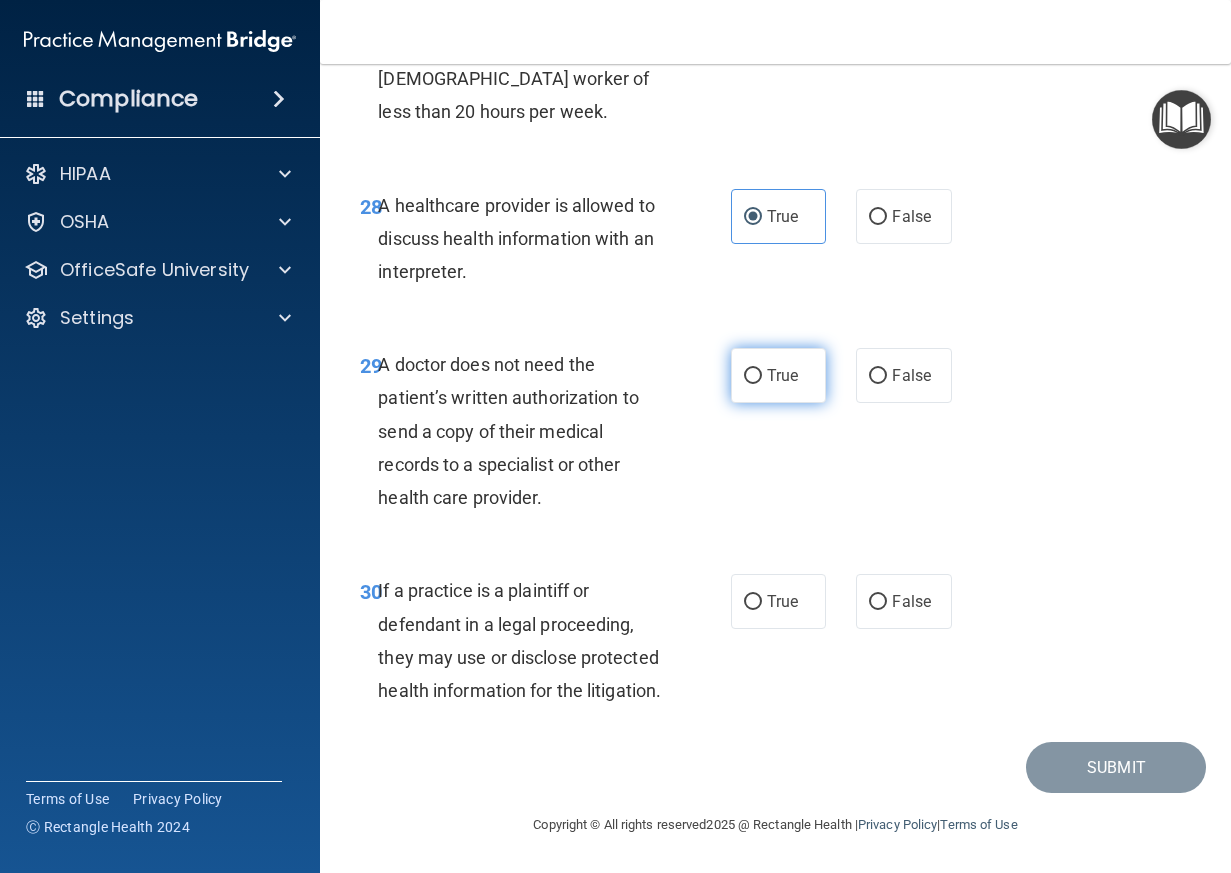 scroll, scrollTop: 6100, scrollLeft: 0, axis: vertical 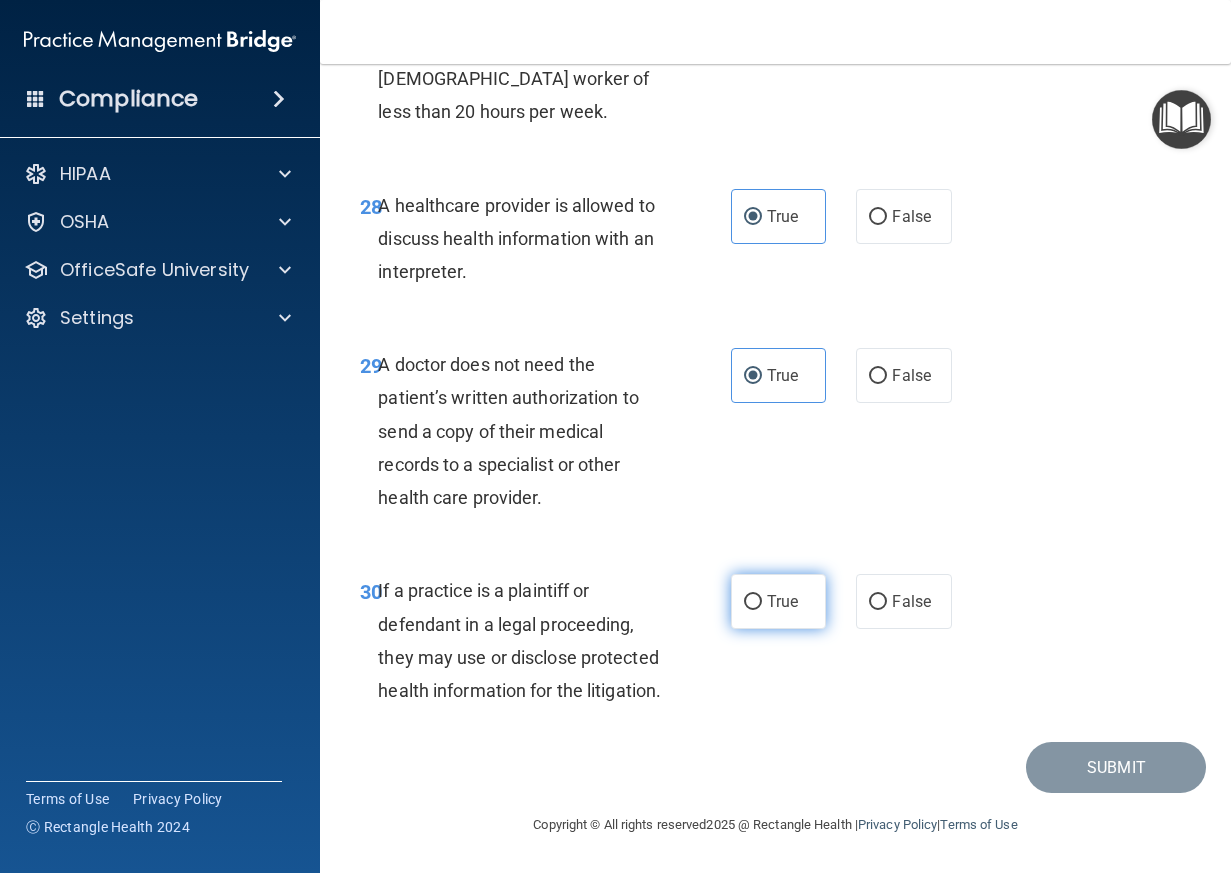 click on "True" at bounding box center [782, 601] 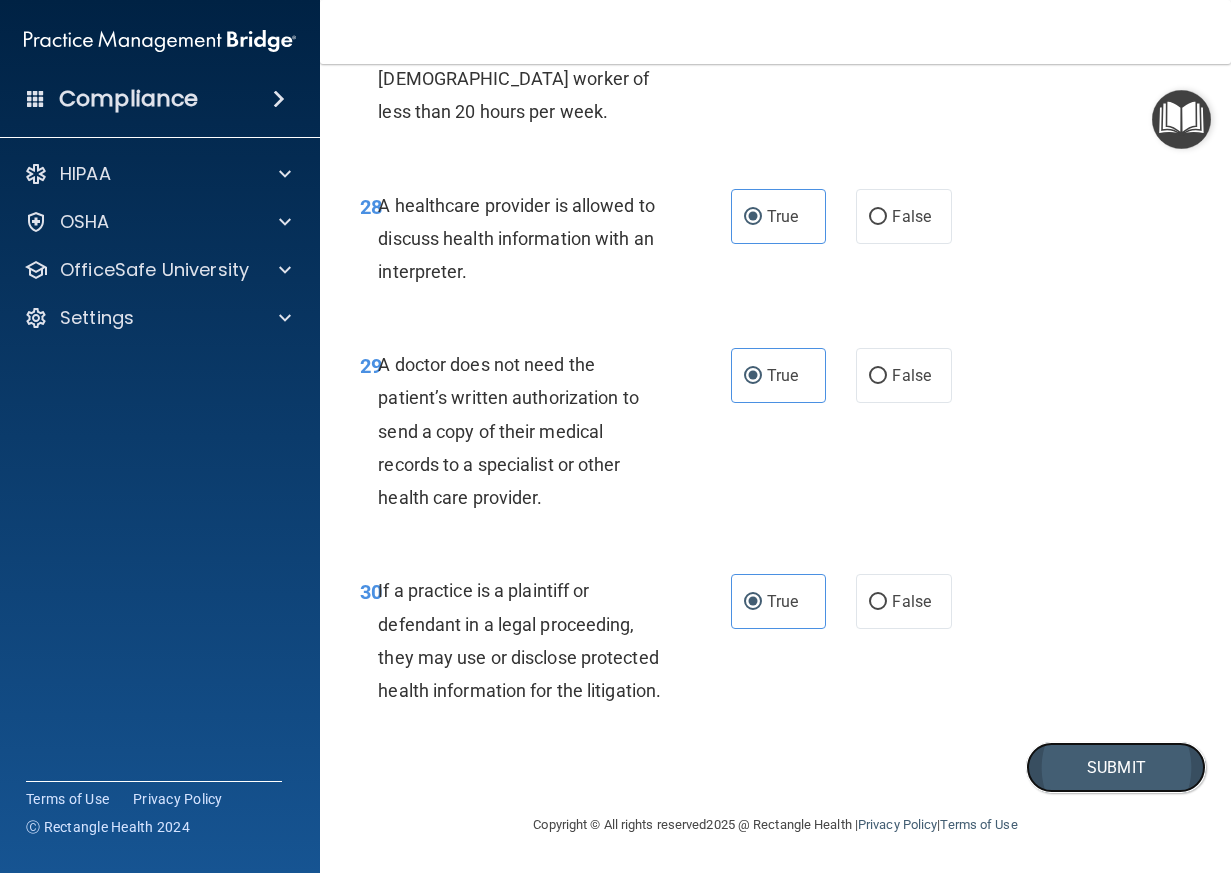 click on "Submit" at bounding box center [1116, 767] 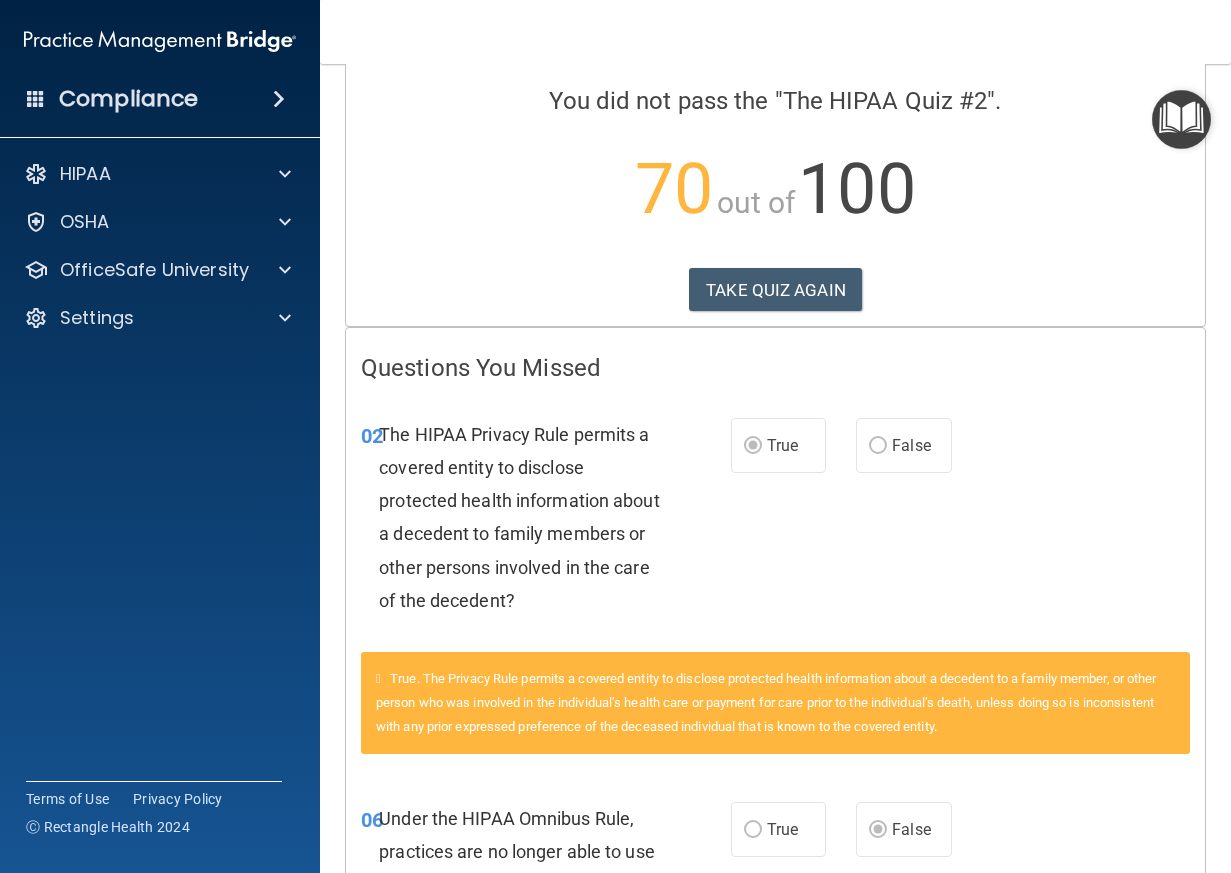scroll, scrollTop: 0, scrollLeft: 0, axis: both 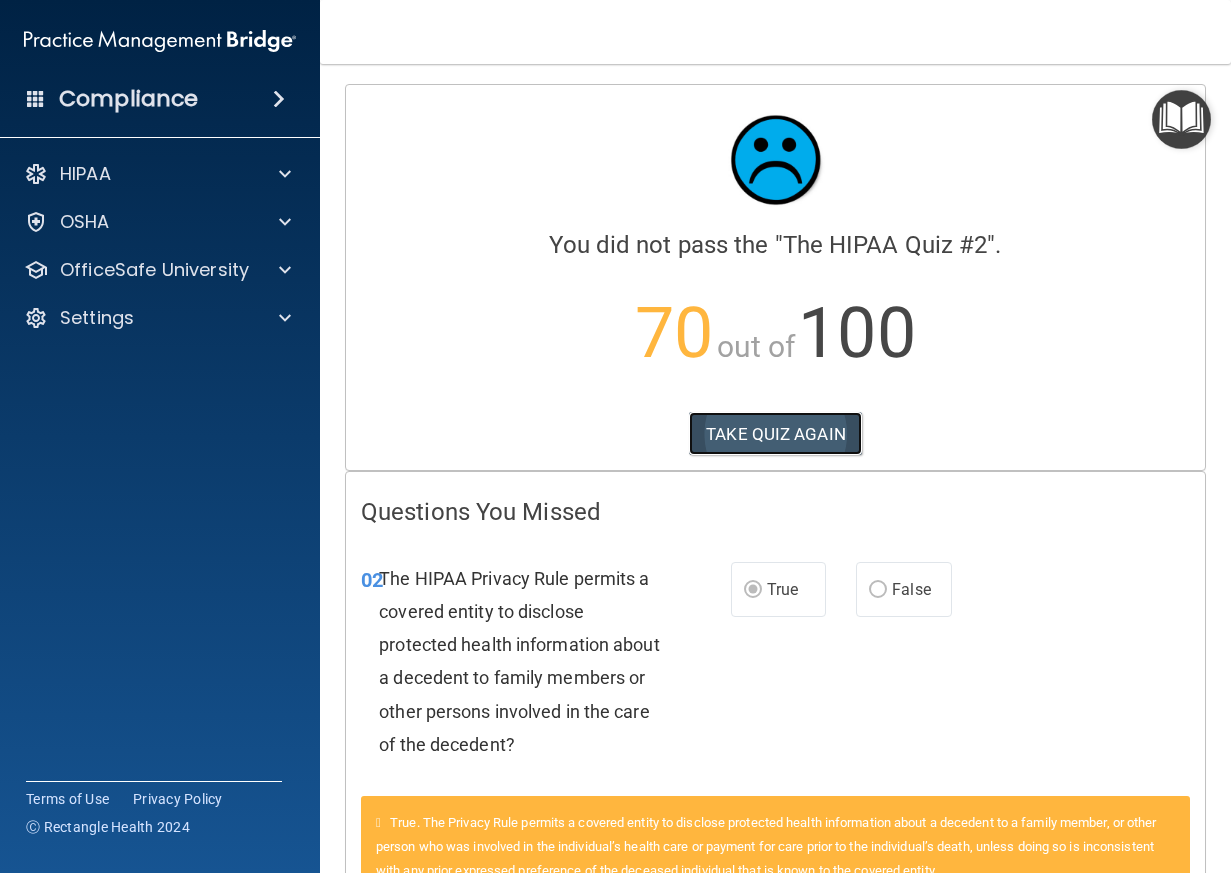 click on "TAKE QUIZ AGAIN" at bounding box center (775, 434) 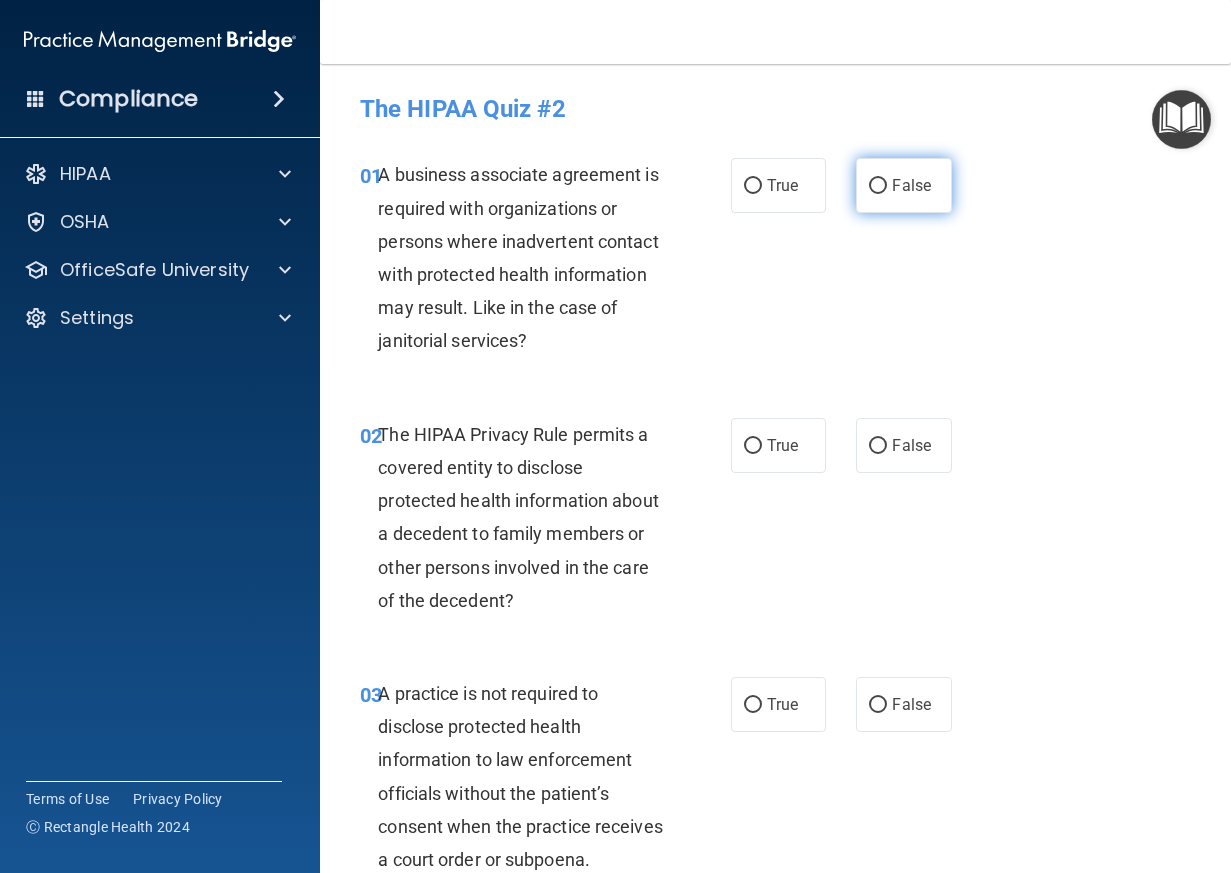 click on "False" at bounding box center (878, 186) 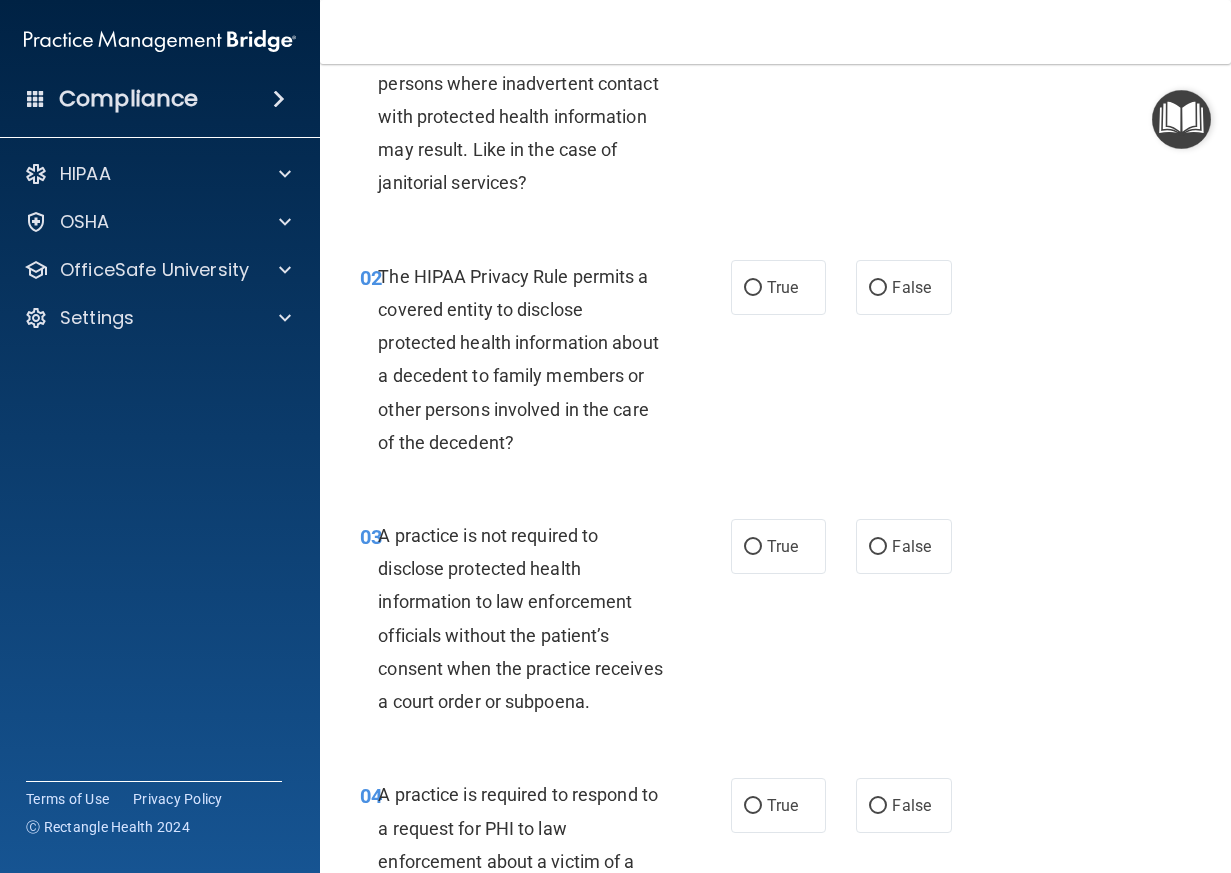 scroll, scrollTop: 200, scrollLeft: 0, axis: vertical 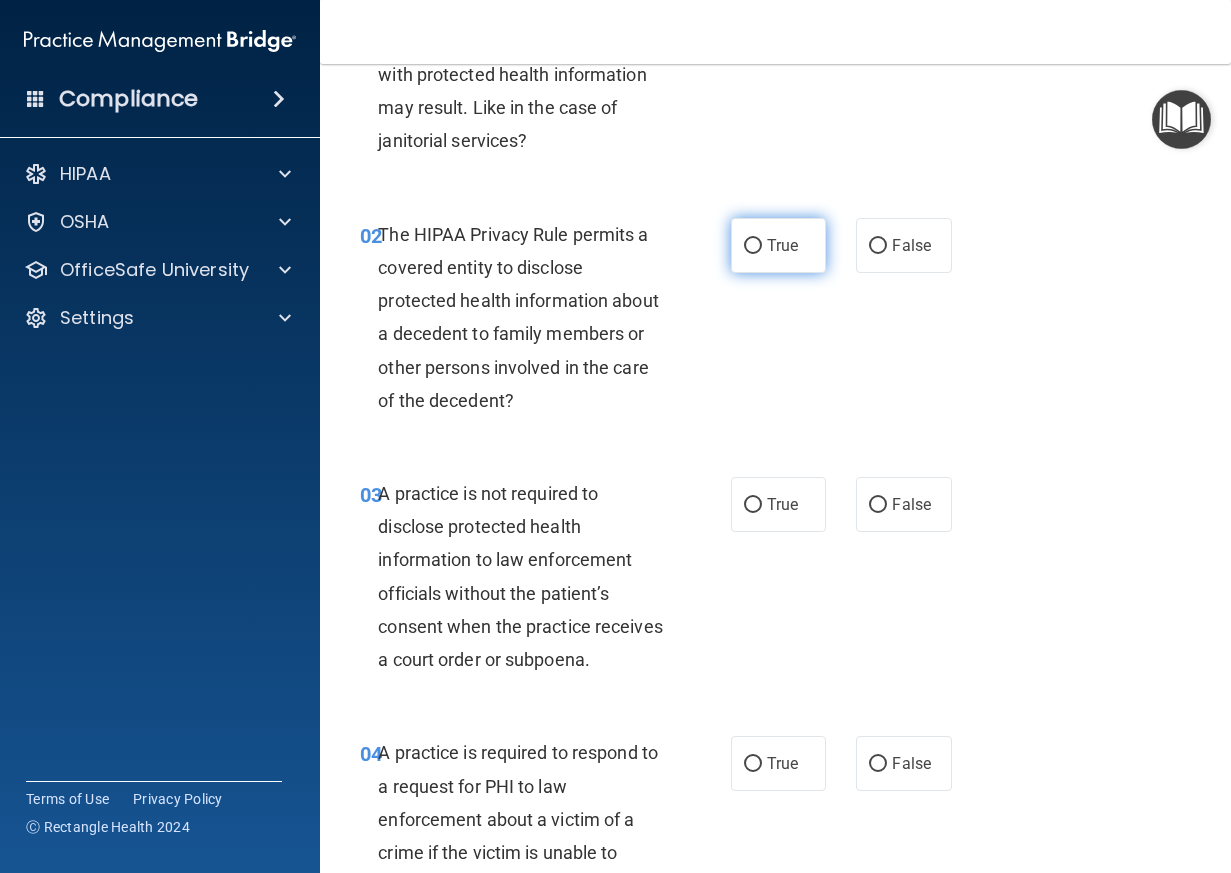 click on "True" at bounding box center (779, 245) 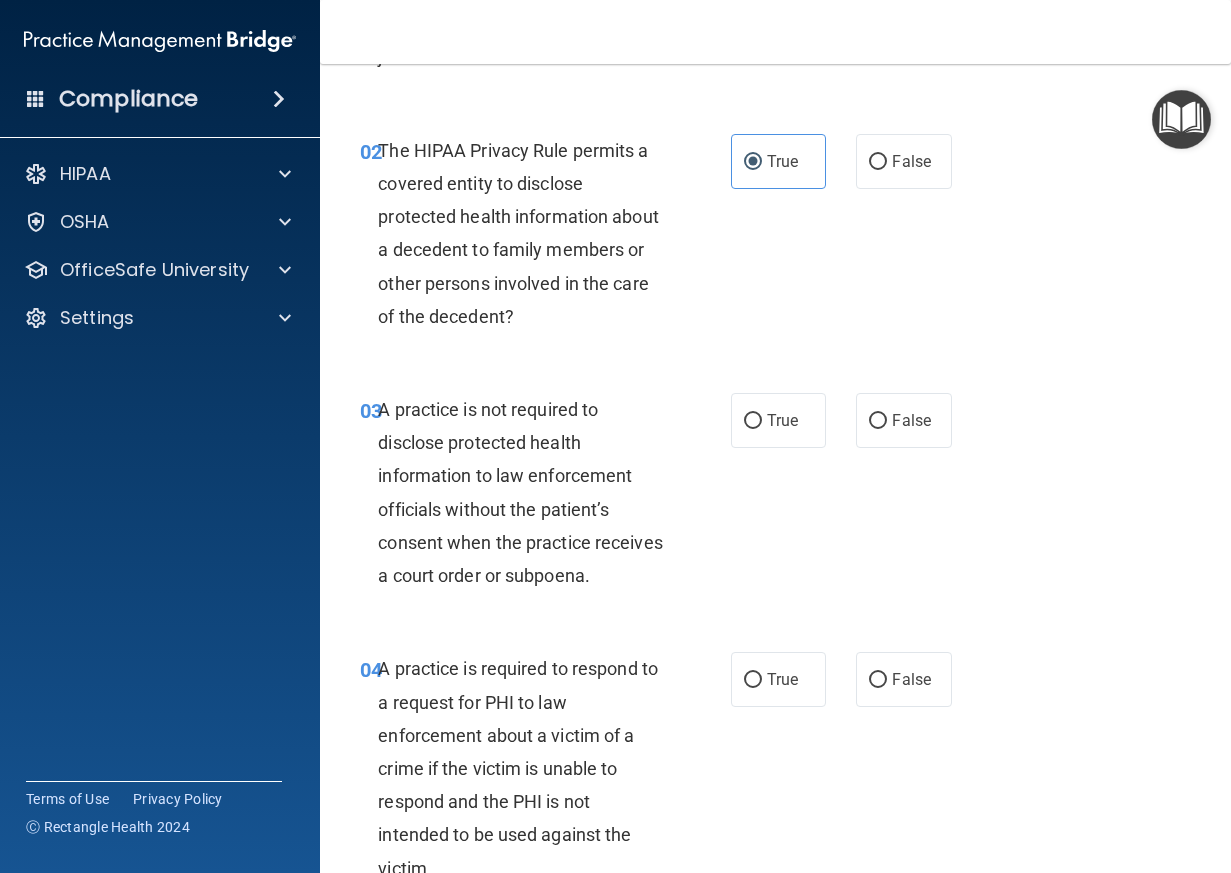 scroll, scrollTop: 400, scrollLeft: 0, axis: vertical 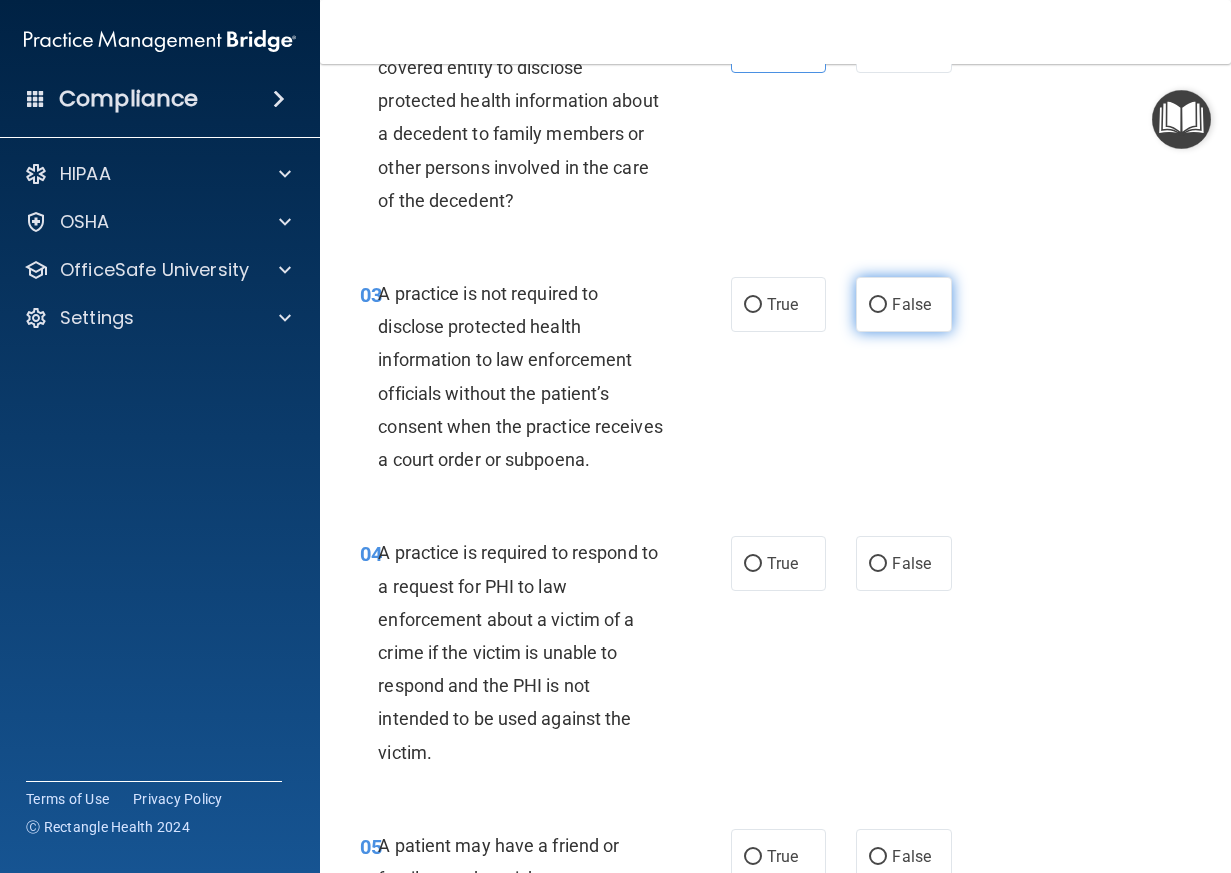 click on "False" at bounding box center (878, 305) 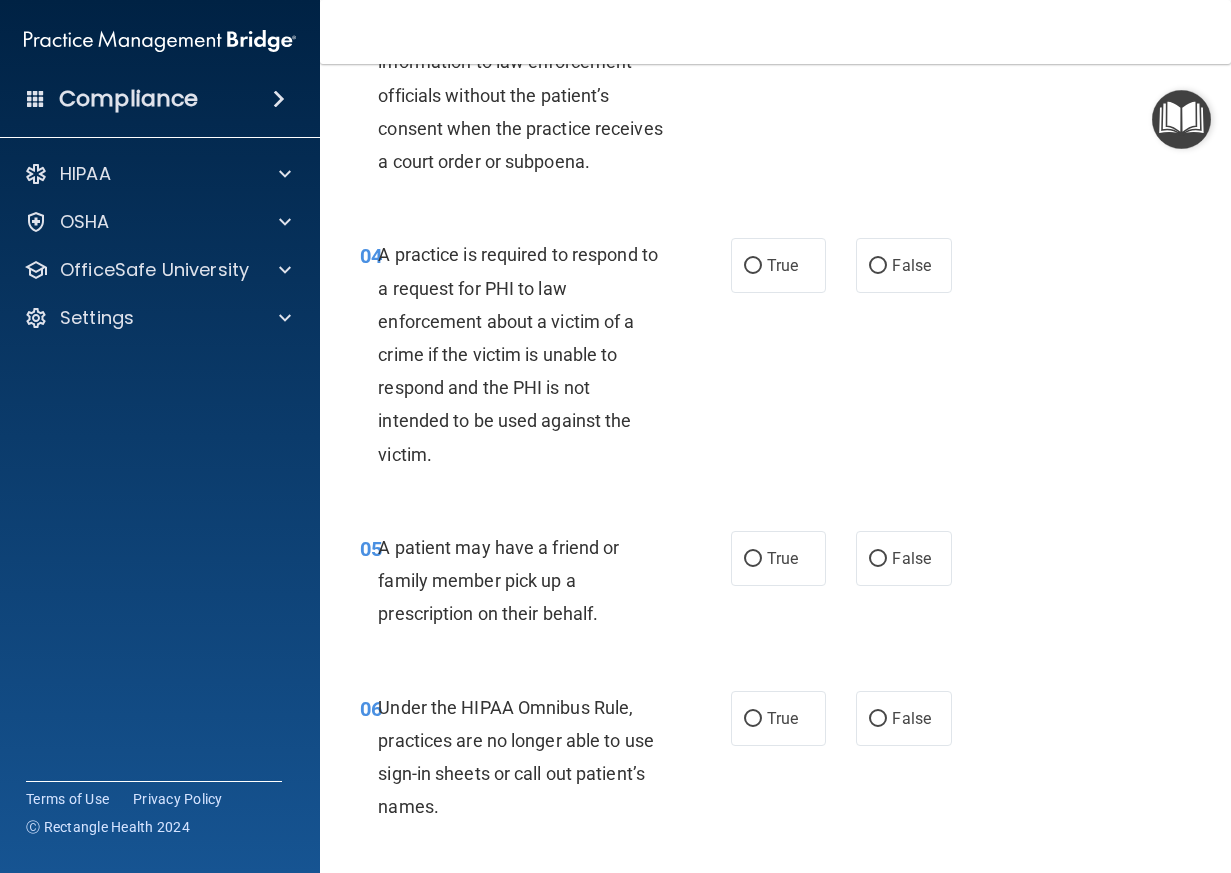 scroll, scrollTop: 700, scrollLeft: 0, axis: vertical 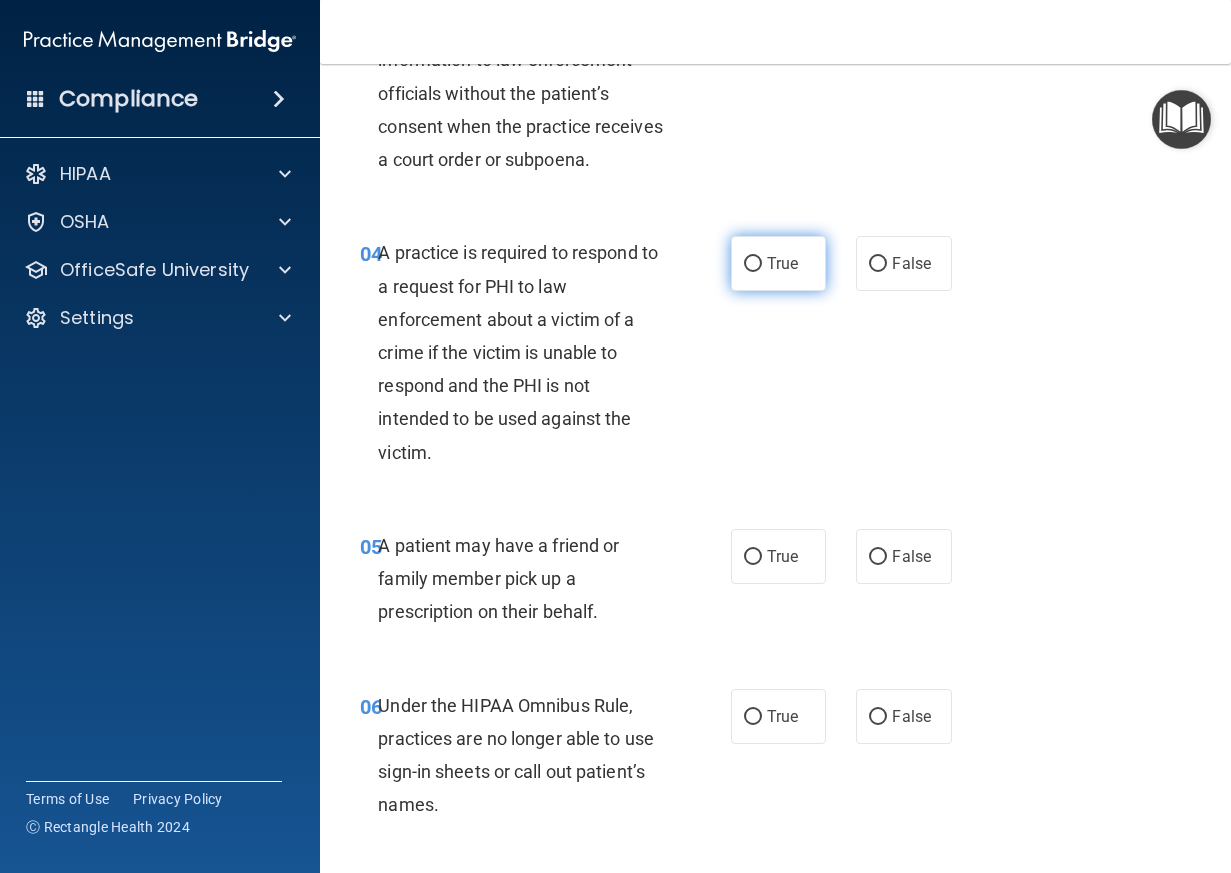 click on "True" at bounding box center (782, 263) 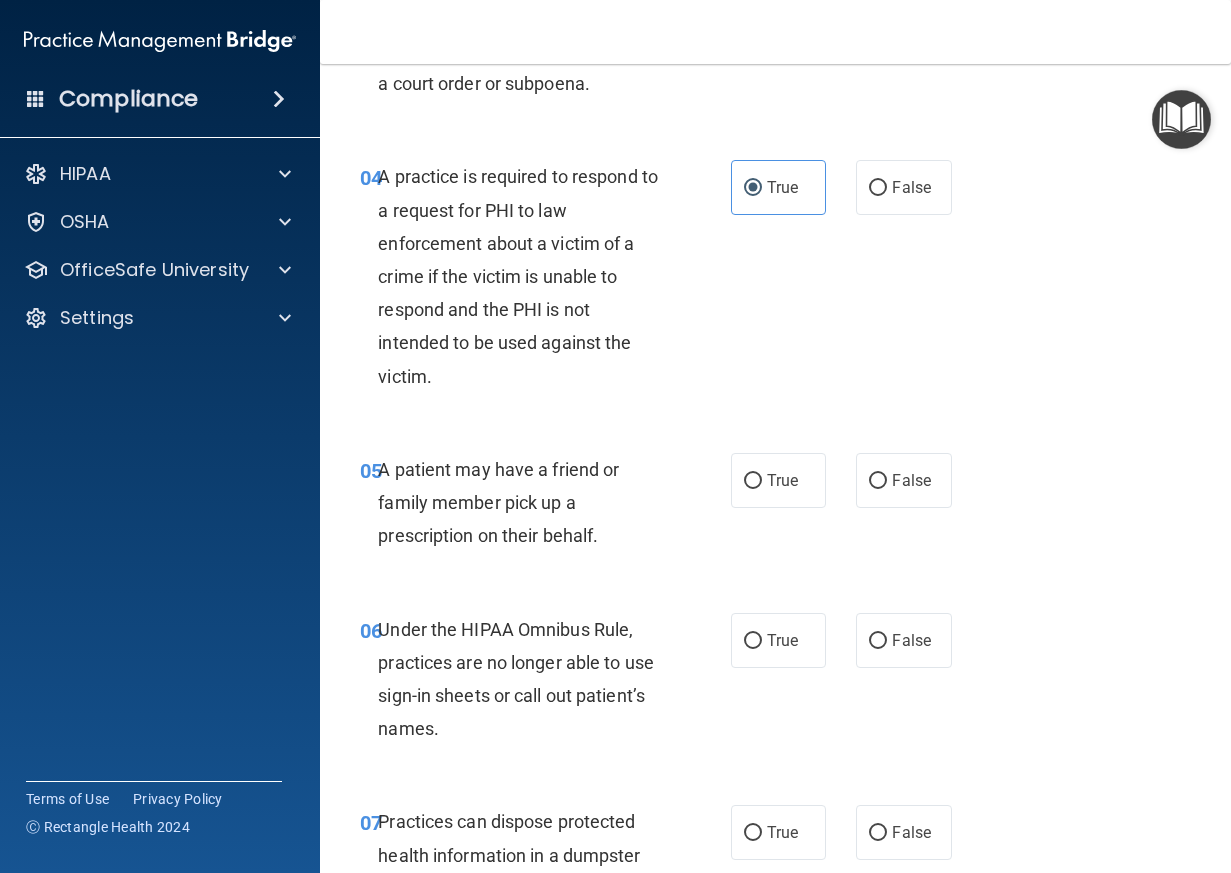 scroll, scrollTop: 900, scrollLeft: 0, axis: vertical 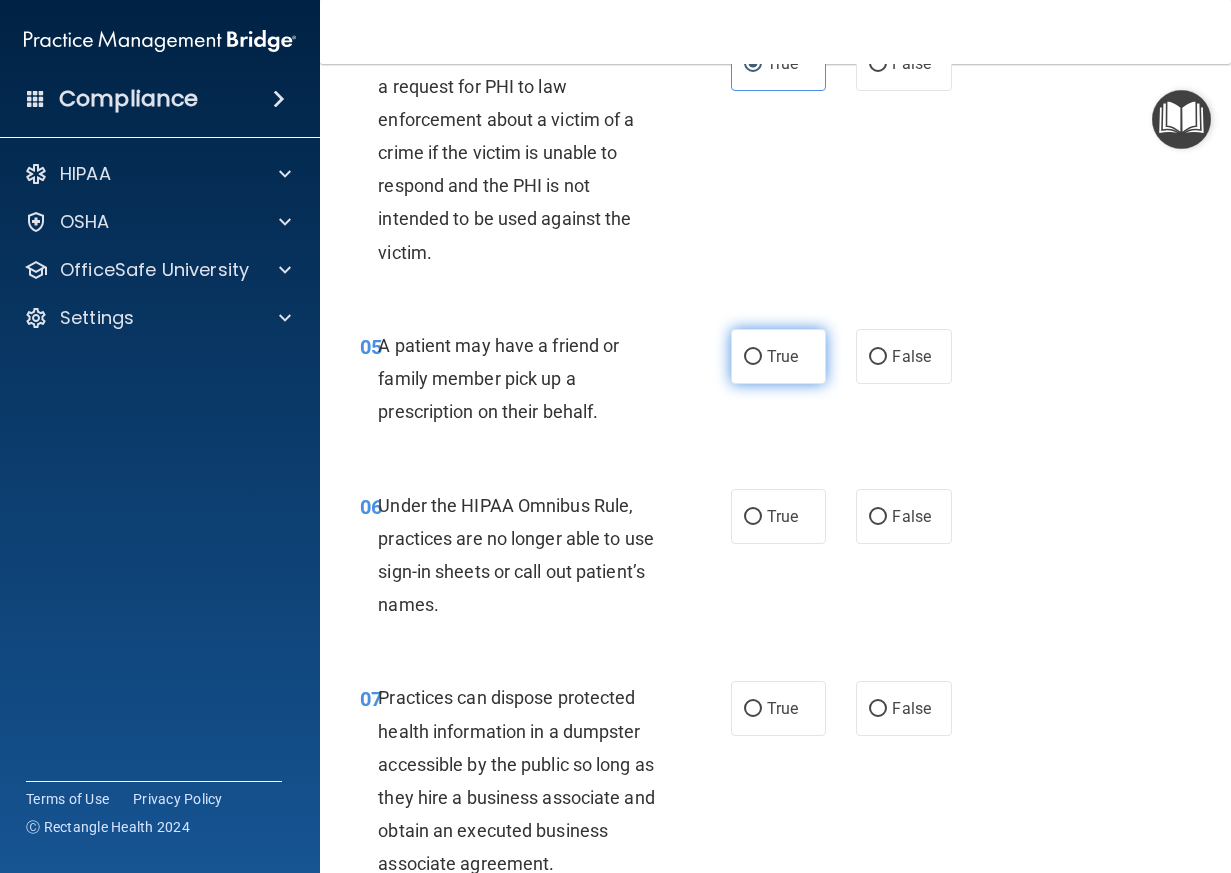 click on "True" at bounding box center (782, 356) 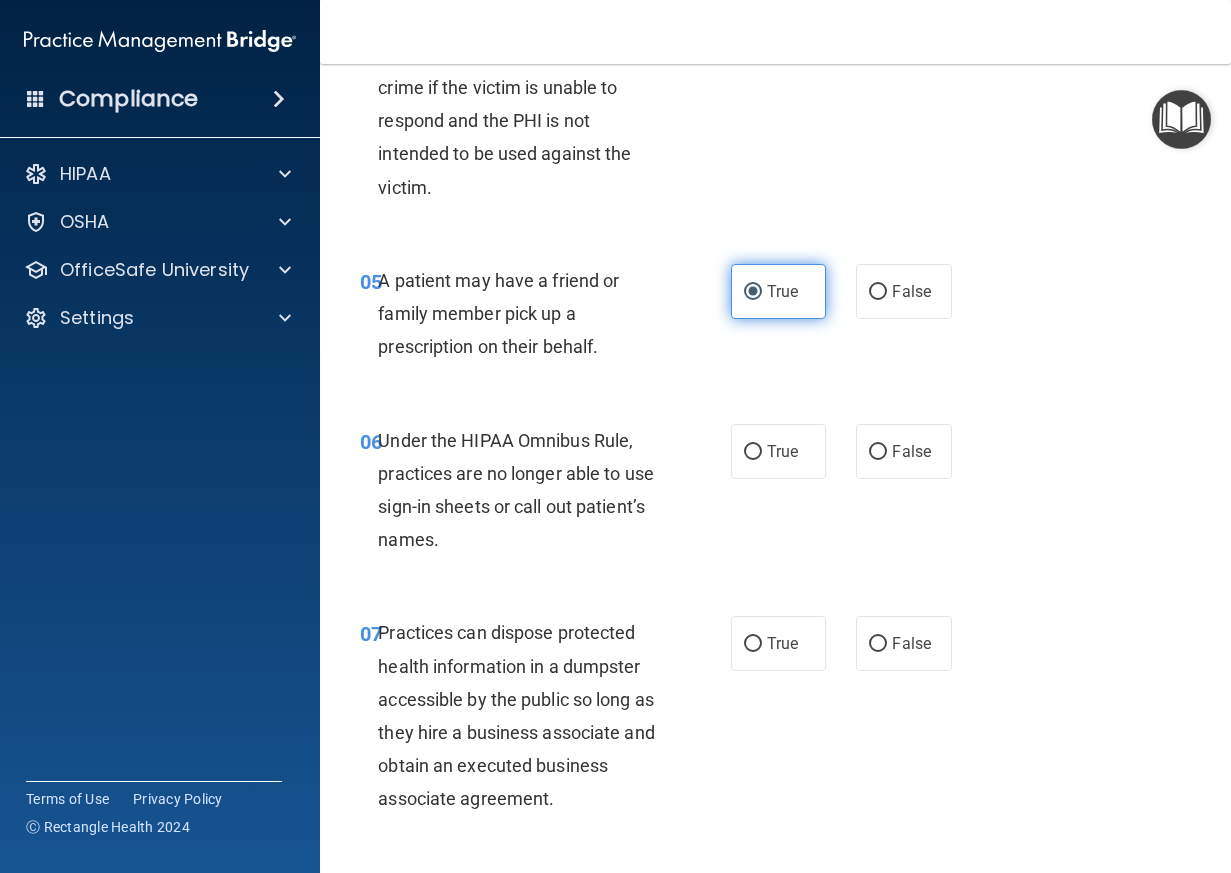 scroll, scrollTop: 1100, scrollLeft: 0, axis: vertical 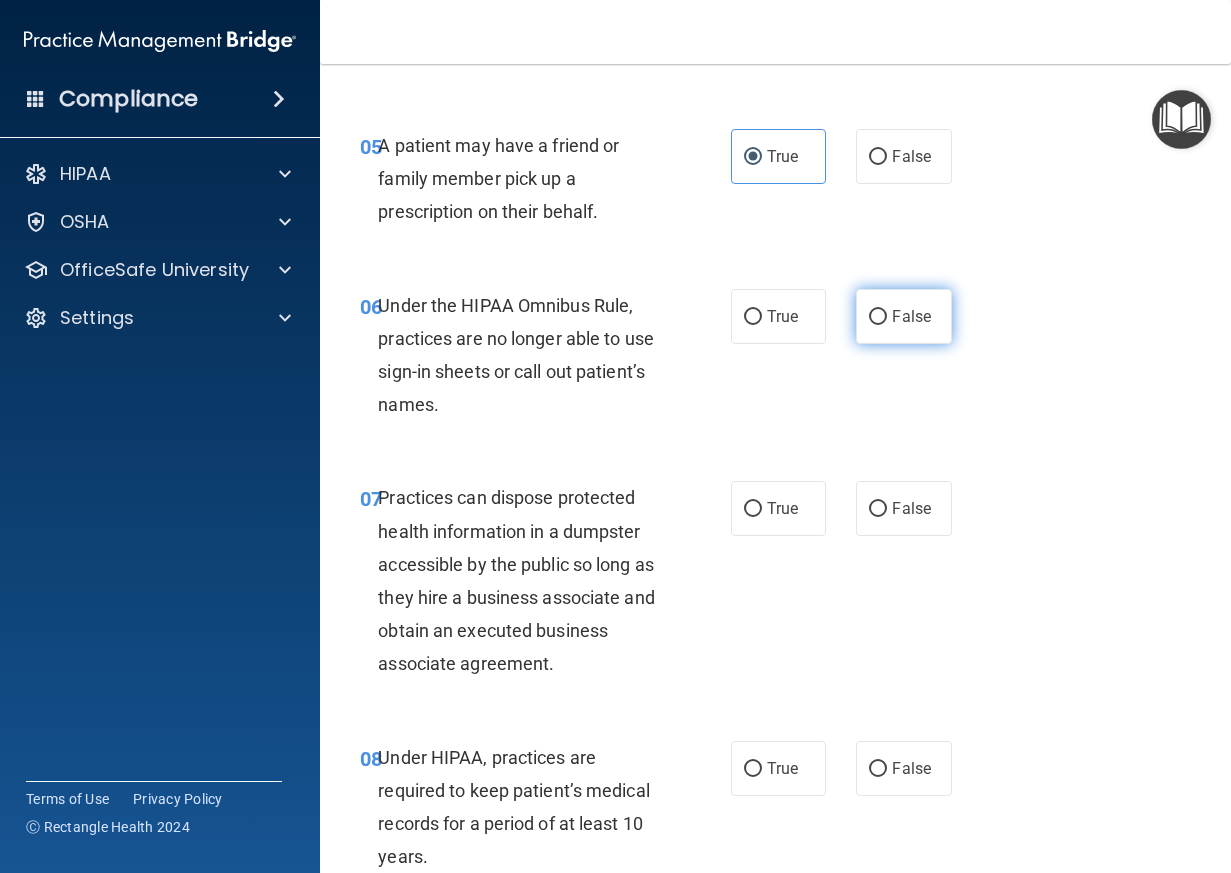 click on "False" at bounding box center [878, 317] 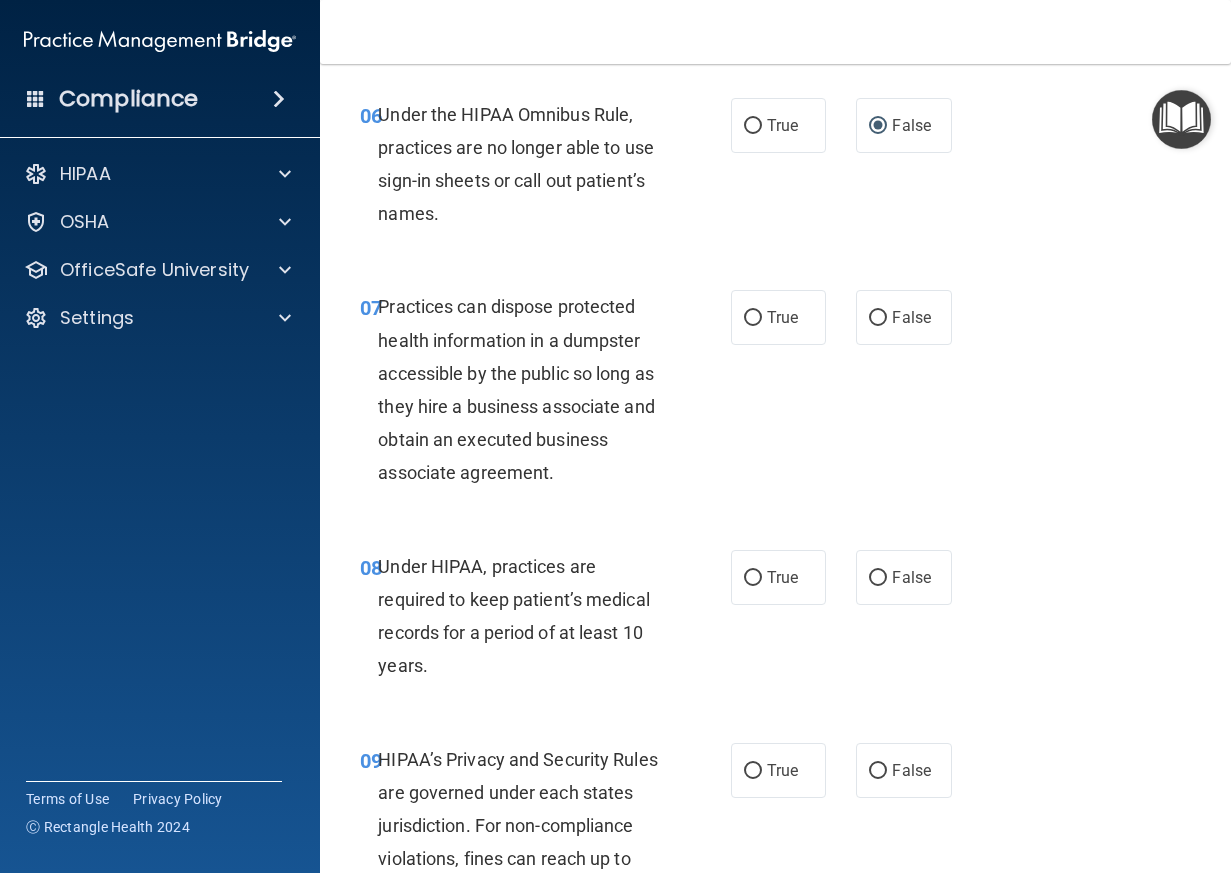 scroll, scrollTop: 1300, scrollLeft: 0, axis: vertical 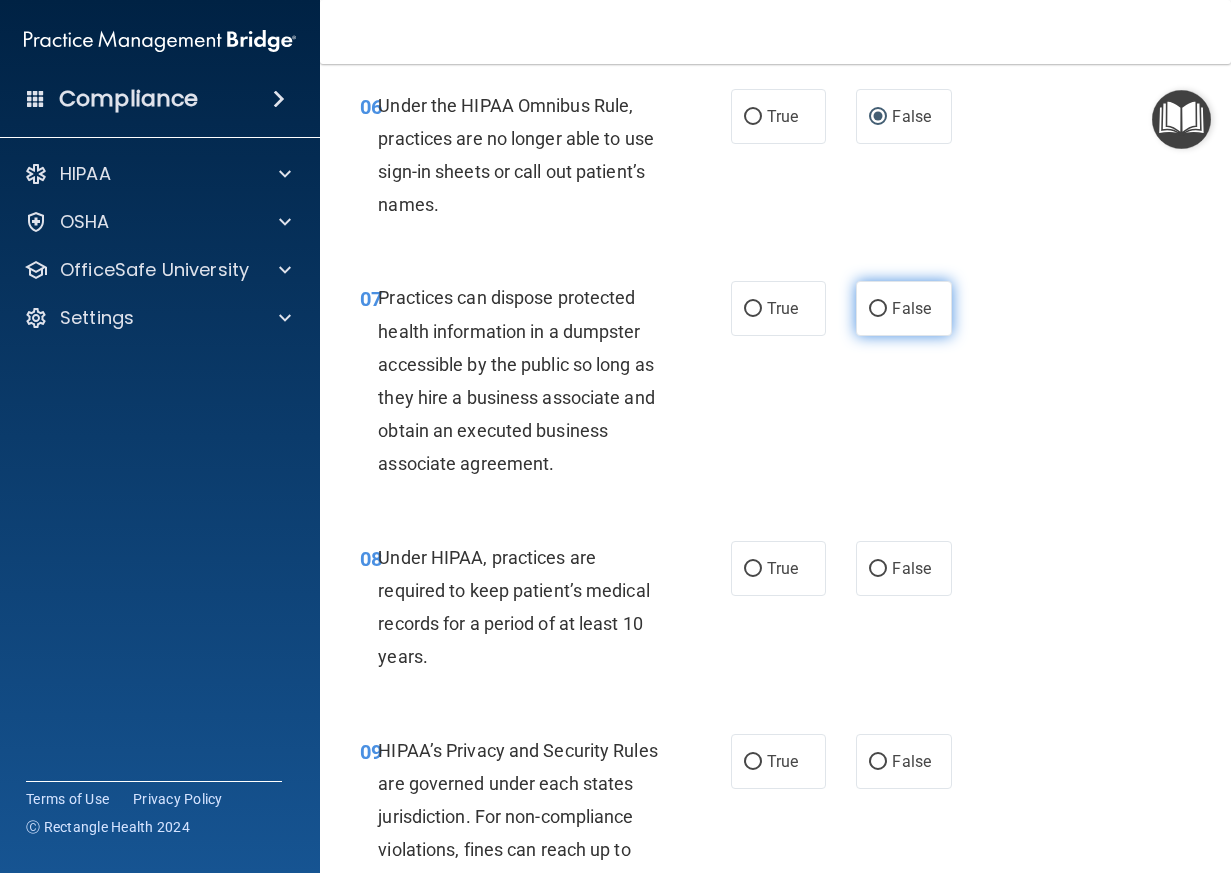 click on "False" at bounding box center [904, 308] 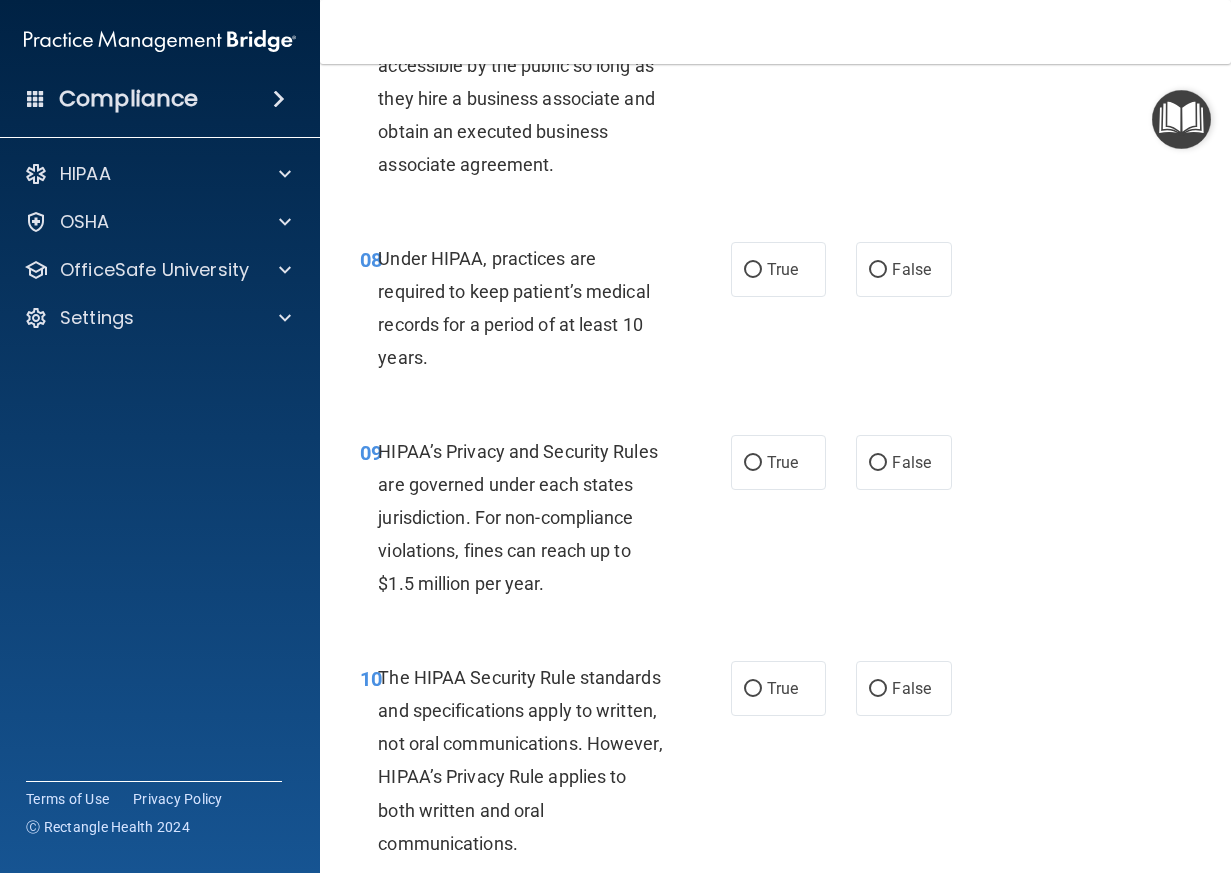 scroll, scrollTop: 1600, scrollLeft: 0, axis: vertical 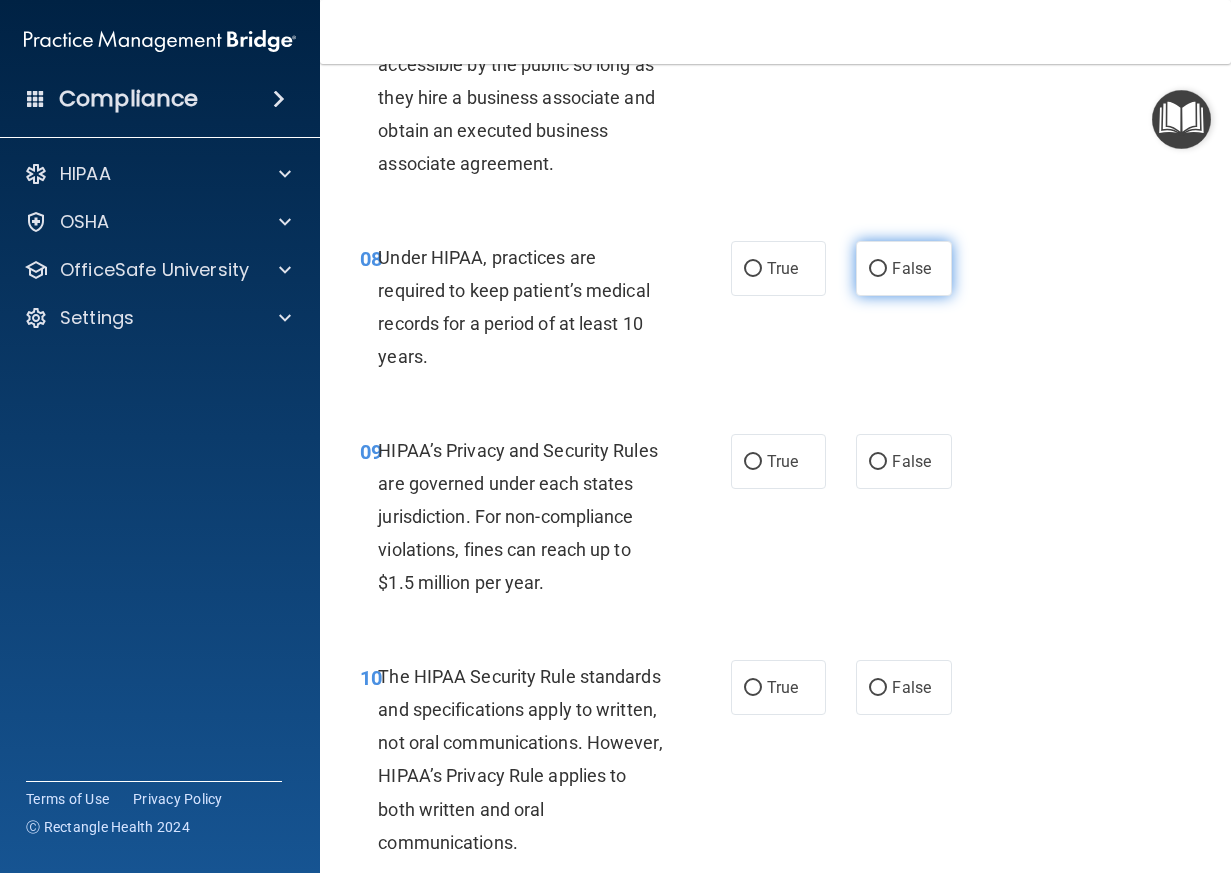 click on "False" at bounding box center [911, 268] 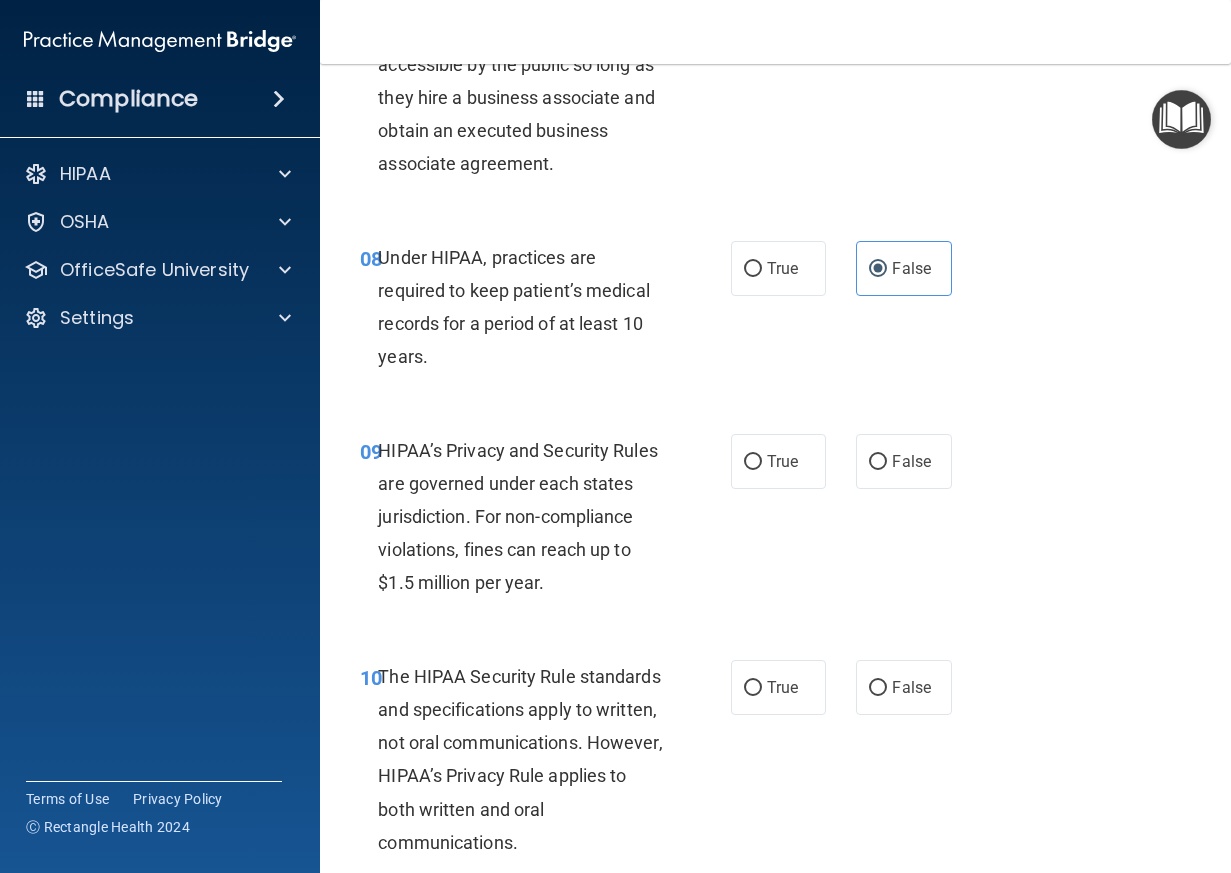scroll, scrollTop: 1700, scrollLeft: 0, axis: vertical 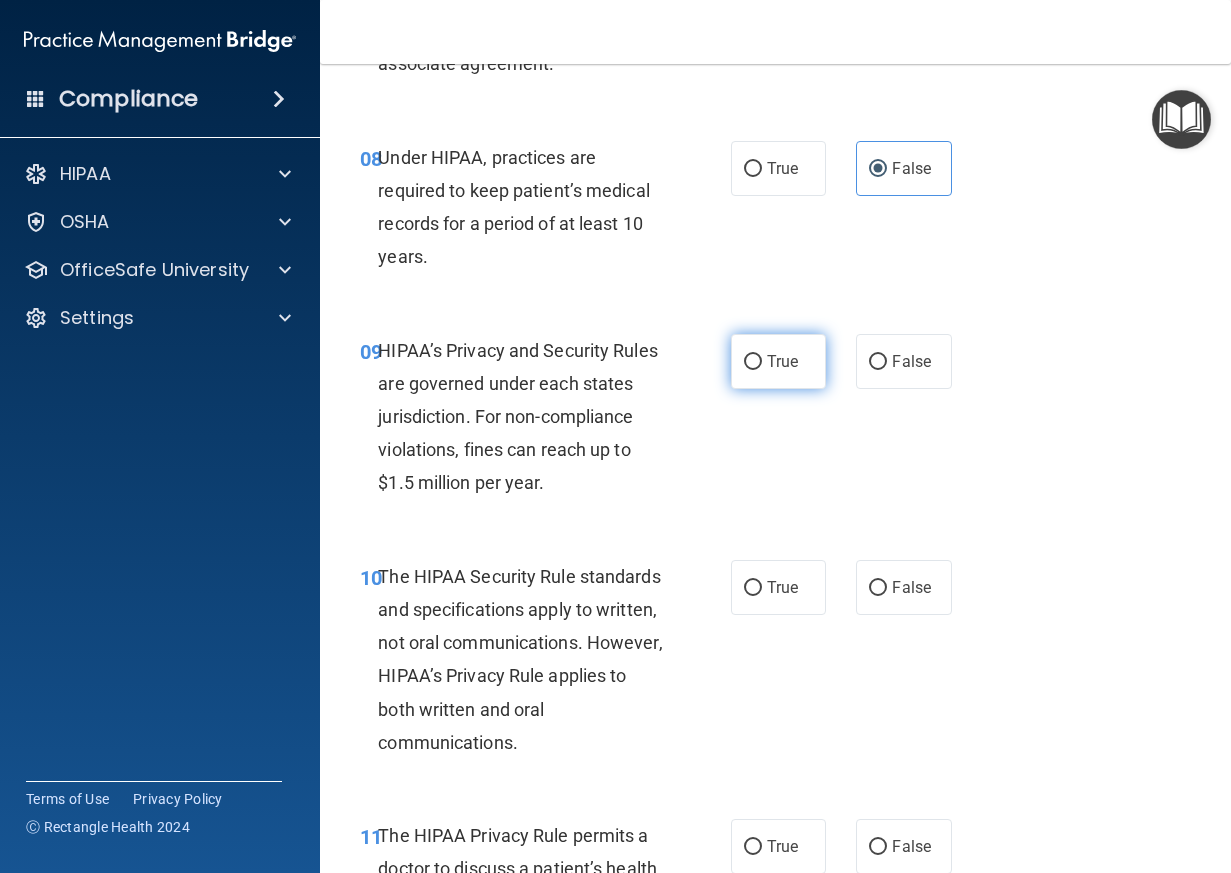 click on "True" at bounding box center [782, 361] 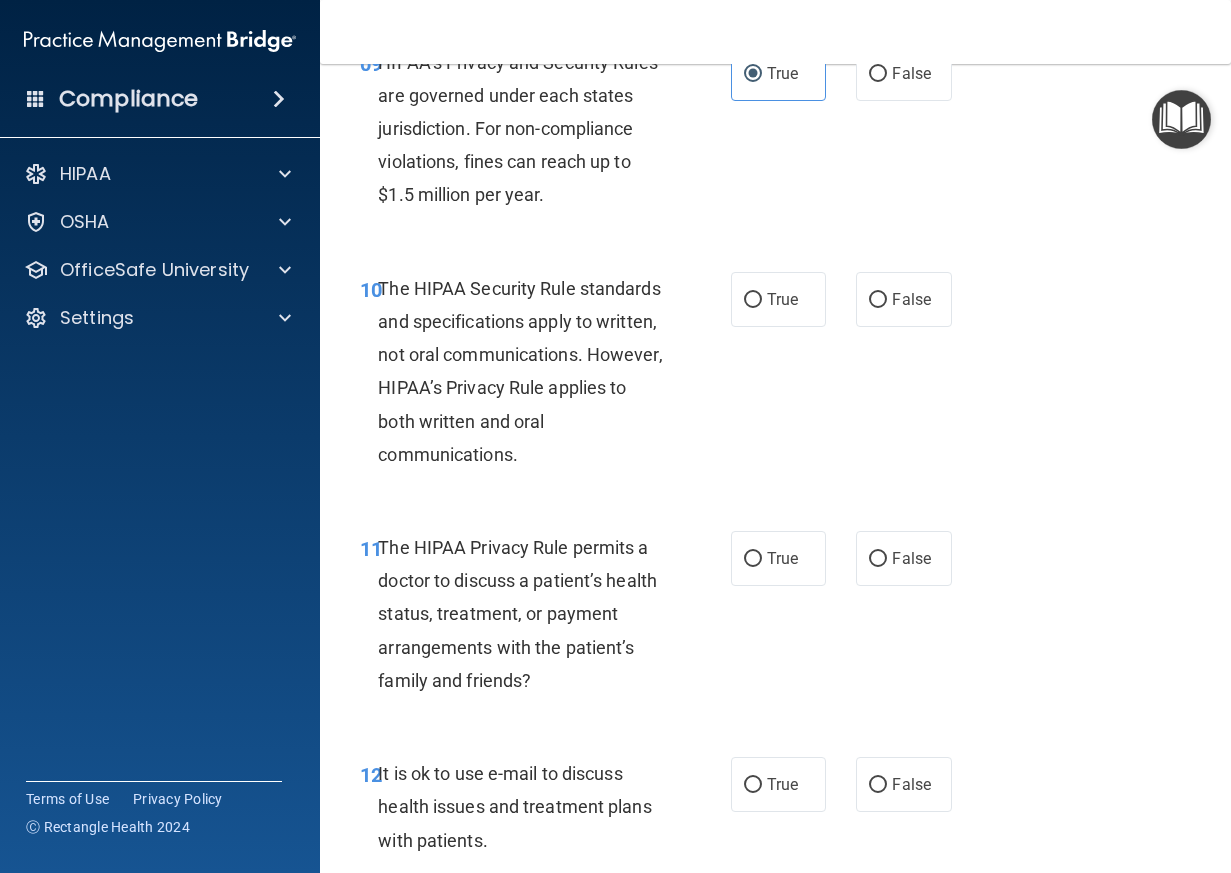 scroll, scrollTop: 2000, scrollLeft: 0, axis: vertical 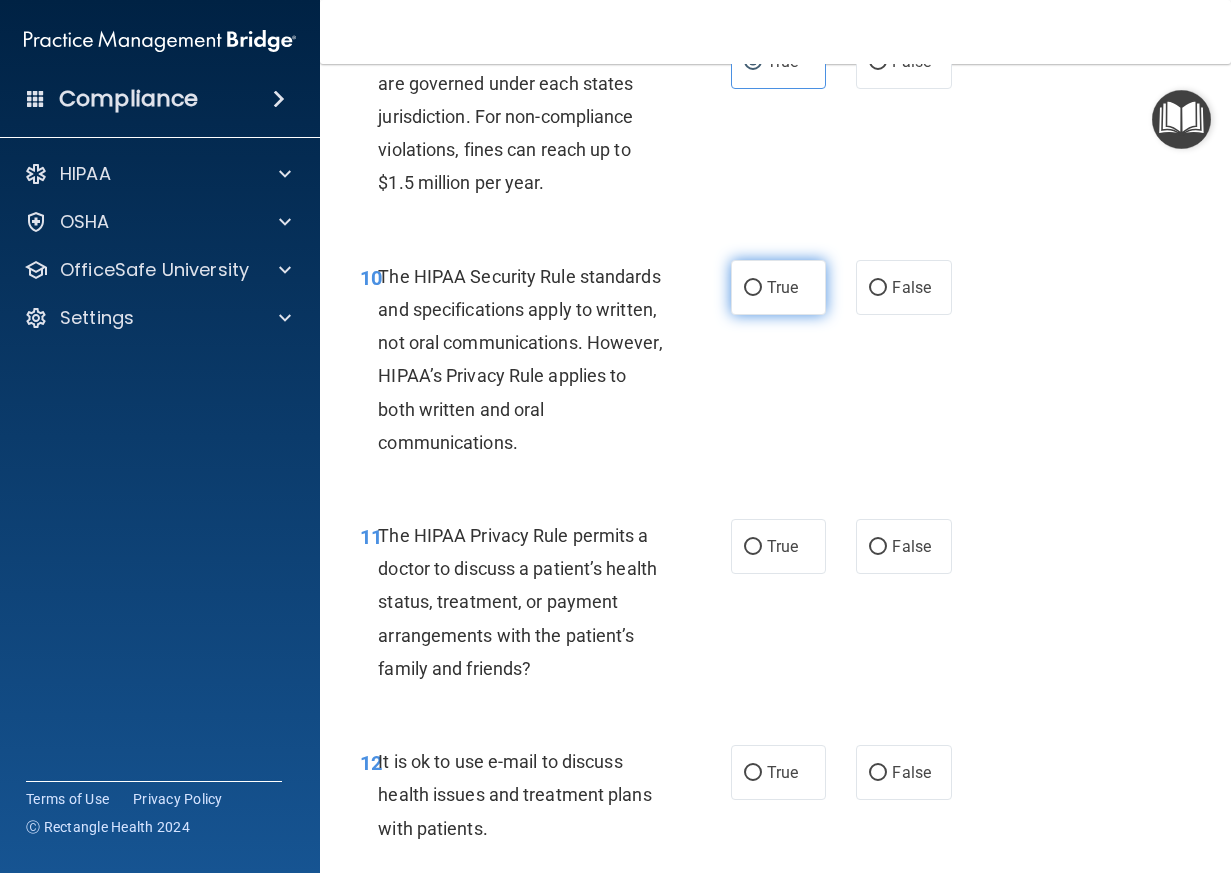click on "True" at bounding box center [779, 287] 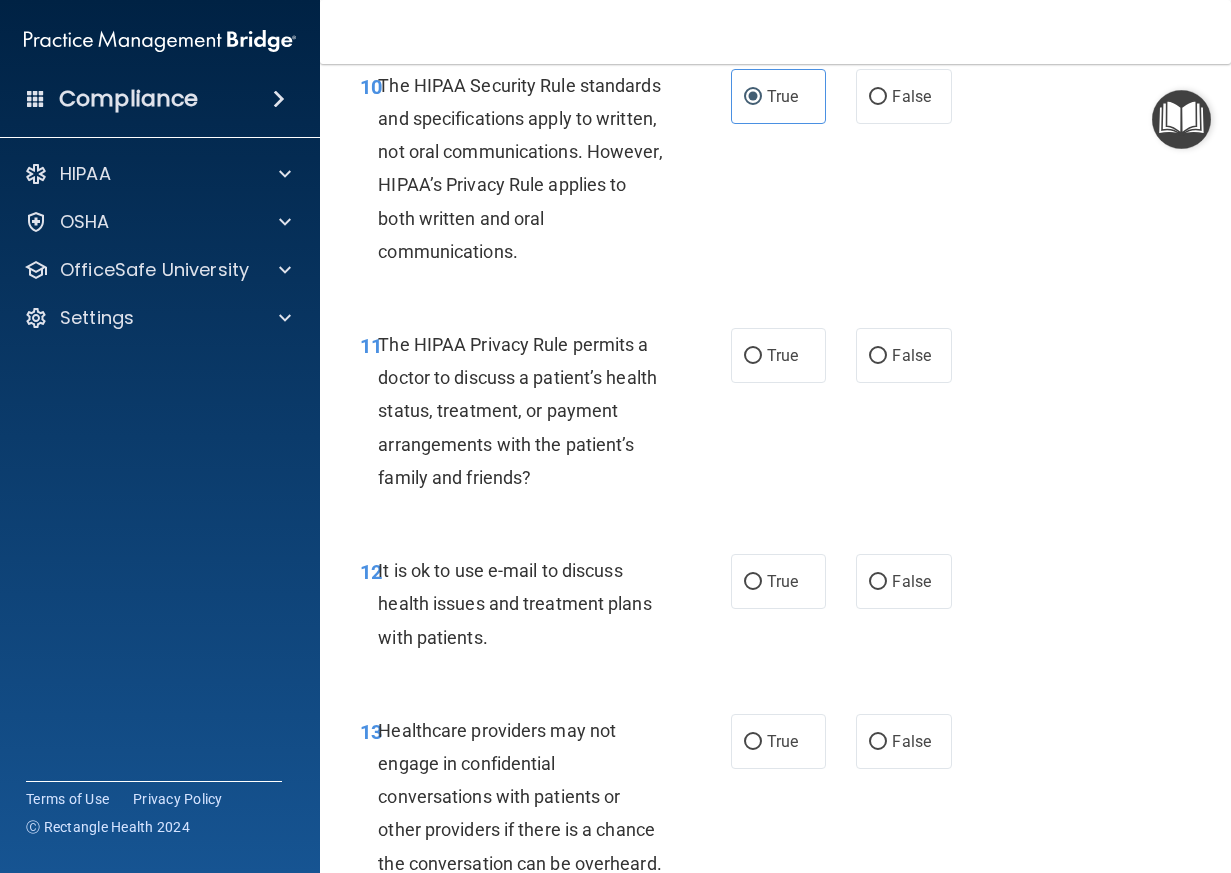 scroll, scrollTop: 2200, scrollLeft: 0, axis: vertical 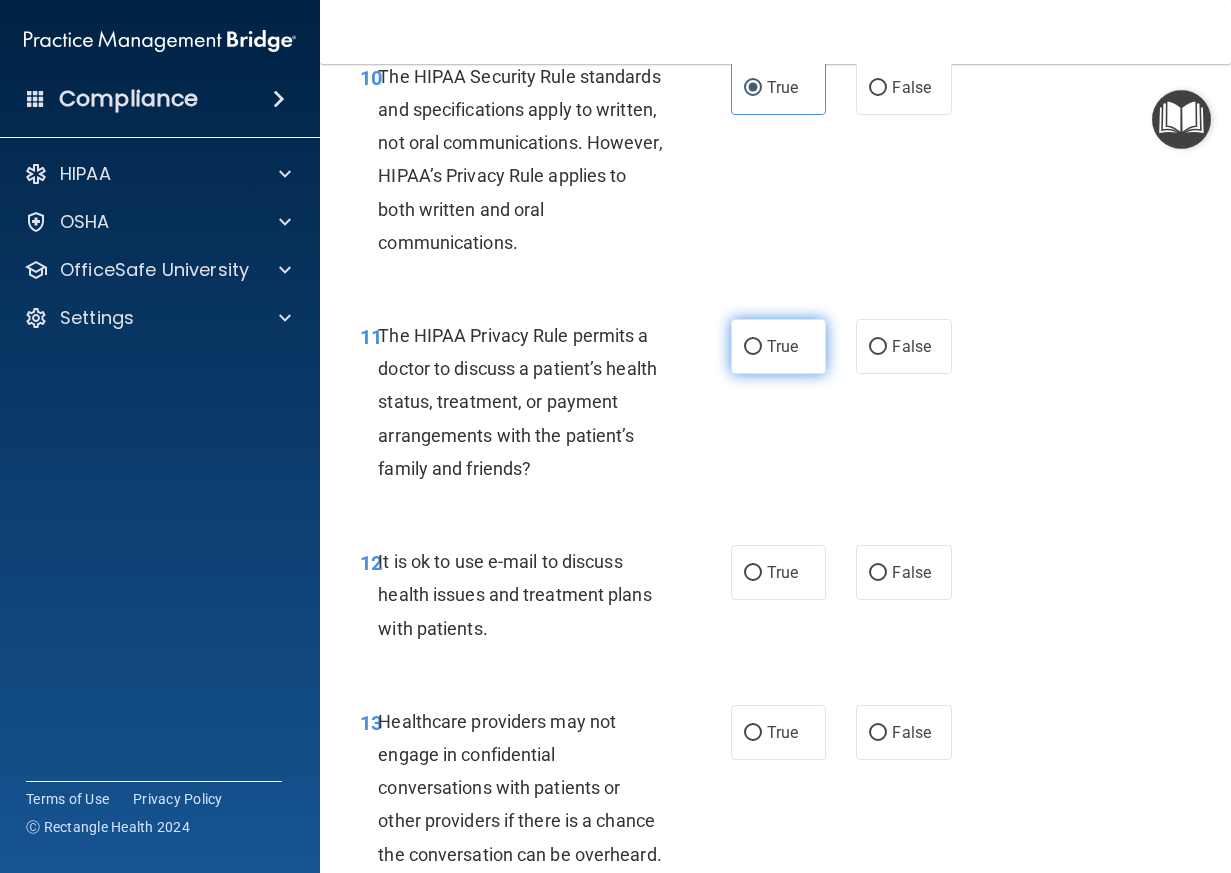 click on "True" at bounding box center (782, 346) 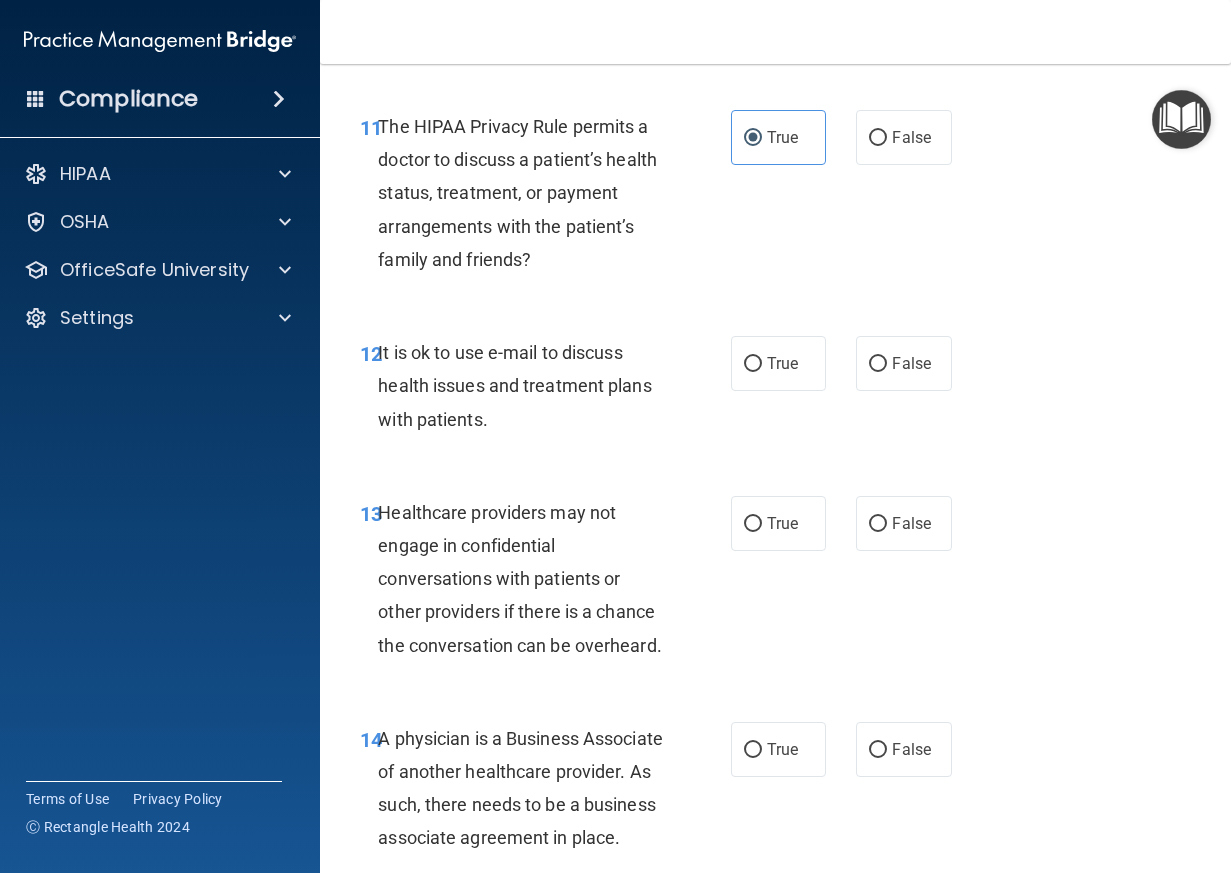 scroll, scrollTop: 2500, scrollLeft: 0, axis: vertical 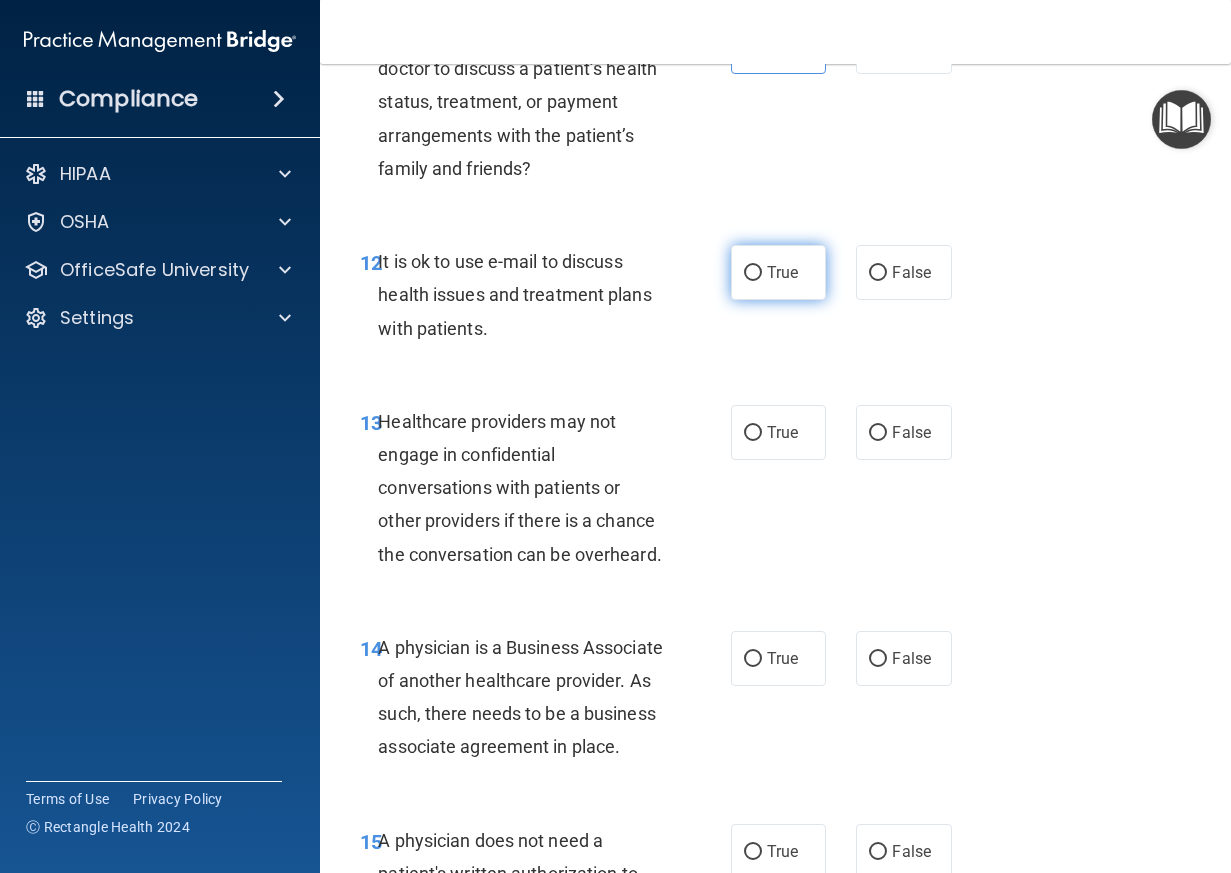 click on "True" at bounding box center (782, 272) 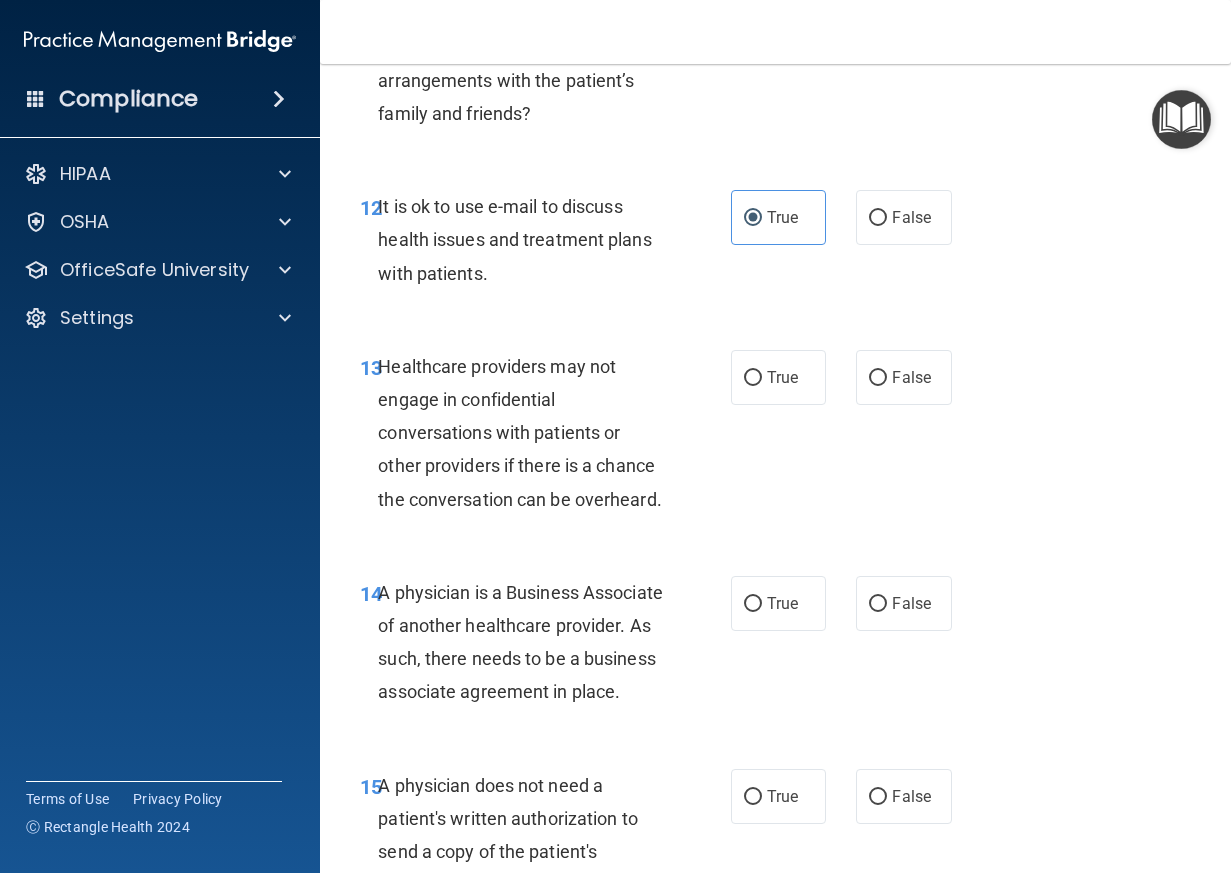 scroll, scrollTop: 2600, scrollLeft: 0, axis: vertical 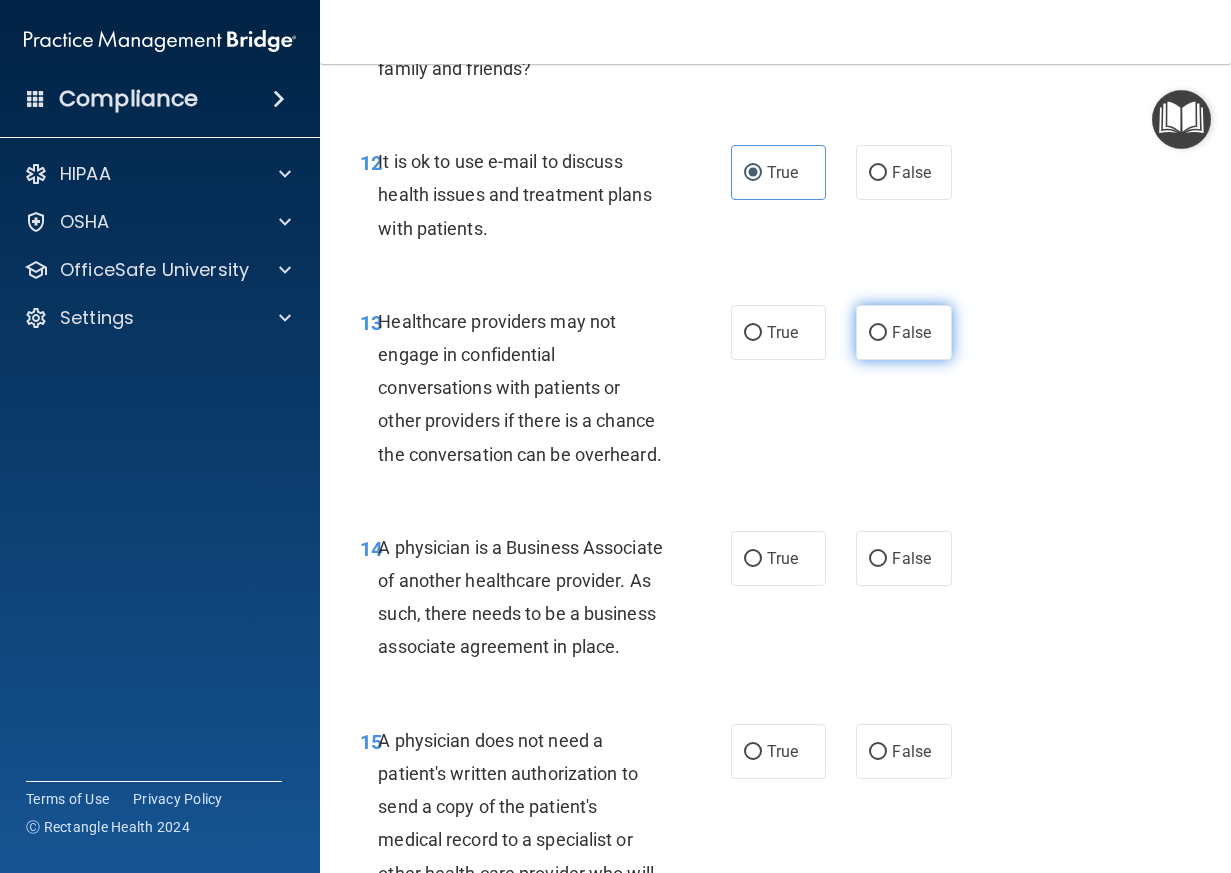 click on "False" at bounding box center (911, 332) 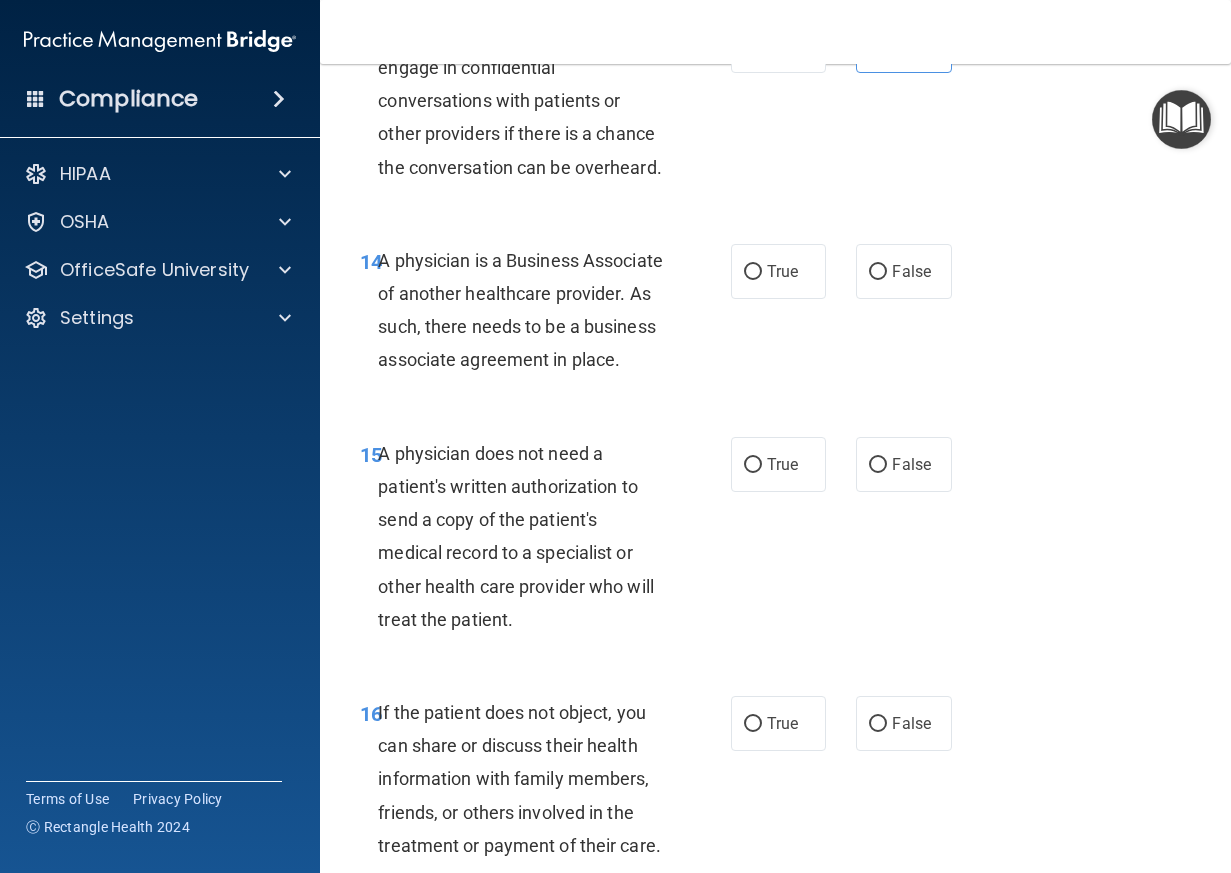 scroll, scrollTop: 2900, scrollLeft: 0, axis: vertical 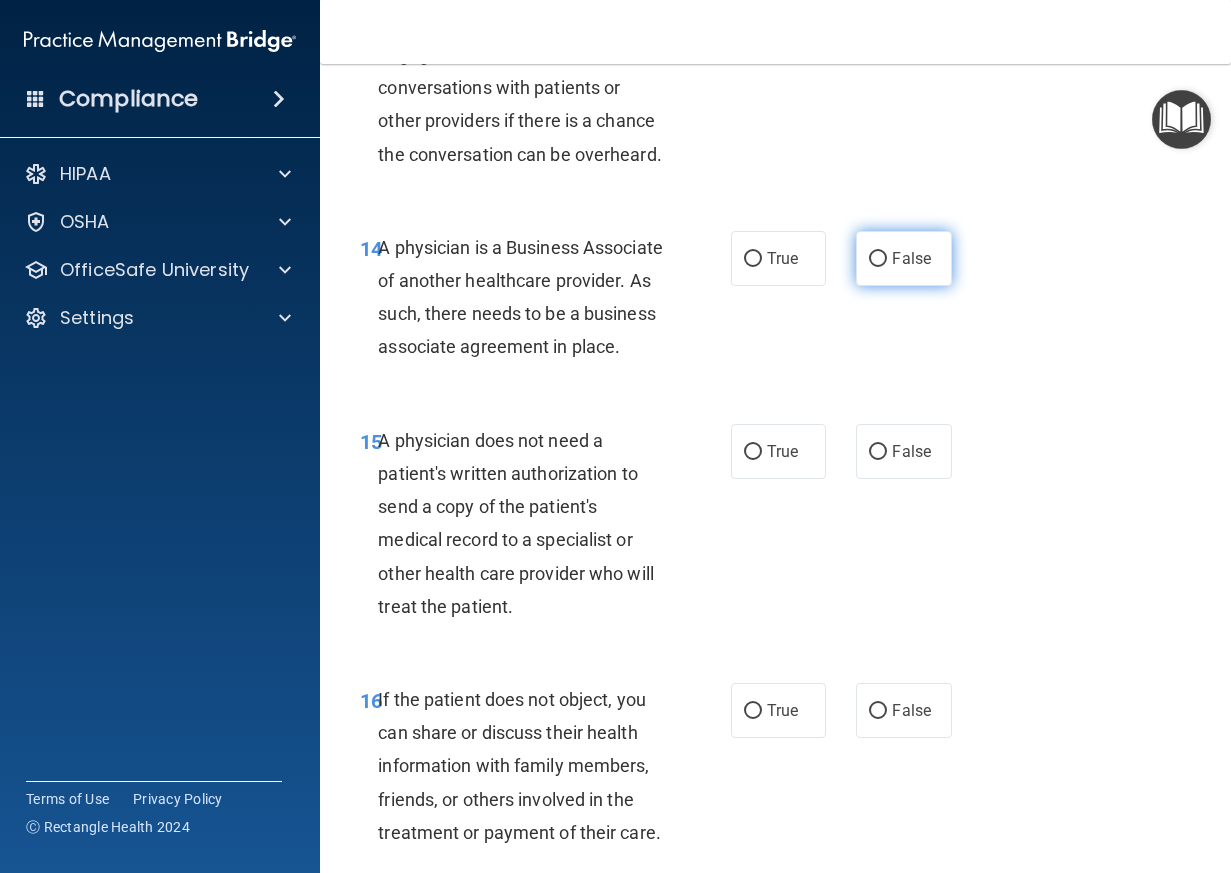 click on "False" at bounding box center (878, 259) 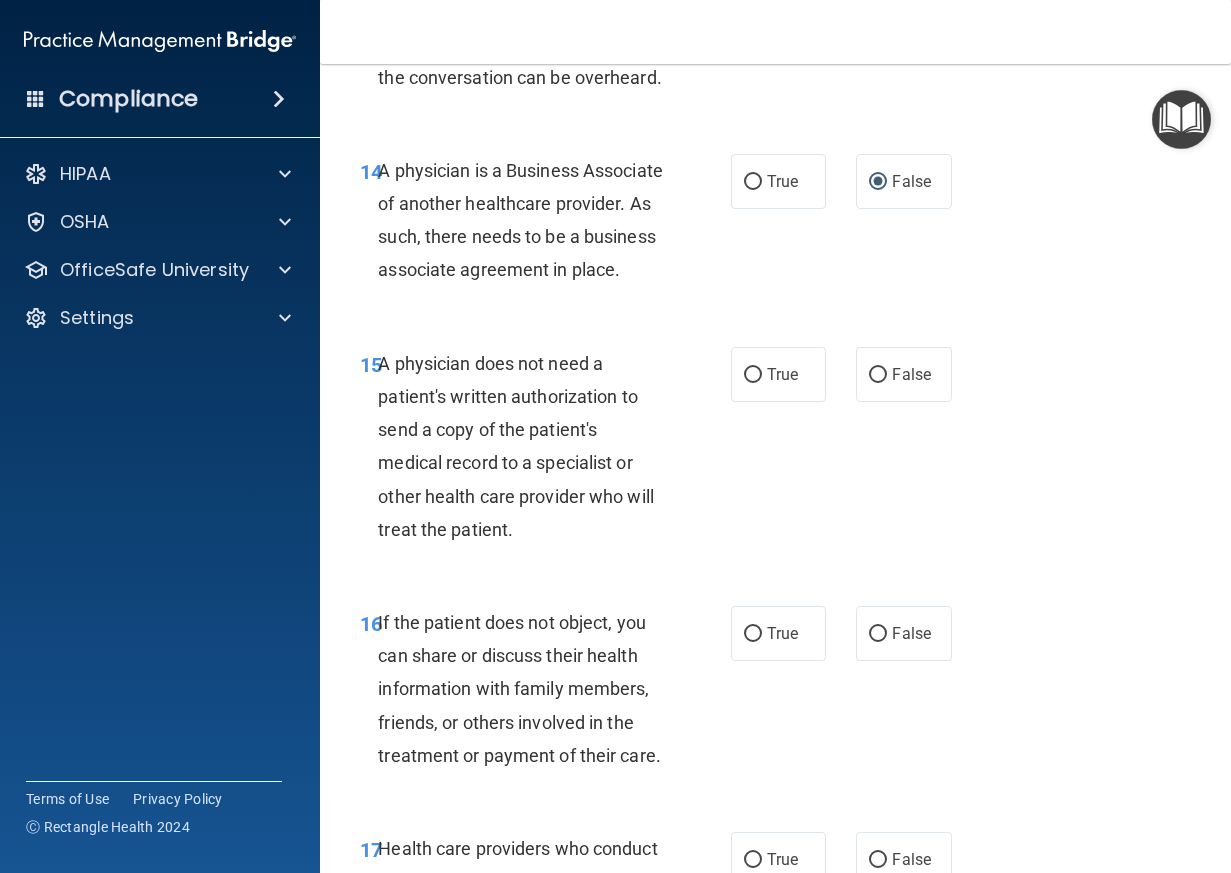 scroll, scrollTop: 3100, scrollLeft: 0, axis: vertical 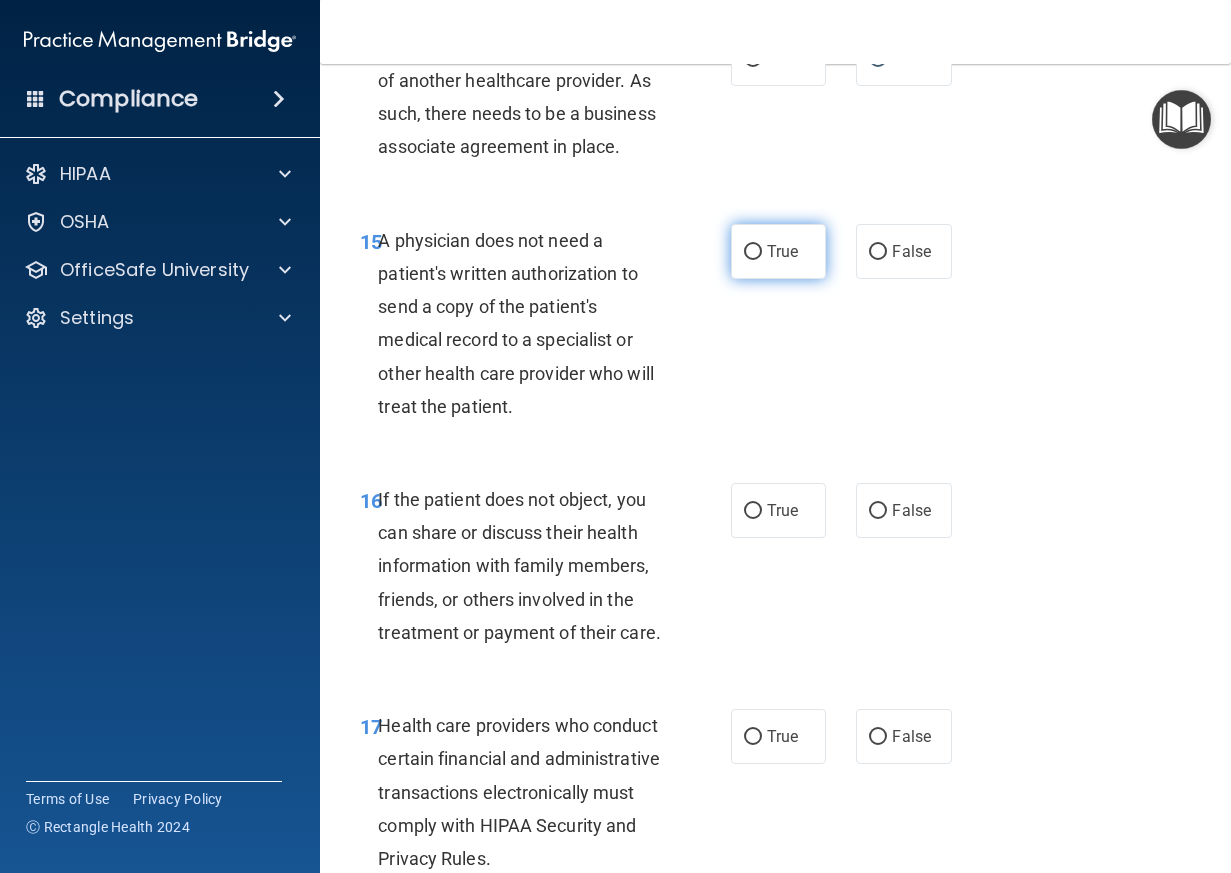 click on "True" at bounding box center (782, 251) 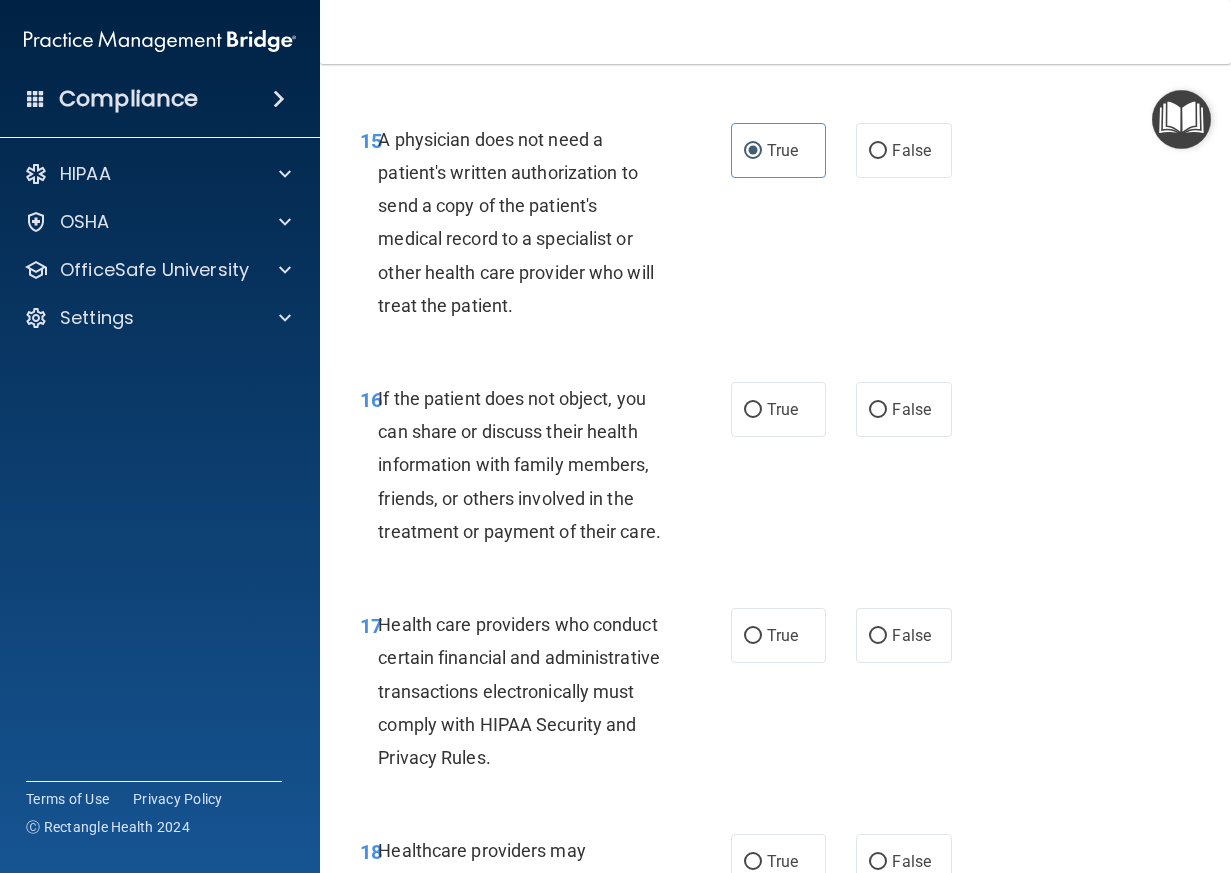 scroll, scrollTop: 3300, scrollLeft: 0, axis: vertical 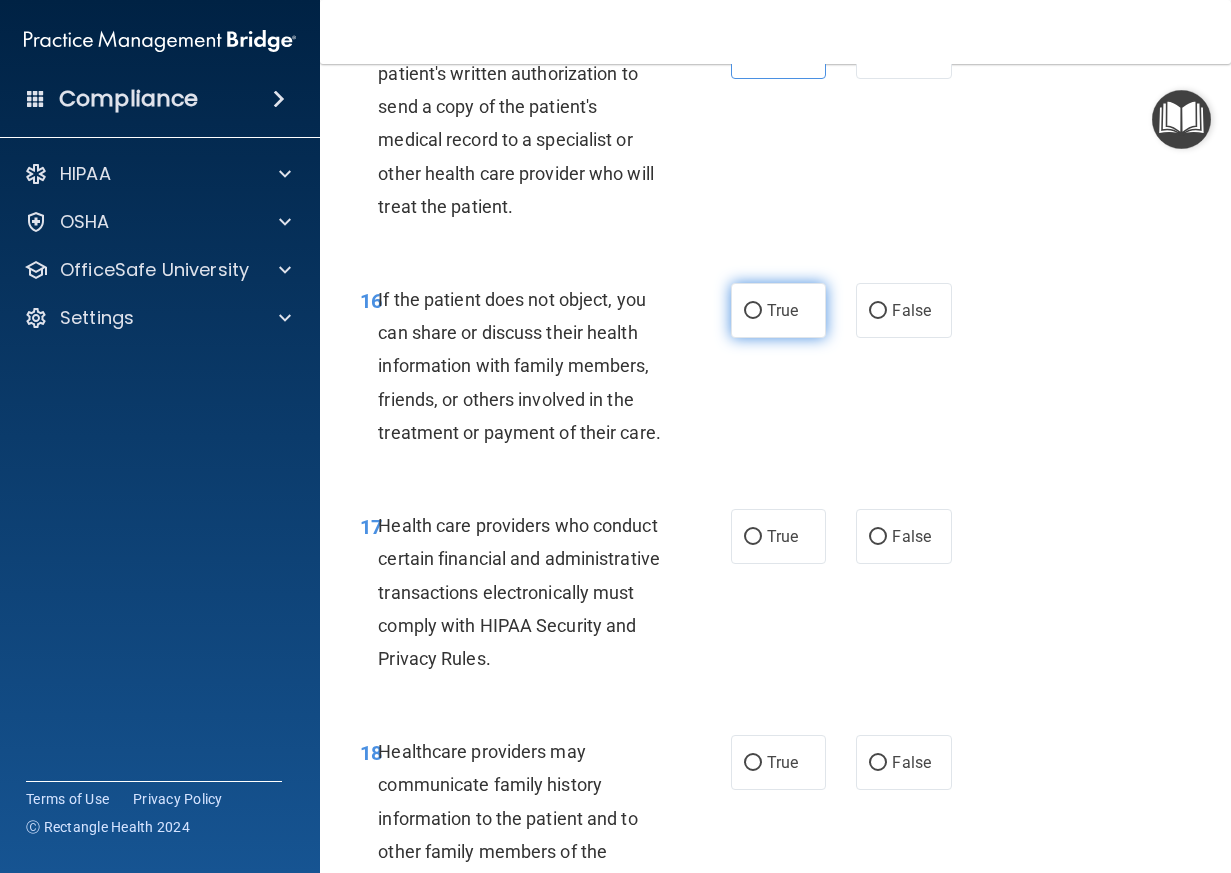 click on "True" at bounding box center (782, 310) 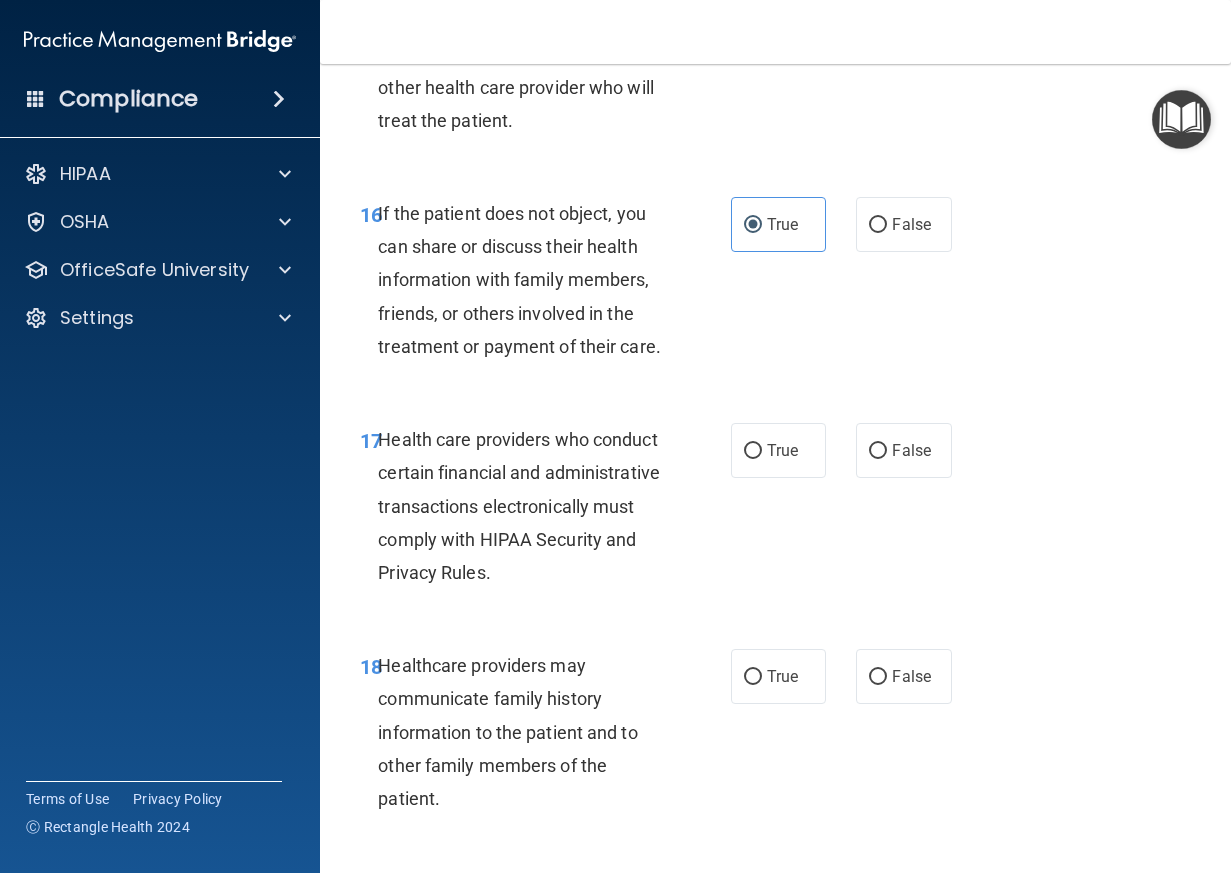 scroll, scrollTop: 3500, scrollLeft: 0, axis: vertical 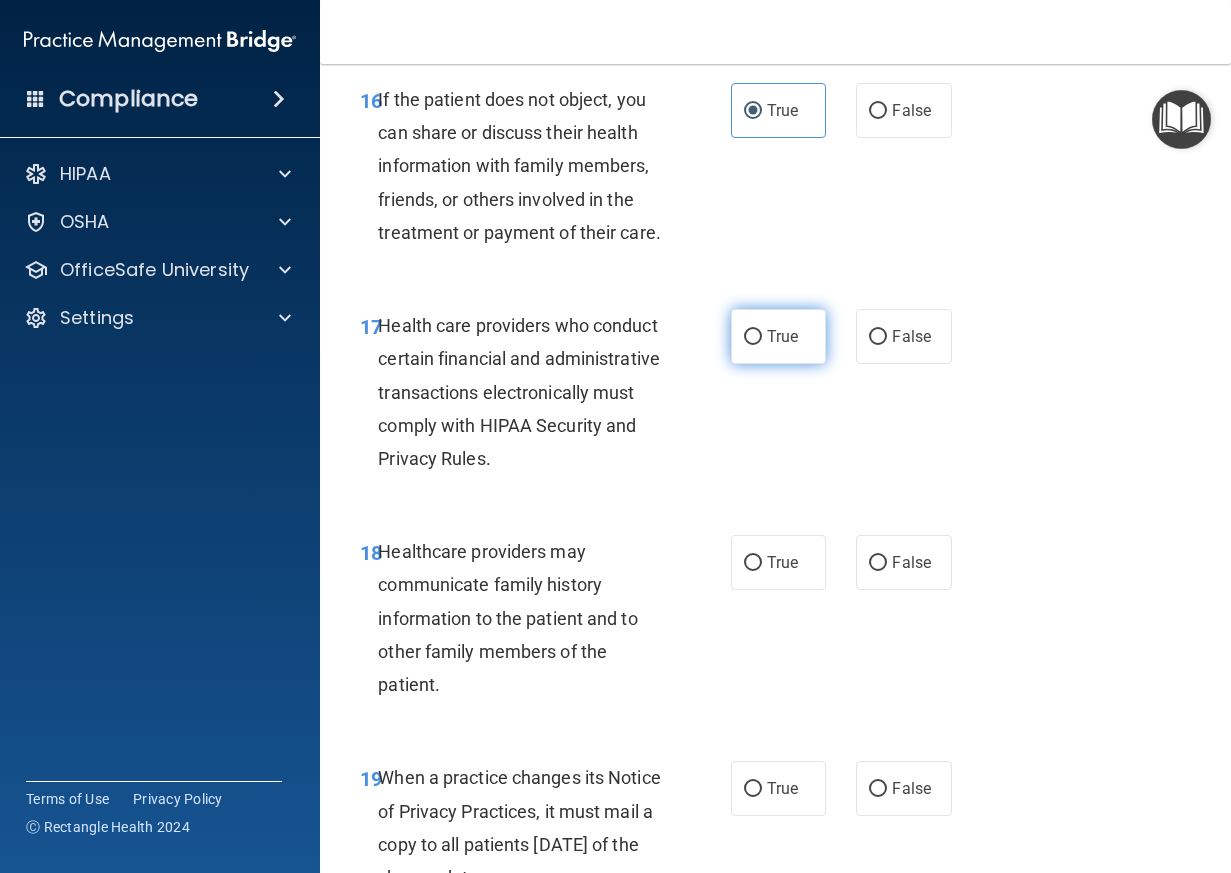 click on "True" at bounding box center (779, 336) 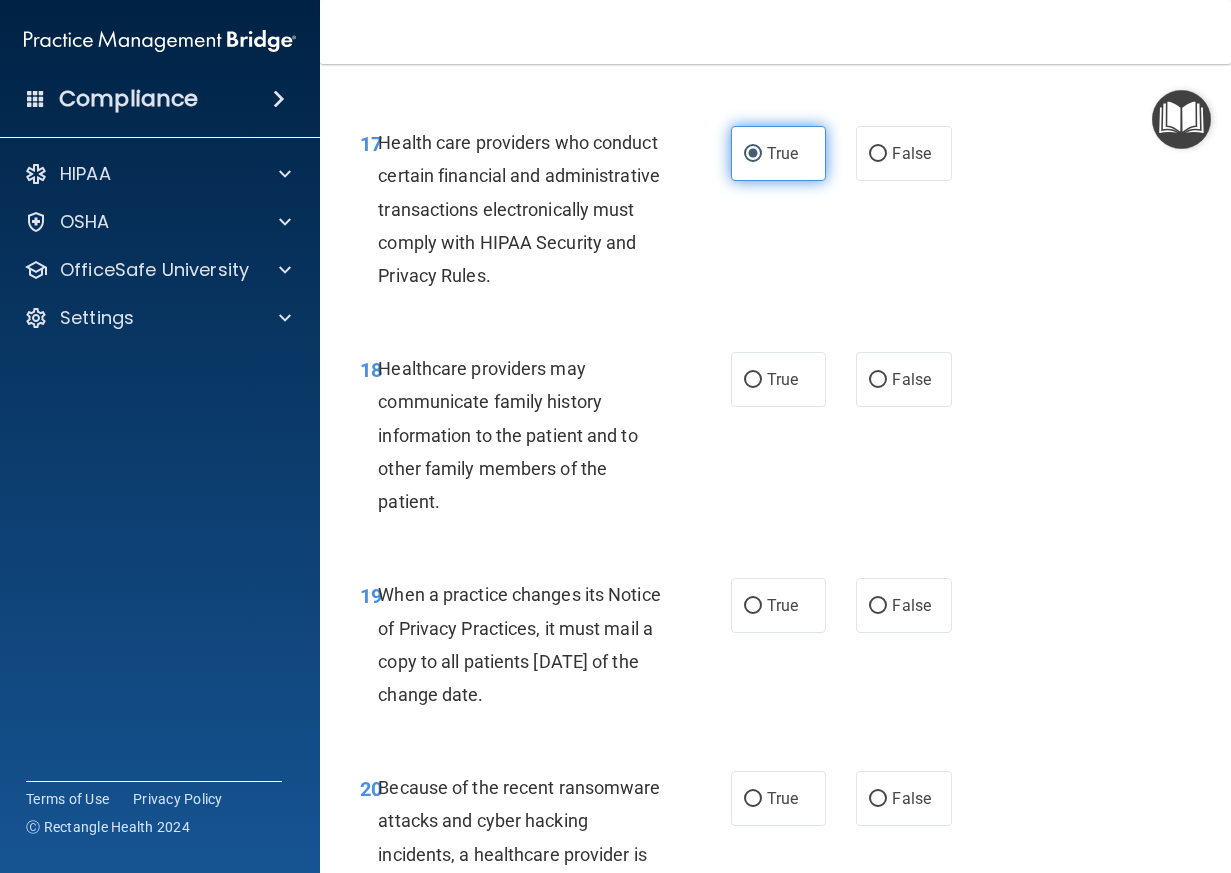 scroll, scrollTop: 3700, scrollLeft: 0, axis: vertical 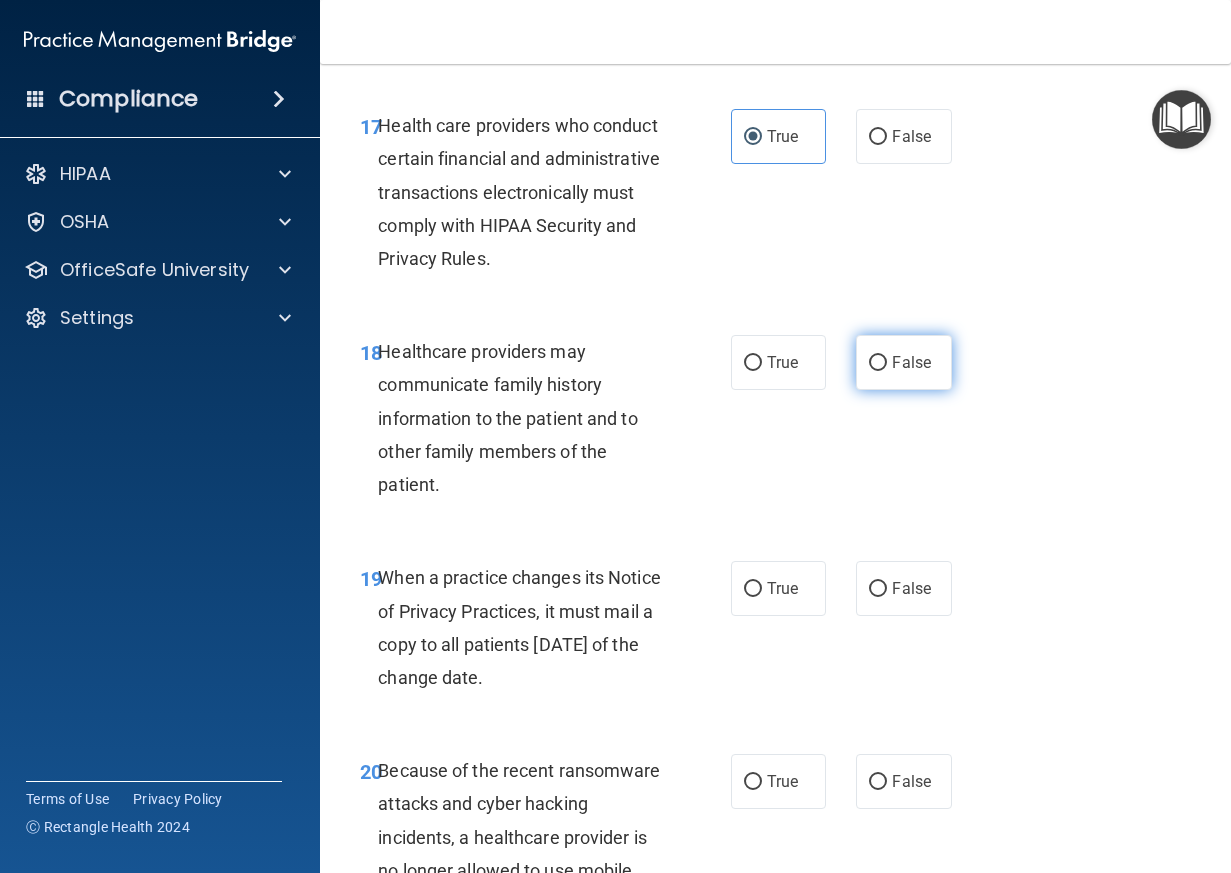 click on "False" at bounding box center (904, 362) 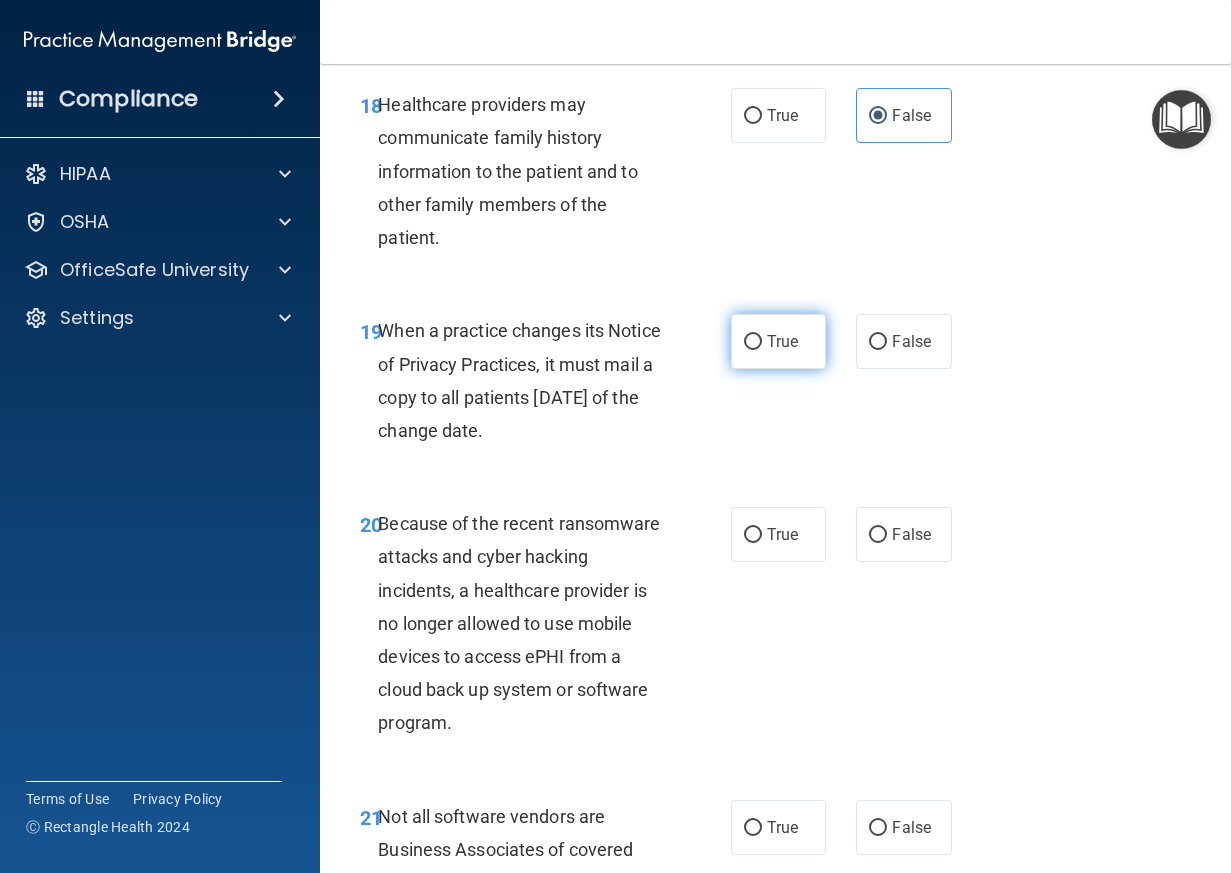 scroll, scrollTop: 4000, scrollLeft: 0, axis: vertical 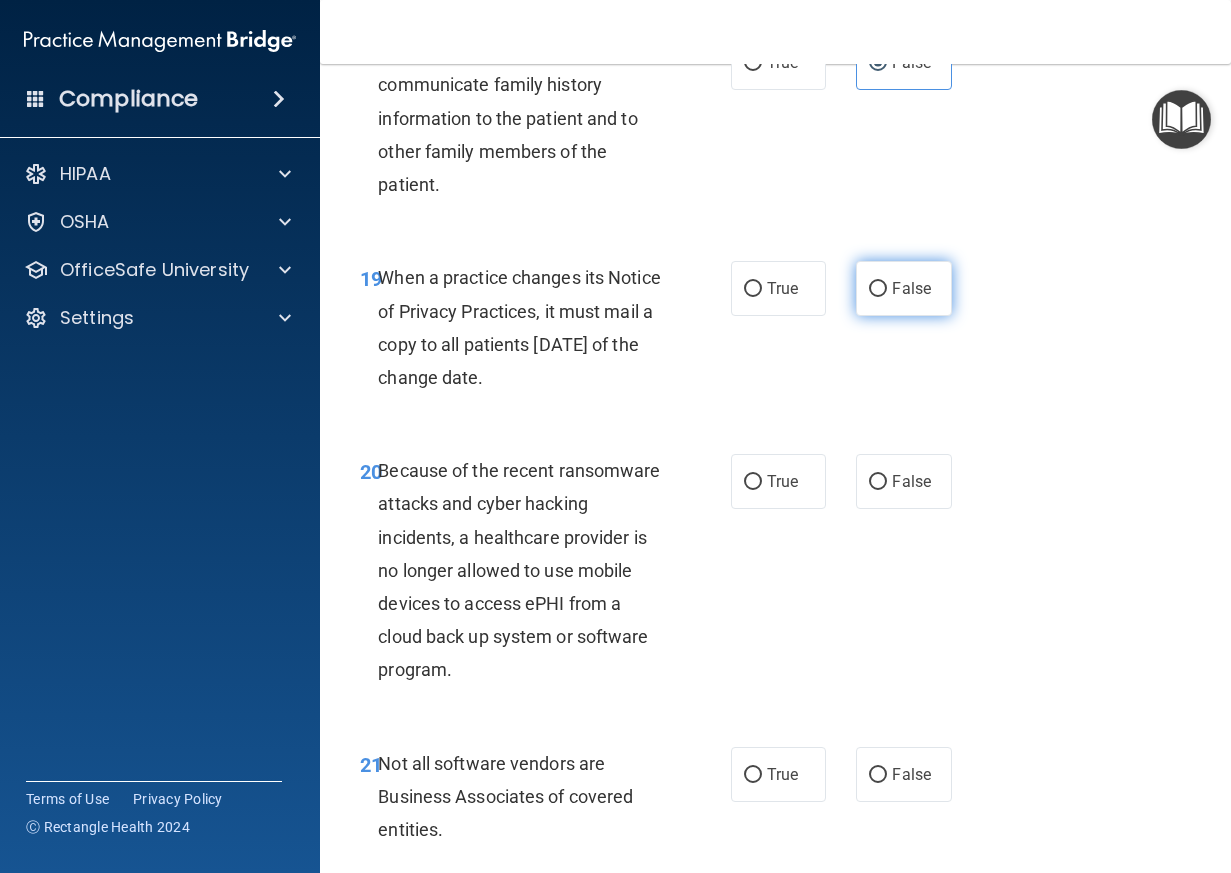 click on "False" at bounding box center (904, 288) 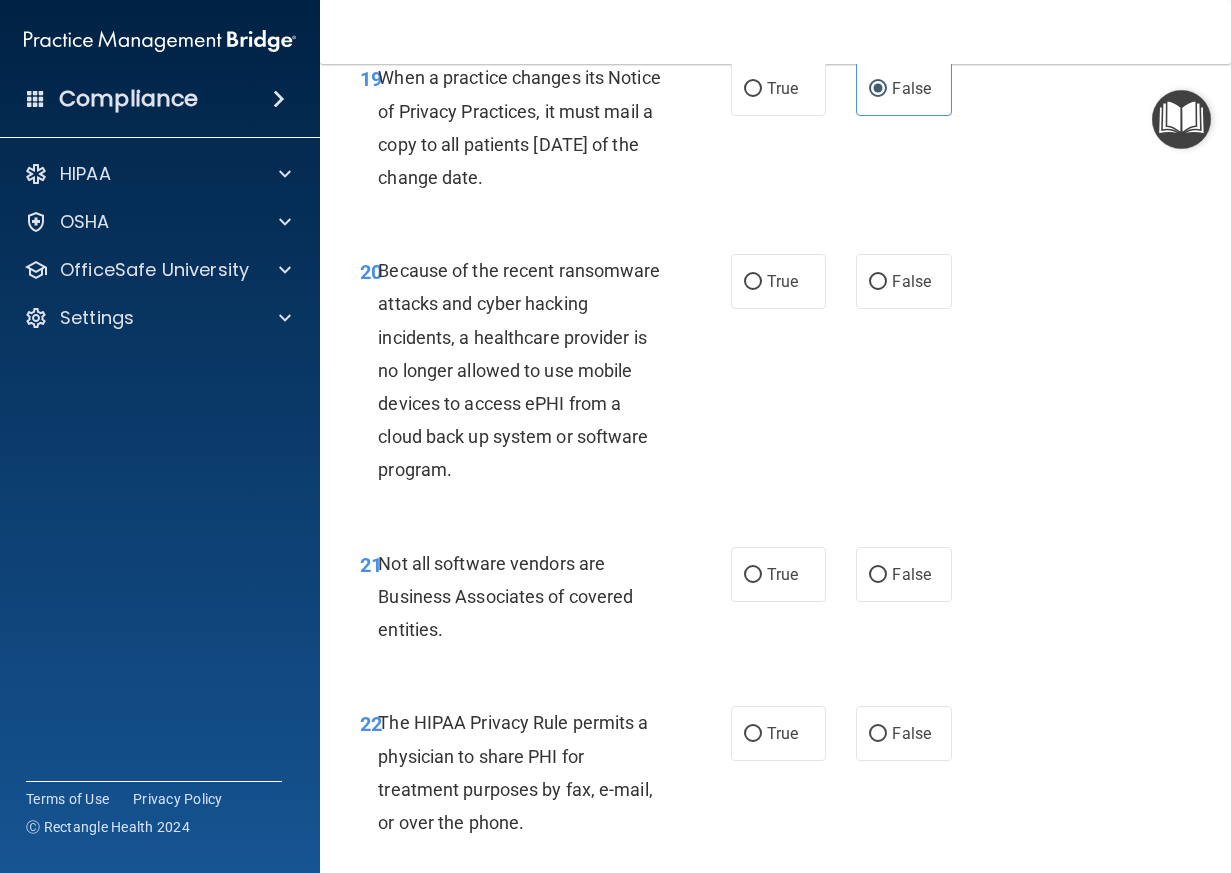 scroll, scrollTop: 4300, scrollLeft: 0, axis: vertical 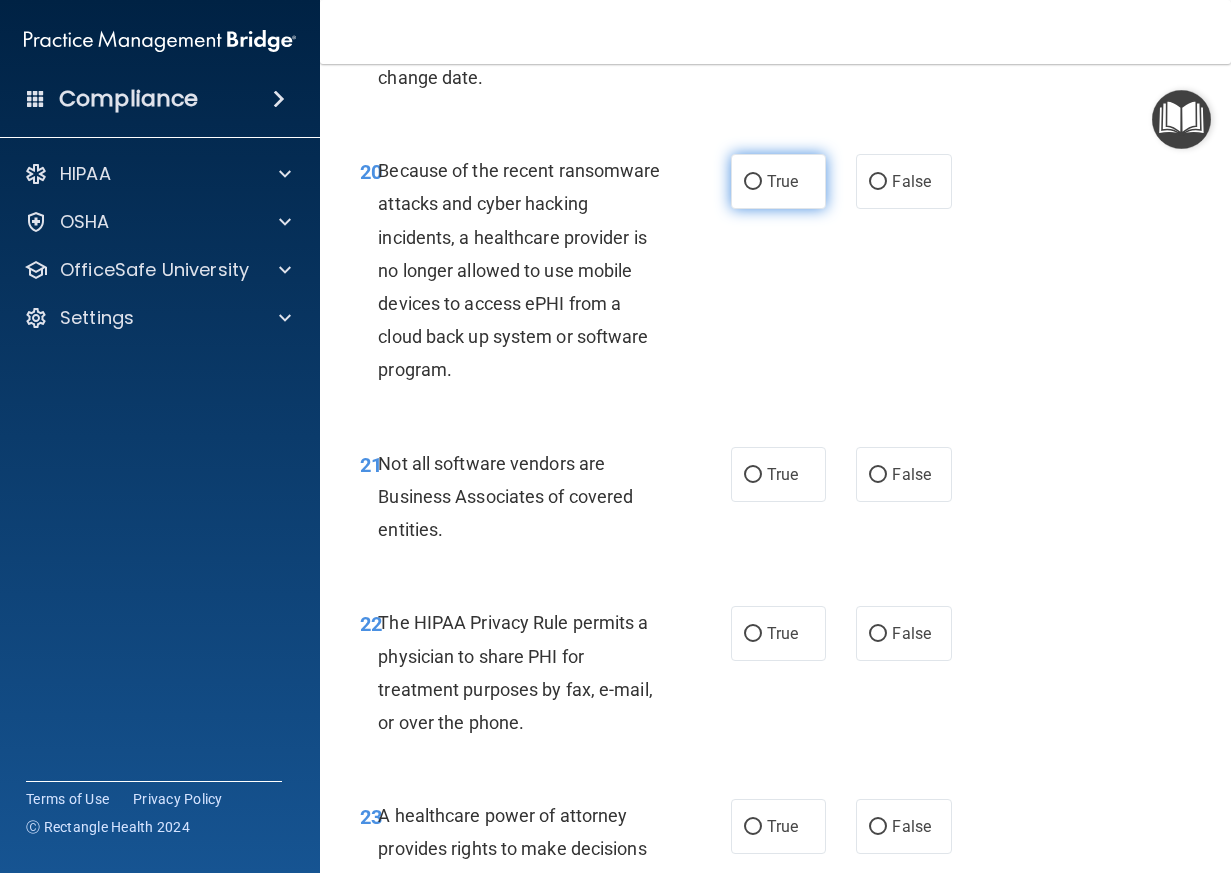 click on "True" at bounding box center [782, 181] 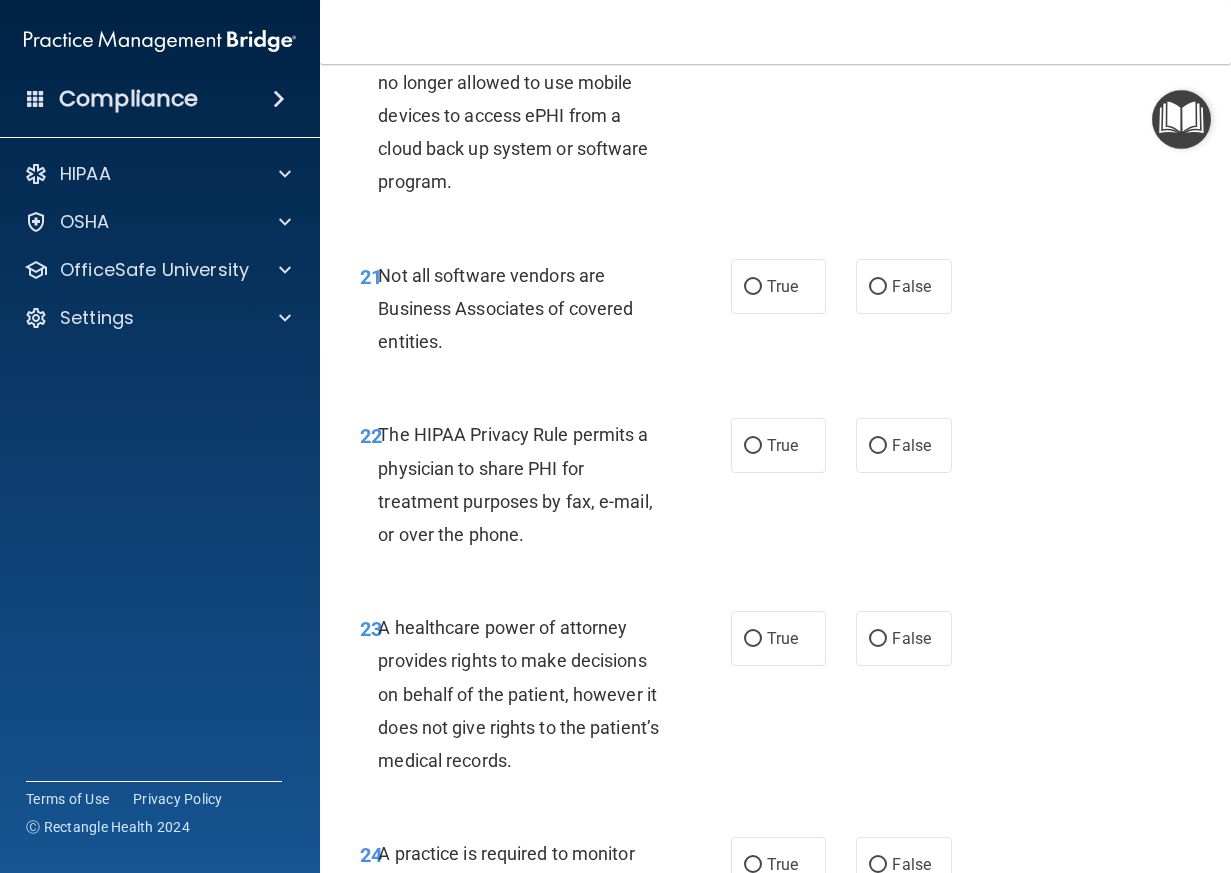 scroll, scrollTop: 4500, scrollLeft: 0, axis: vertical 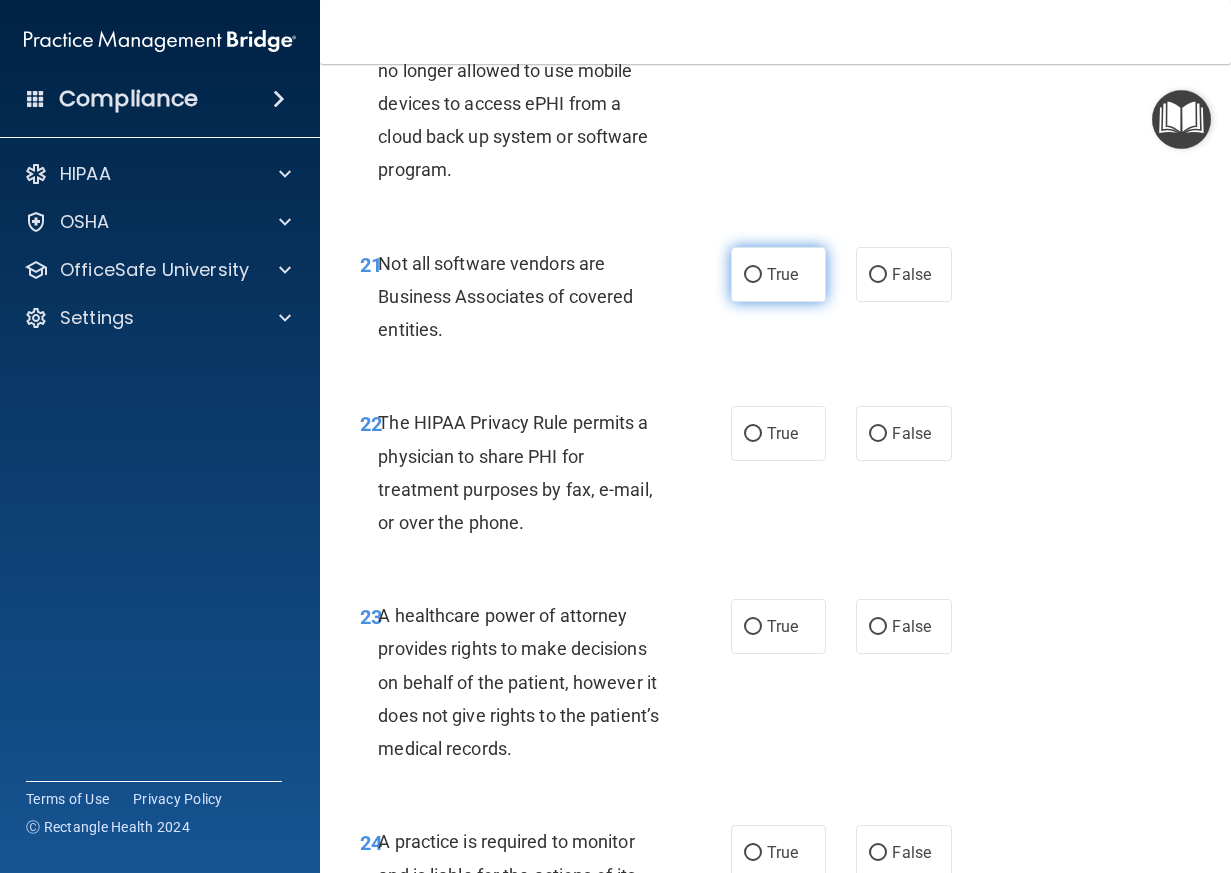 click on "True" at bounding box center (782, 274) 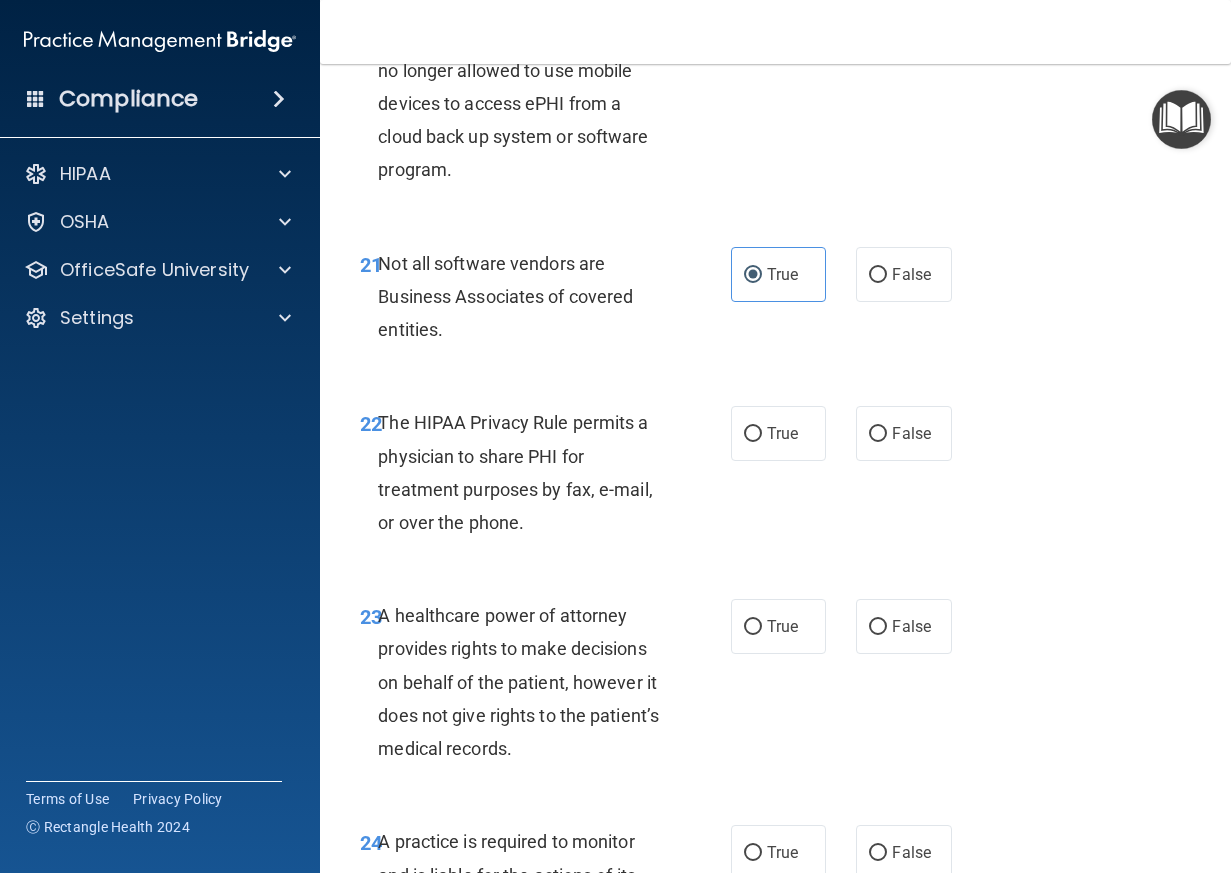 scroll, scrollTop: 4600, scrollLeft: 0, axis: vertical 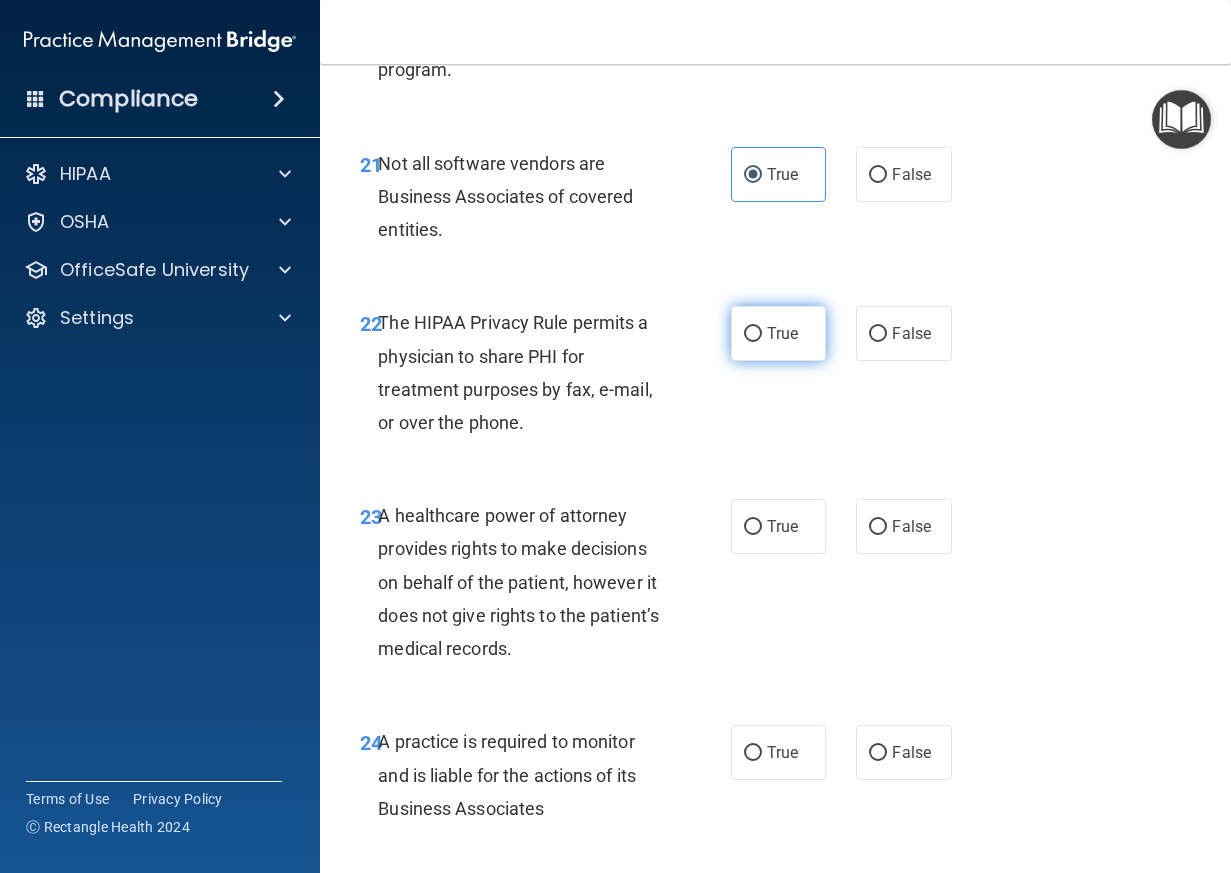 click on "True" at bounding box center (779, 333) 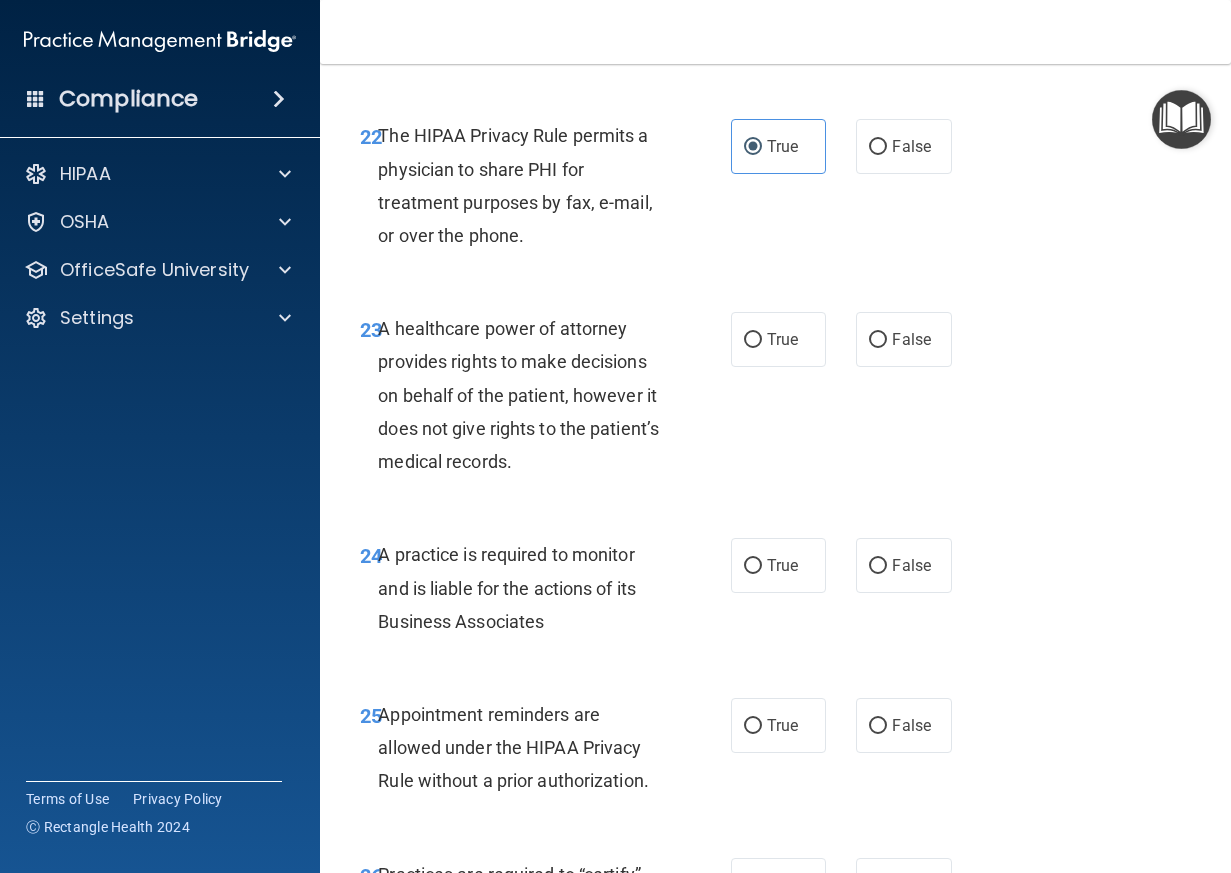 scroll, scrollTop: 4800, scrollLeft: 0, axis: vertical 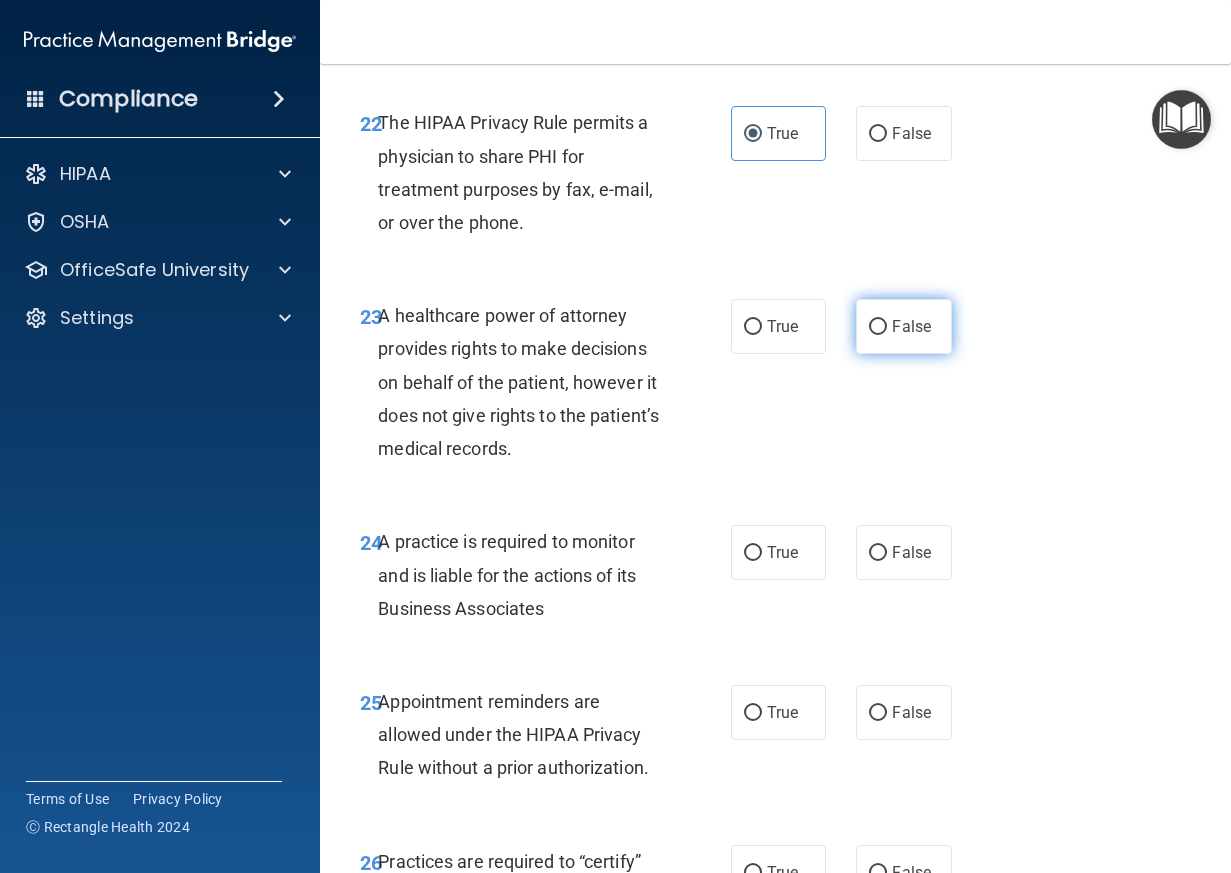 click on "False" at bounding box center [878, 327] 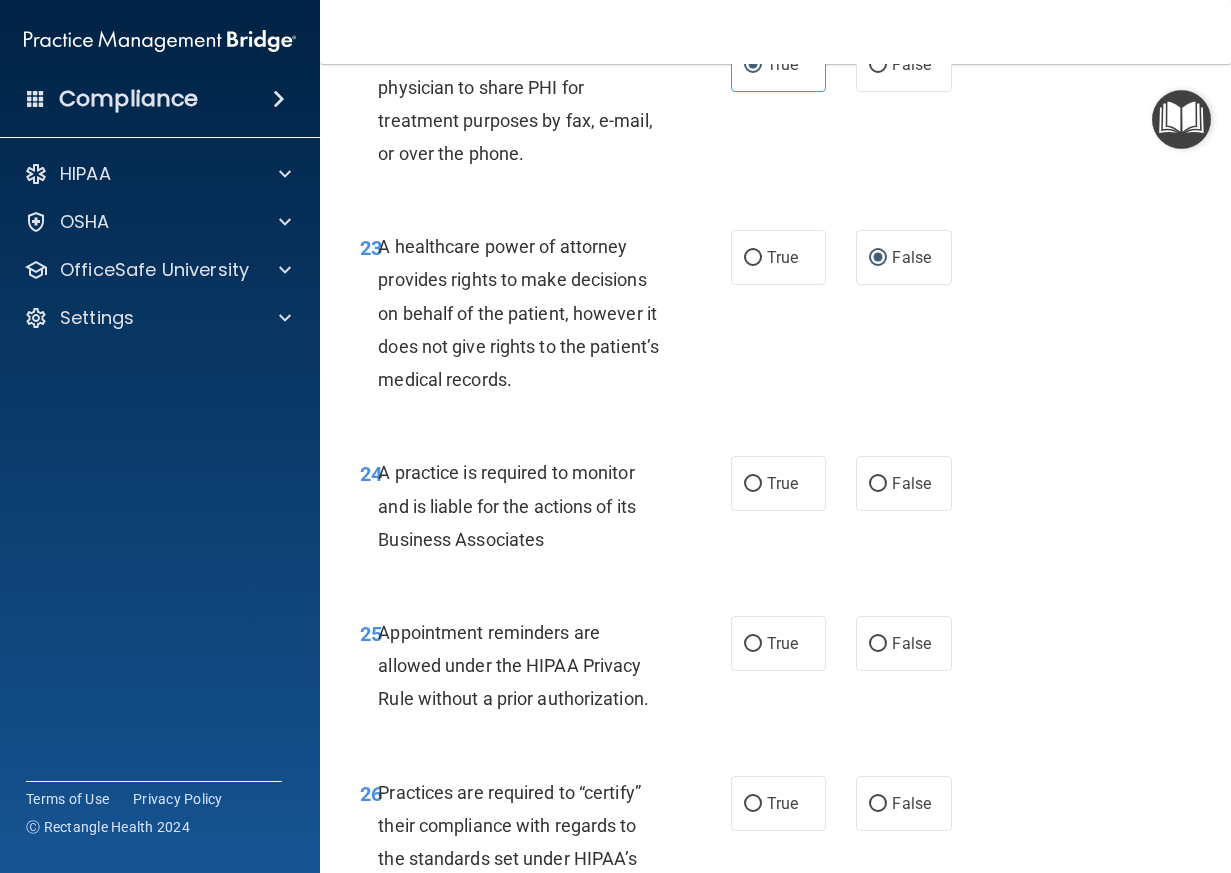 scroll, scrollTop: 5000, scrollLeft: 0, axis: vertical 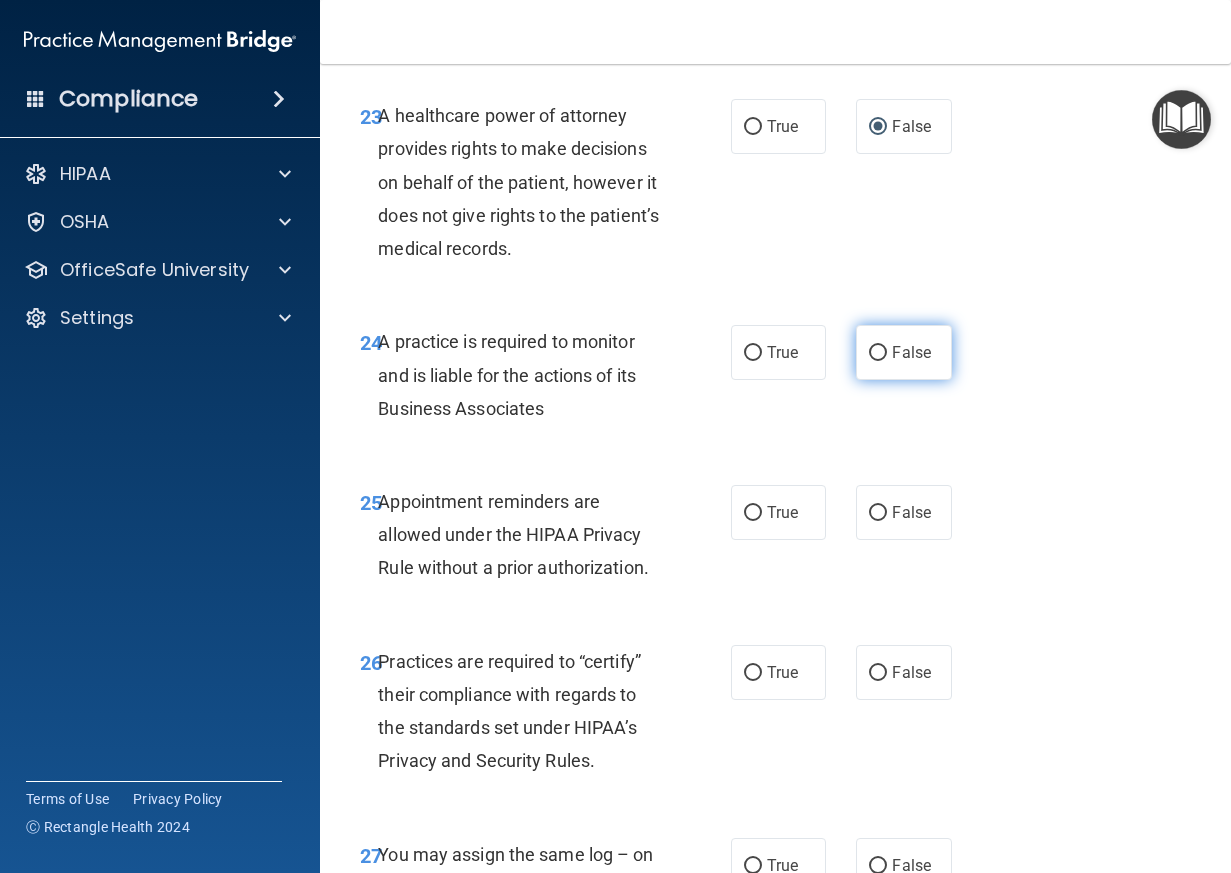 click on "False" at bounding box center [878, 353] 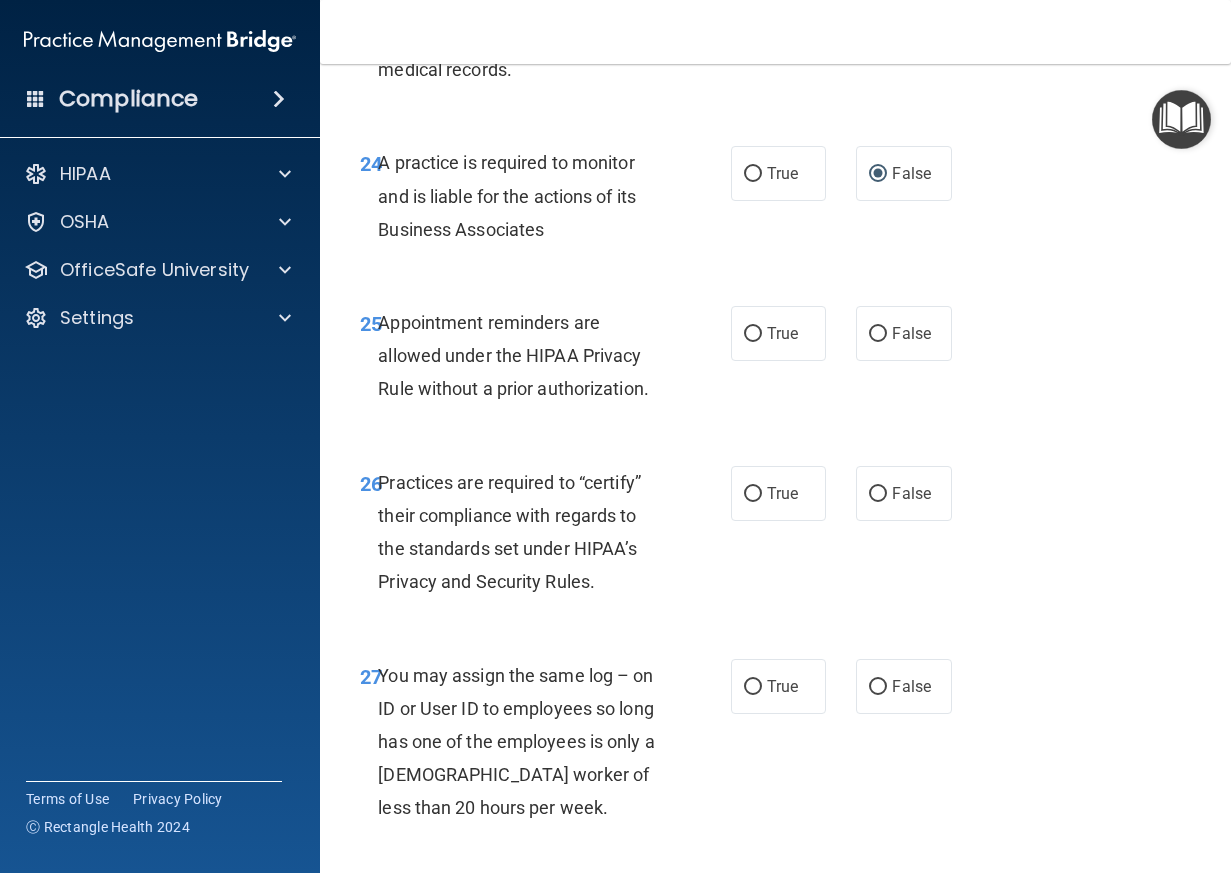 scroll, scrollTop: 5200, scrollLeft: 0, axis: vertical 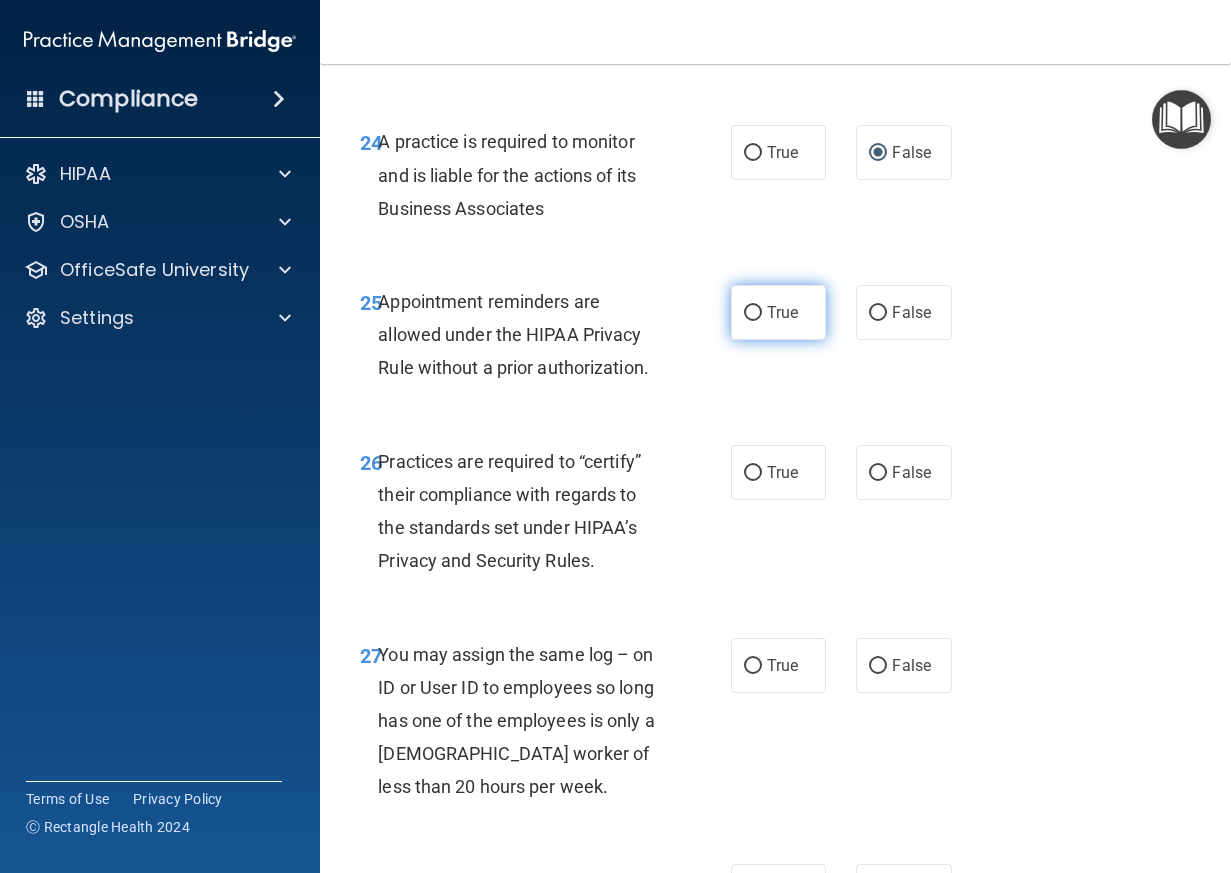 click on "True" at bounding box center (779, 312) 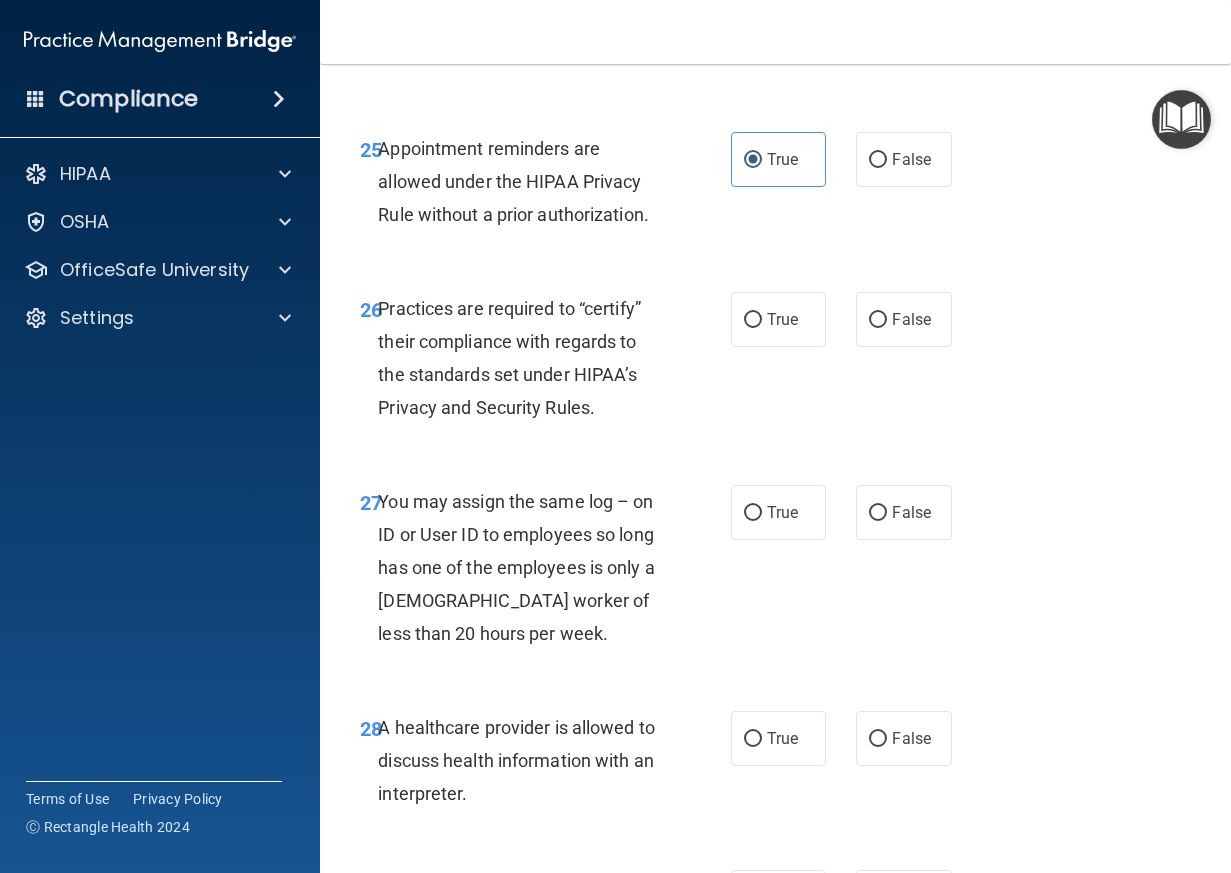 scroll, scrollTop: 5400, scrollLeft: 0, axis: vertical 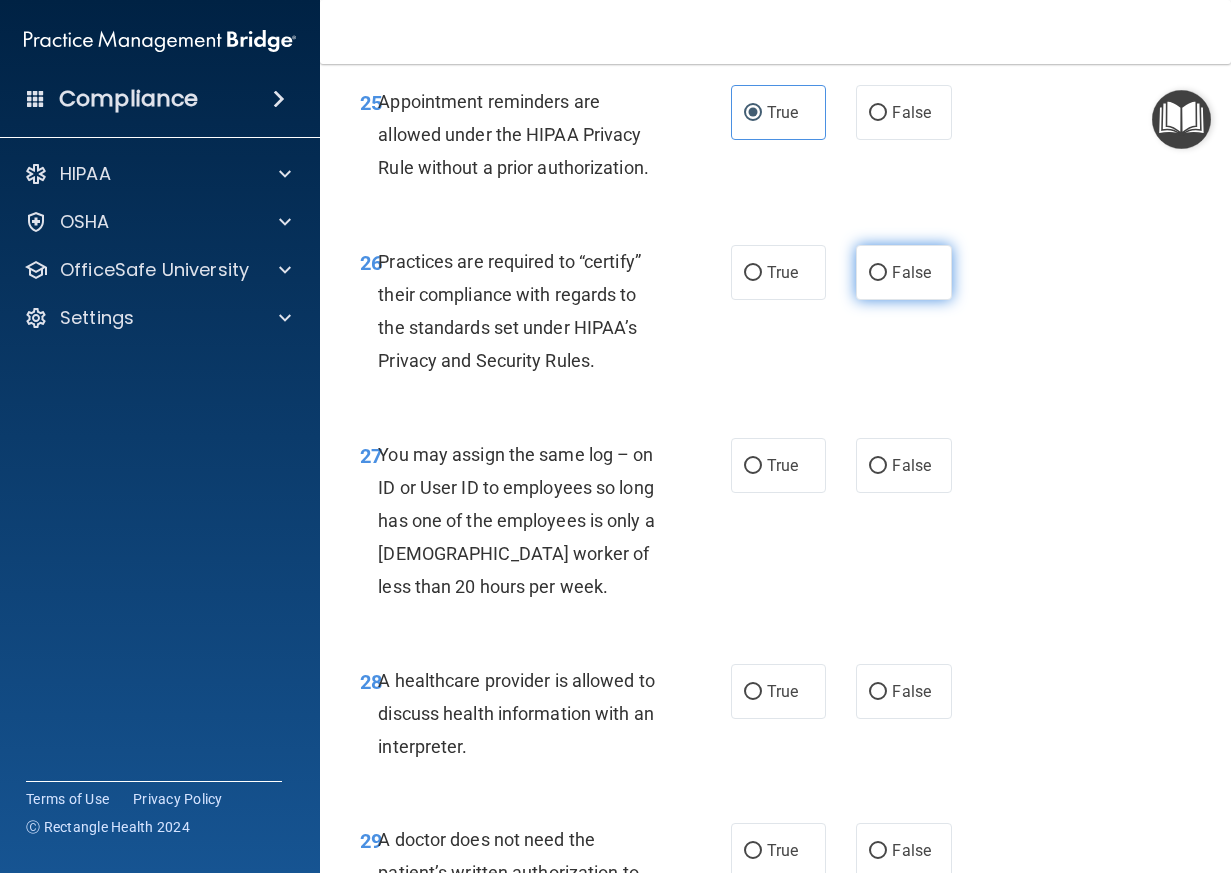 click on "False" at bounding box center (904, 272) 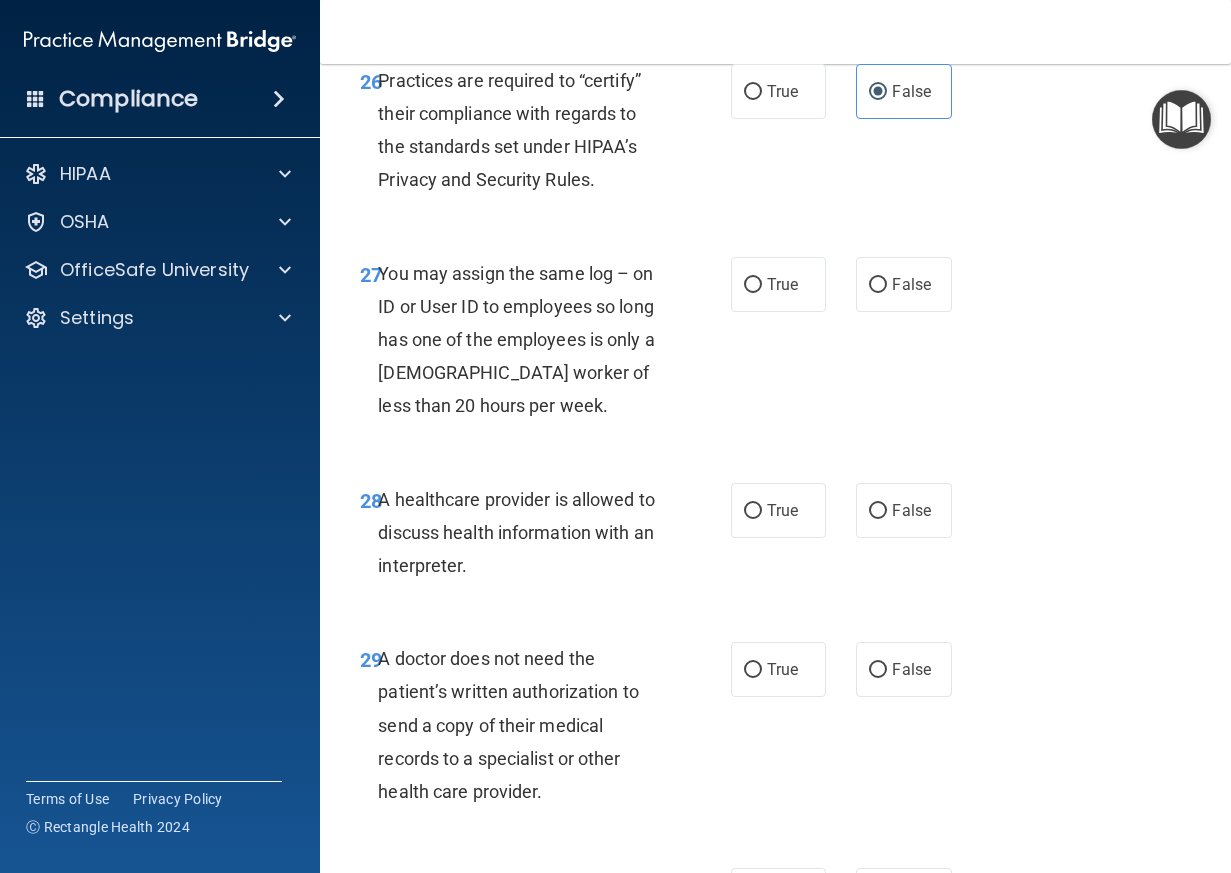 scroll, scrollTop: 5600, scrollLeft: 0, axis: vertical 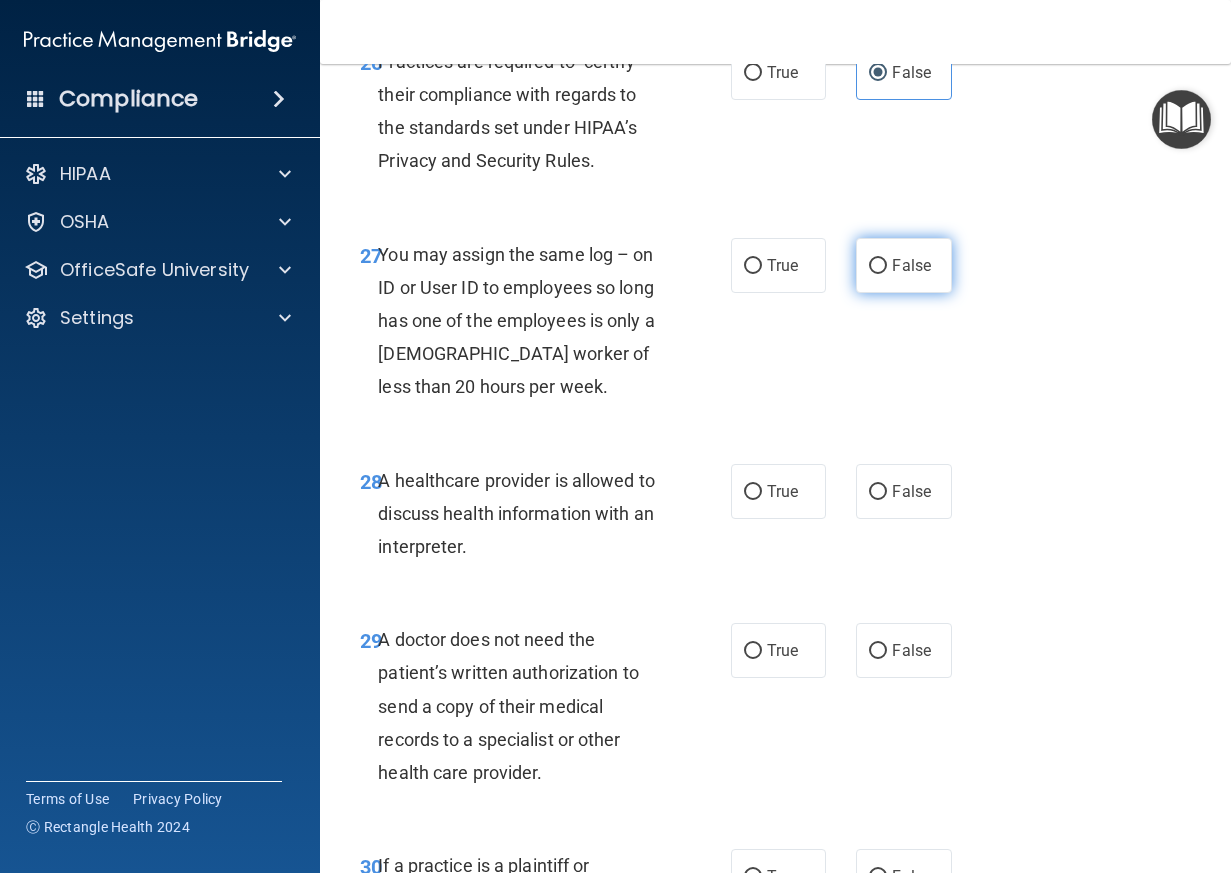 click on "False" at bounding box center [904, 265] 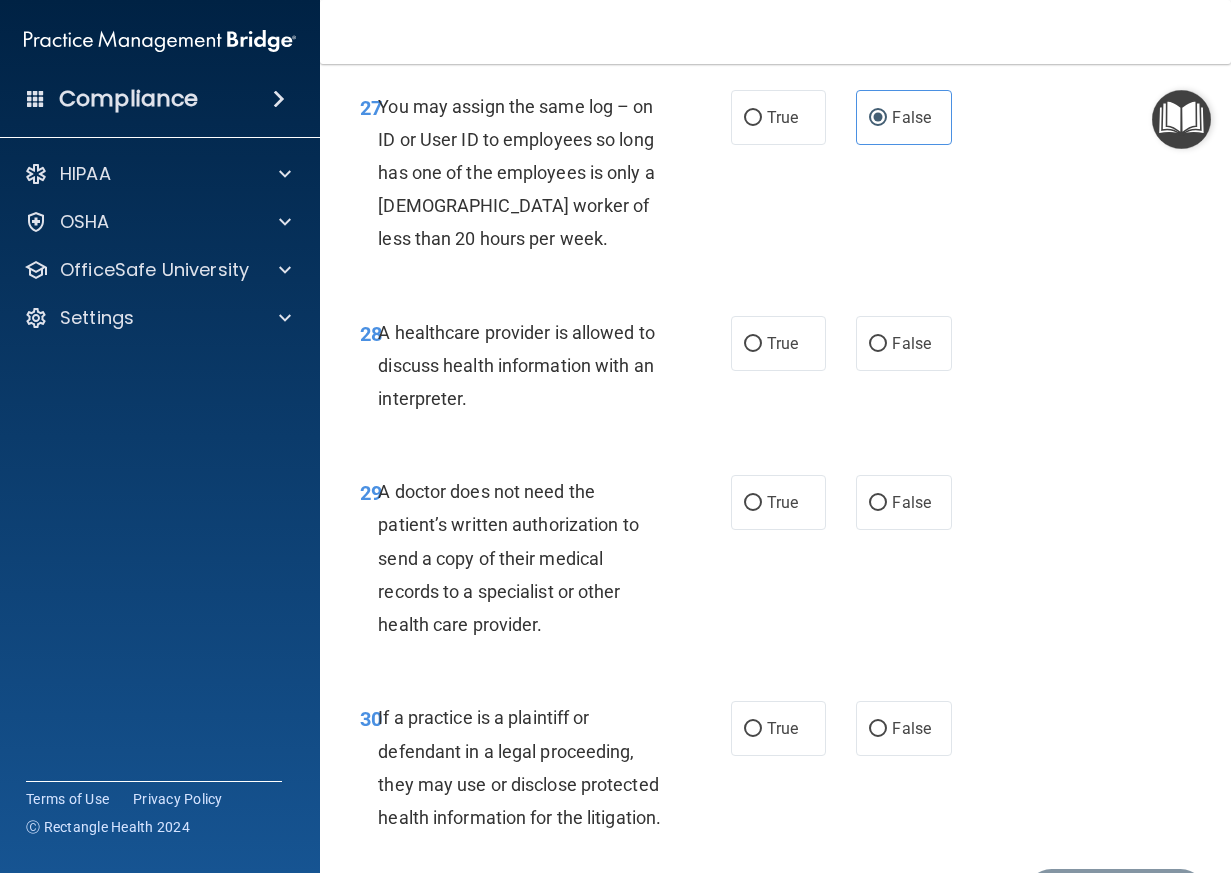 scroll, scrollTop: 5800, scrollLeft: 0, axis: vertical 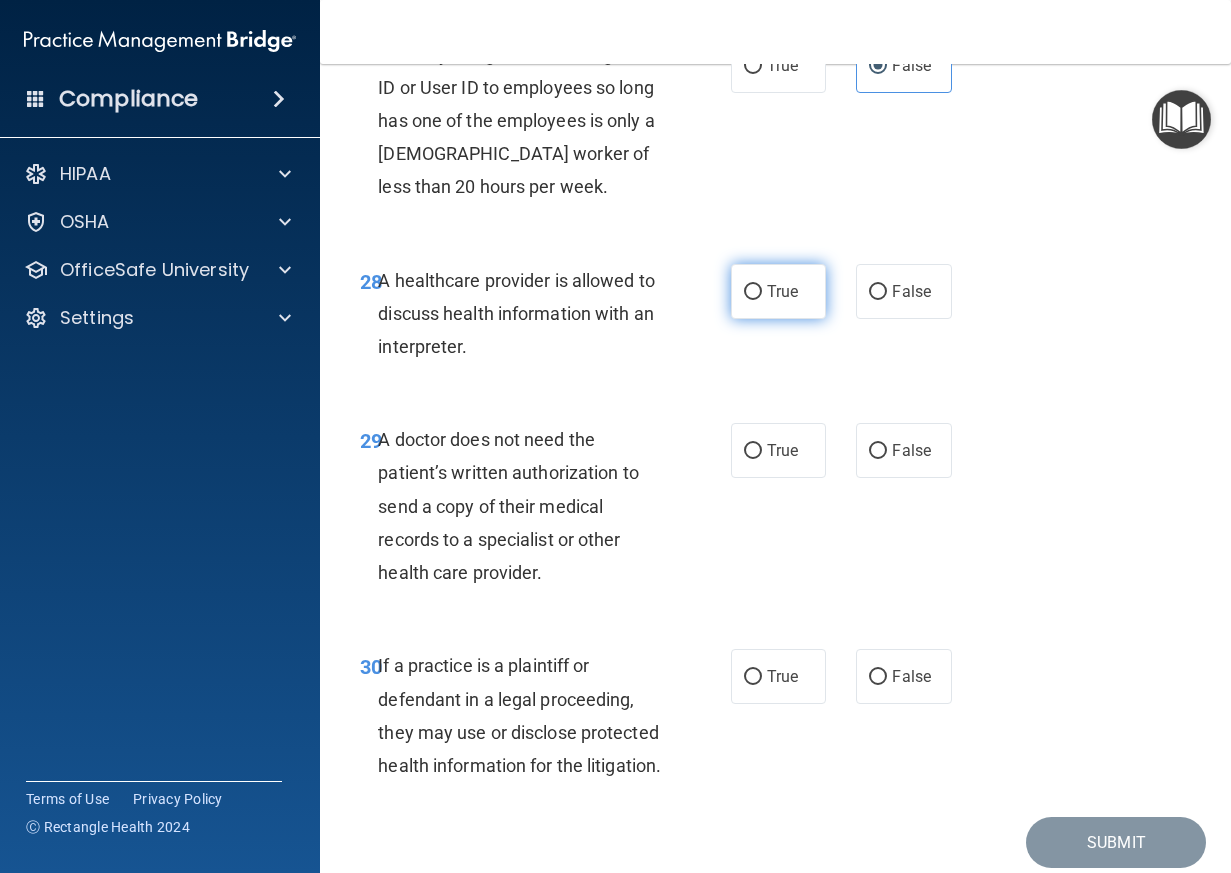 click on "True" at bounding box center [779, 291] 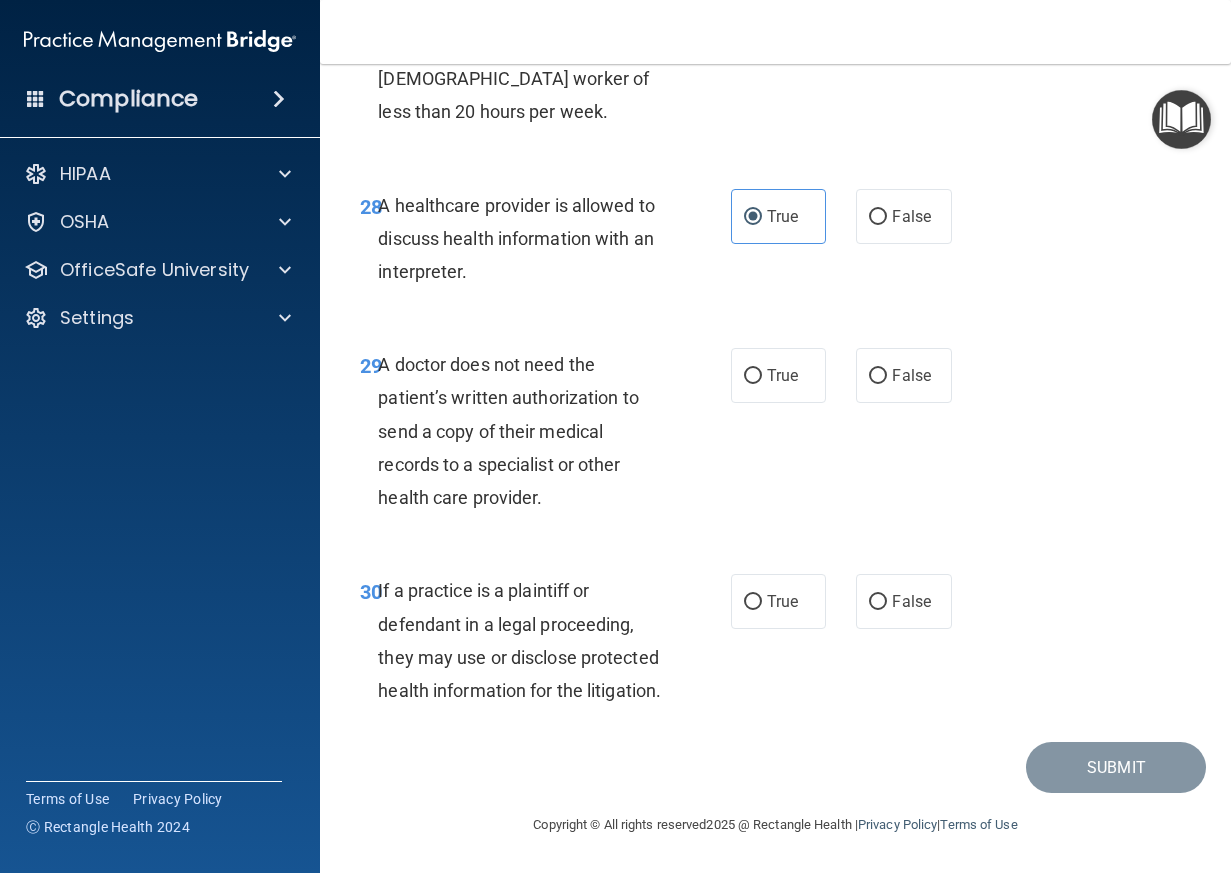 scroll, scrollTop: 6000, scrollLeft: 0, axis: vertical 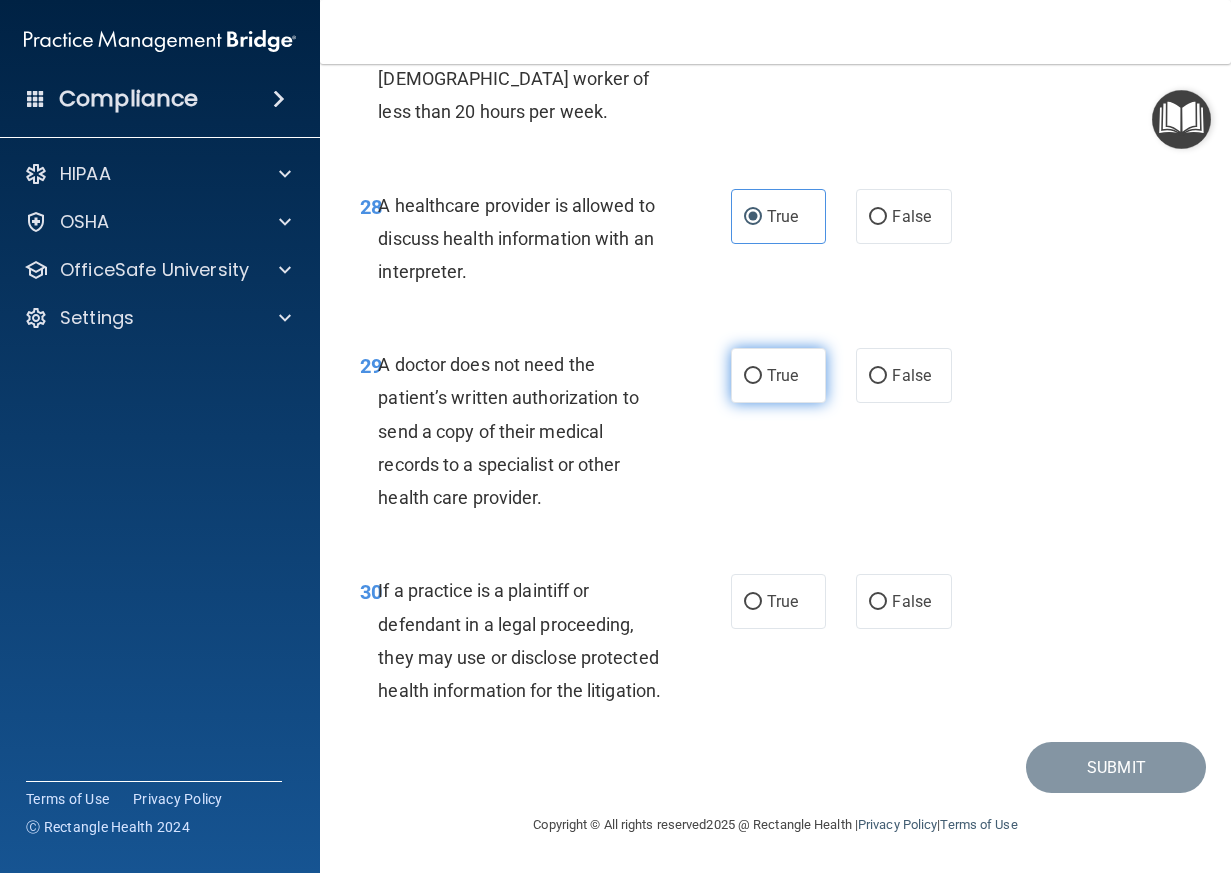 click on "True" at bounding box center (779, 375) 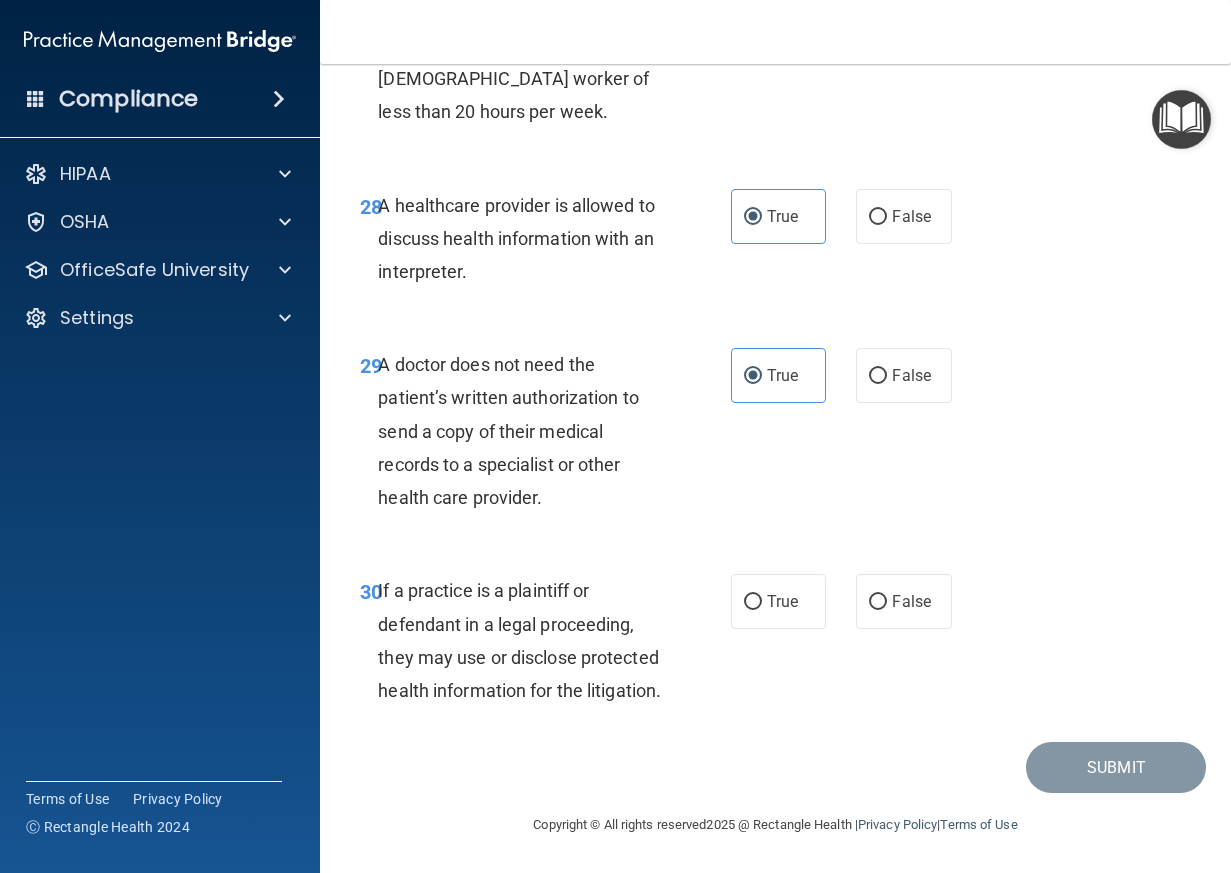 scroll, scrollTop: 6107, scrollLeft: 0, axis: vertical 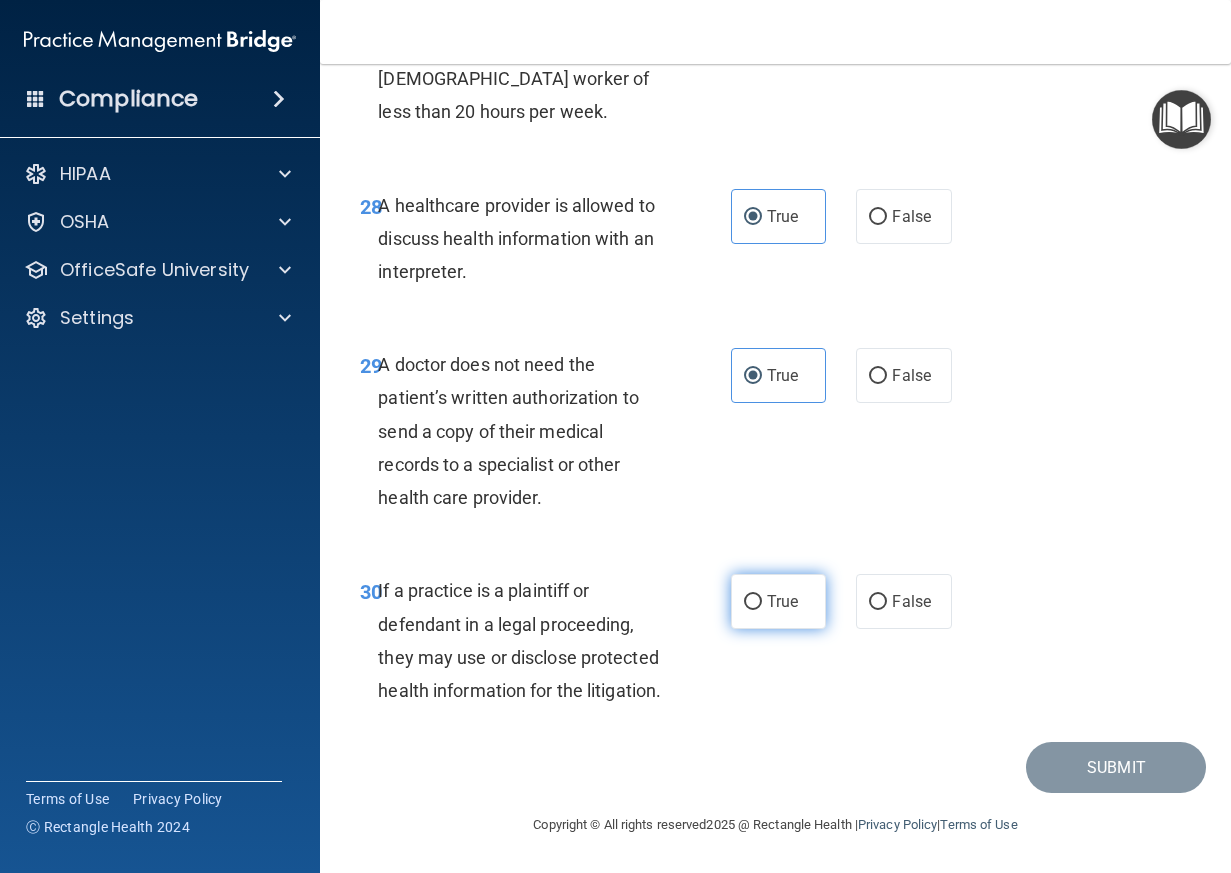 click on "True" at bounding box center (779, 601) 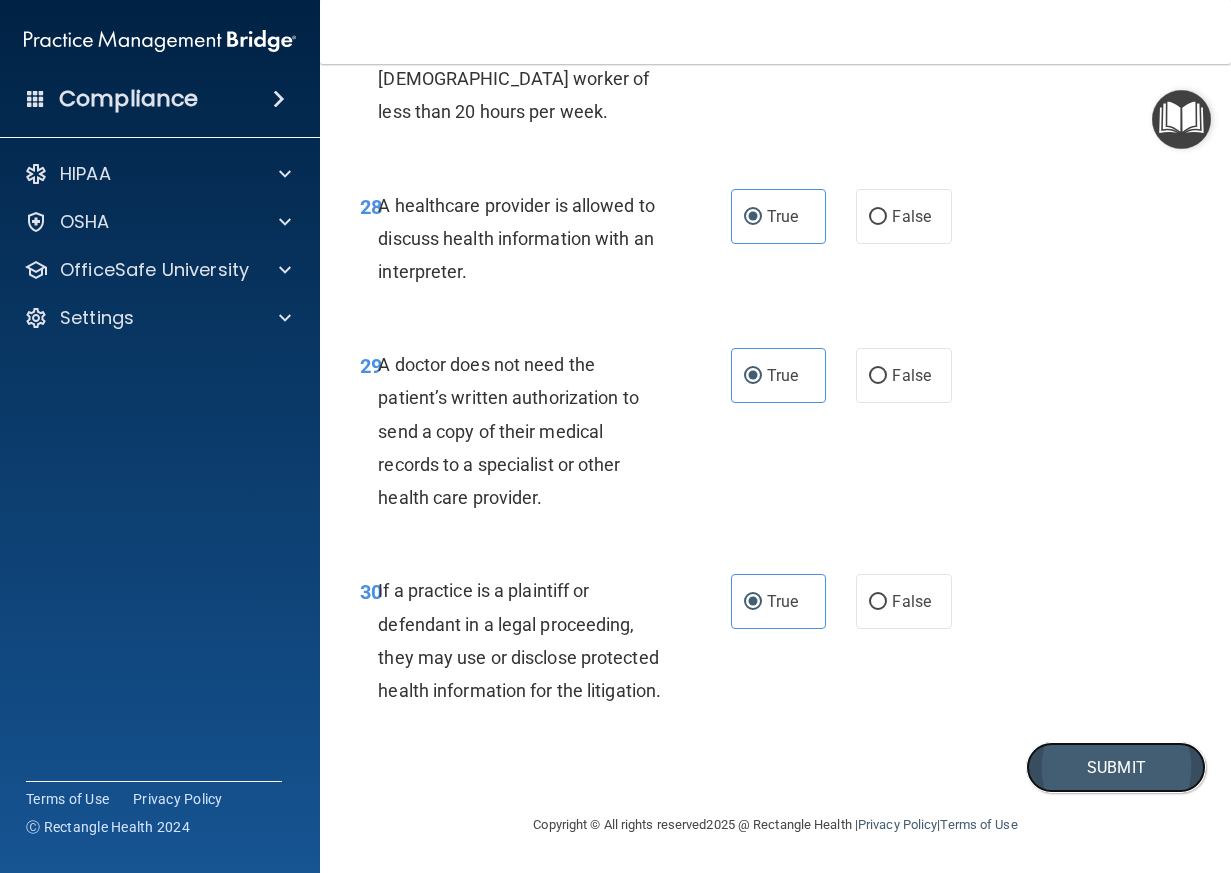 click on "Submit" at bounding box center [1116, 767] 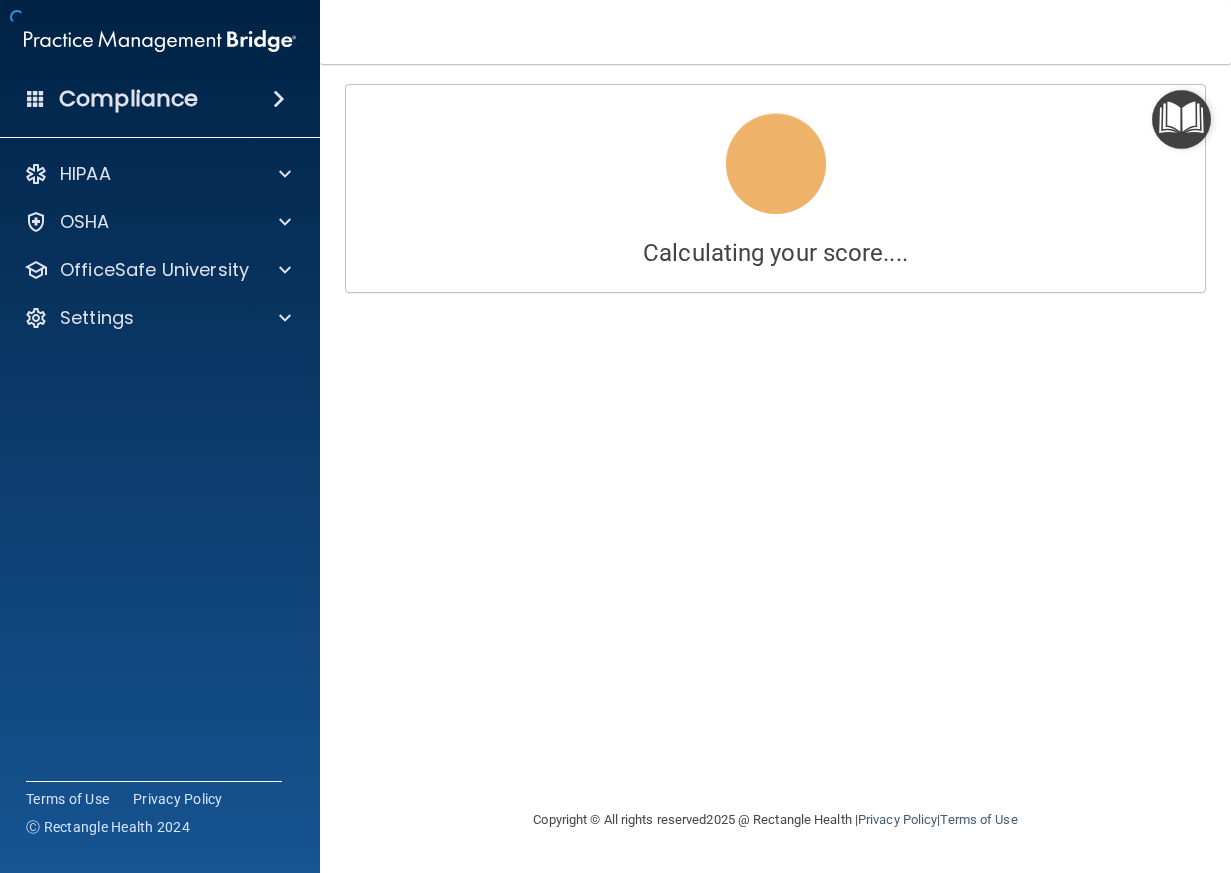 scroll, scrollTop: 0, scrollLeft: 0, axis: both 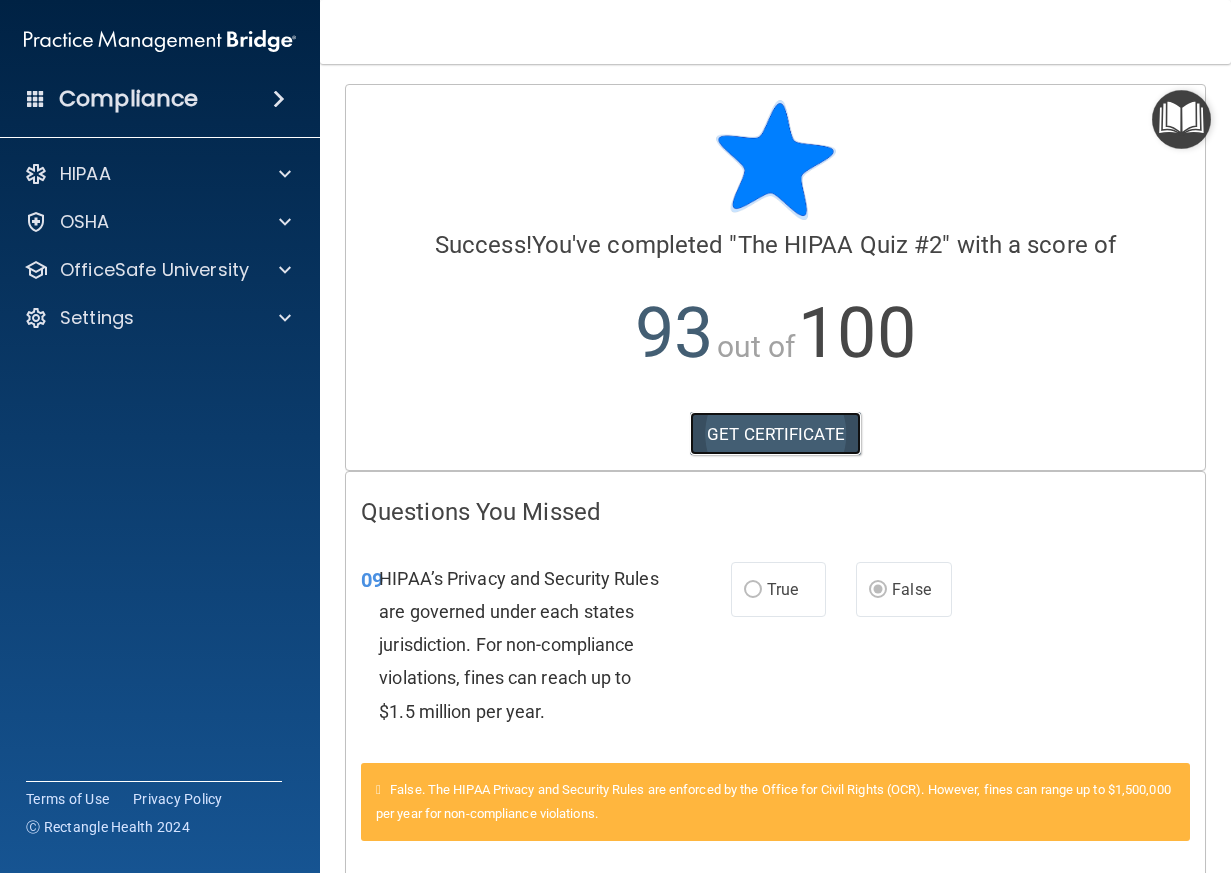 click on "GET CERTIFICATE" at bounding box center [775, 434] 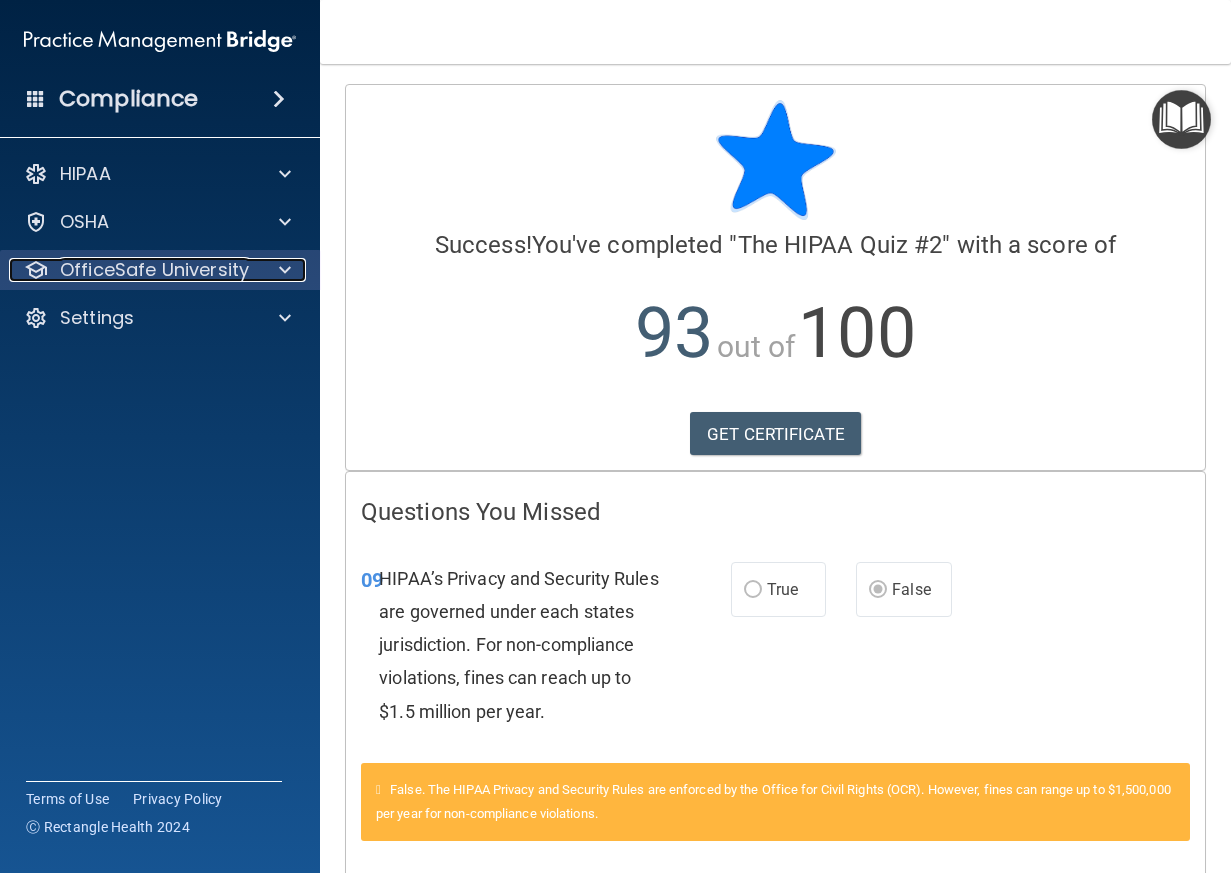 click on "OfficeSafe University" at bounding box center [154, 270] 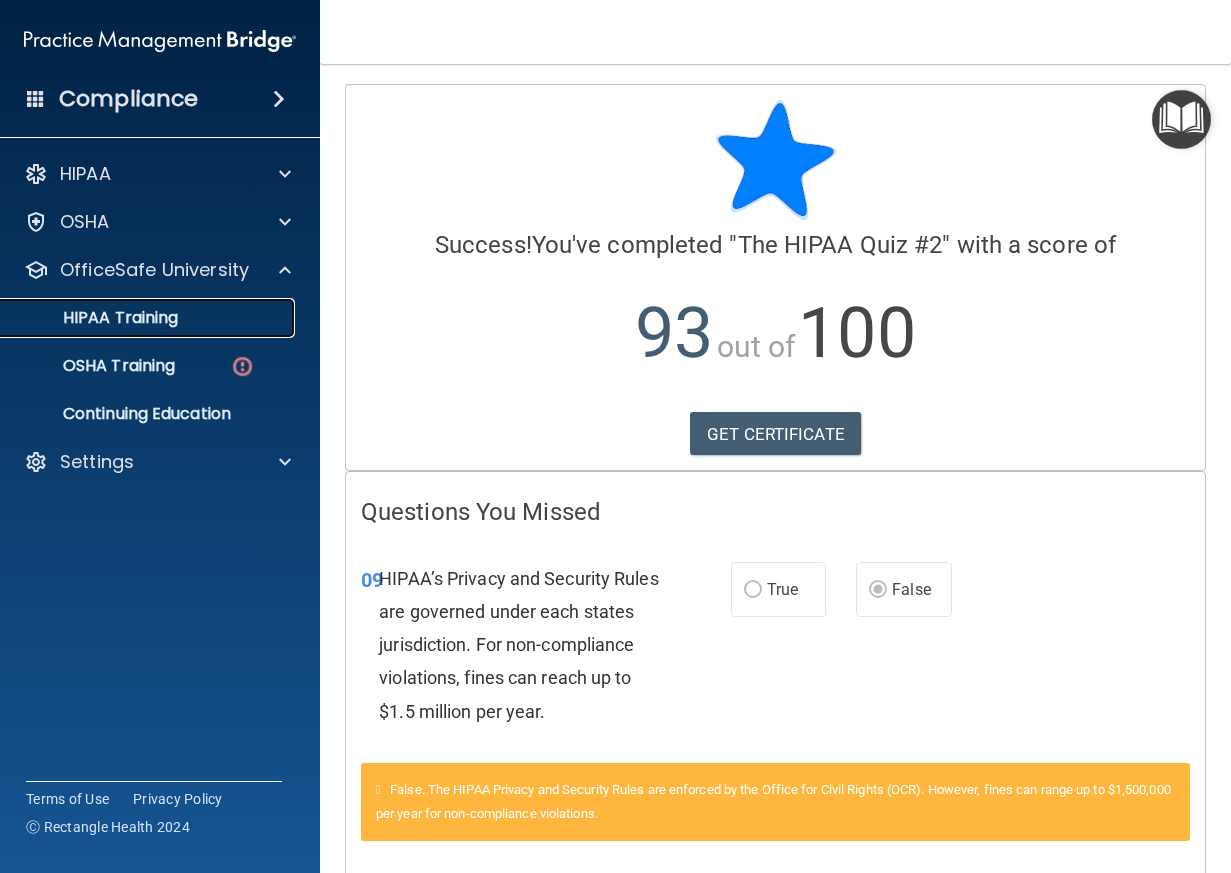 click on "HIPAA Training" at bounding box center [95, 318] 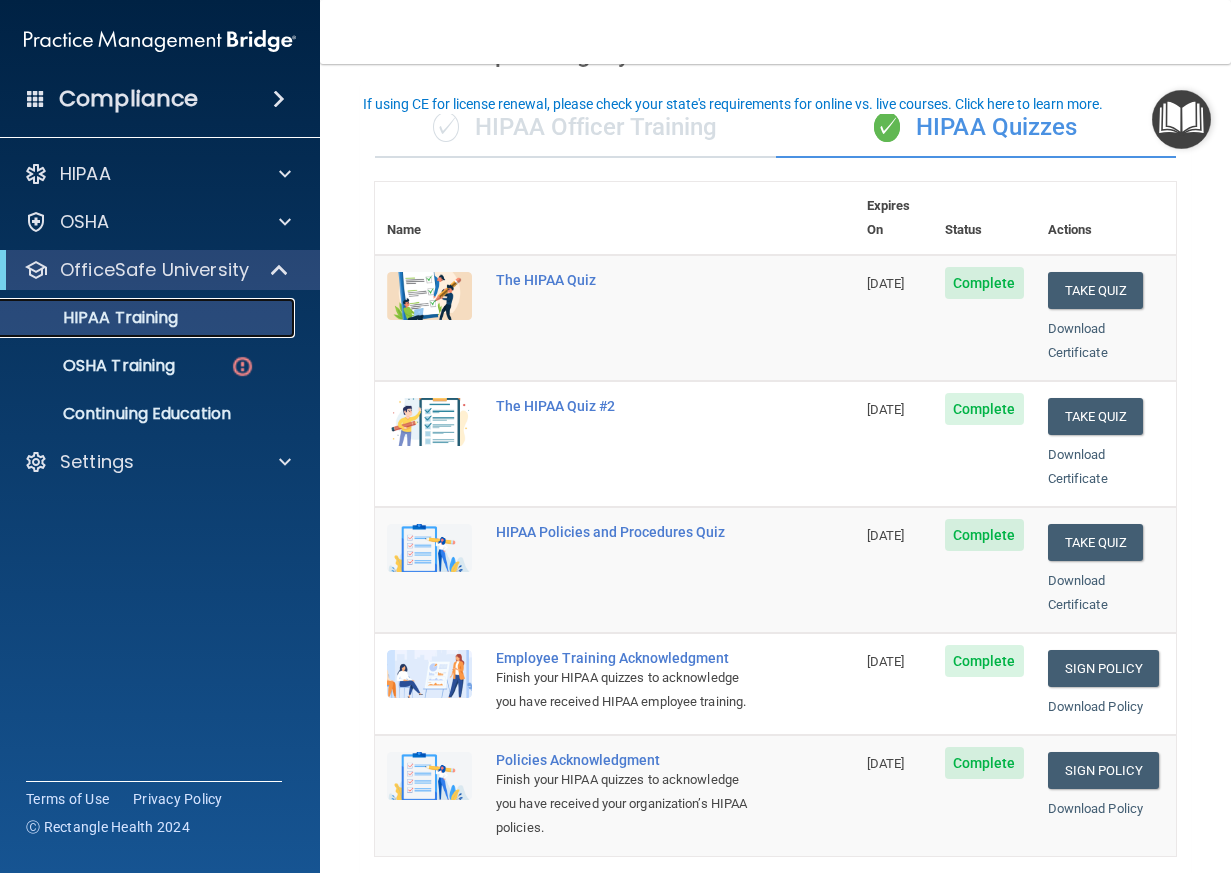scroll, scrollTop: 100, scrollLeft: 0, axis: vertical 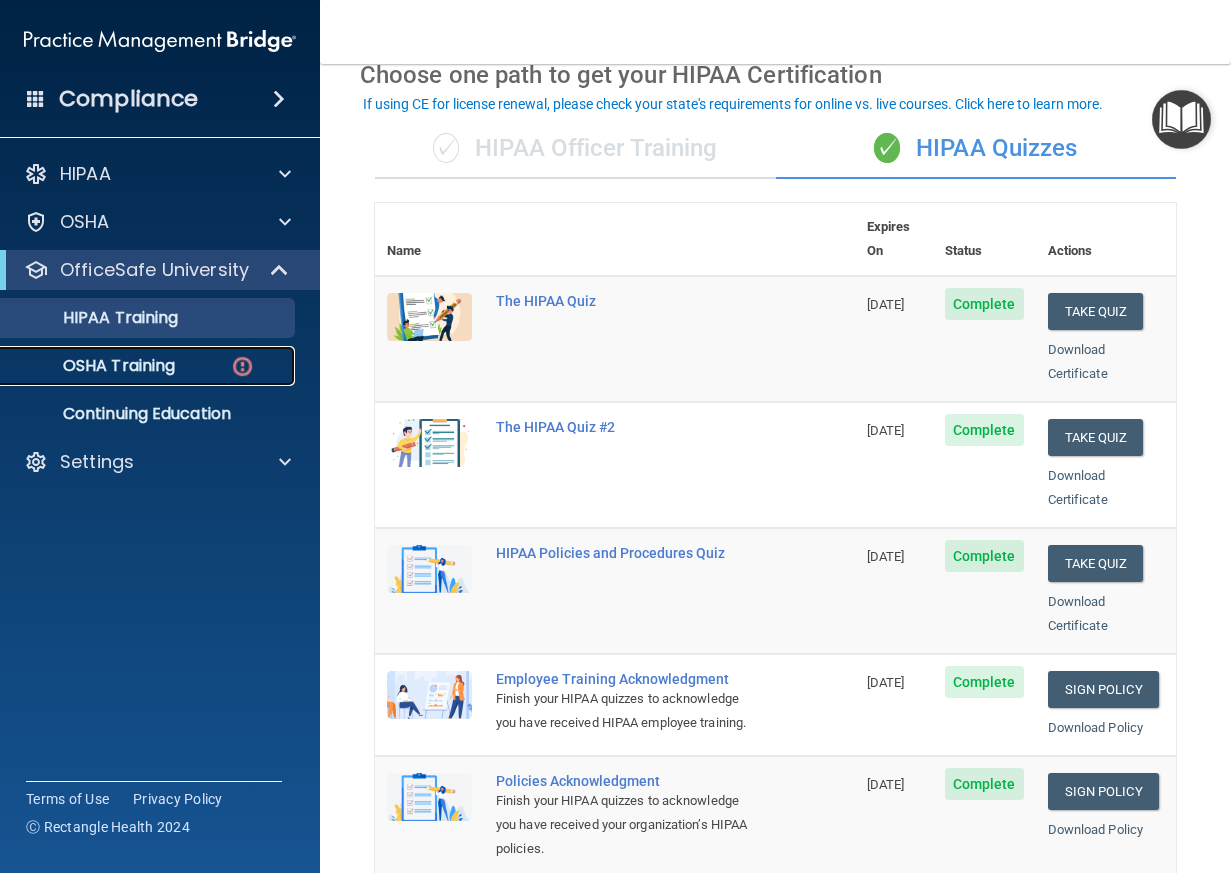 click on "OSHA Training" at bounding box center (149, 366) 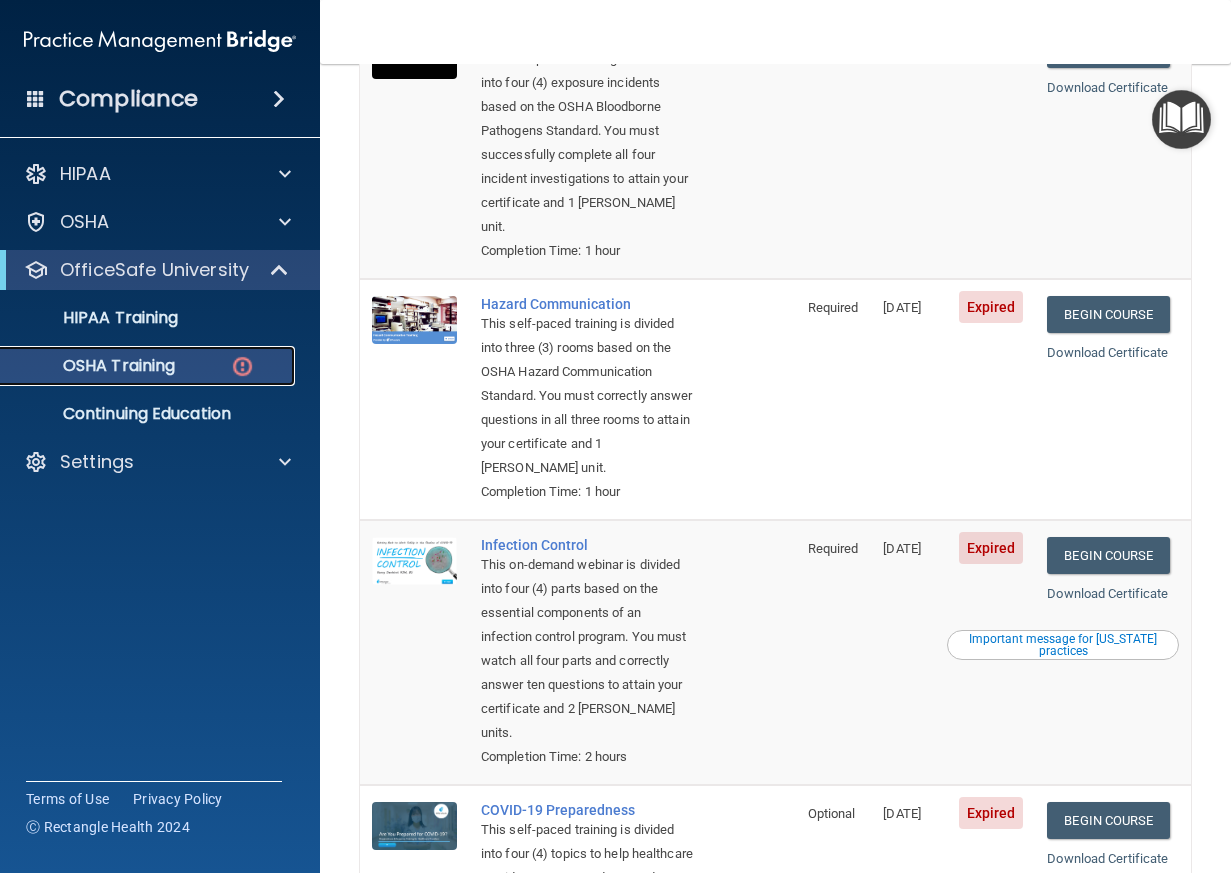 scroll, scrollTop: 0, scrollLeft: 0, axis: both 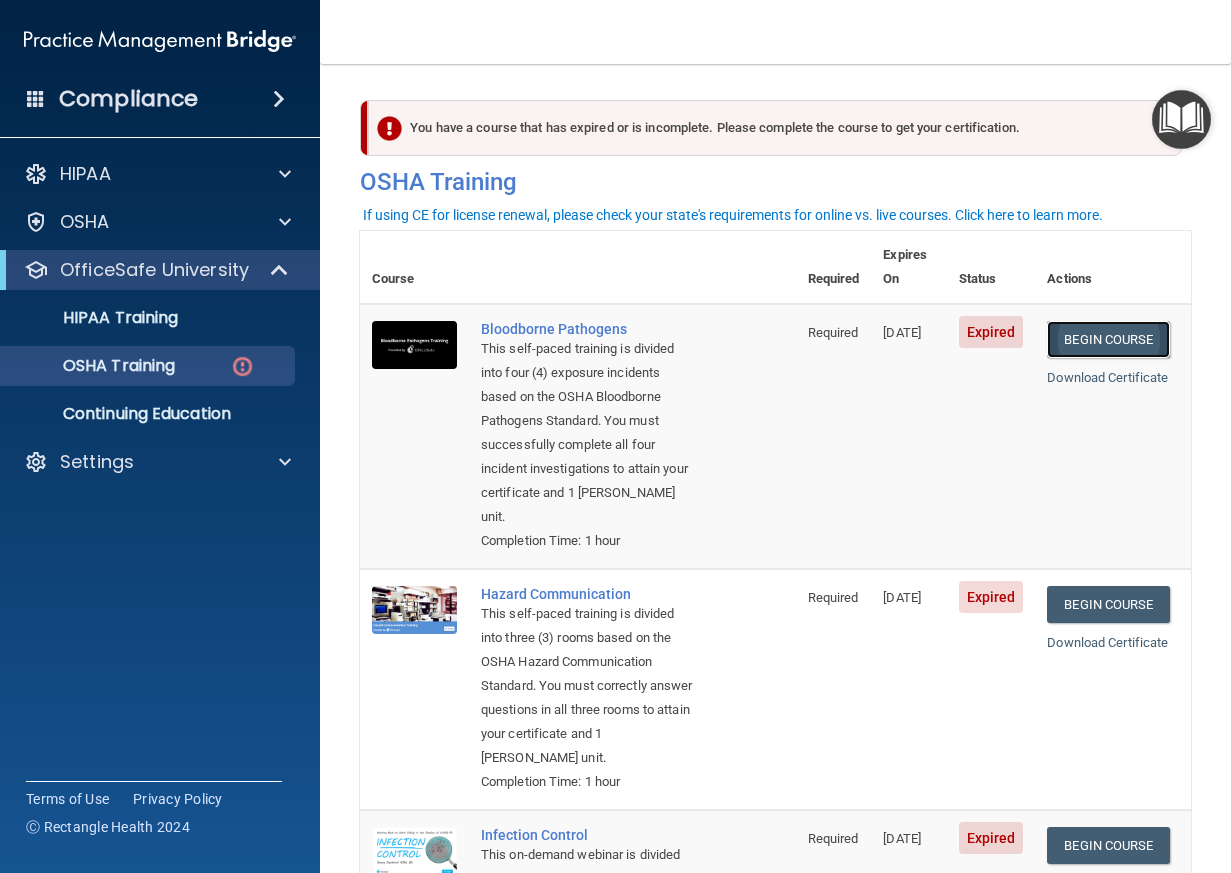 click on "Begin Course" at bounding box center (1108, 339) 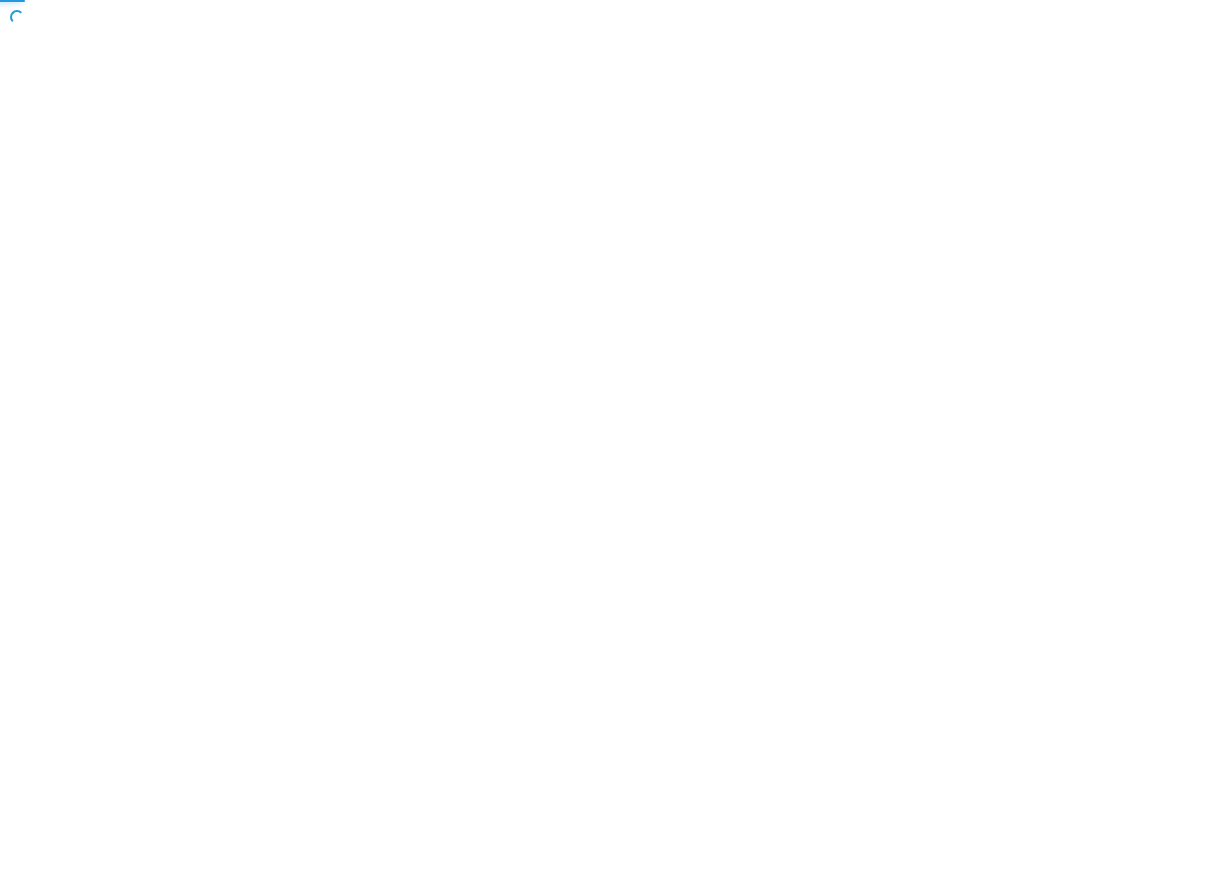 scroll, scrollTop: 0, scrollLeft: 0, axis: both 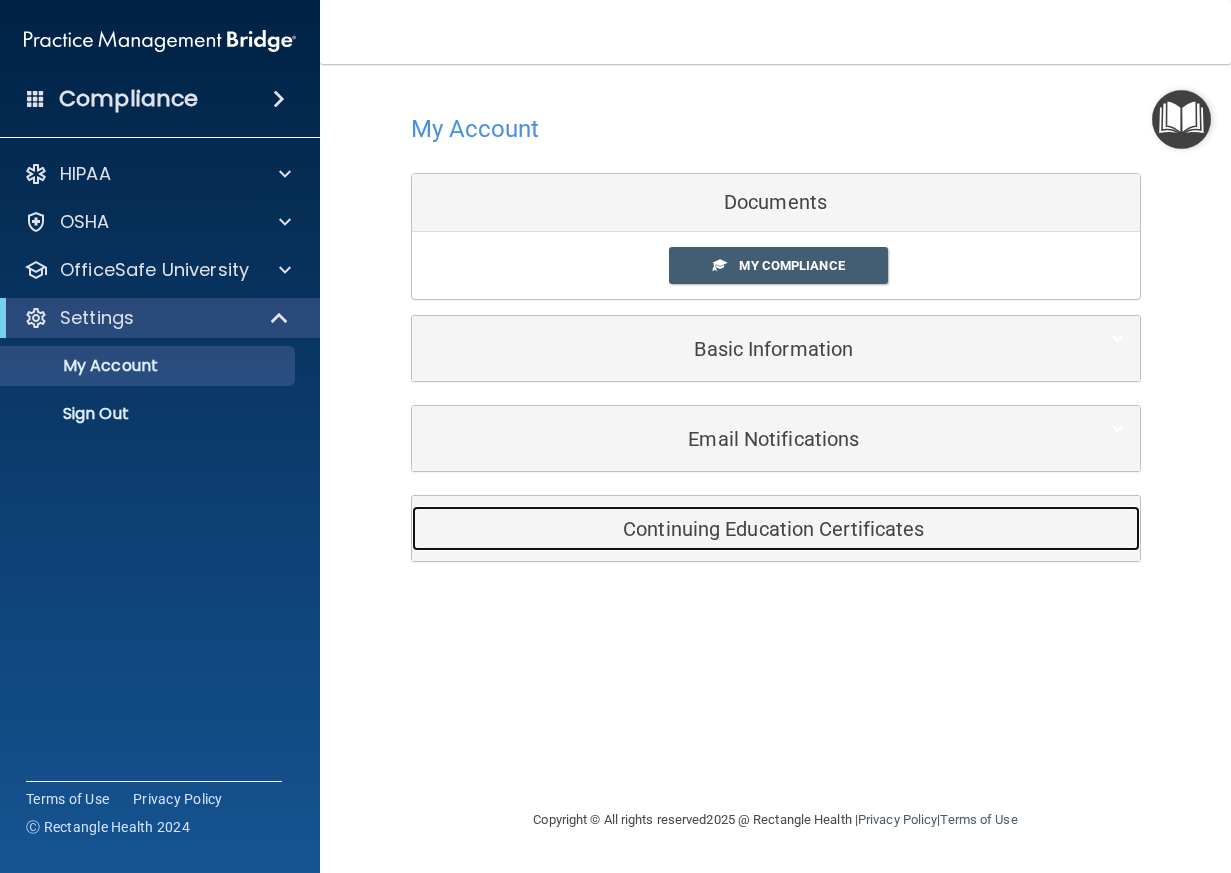 click on "Continuing Education Certificates" at bounding box center [745, 529] 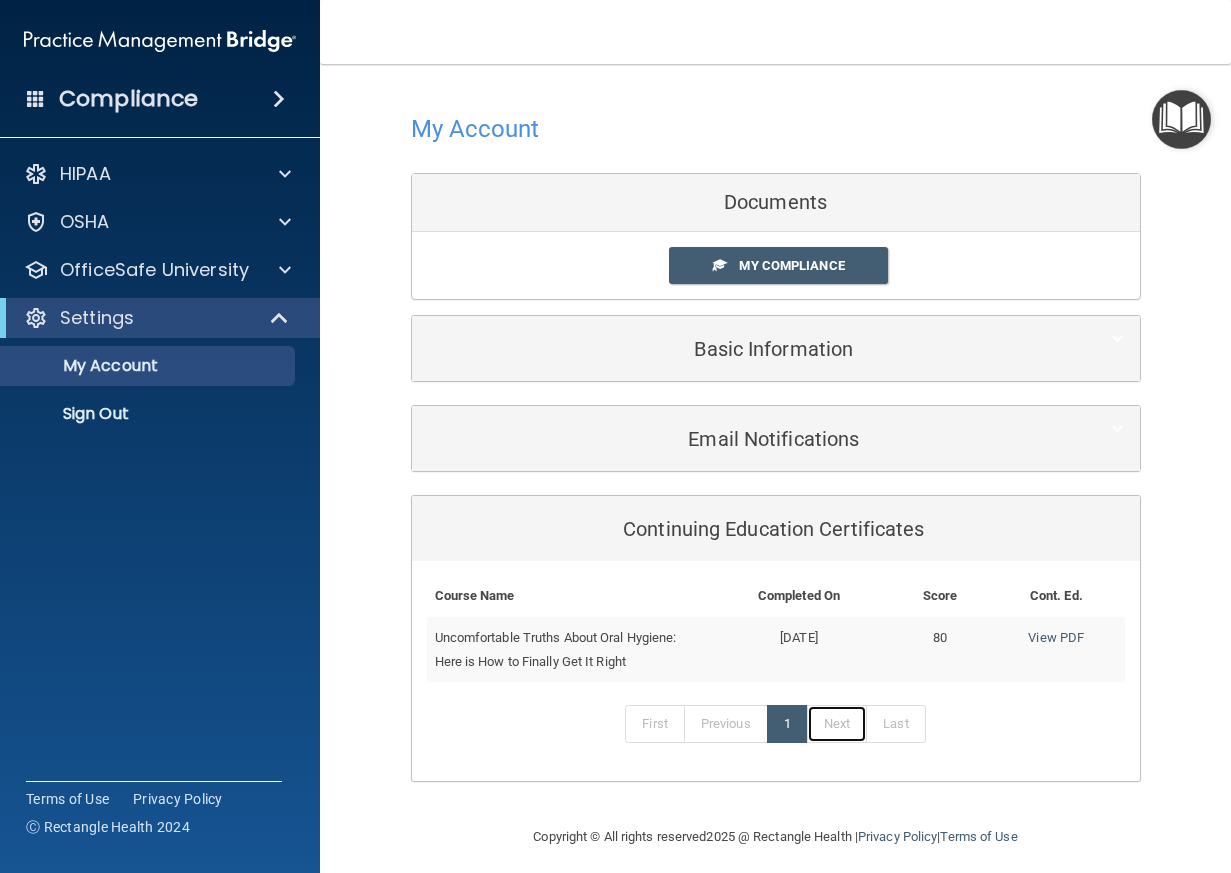 click on "Next" at bounding box center [837, 724] 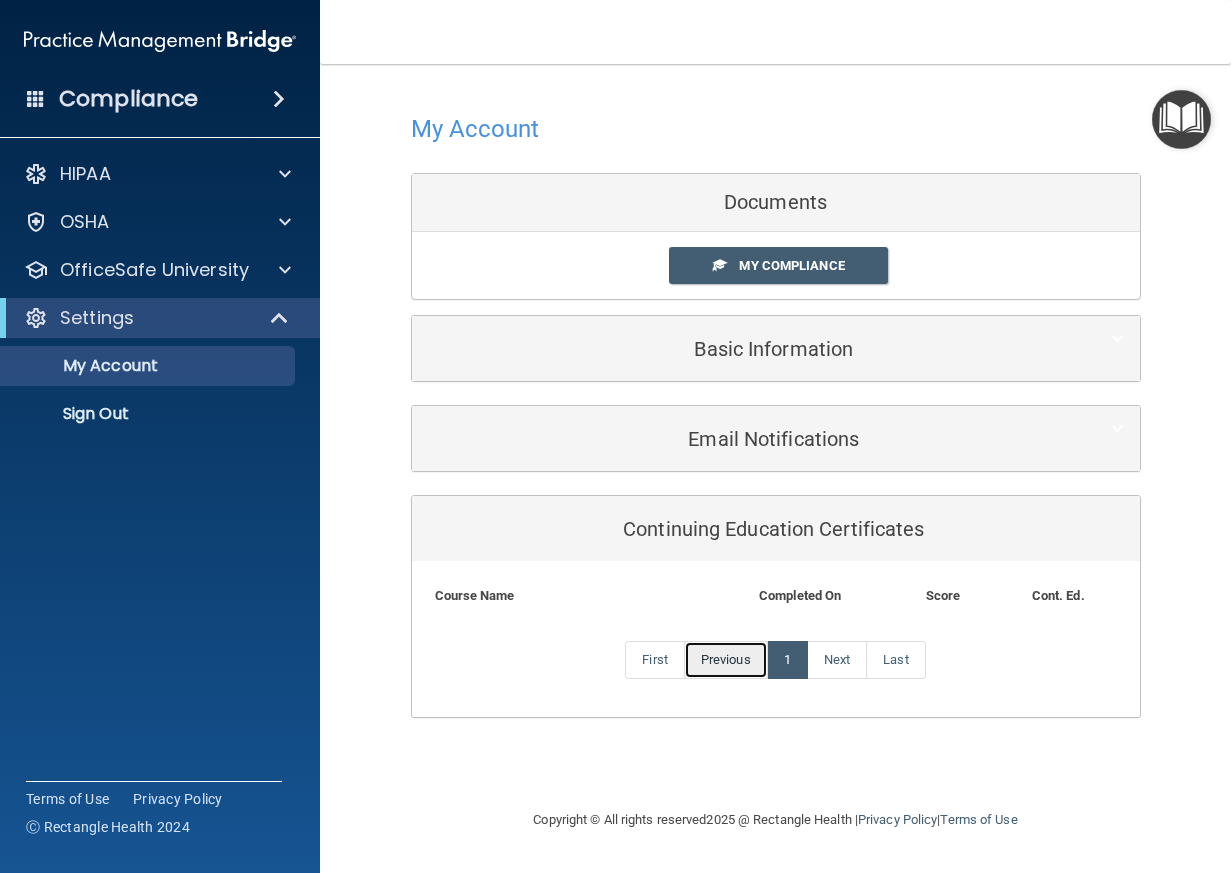 click on "Previous" at bounding box center (726, 660) 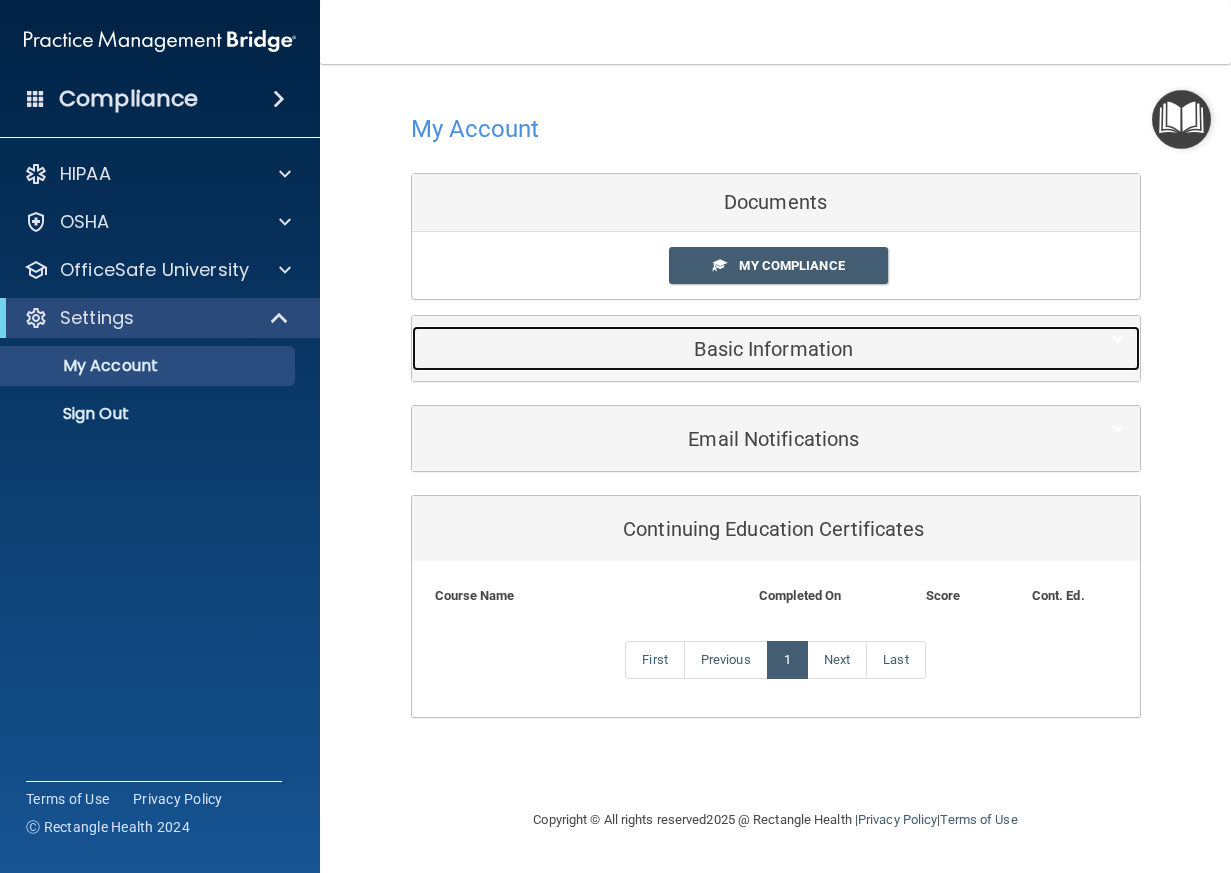 click on "Basic Information" at bounding box center (745, 349) 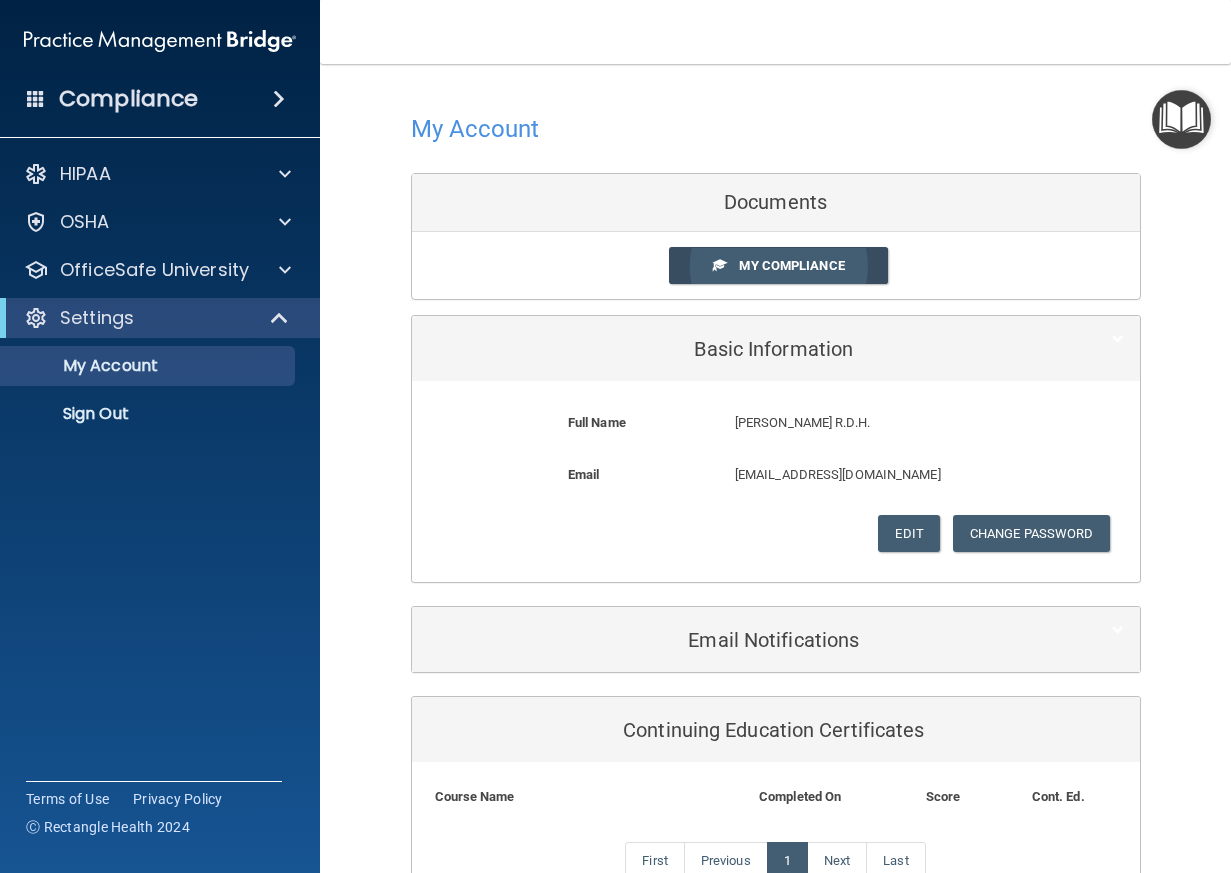 click on "My Compliance" at bounding box center [791, 265] 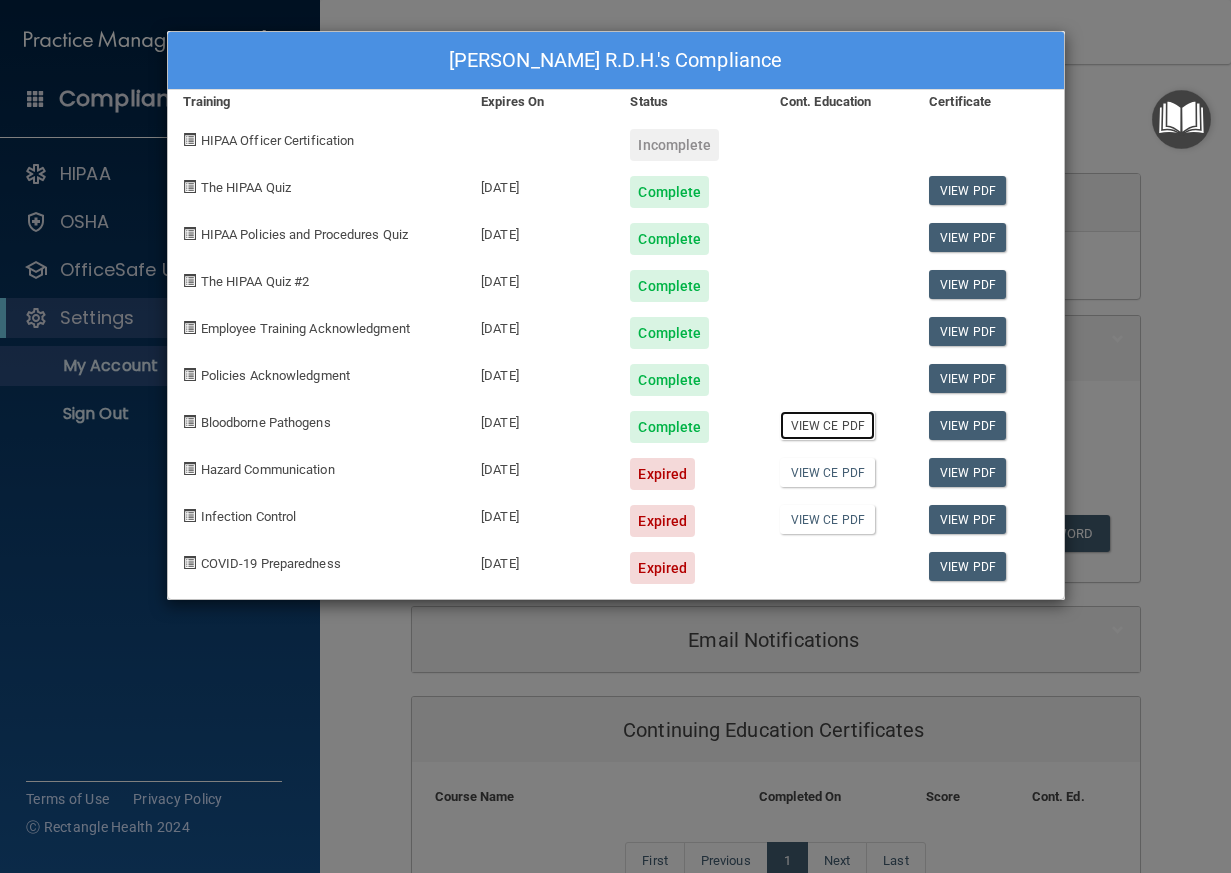click on "View CE PDF" at bounding box center [827, 425] 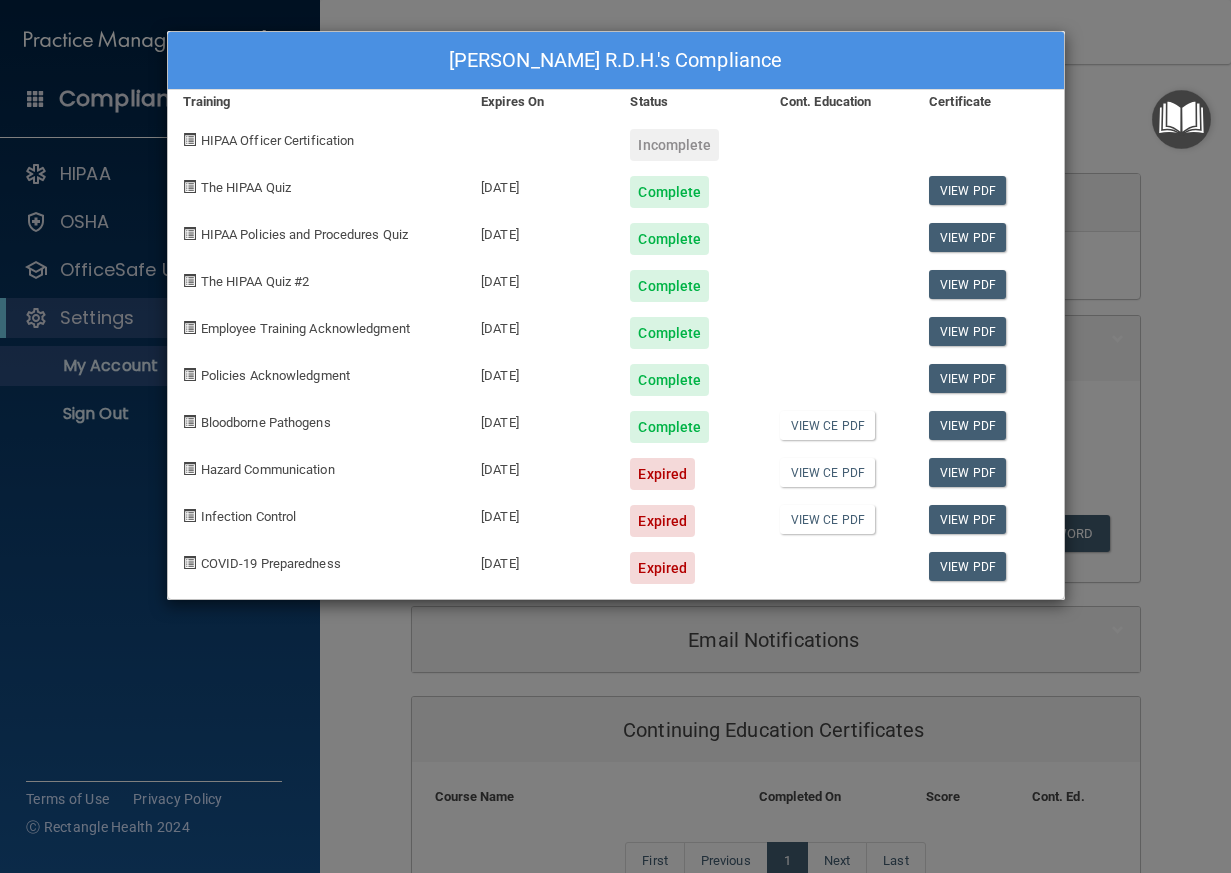 click on "Erin Cooley Stevens R.D.H.'s Compliance      Training   Expires On   Status   Cont. Education   Certificate         HIPAA Officer Certification             Incomplete                      The HIPAA Quiz      07/30/2026       Complete              View PDF         HIPAA Policies and Procedures Quiz      07/30/2026       Complete              View PDF         The HIPAA Quiz #2      07/30/2026       Complete              View PDF         Employee Training Acknowledgment      07/30/2026       Complete              View PDF         Policies Acknowledgment      07/30/2026       Complete              View PDF         Bloodborne Pathogens      07/30/2026       Complete        View CE PDF       View PDF         Hazard Communication      11/09/2024       Expired        View CE PDF       View PDF         Infection Control      11/09/2024       Expired        View CE PDF       View PDF         COVID-19 Preparedness      11/09/2024       Expired              View PDF" at bounding box center [615, 436] 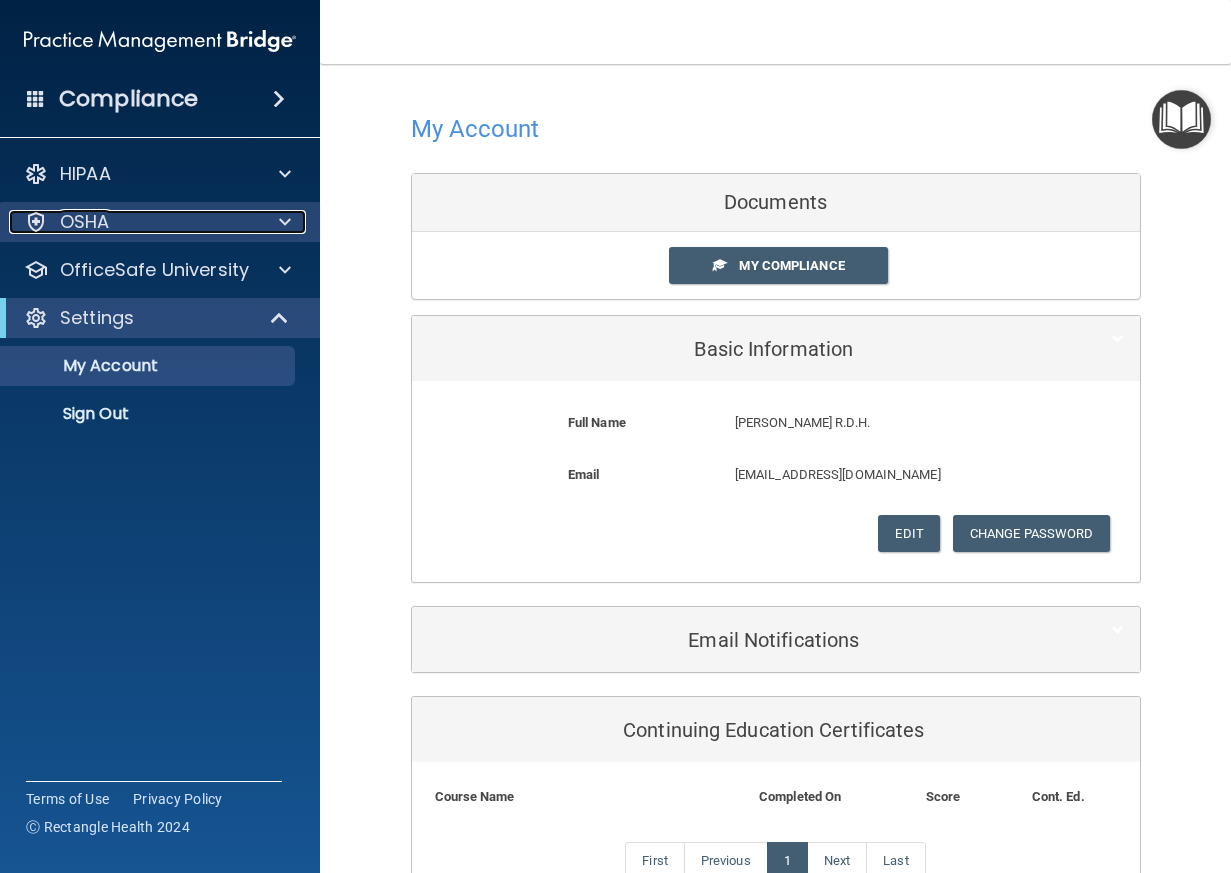 click on "OSHA" at bounding box center [85, 222] 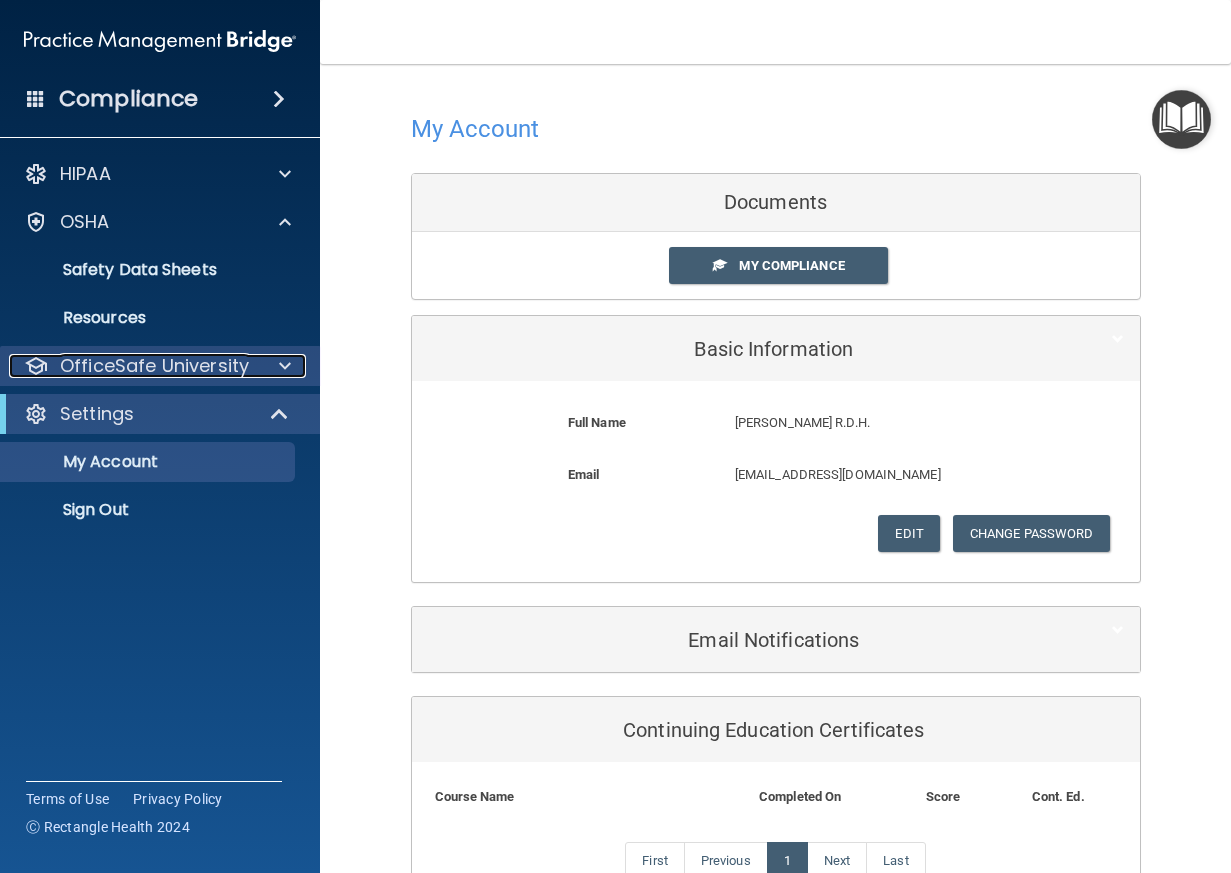 click on "OfficeSafe University" at bounding box center [154, 366] 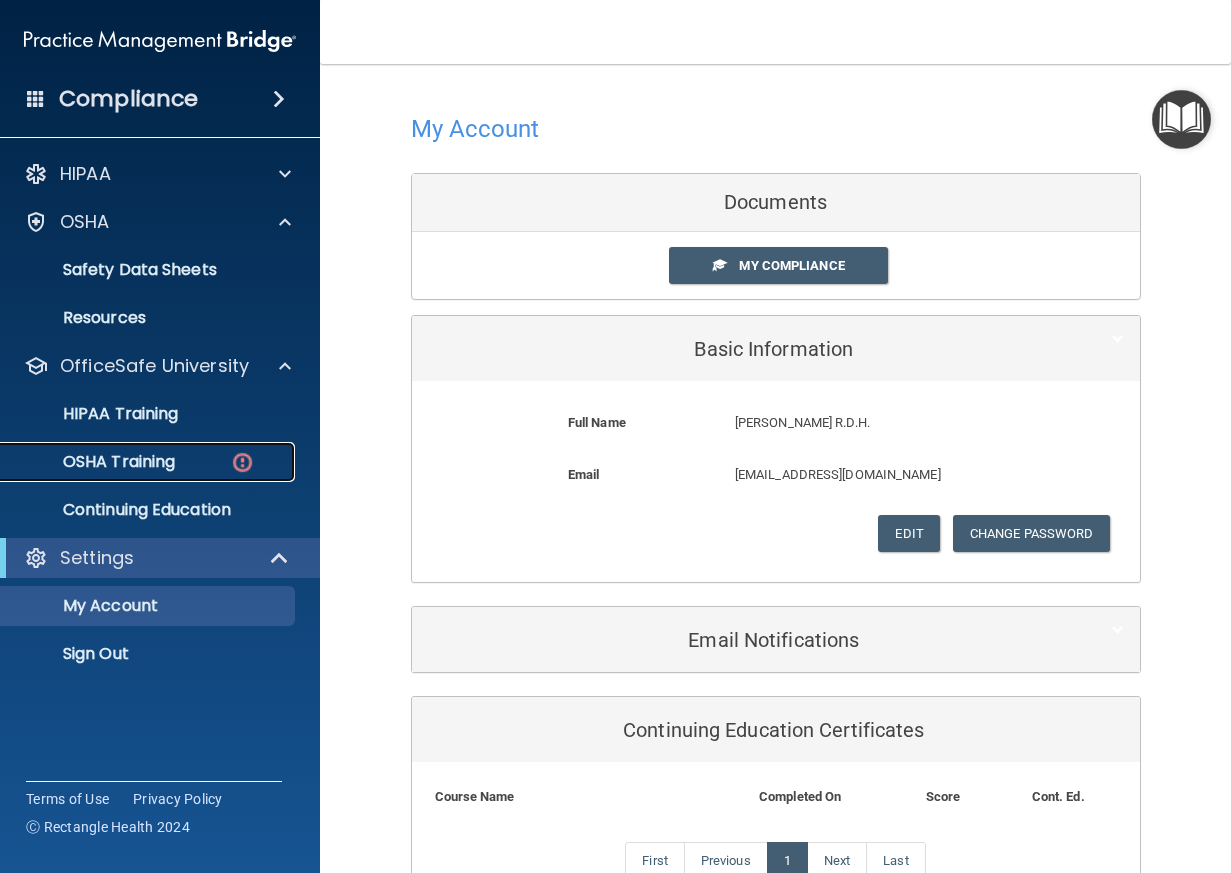 click on "OSHA Training" at bounding box center [94, 462] 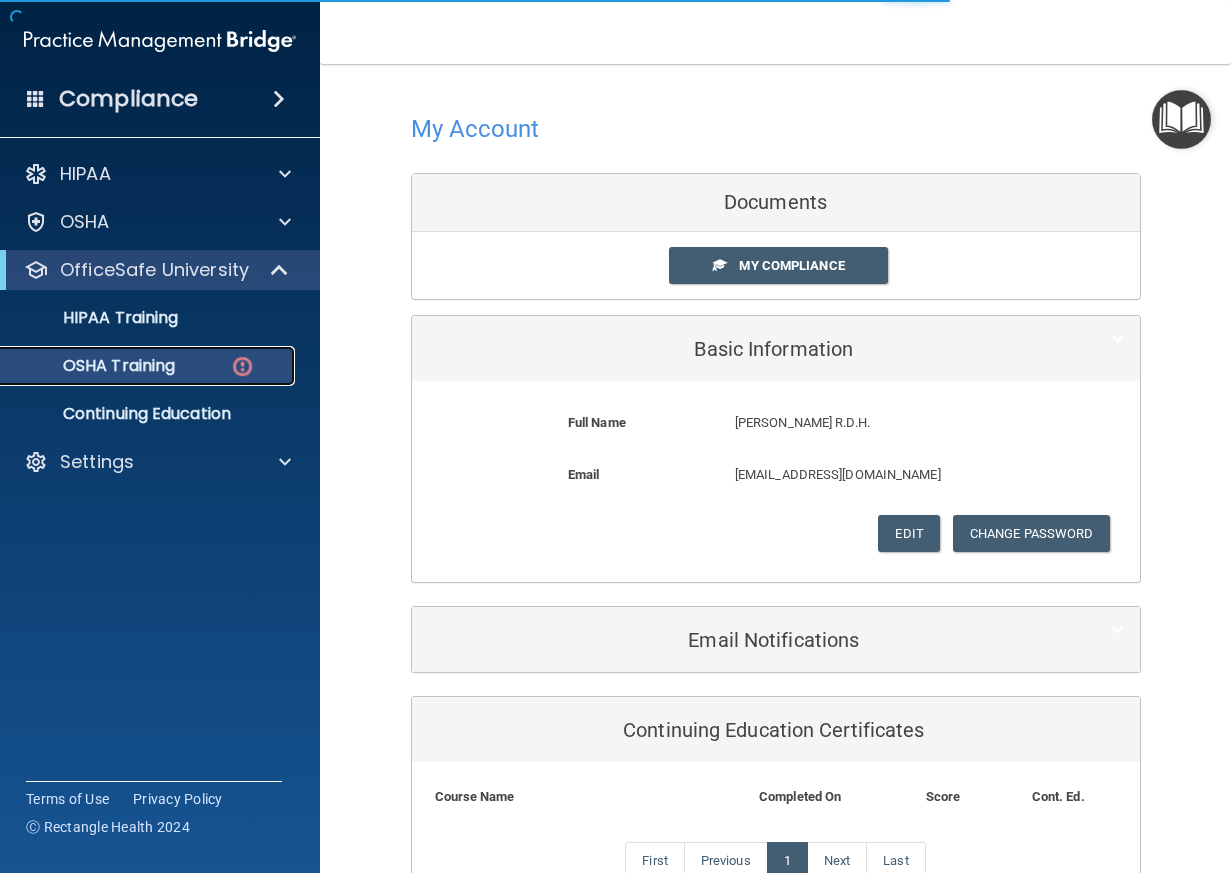 click on "OSHA Training" at bounding box center [94, 366] 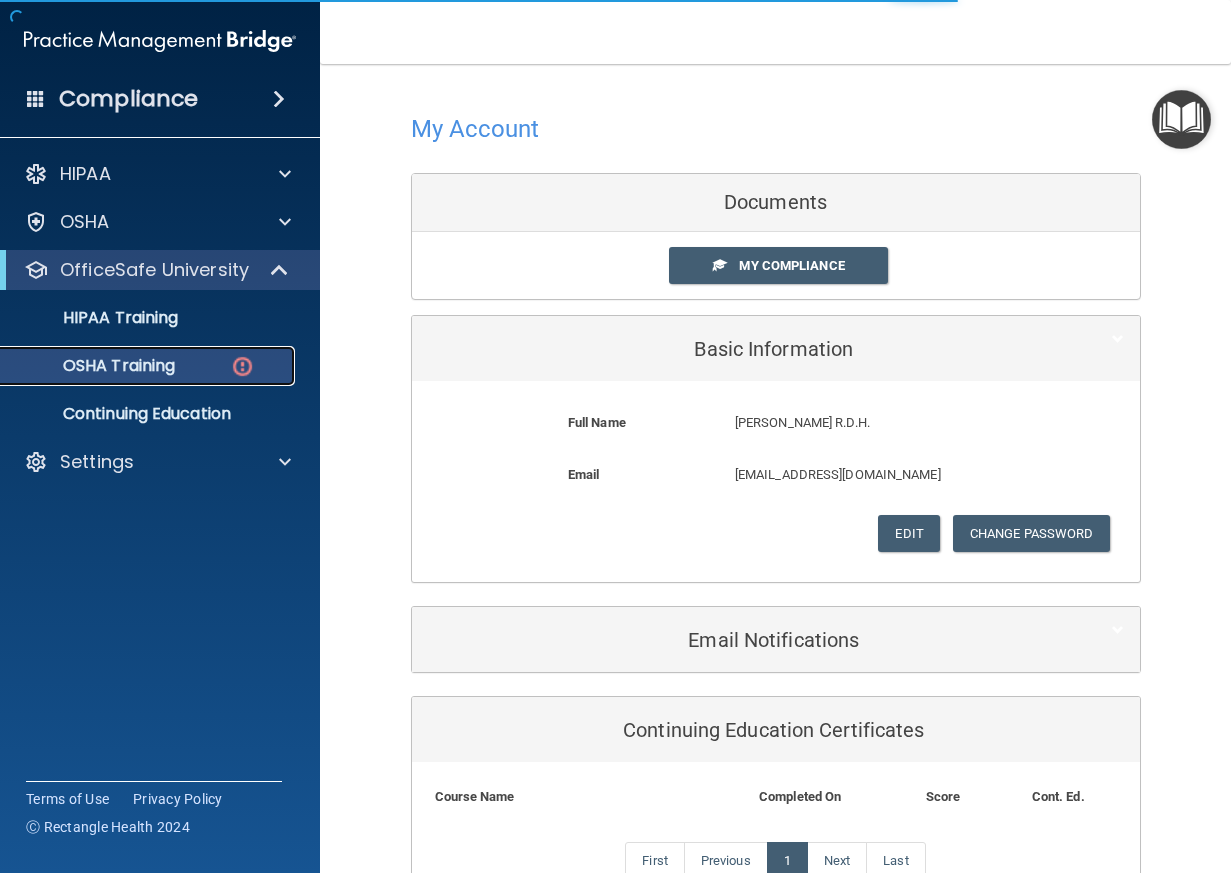 click on "OSHA Training" at bounding box center (94, 366) 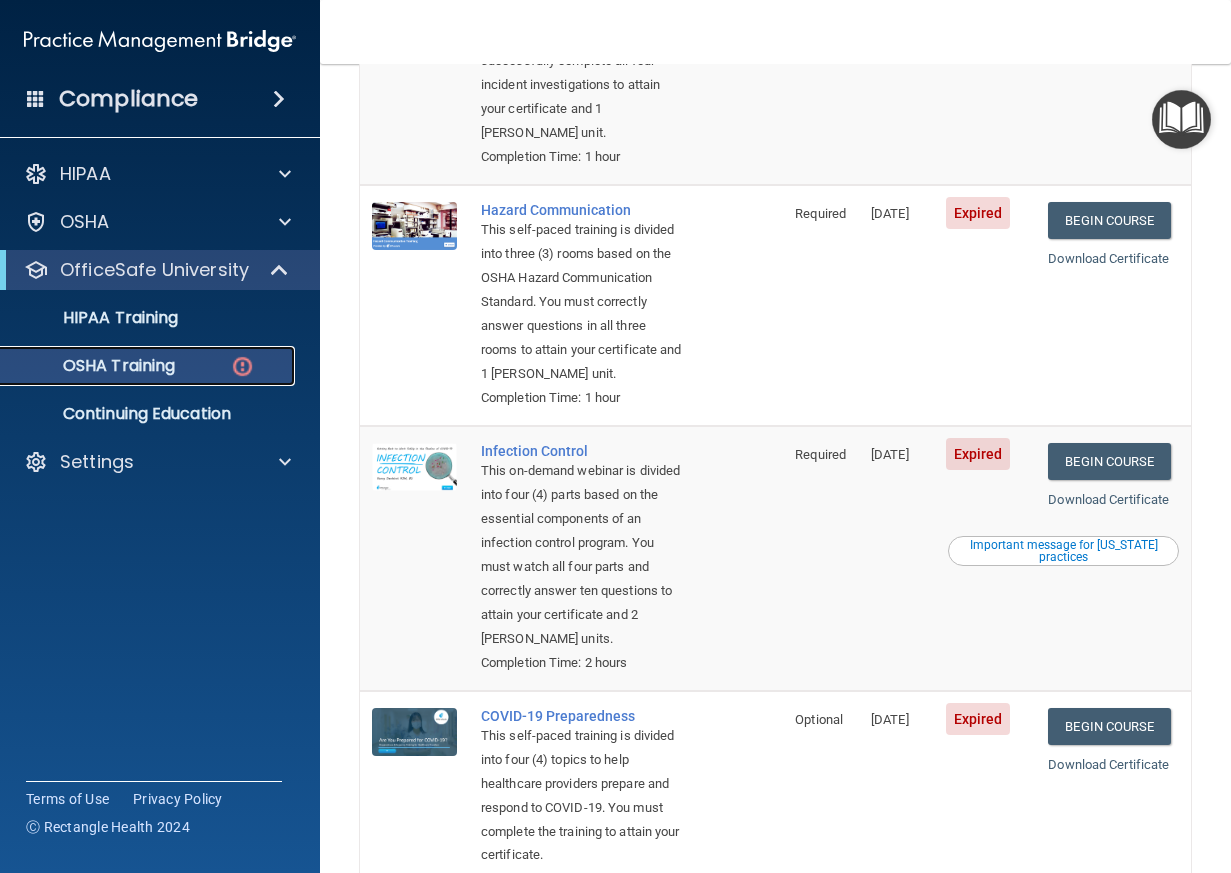 scroll, scrollTop: 400, scrollLeft: 0, axis: vertical 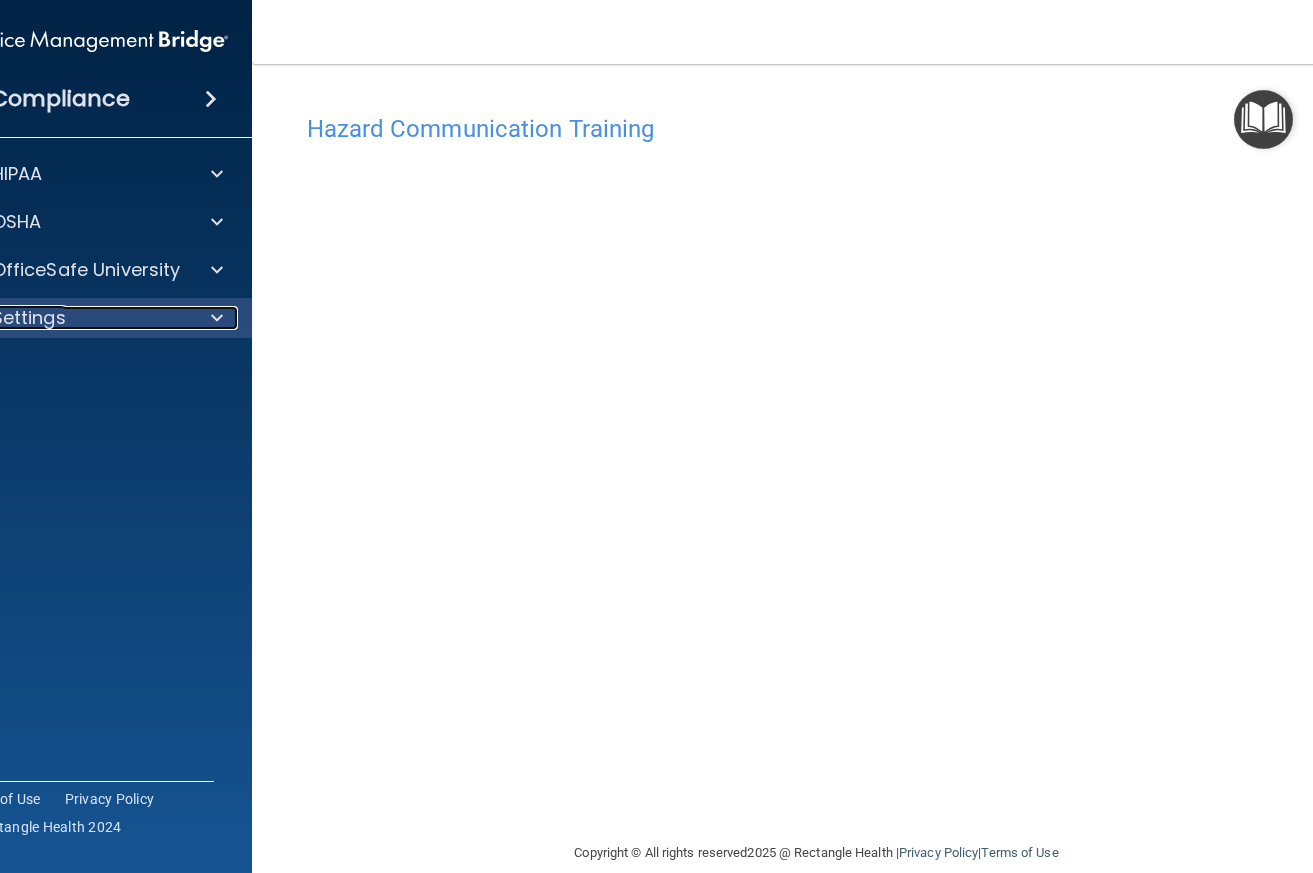 click on "Settings" at bounding box center (29, 318) 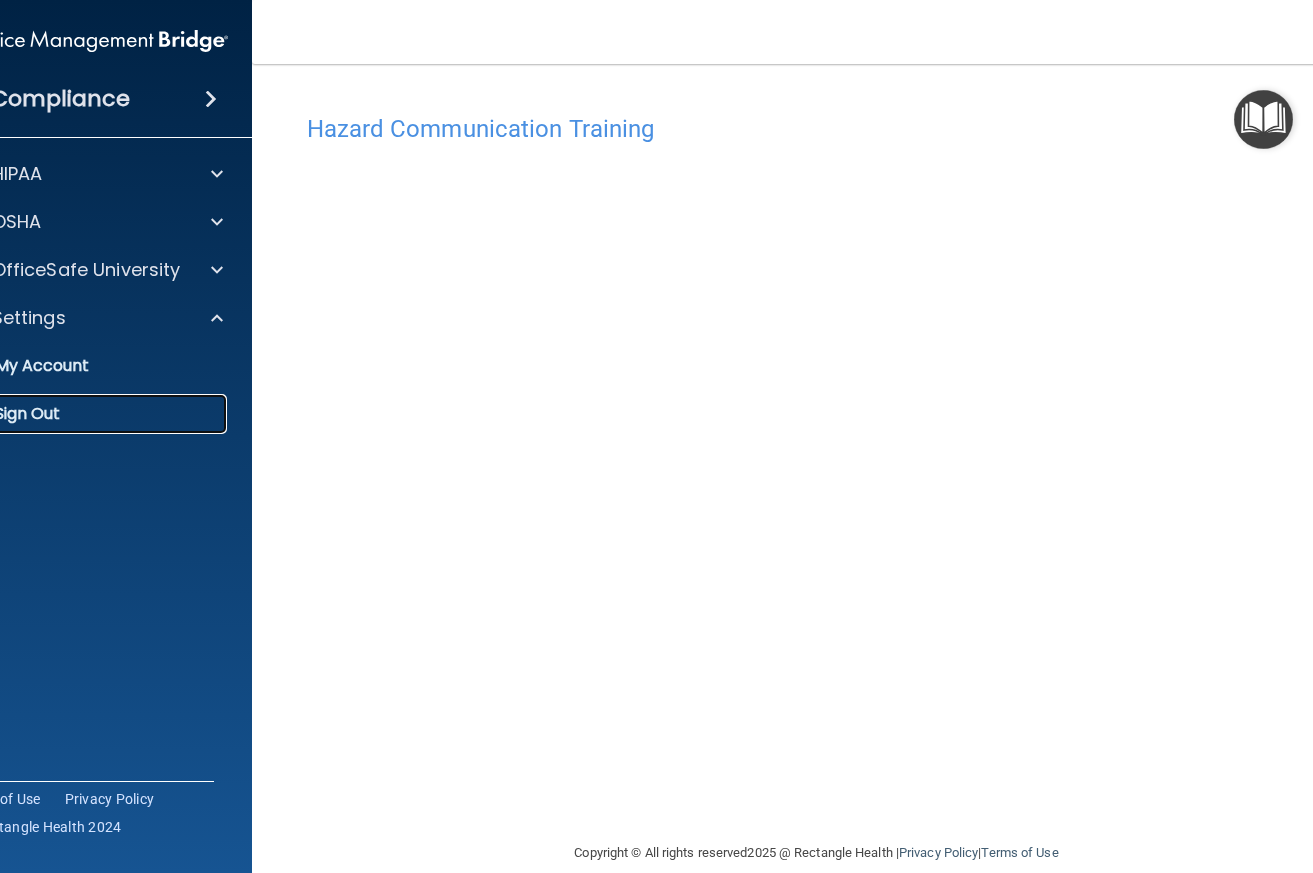 click on "Sign Out" at bounding box center [81, 414] 